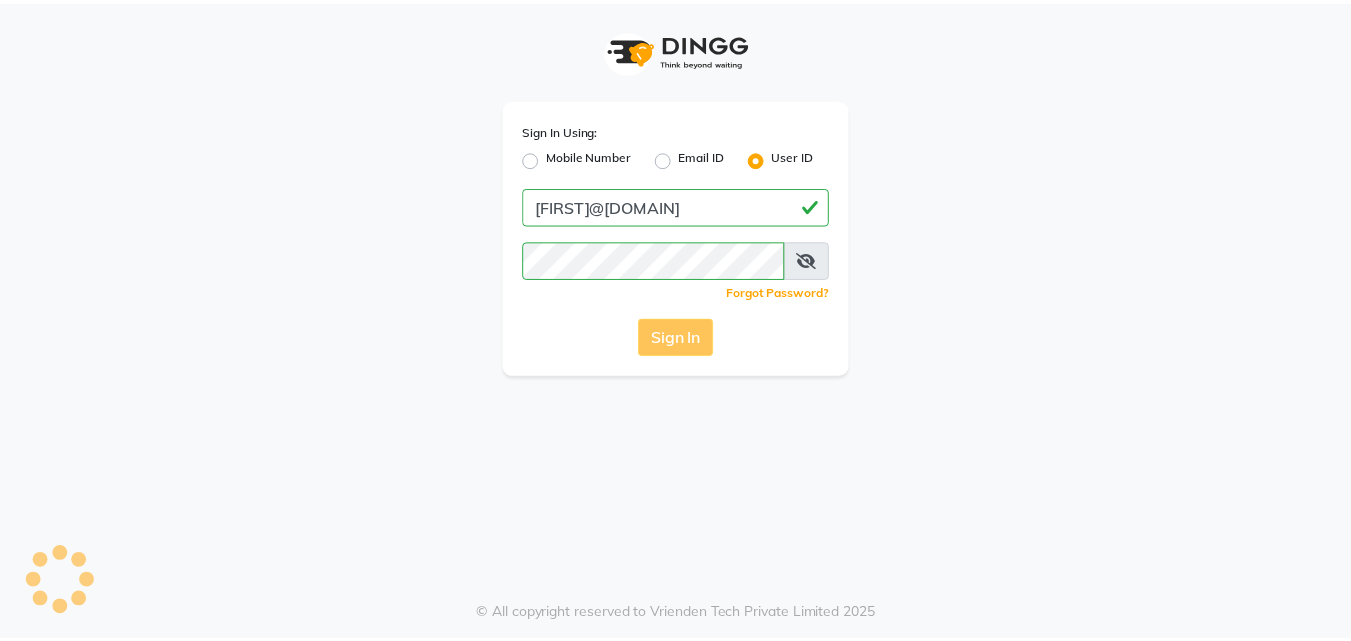 scroll, scrollTop: 0, scrollLeft: 0, axis: both 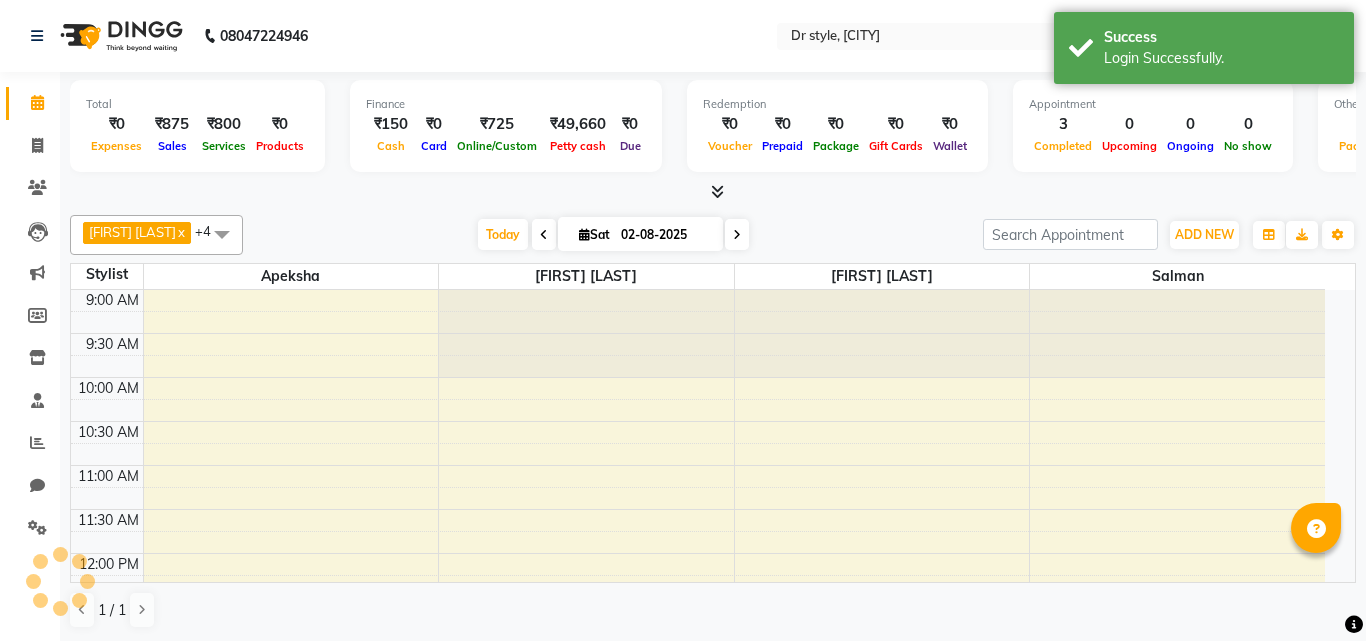 select on "en" 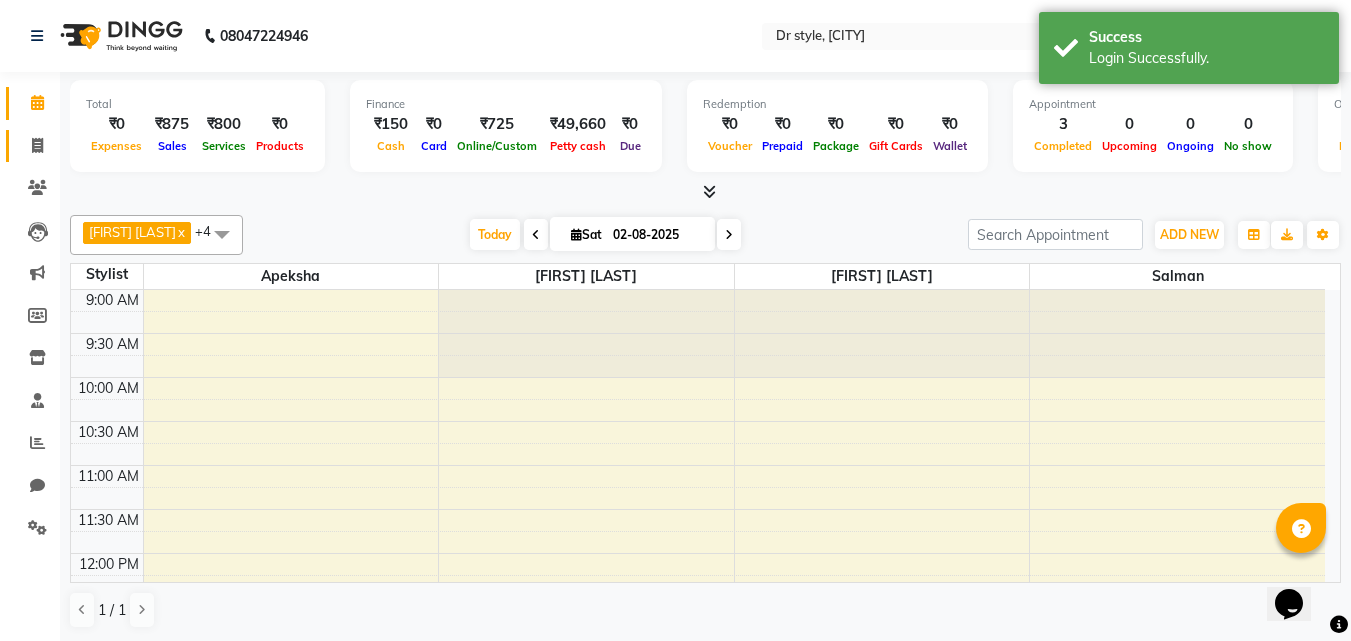 scroll, scrollTop: 0, scrollLeft: 0, axis: both 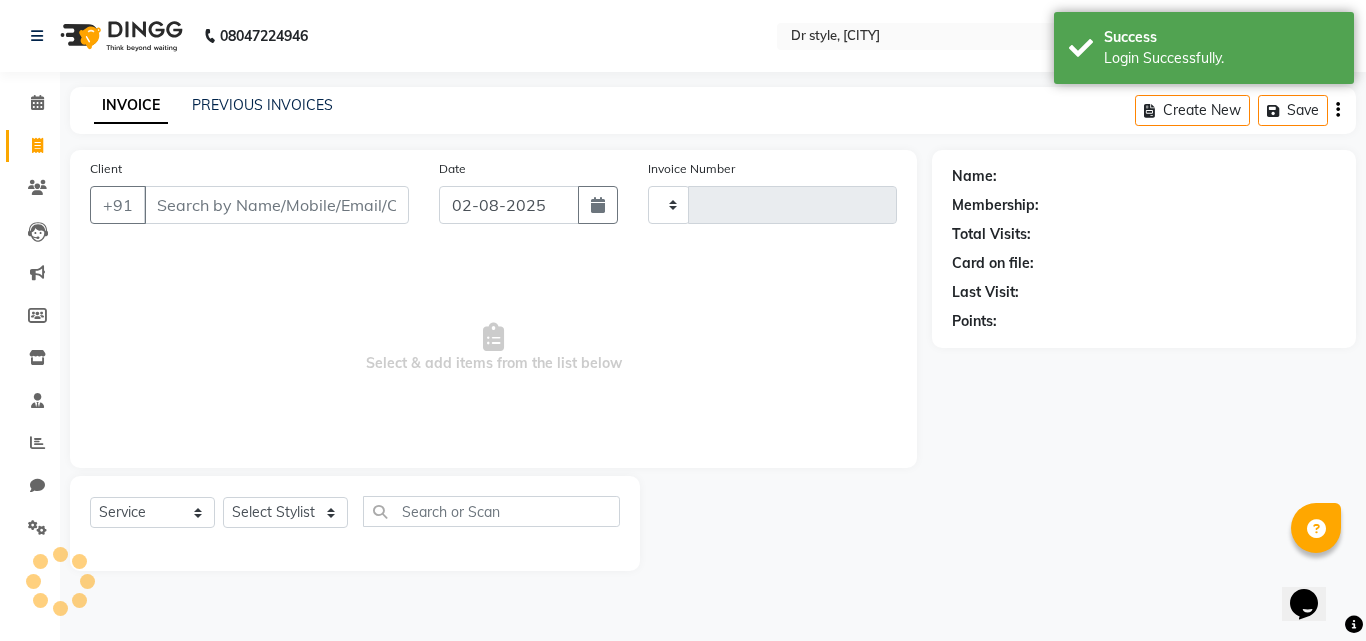 type on "0740" 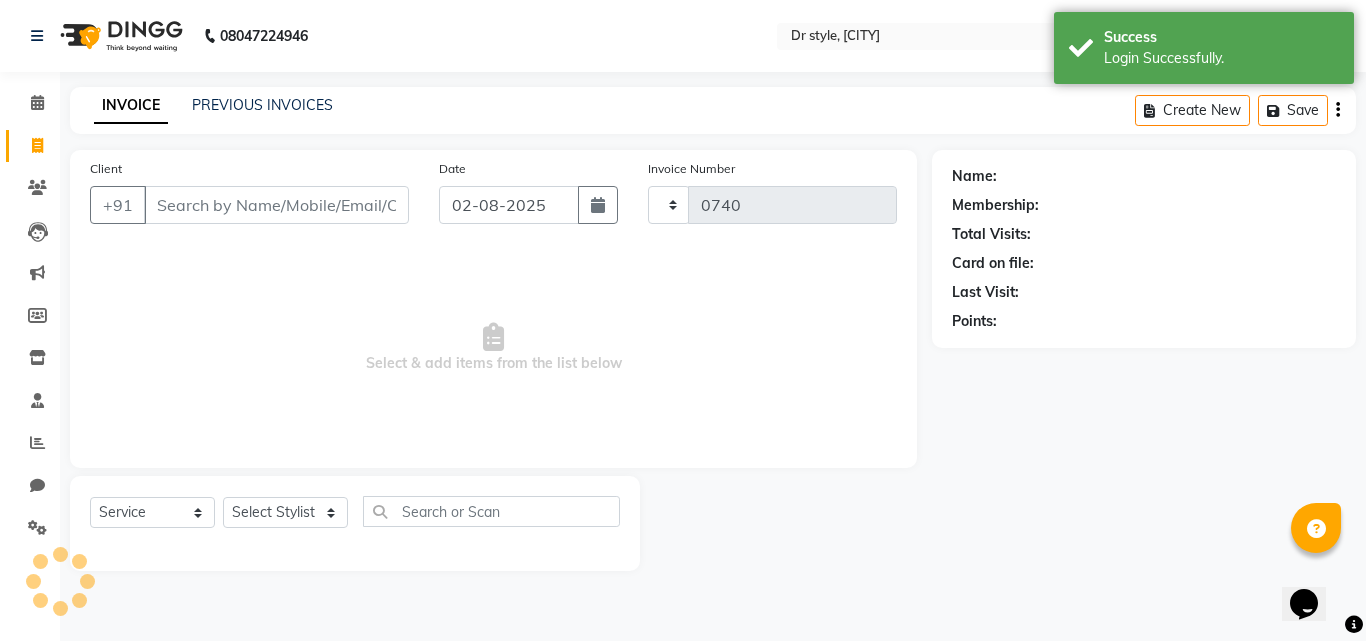 select on "7832" 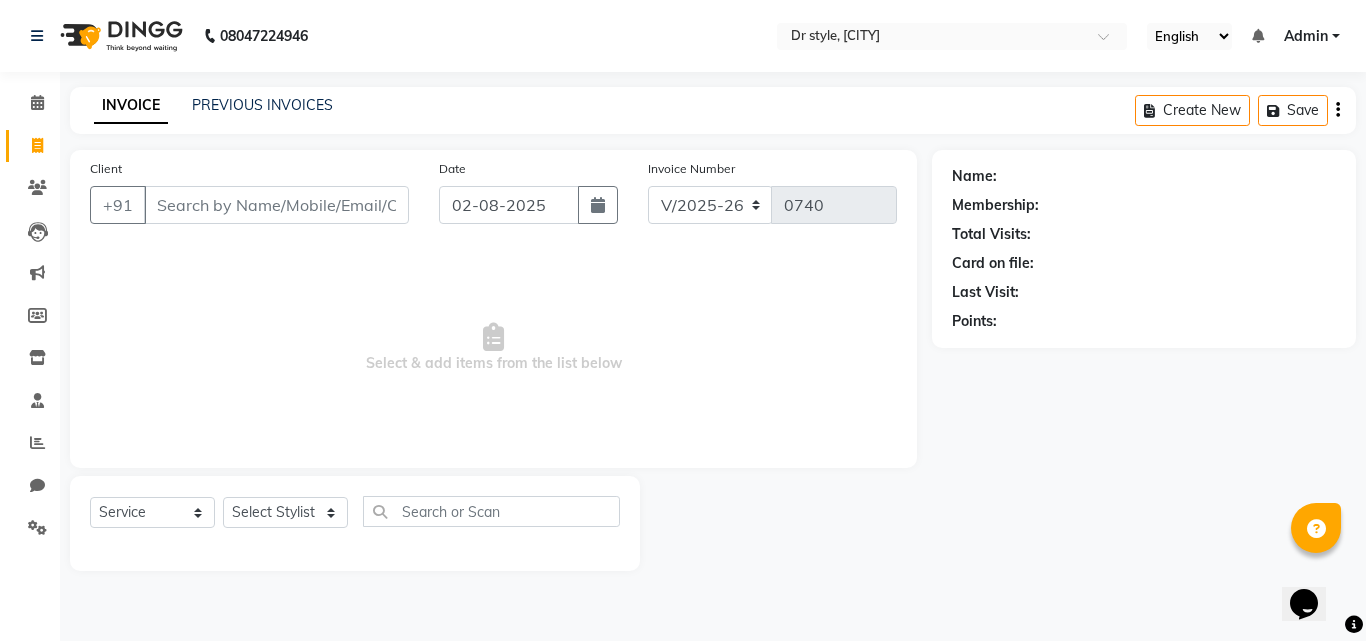 click on "Client" at bounding box center (276, 205) 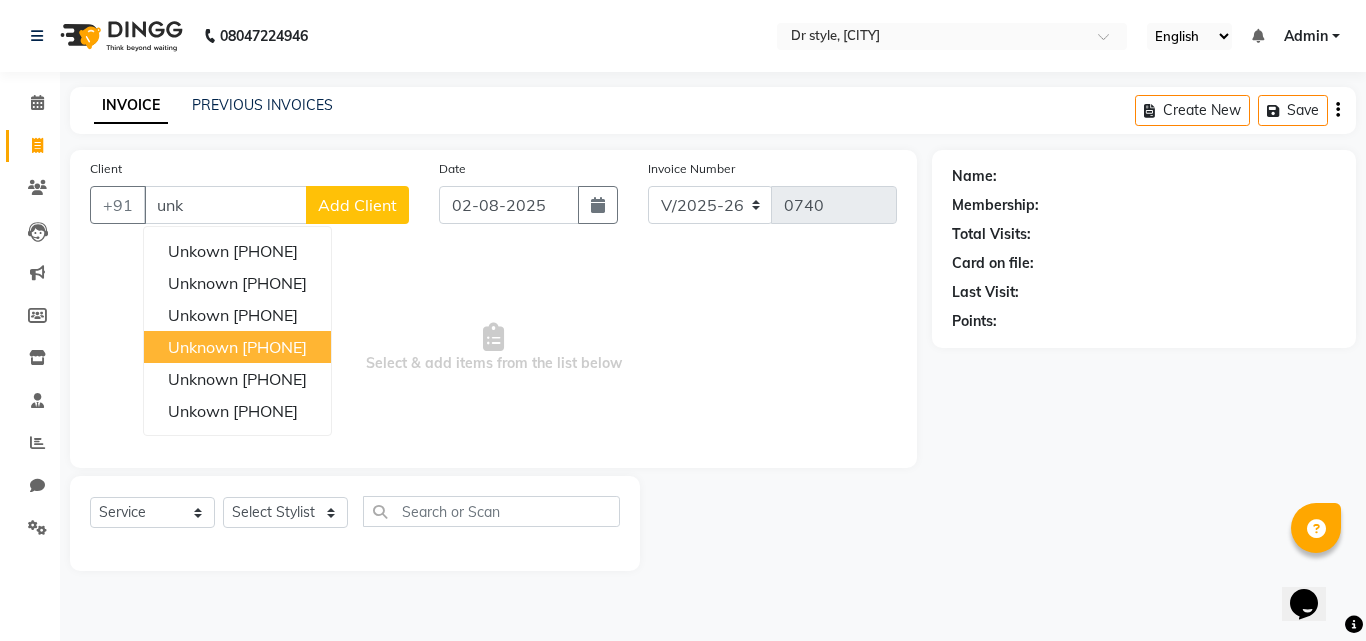 click on "[PHONE]" at bounding box center (274, 347) 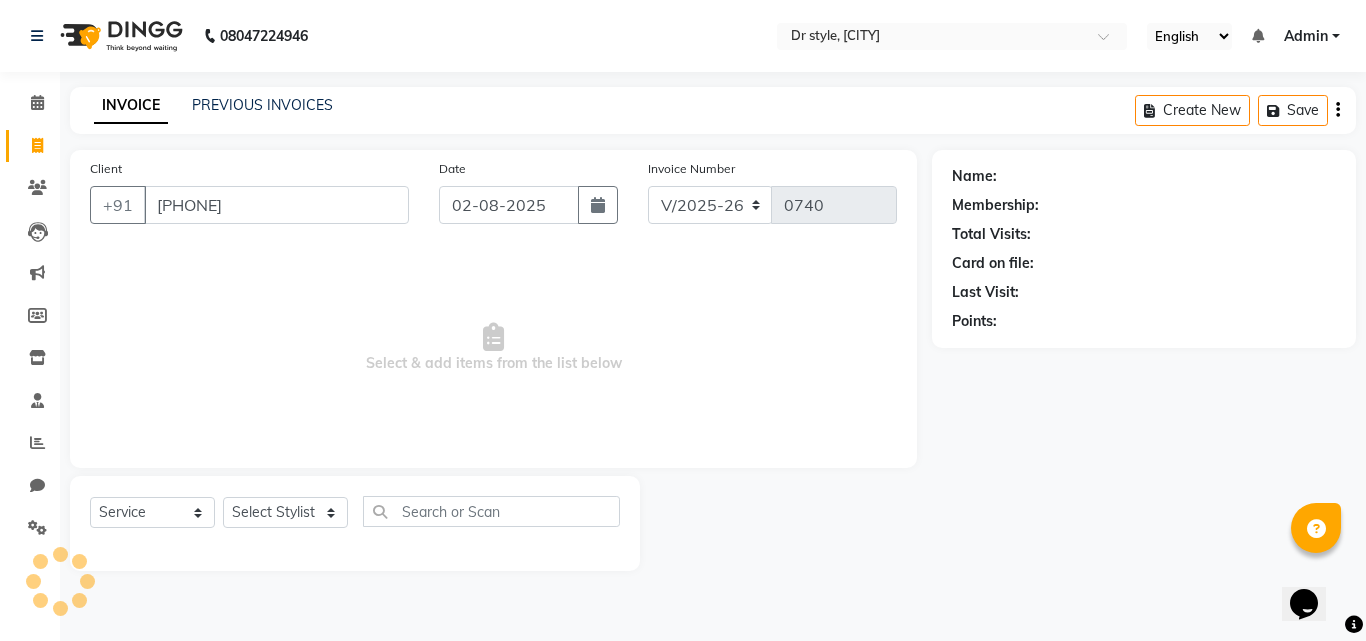 type on "[PHONE]" 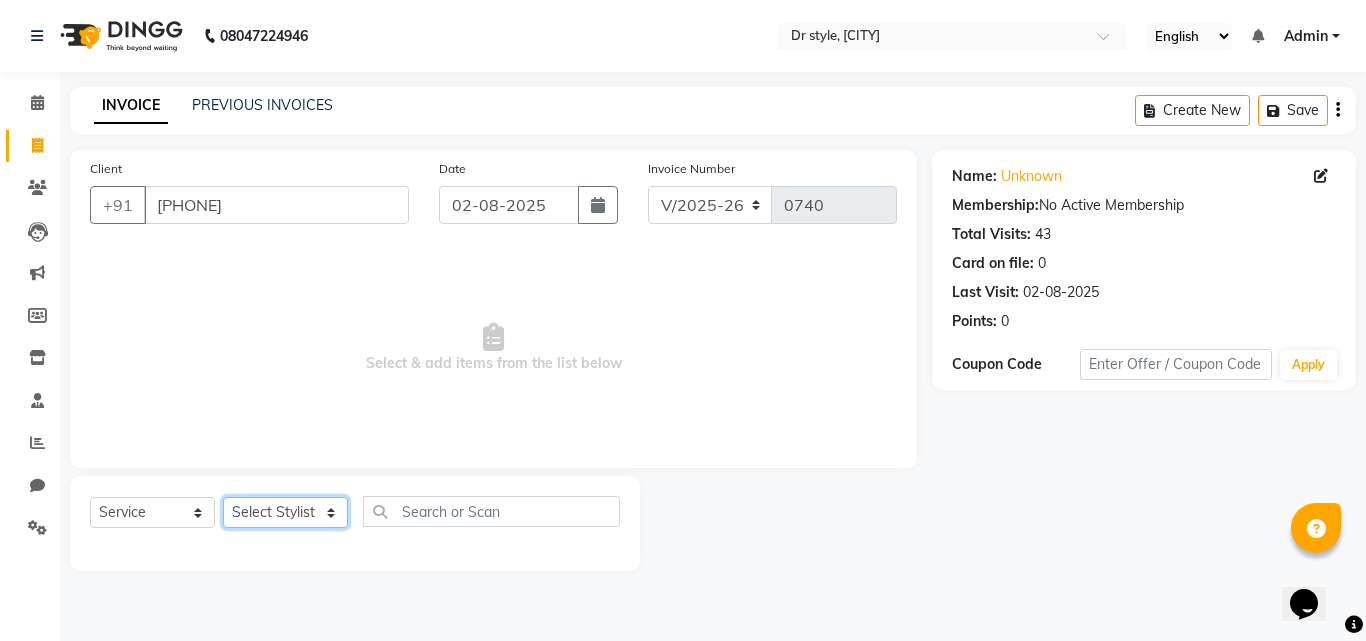 click on "Select Stylist Amir Apeksha Haider Salmani HASIM Salman Sheetal Panchal" 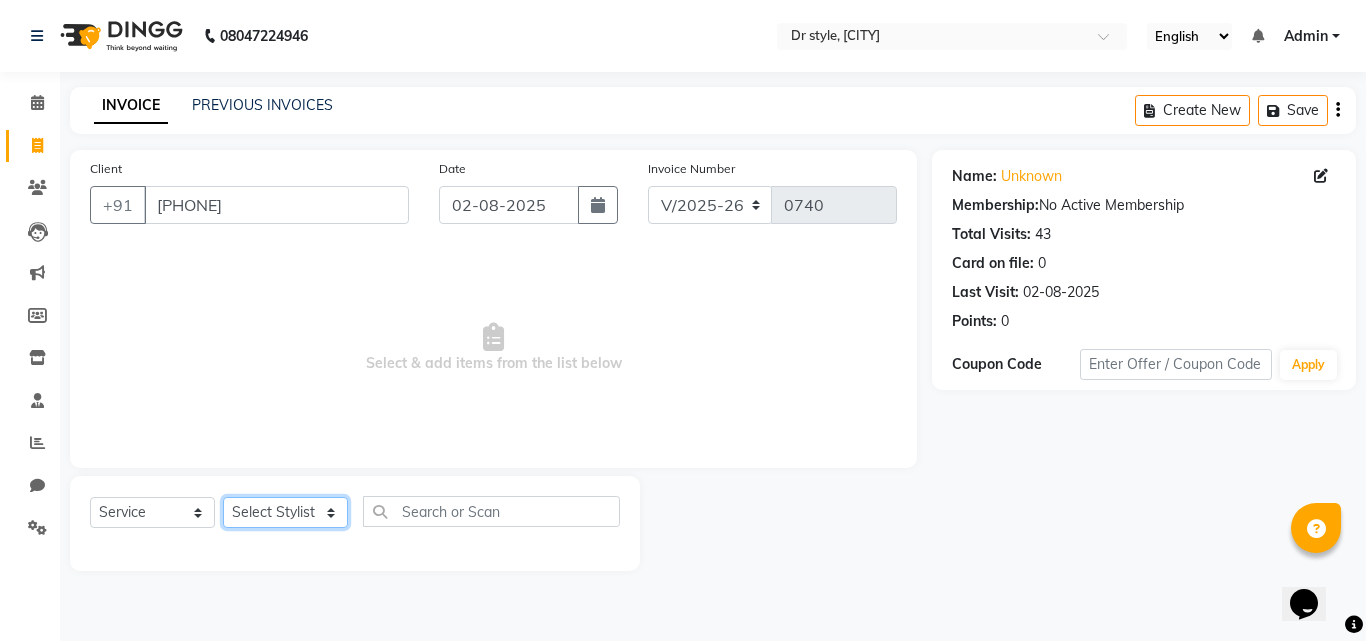 select on "69916" 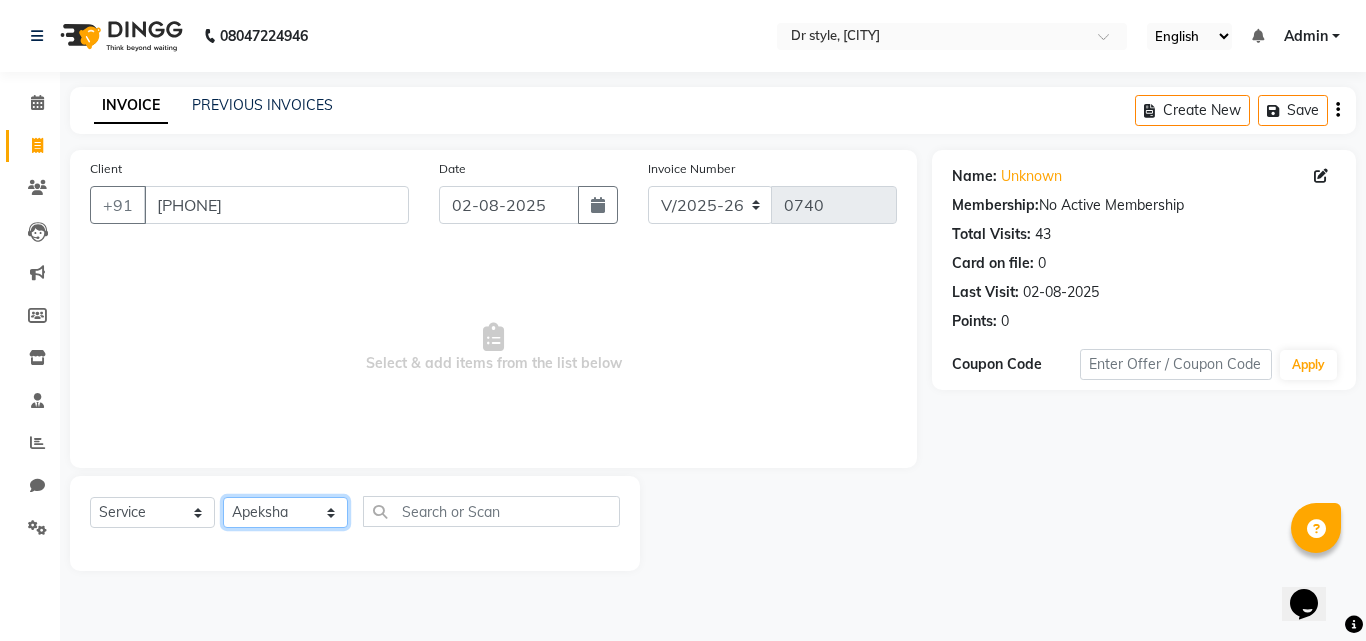 click on "Select Stylist Amir Apeksha Haider Salmani HASIM Salman Sheetal Panchal" 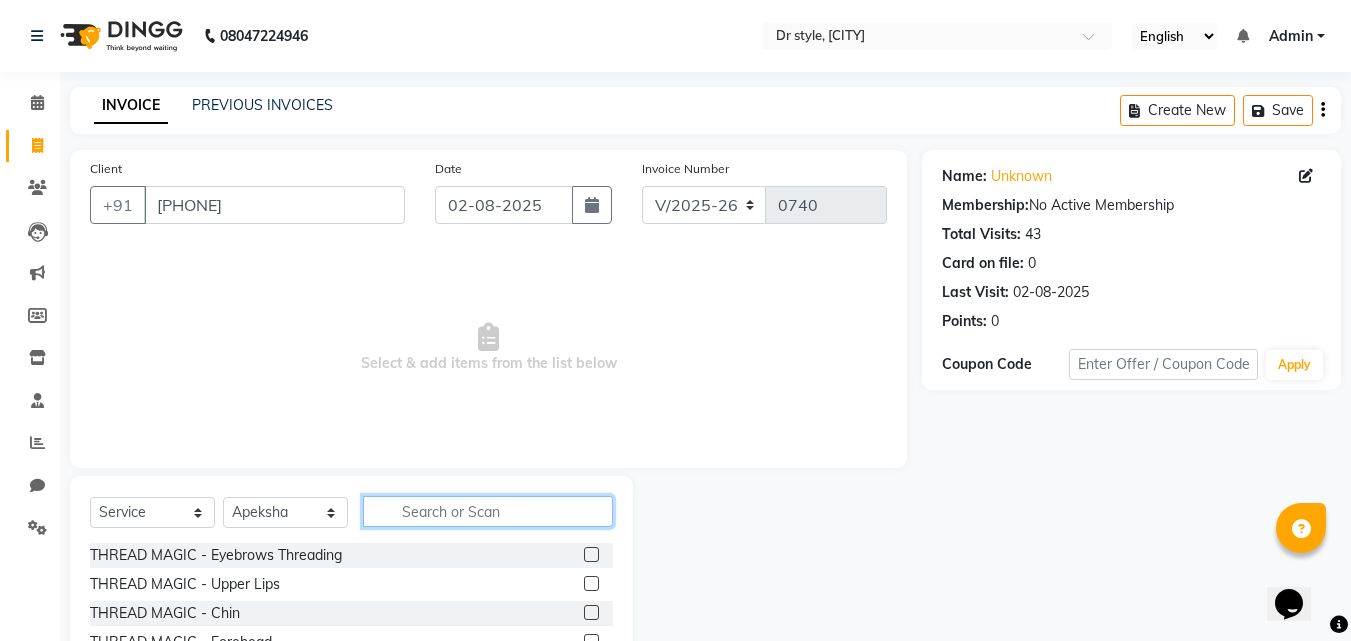 click 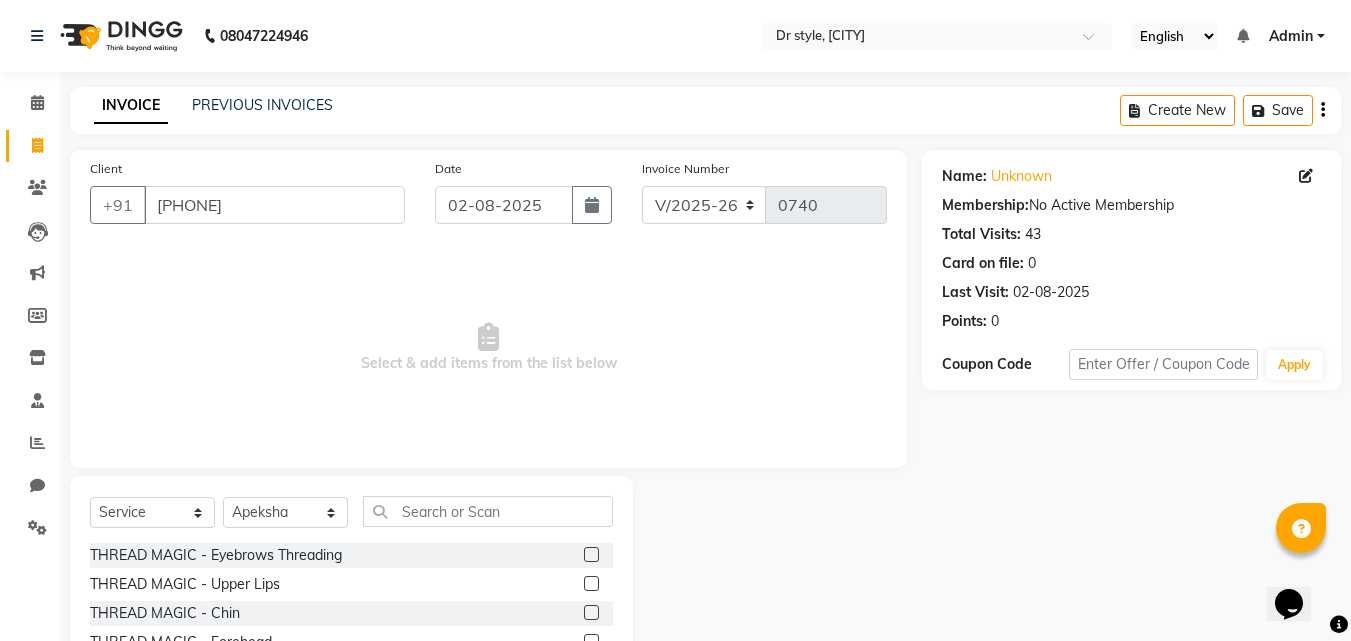 click 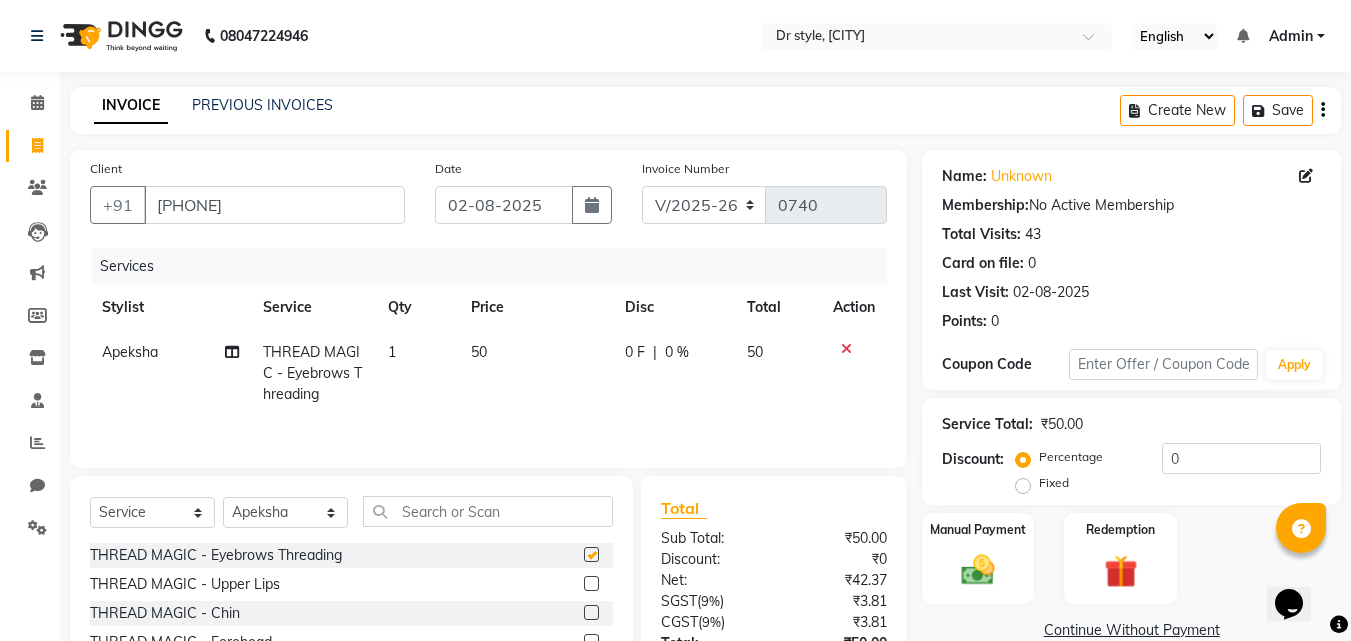 checkbox on "false" 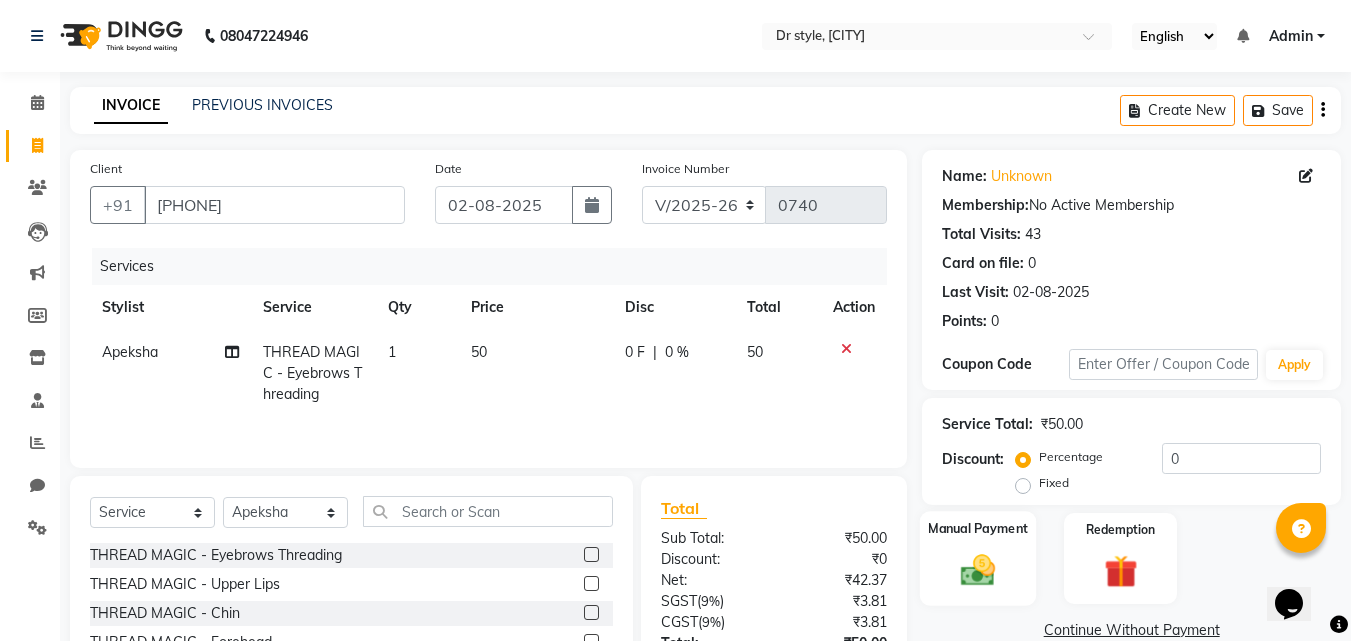 click 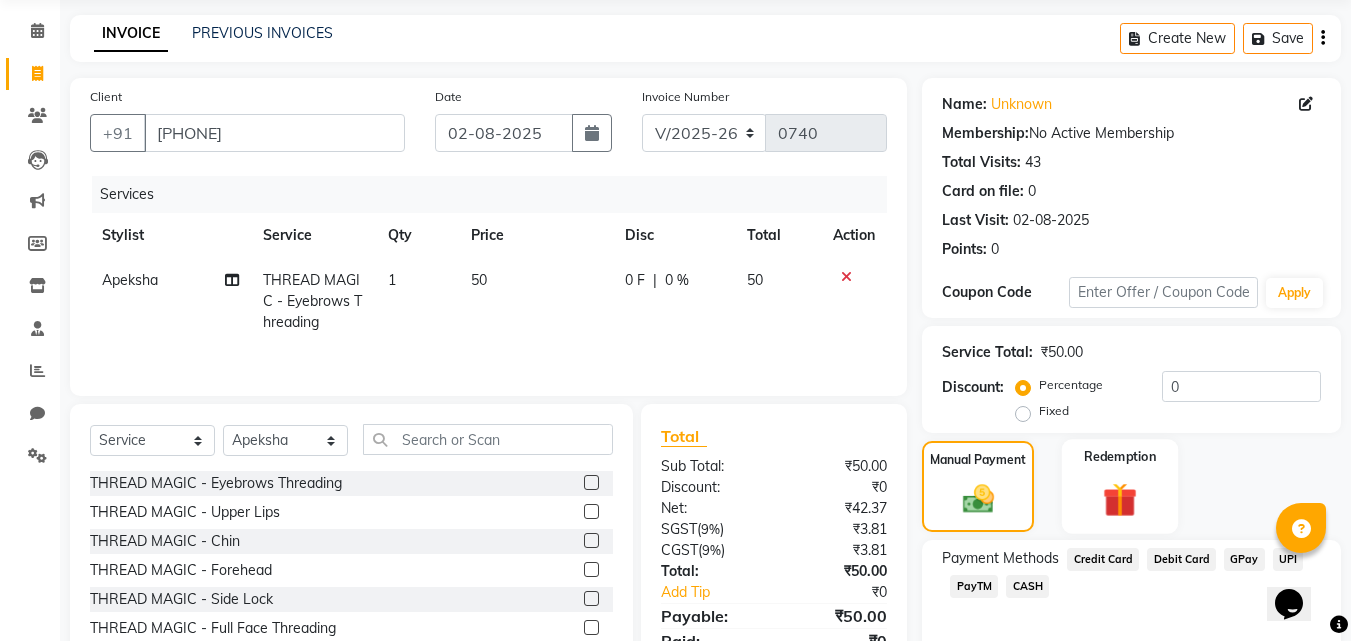 scroll, scrollTop: 162, scrollLeft: 0, axis: vertical 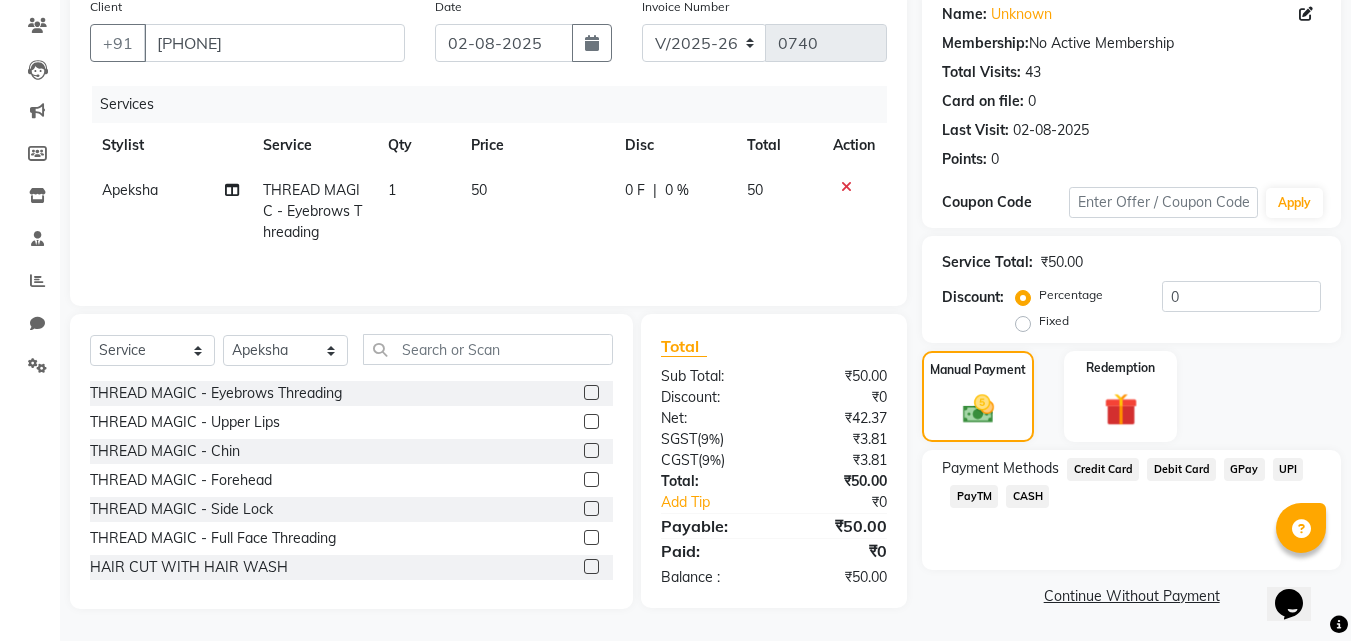 click on "Debit Card" 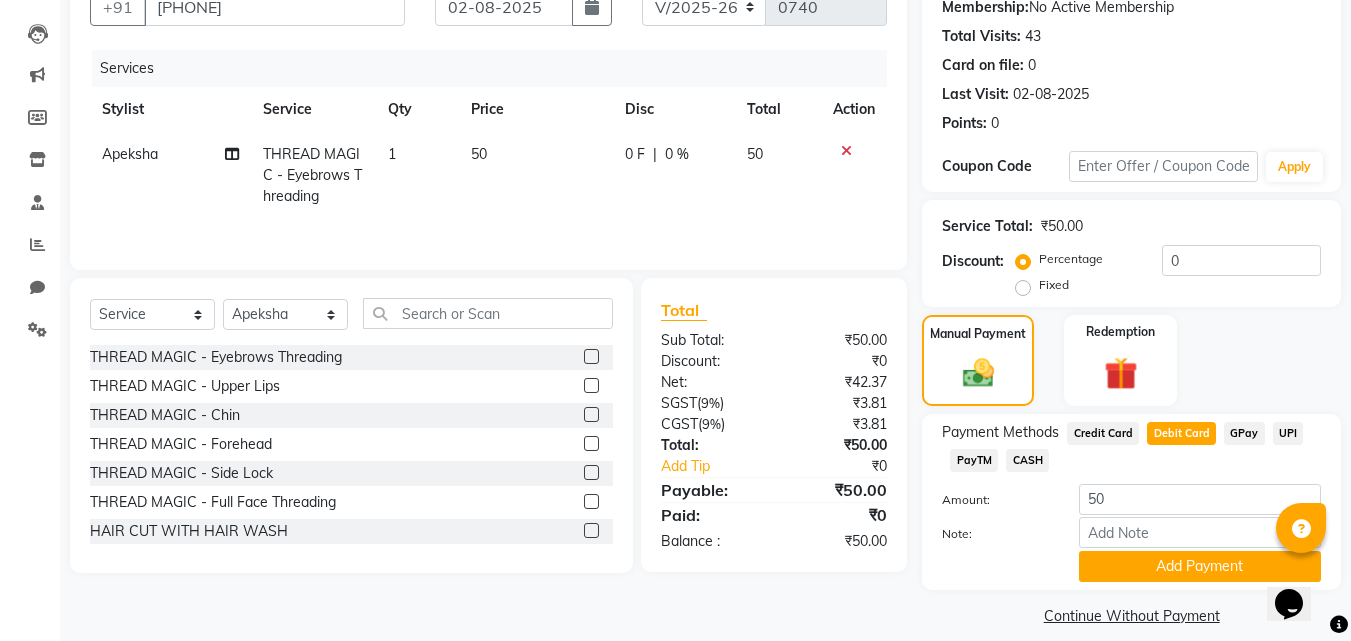 scroll, scrollTop: 218, scrollLeft: 0, axis: vertical 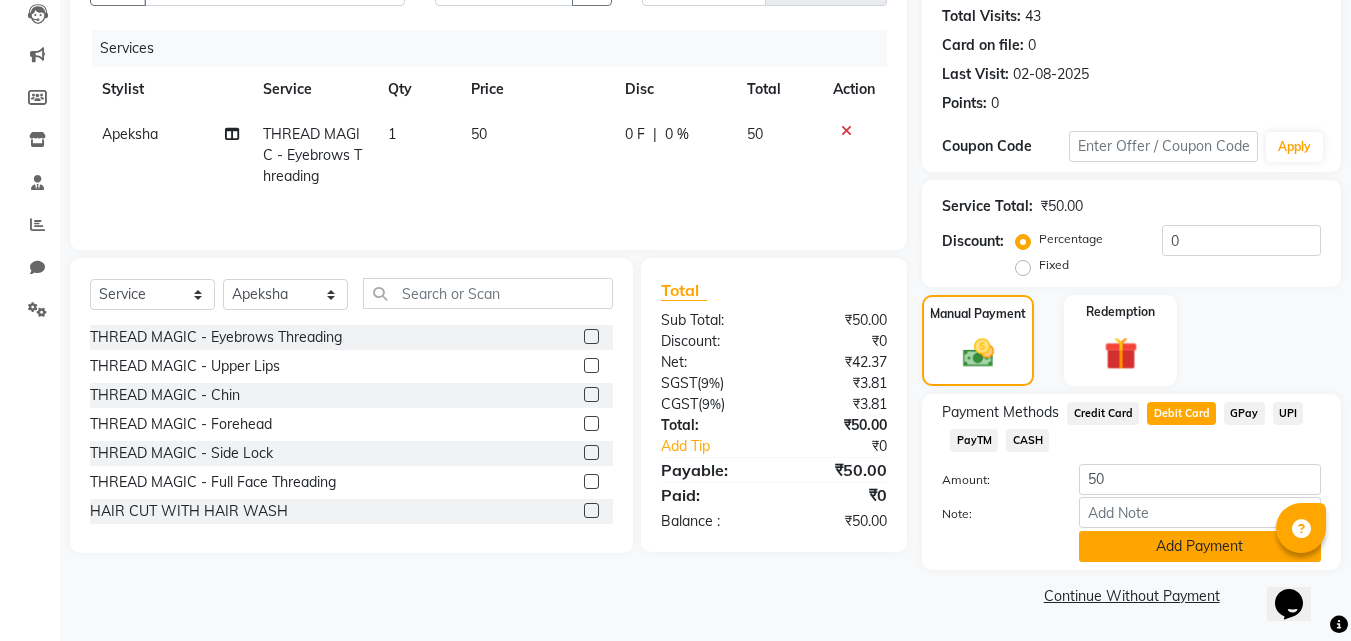 click on "Add Payment" 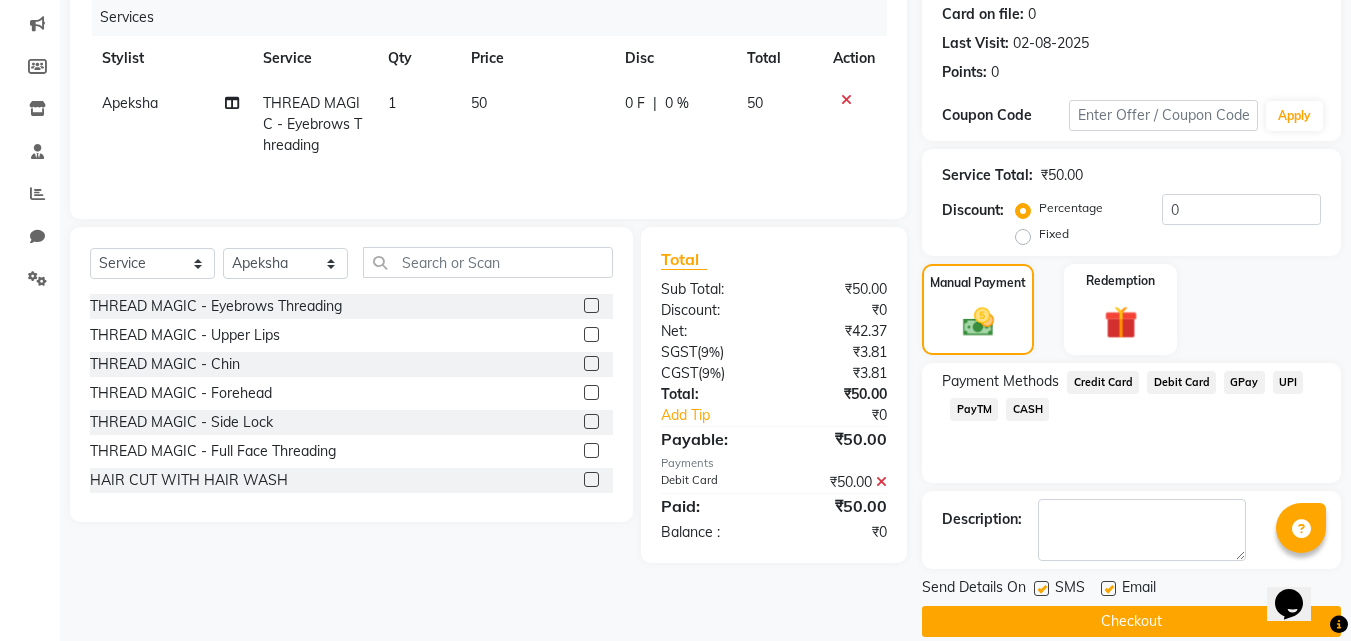 scroll, scrollTop: 275, scrollLeft: 0, axis: vertical 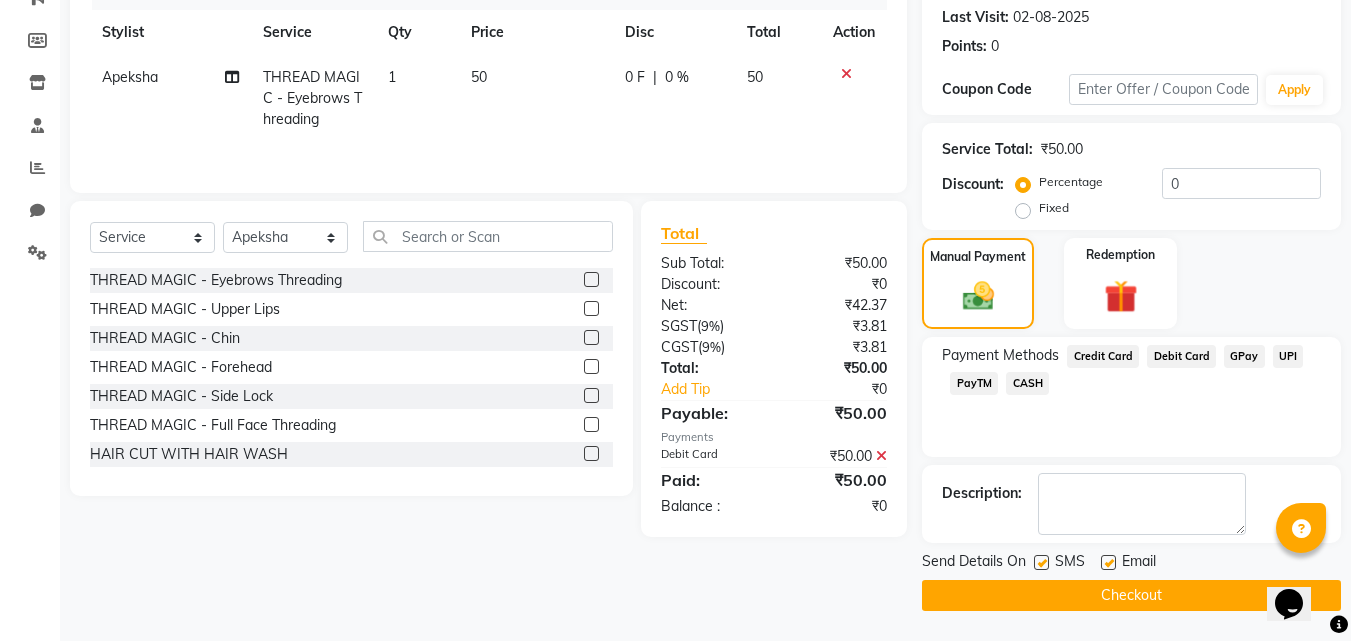 click on "Checkout" 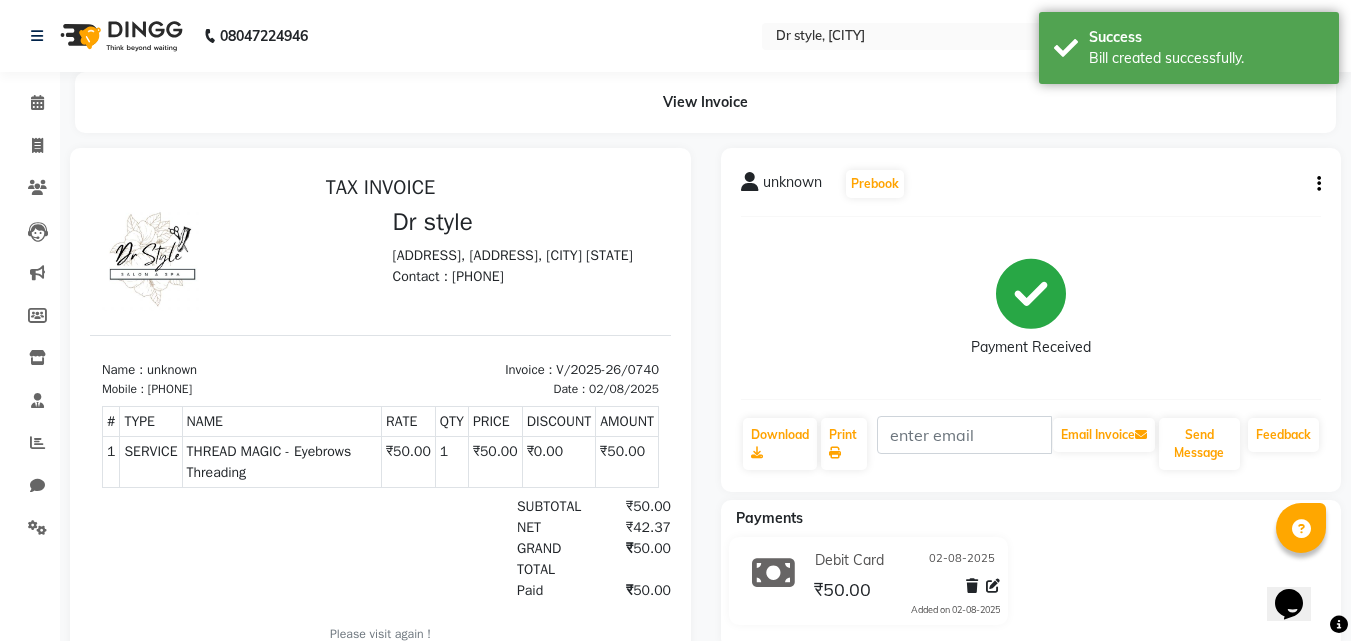 scroll, scrollTop: 0, scrollLeft: 0, axis: both 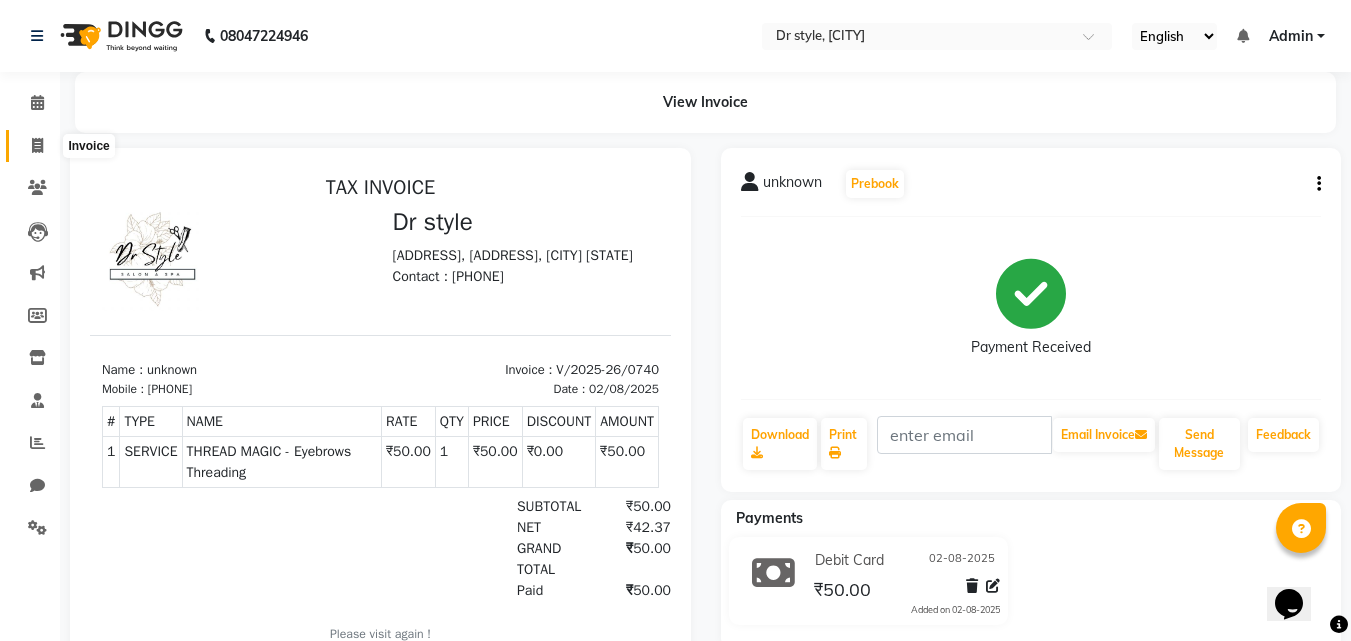 drag, startPoint x: 32, startPoint y: 150, endPoint x: 50, endPoint y: 133, distance: 24.758837 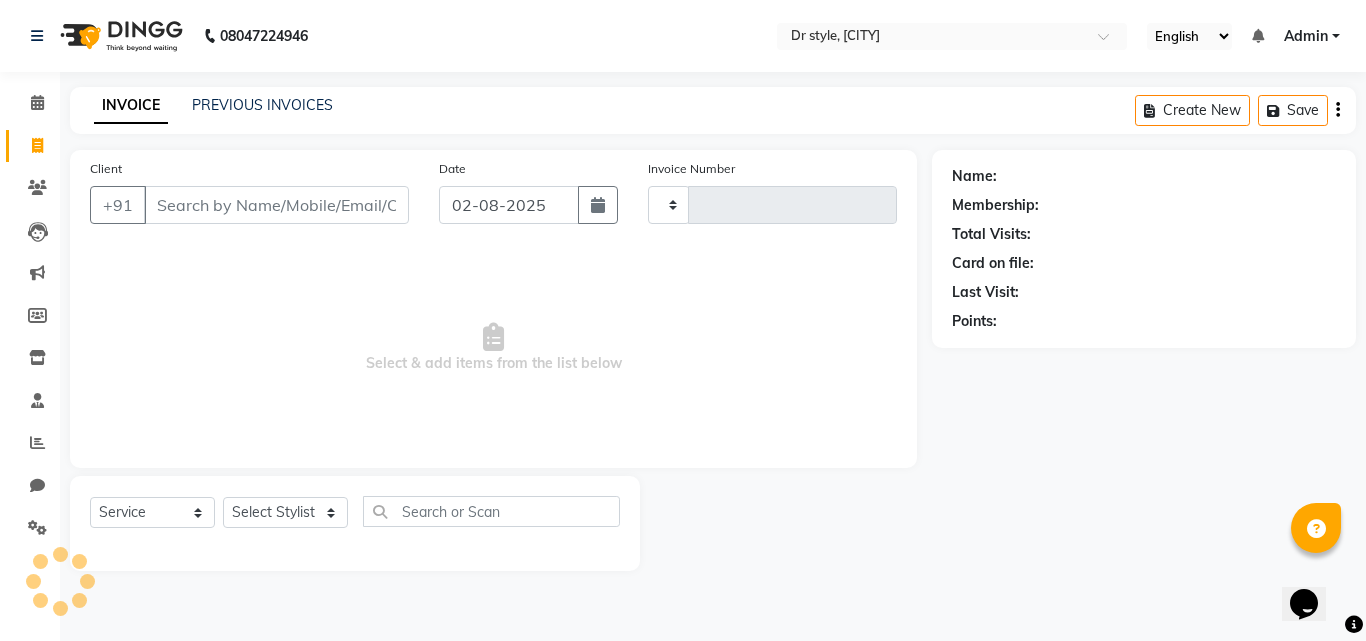 type on "0741" 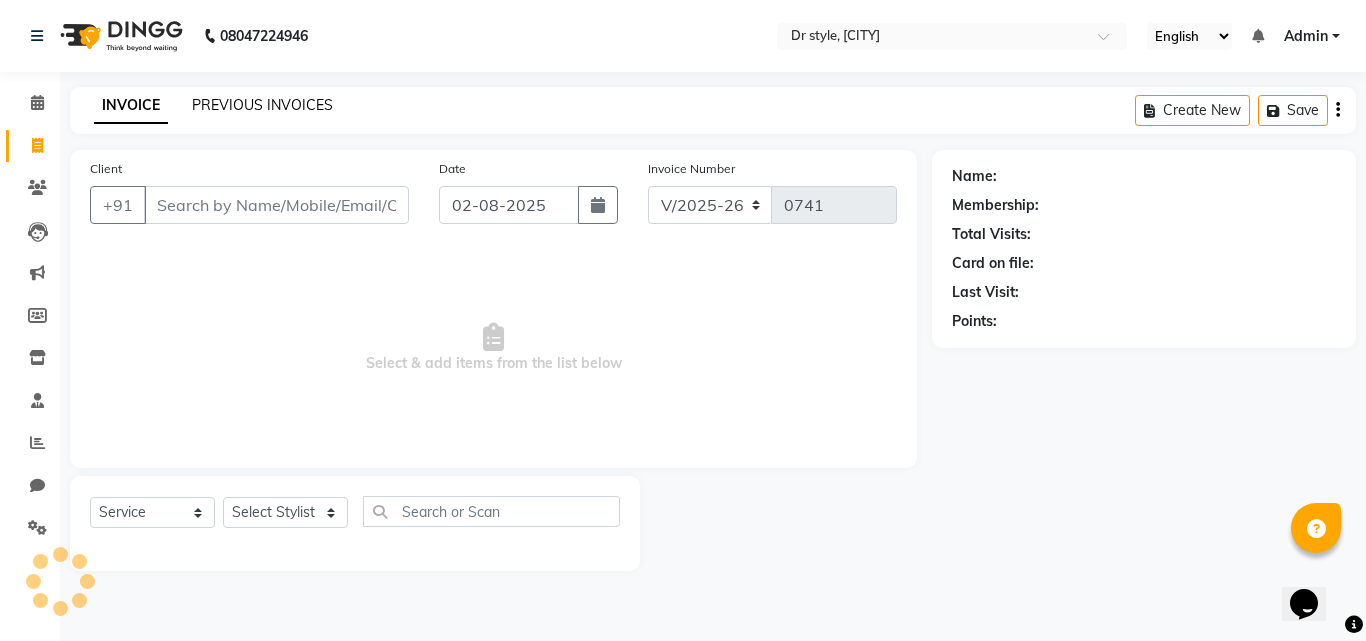 click on "PREVIOUS INVOICES" 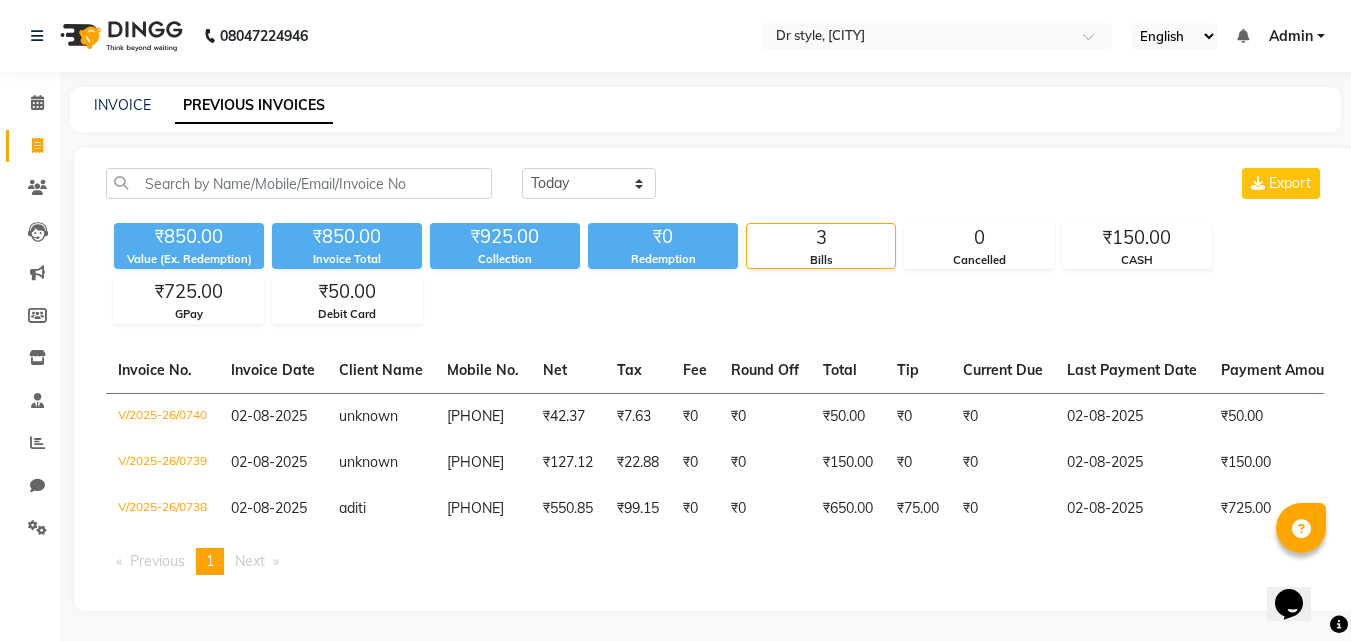 scroll, scrollTop: 0, scrollLeft: 444, axis: horizontal 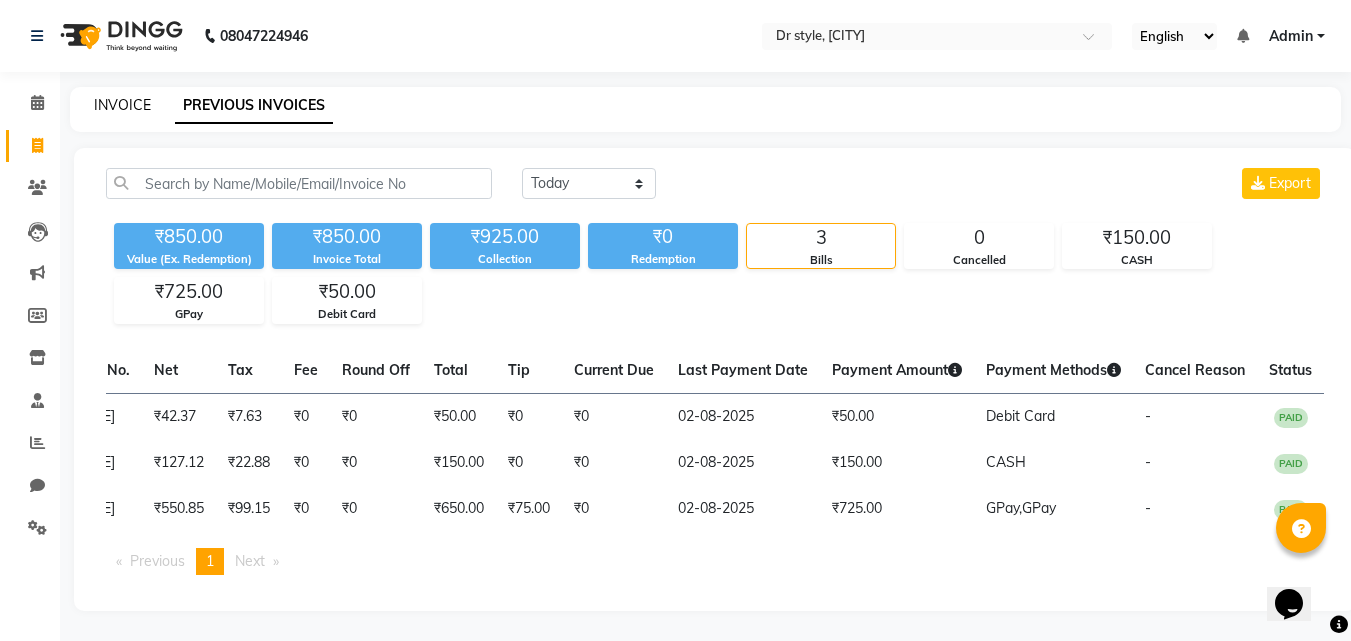 click on "INVOICE" 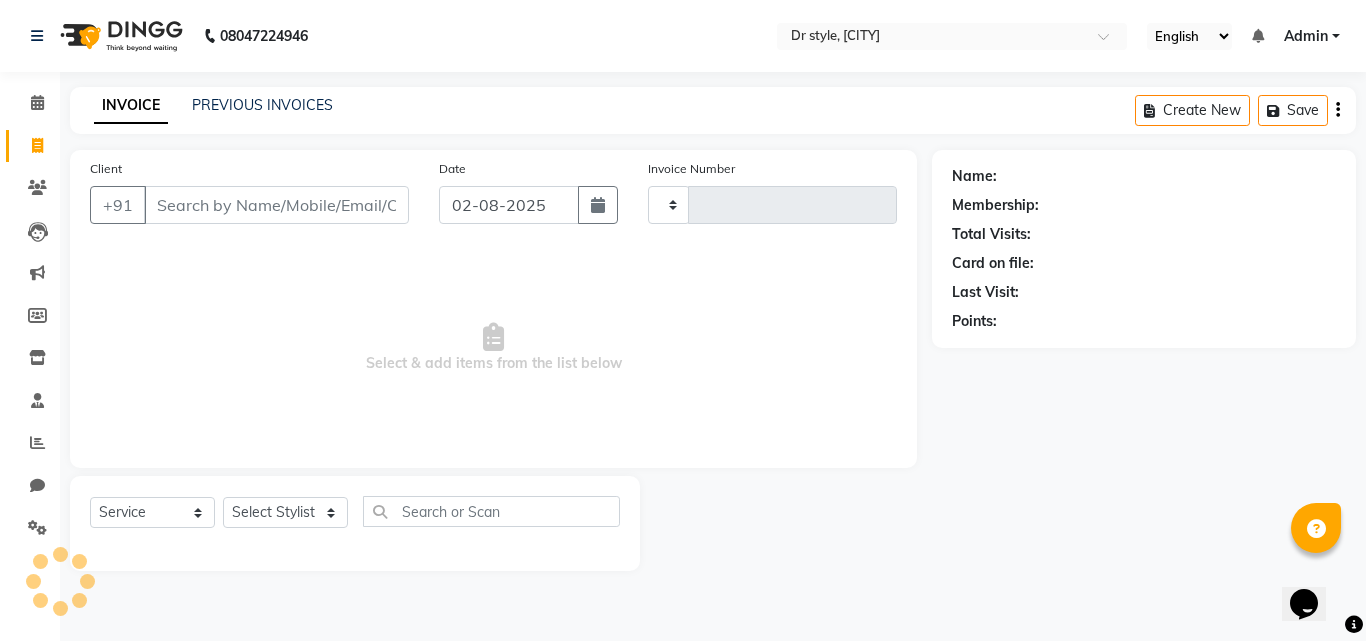 type on "0741" 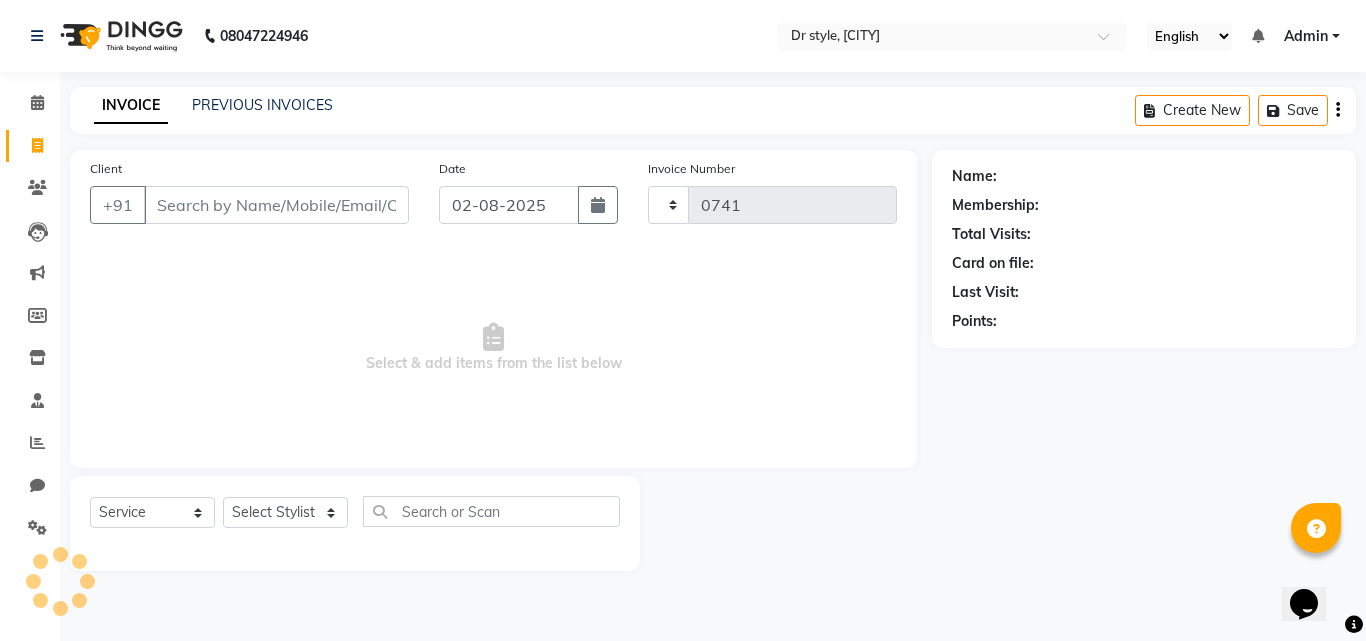 select on "7832" 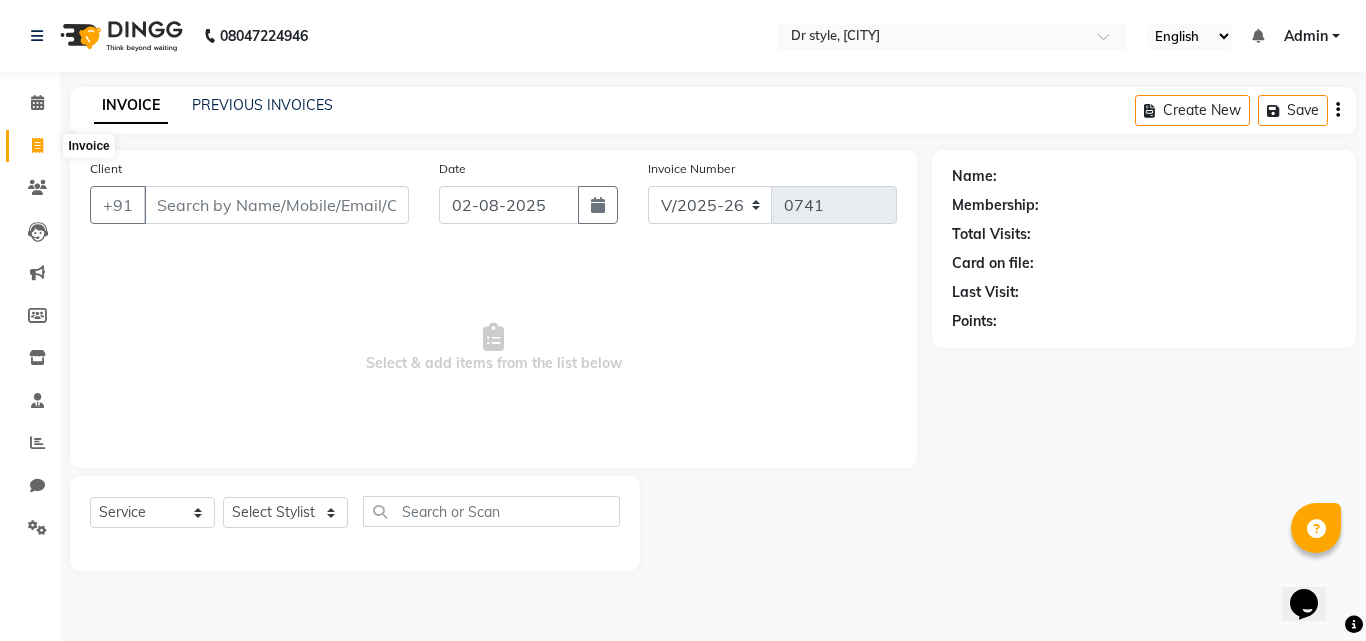 click 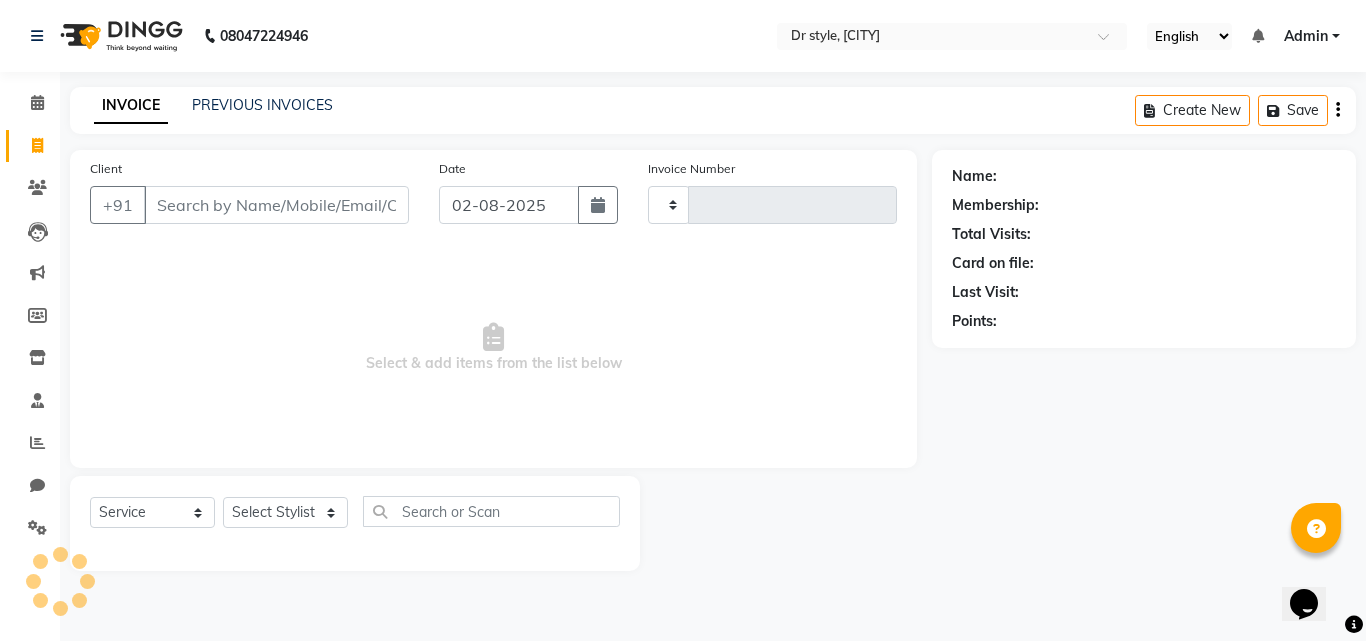 type on "0741" 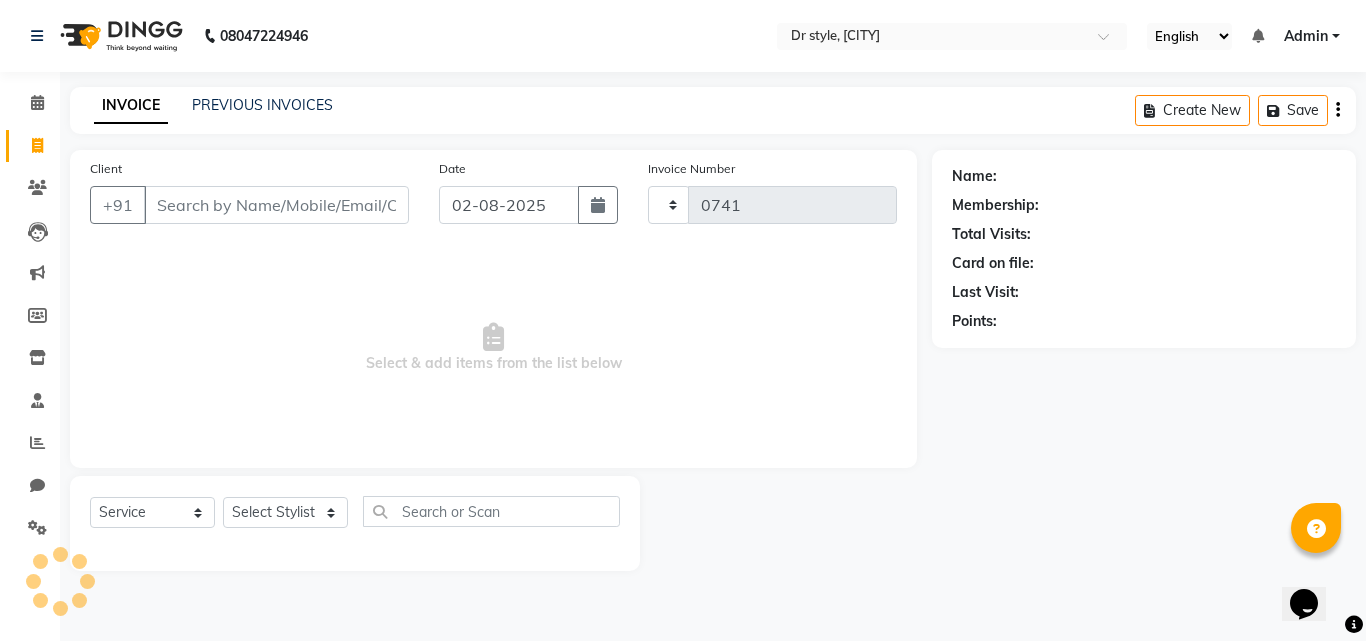 select on "7832" 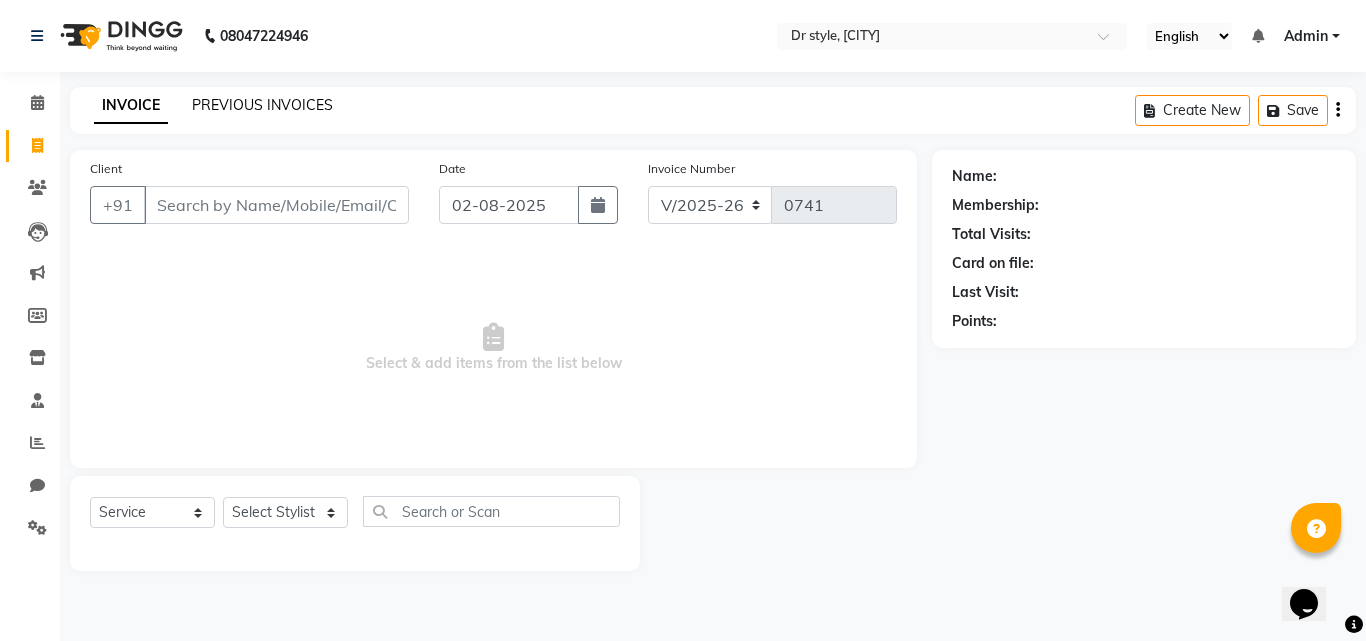 click on "PREVIOUS INVOICES" 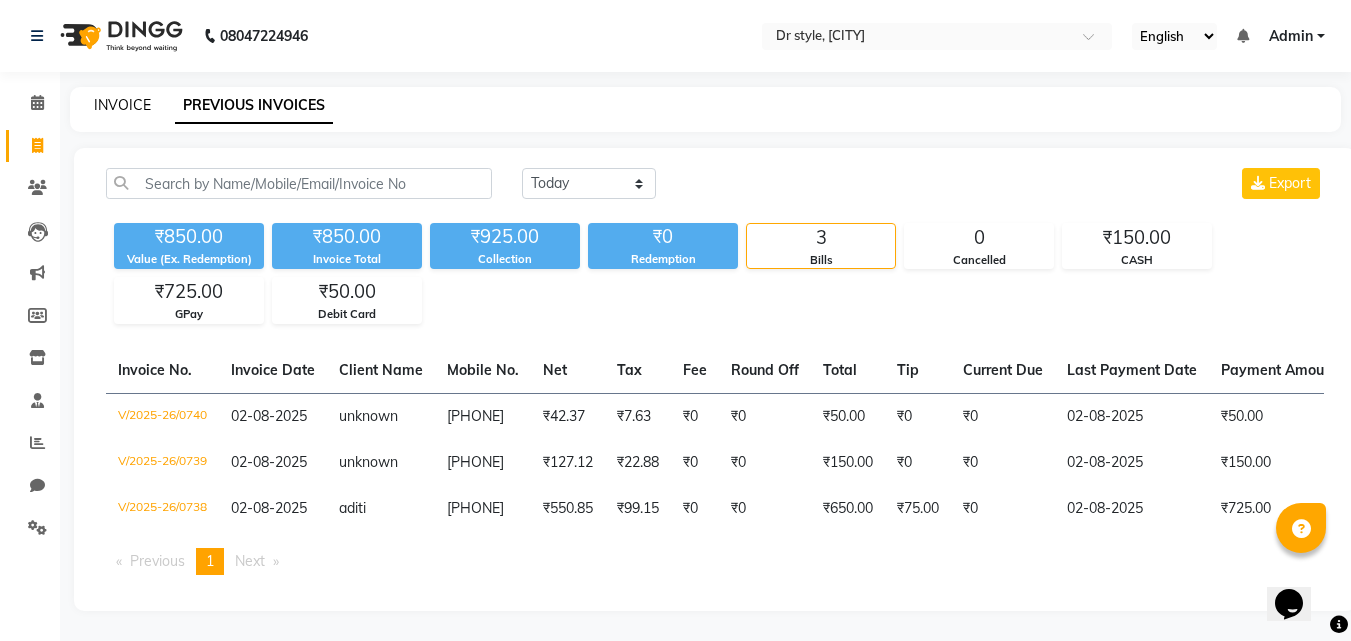 click on "INVOICE" 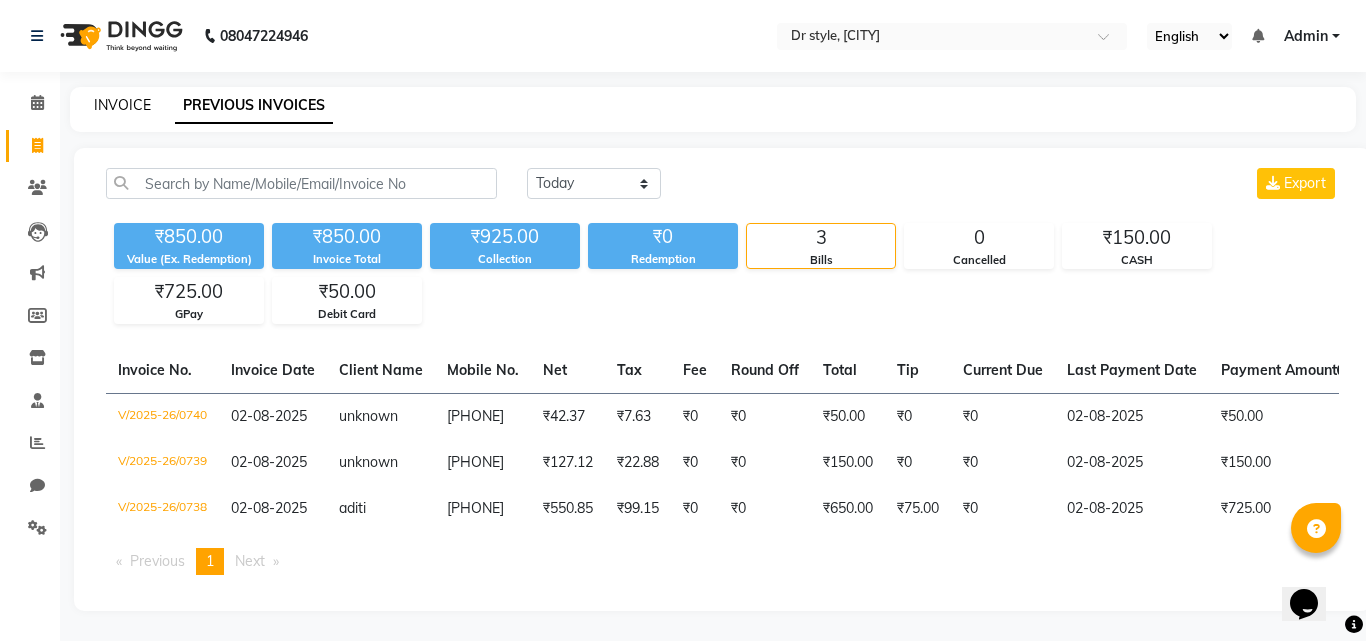 select on "7832" 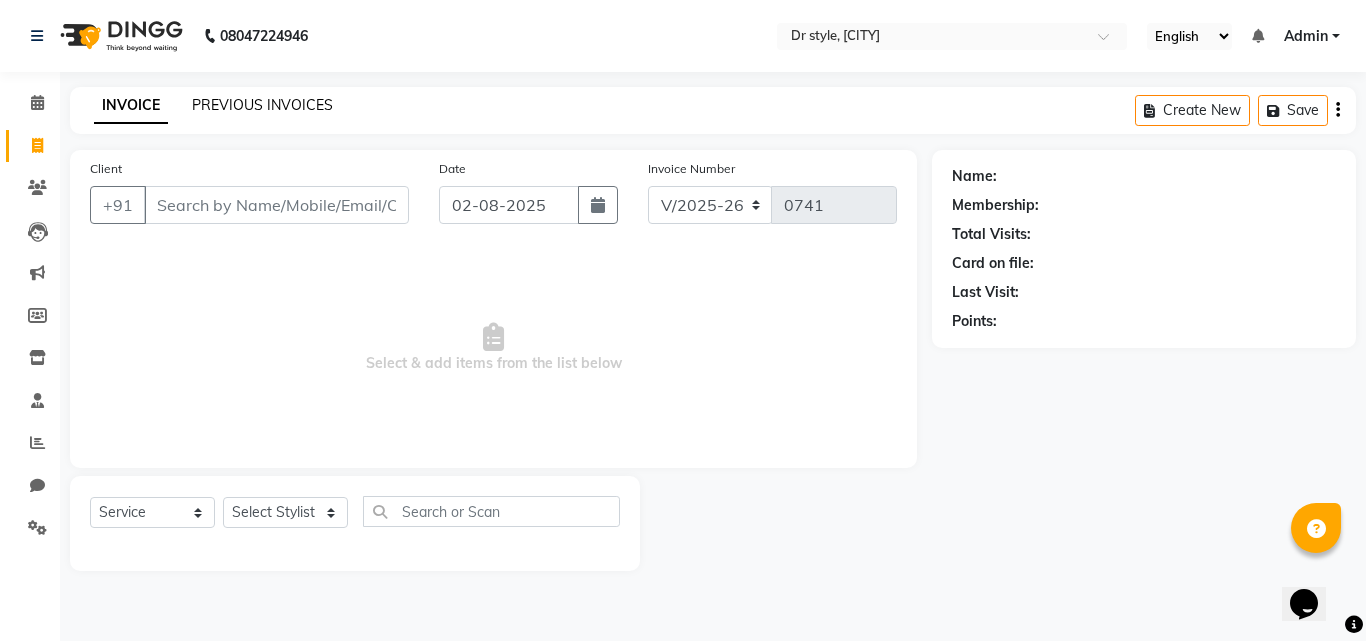 click on "PREVIOUS INVOICES" 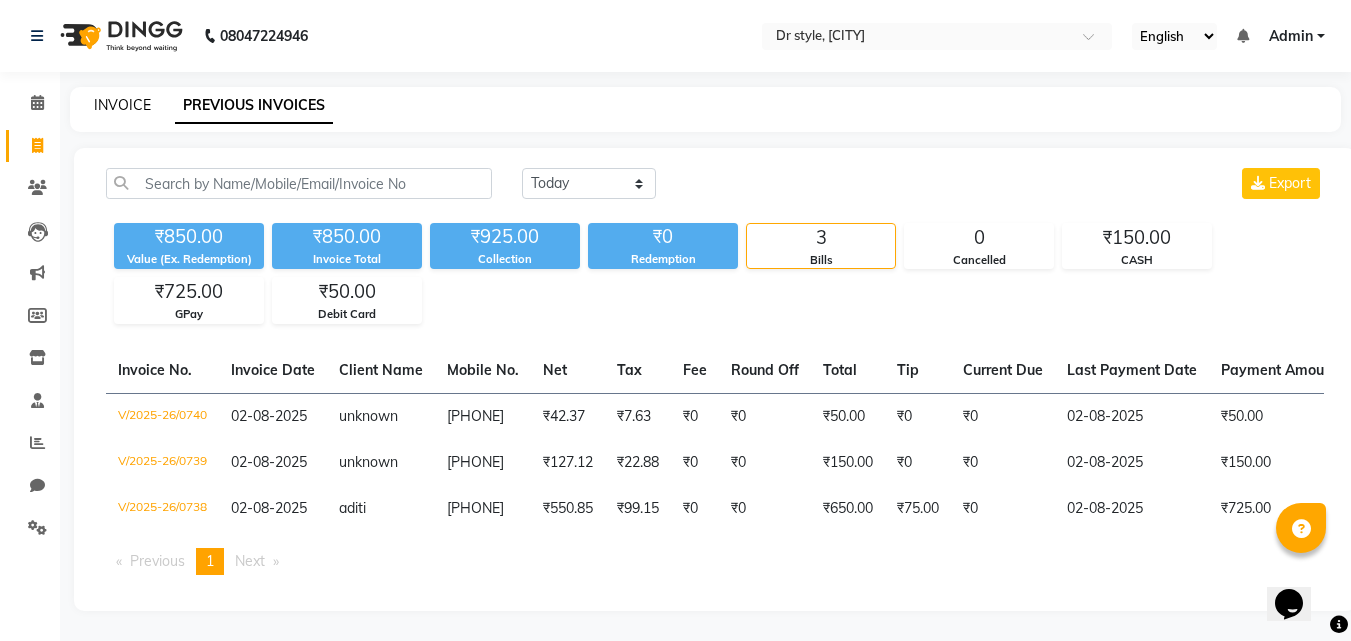 click on "INVOICE" 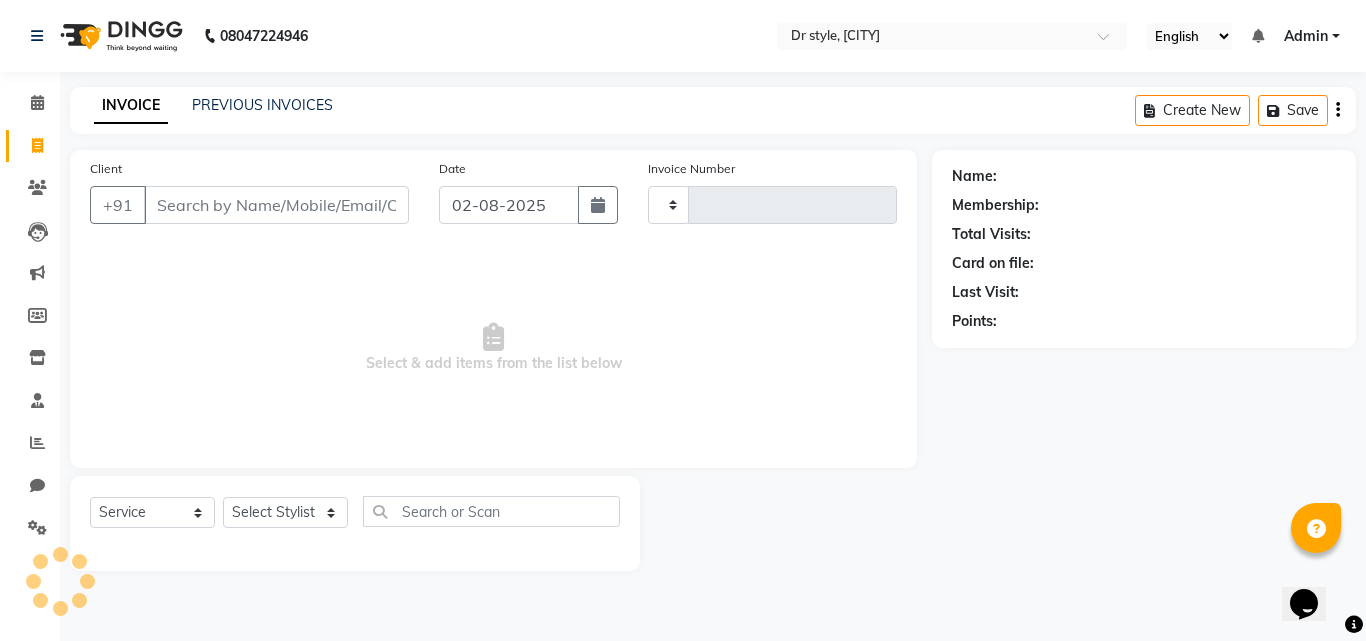 type on "0741" 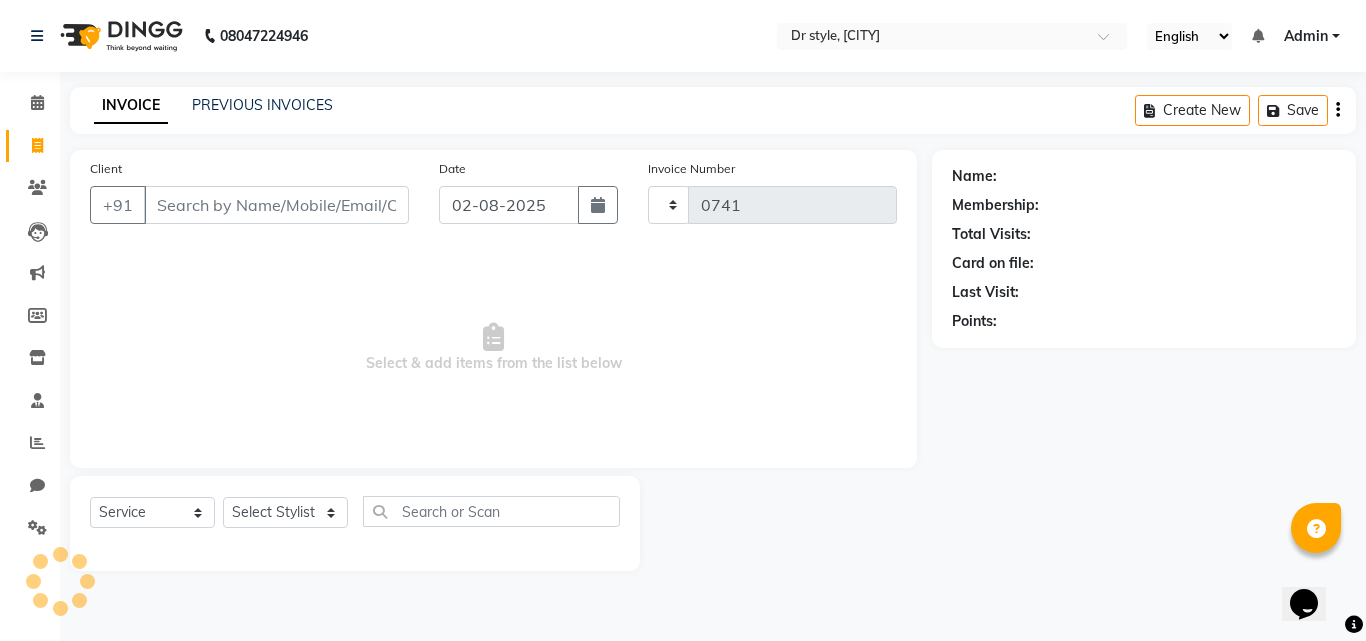 select on "7832" 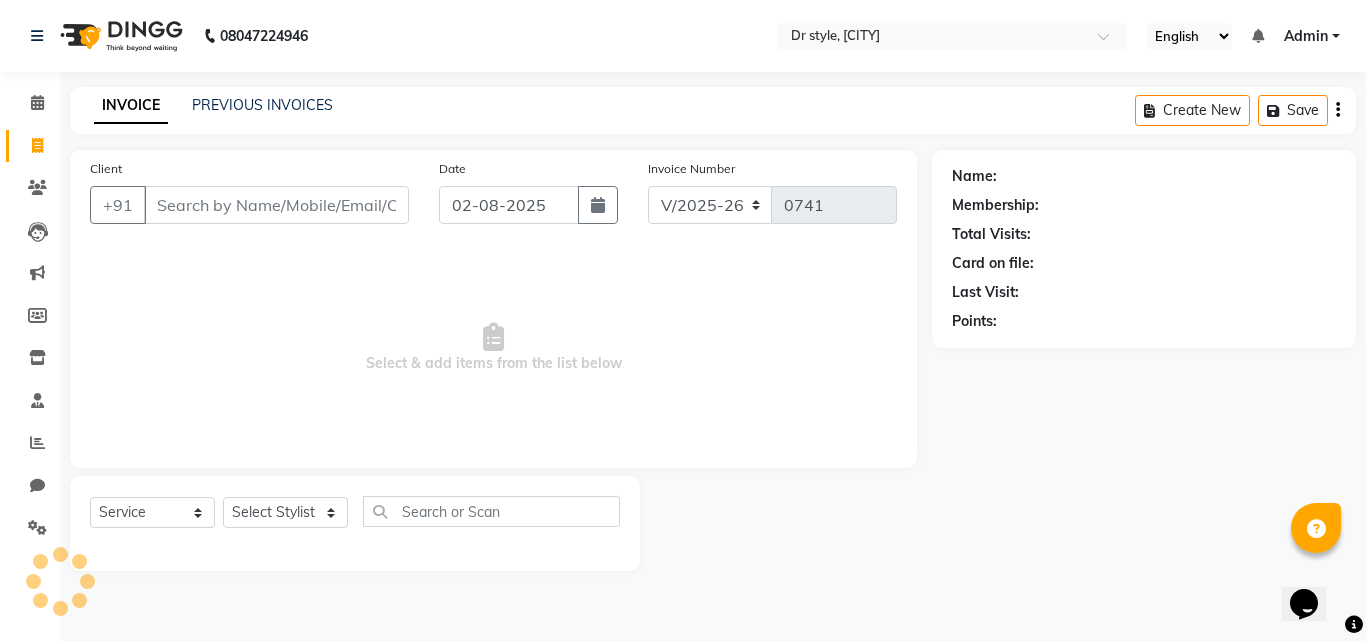 click on "Client" at bounding box center [276, 205] 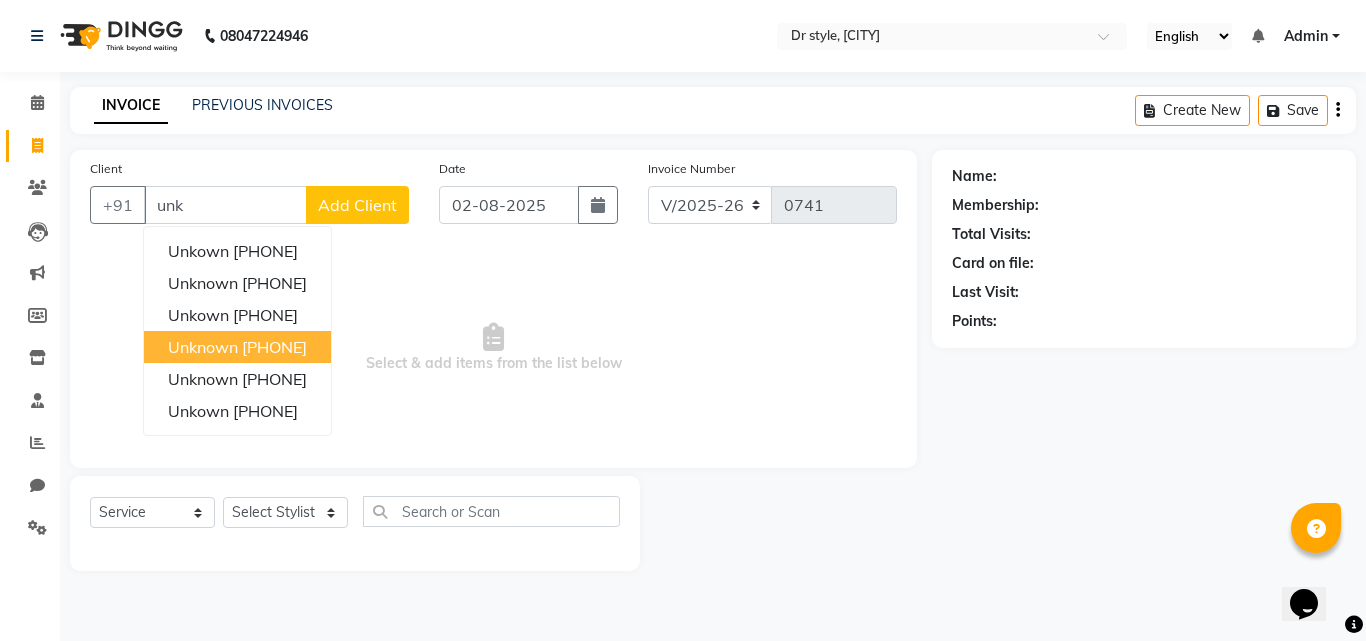 click on "[INVOICE_NUMBER]" at bounding box center [274, 347] 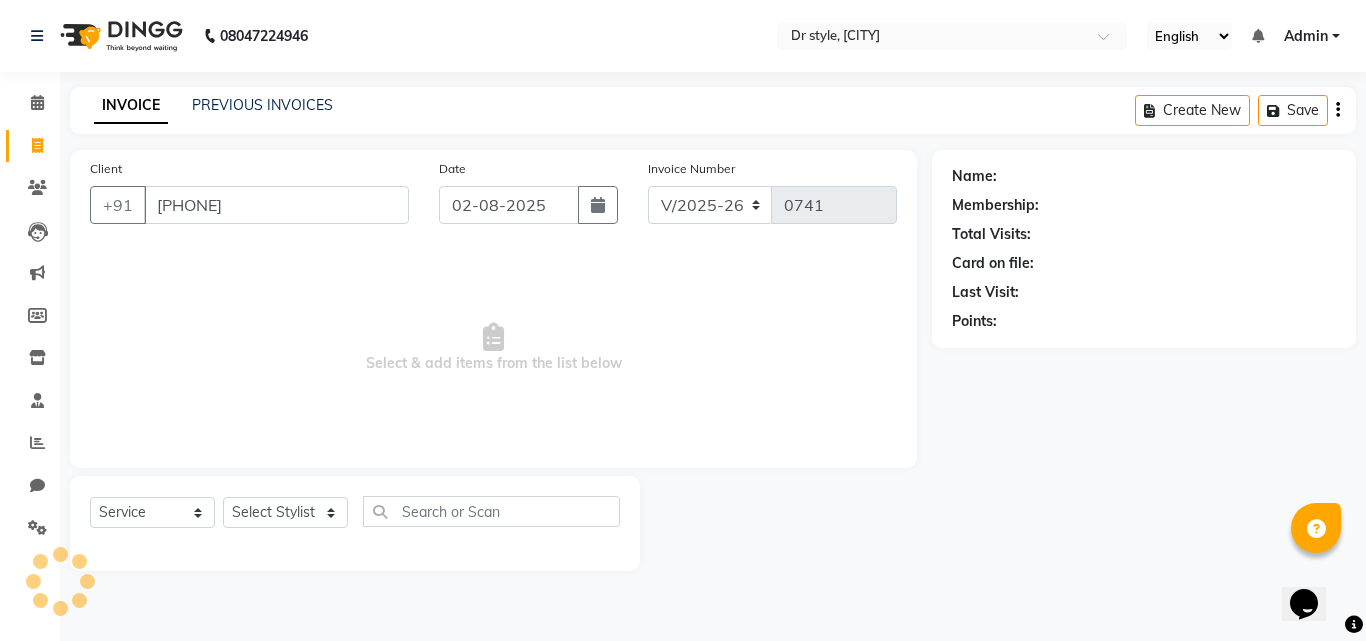 type on "[INVOICE_NUMBER]" 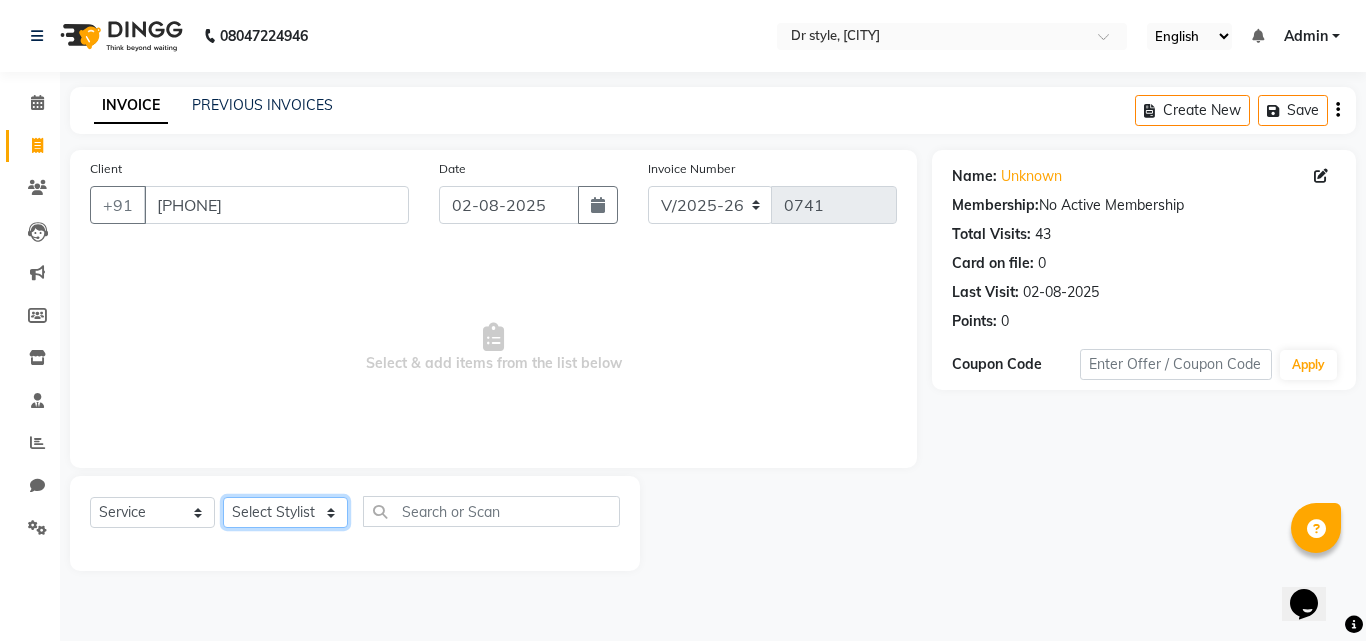 click on "Select Stylist [NAME] [NAME] [NAME] [NAME] [NAME]" 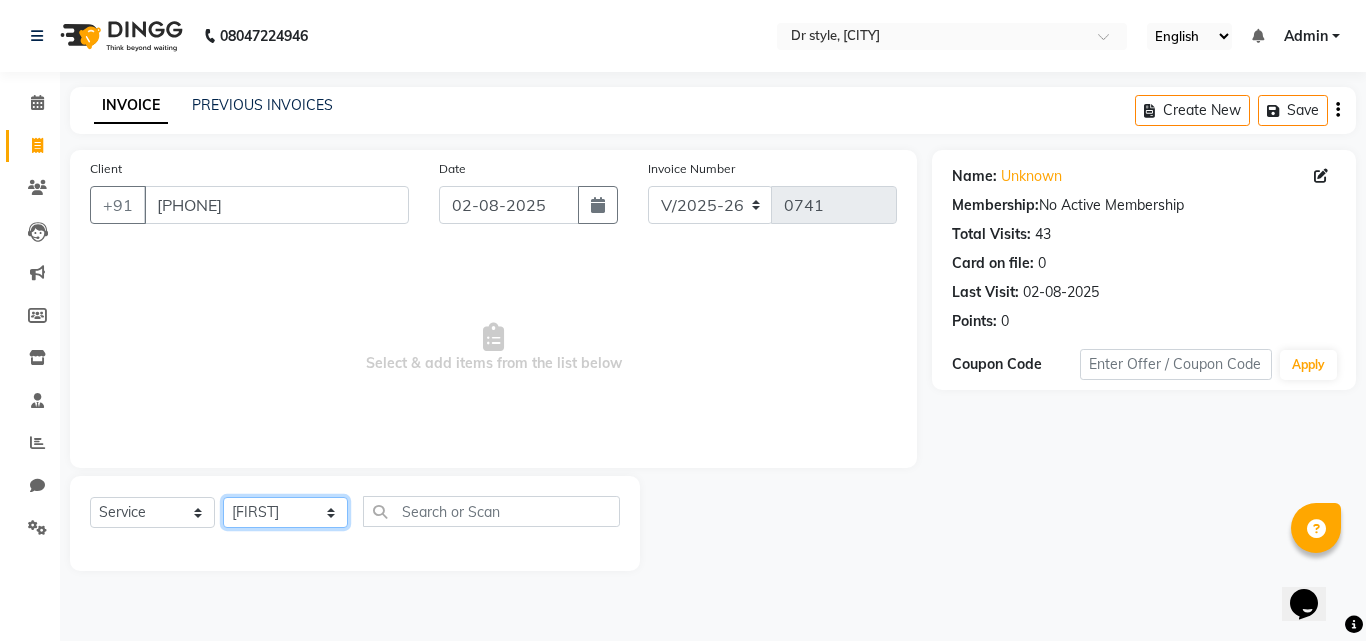 click on "Select Stylist [NAME] [NAME] [NAME] [NAME] [NAME]" 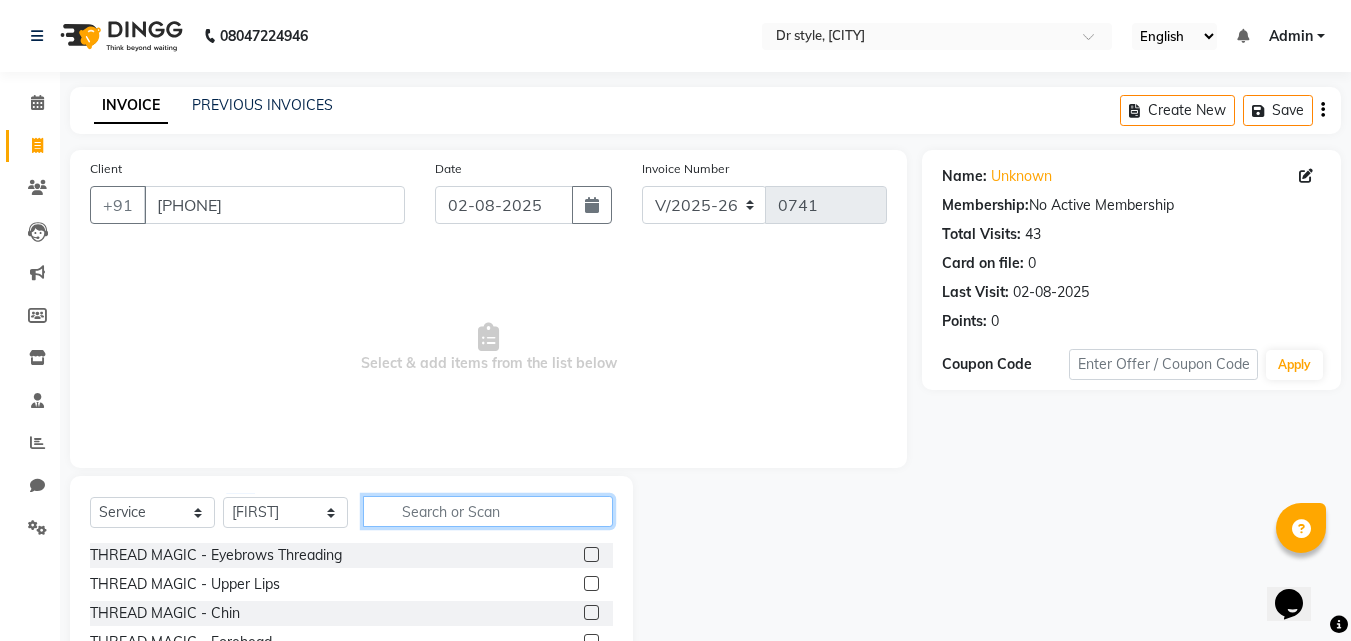 click 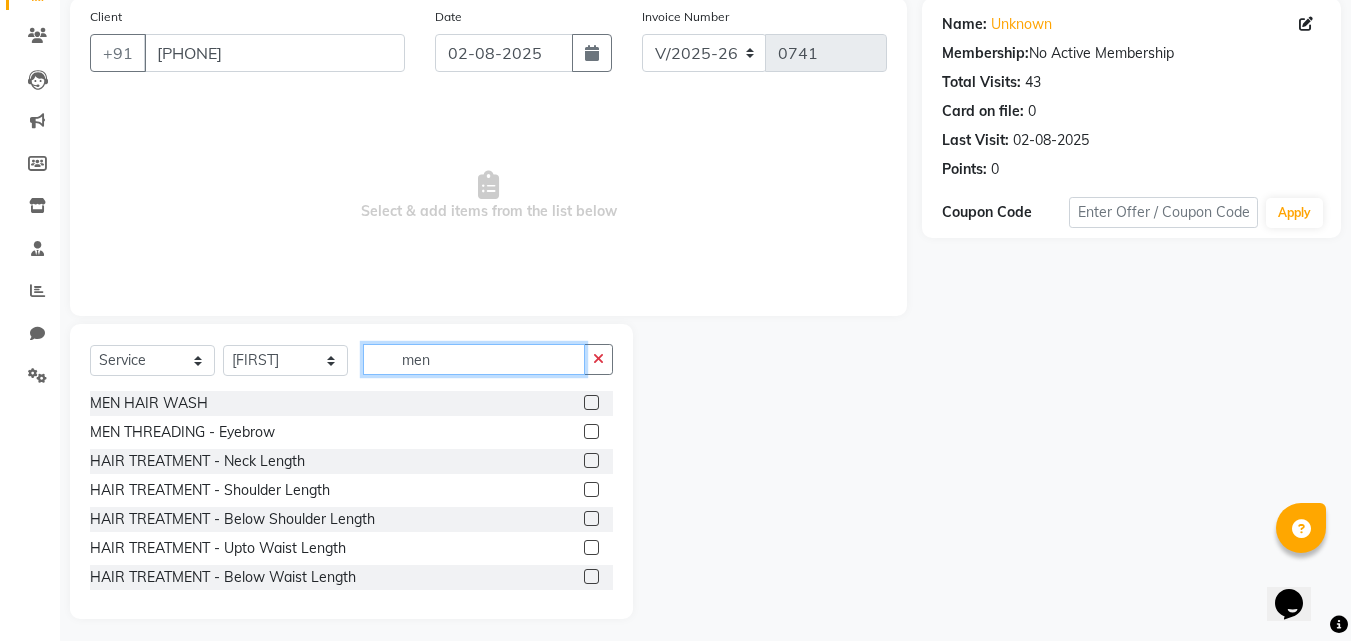 scroll, scrollTop: 160, scrollLeft: 0, axis: vertical 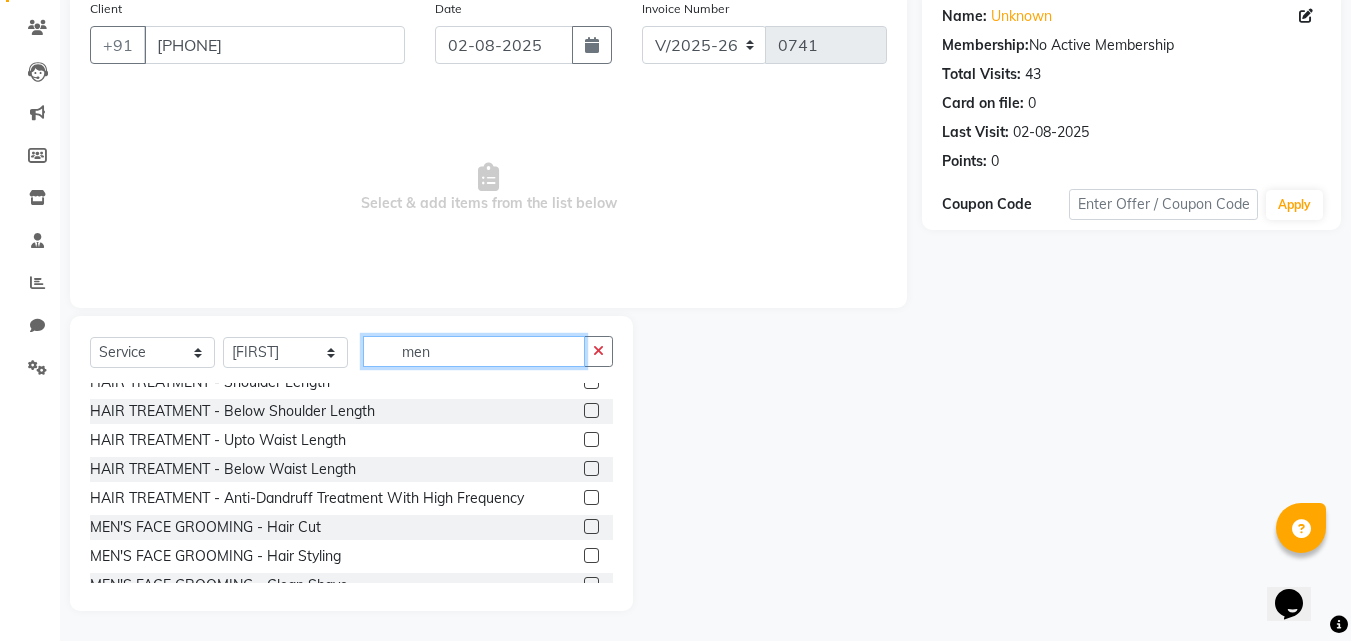type on "men" 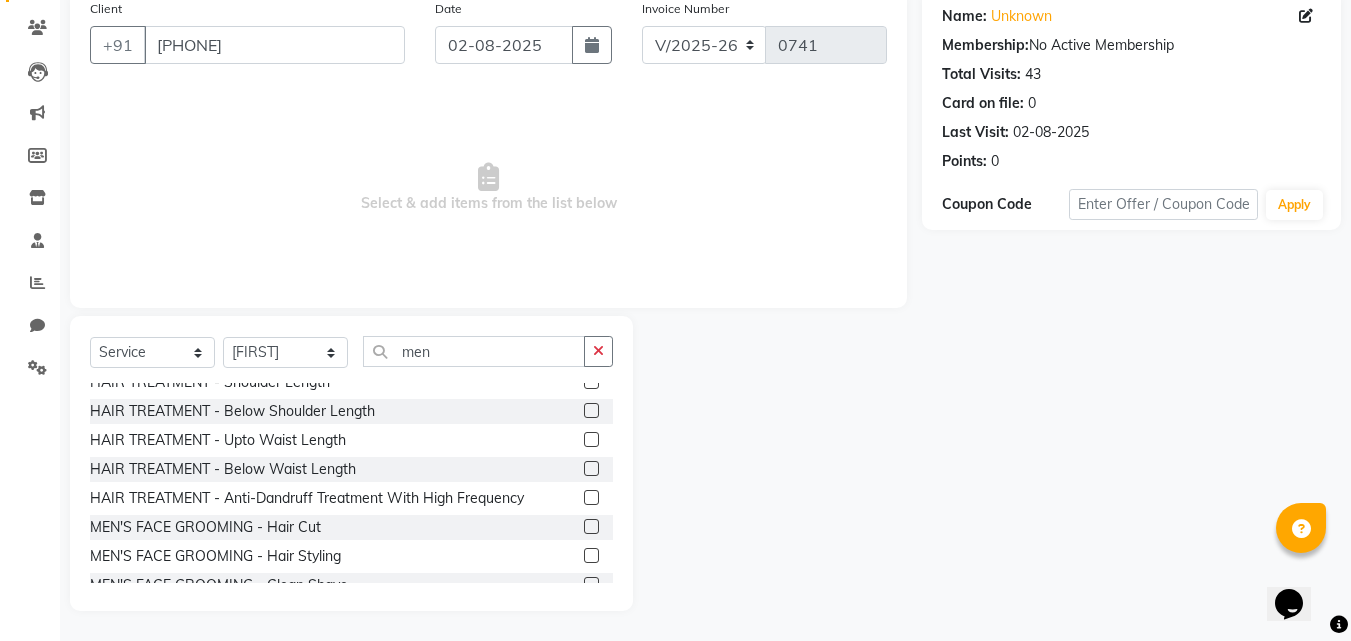 click 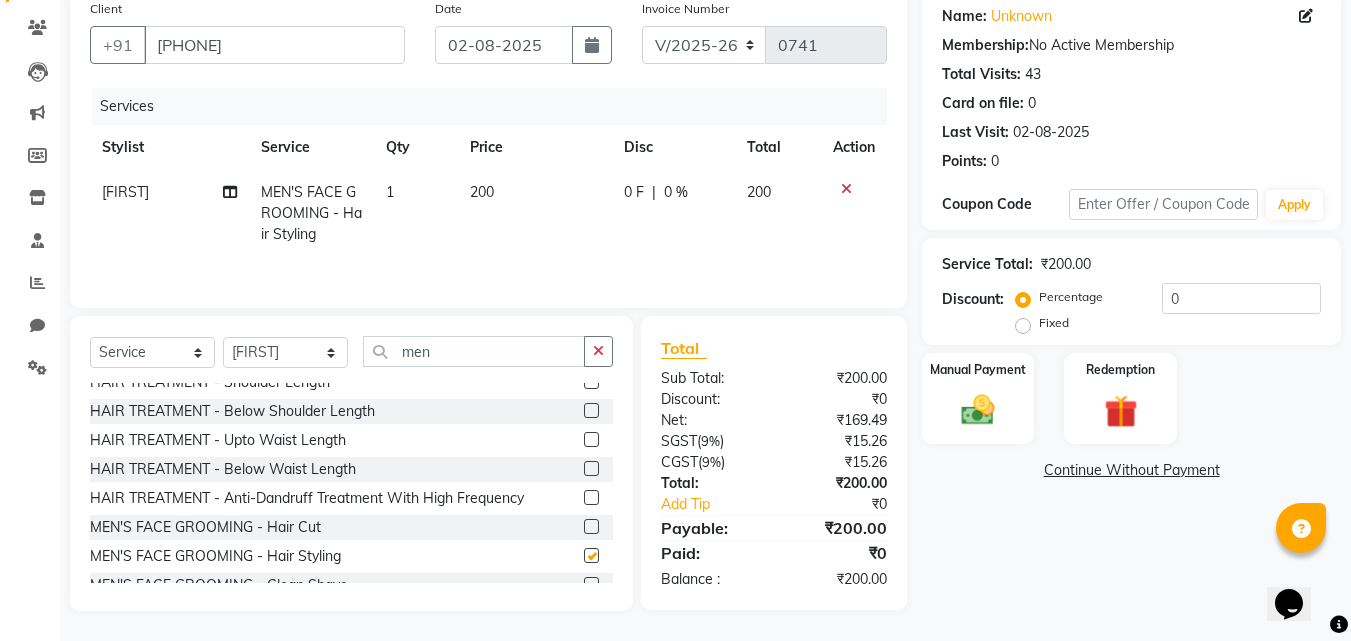 checkbox on "false" 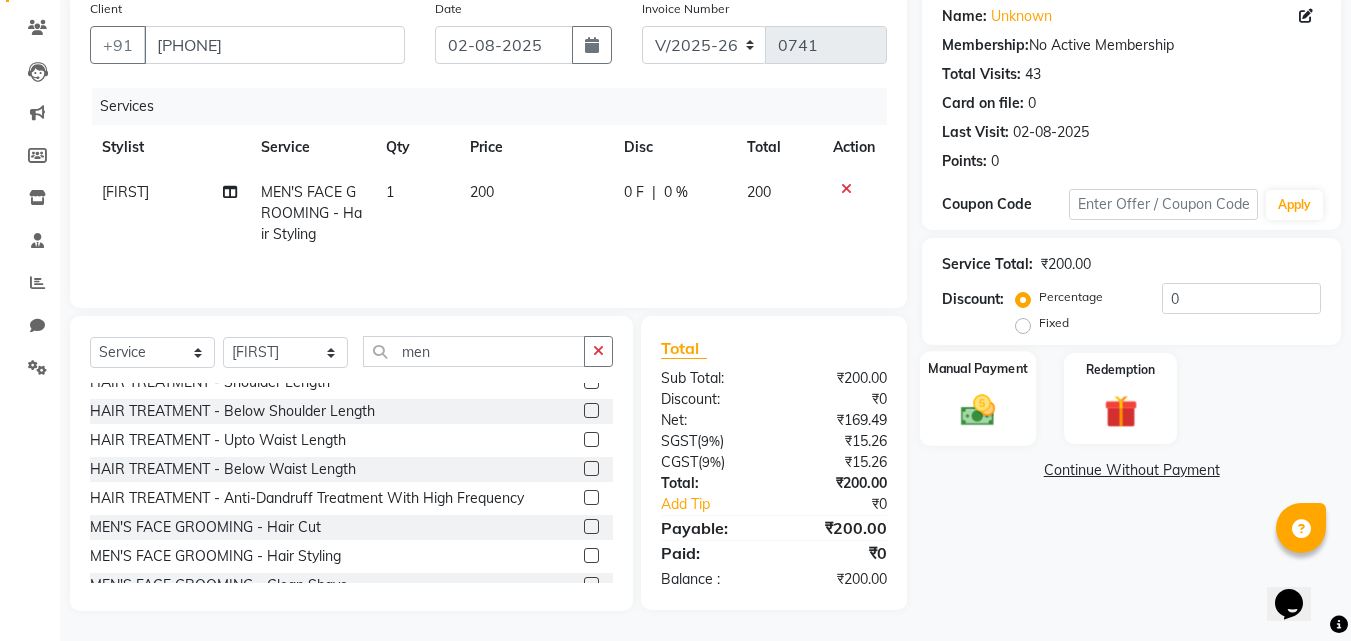 click on "Manual Payment" 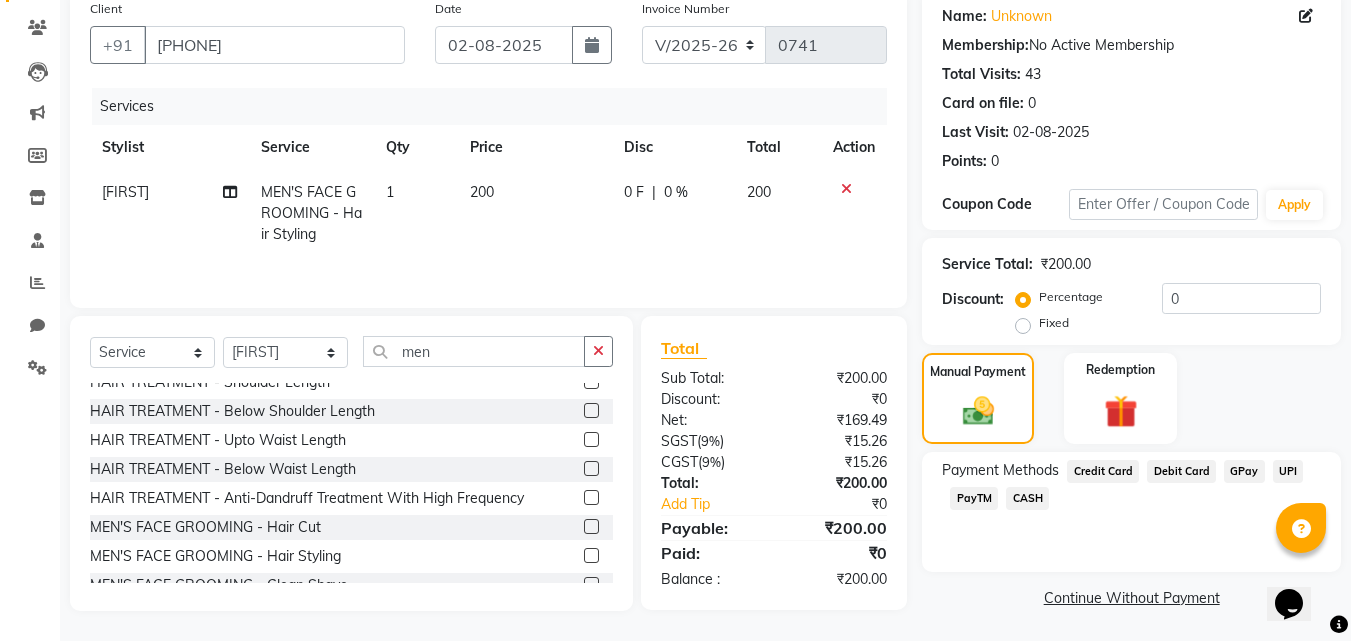 click on "CASH" 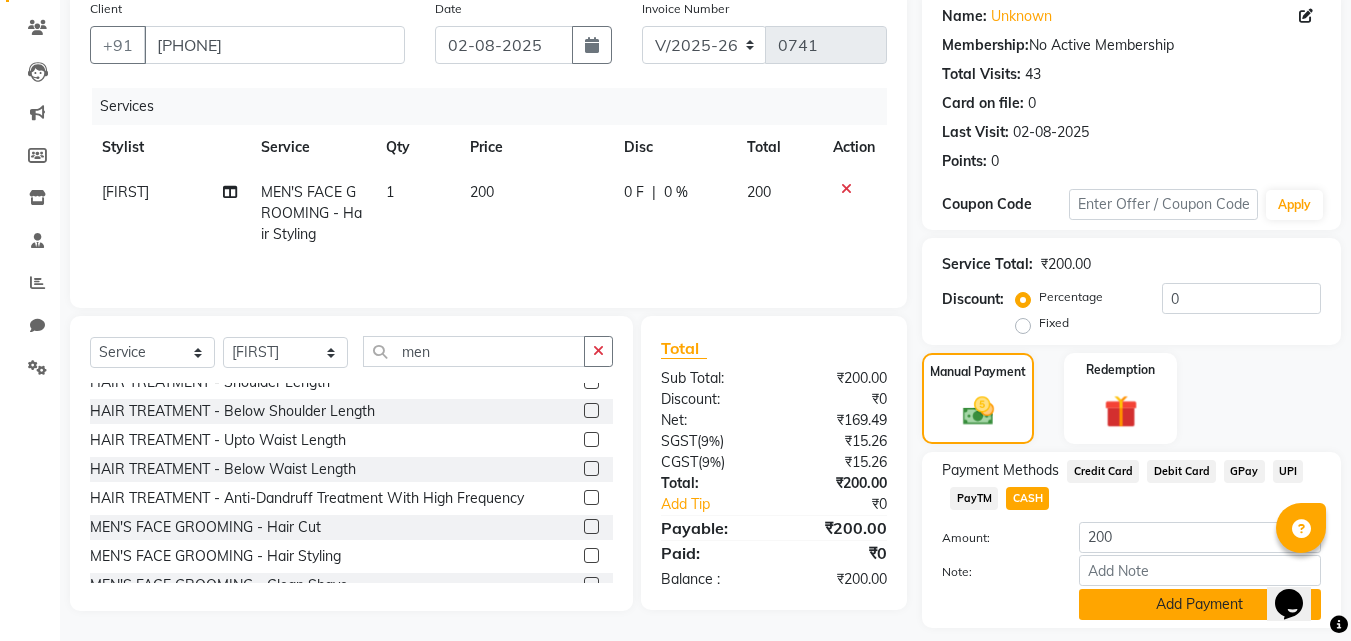 click on "Add Payment" 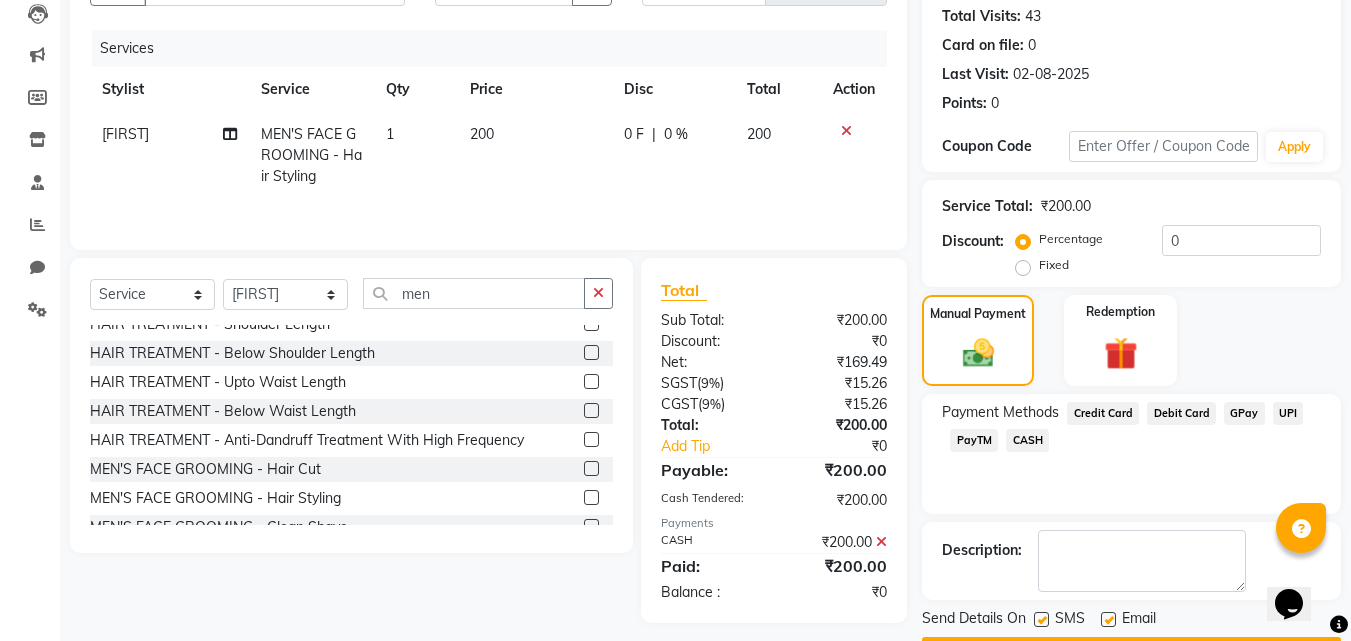 scroll, scrollTop: 275, scrollLeft: 0, axis: vertical 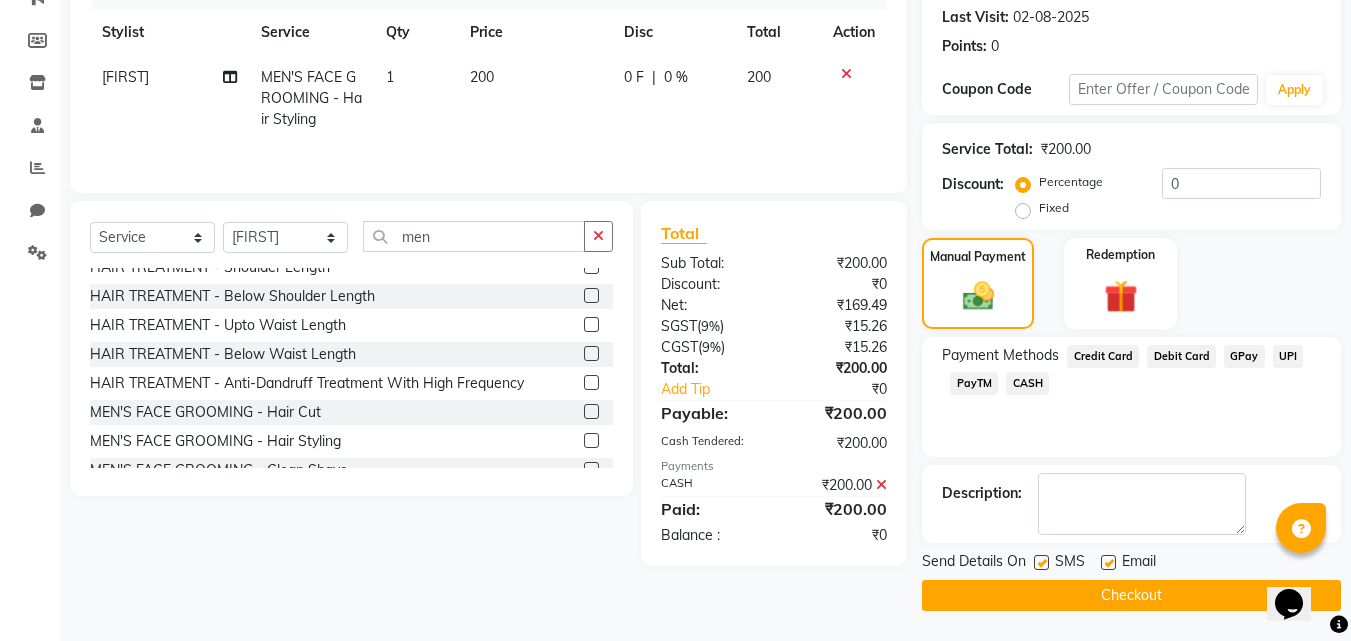 click on "Checkout" 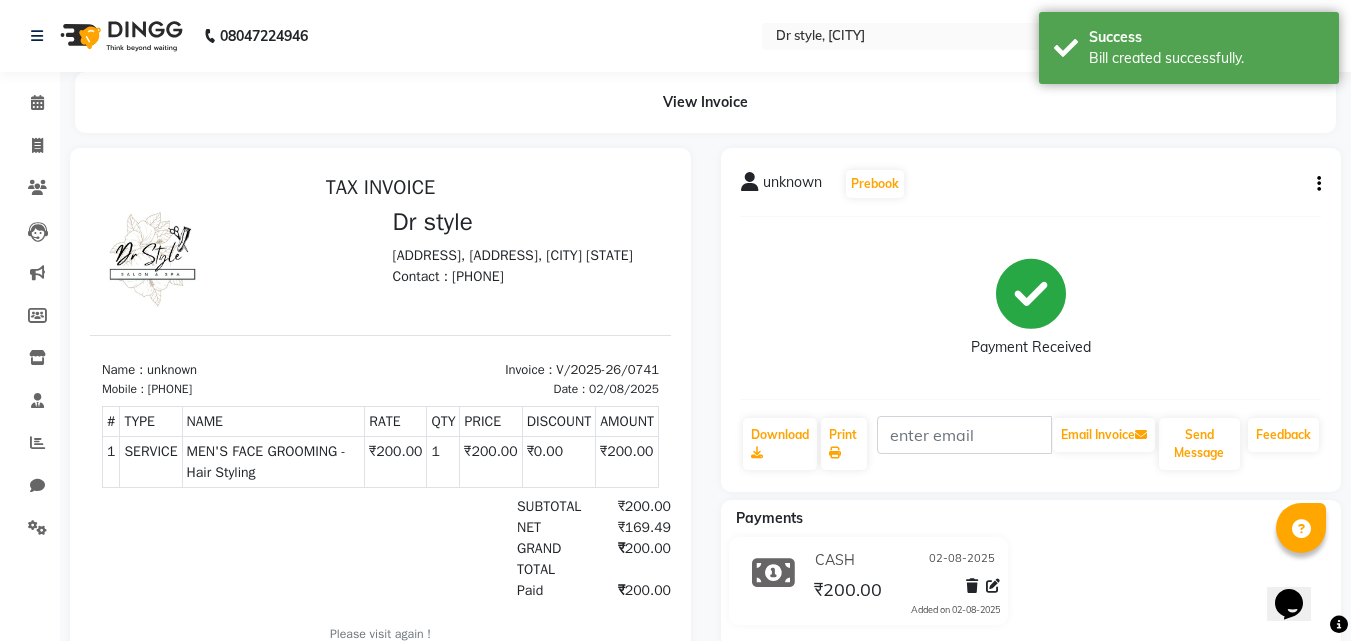 scroll, scrollTop: 0, scrollLeft: 0, axis: both 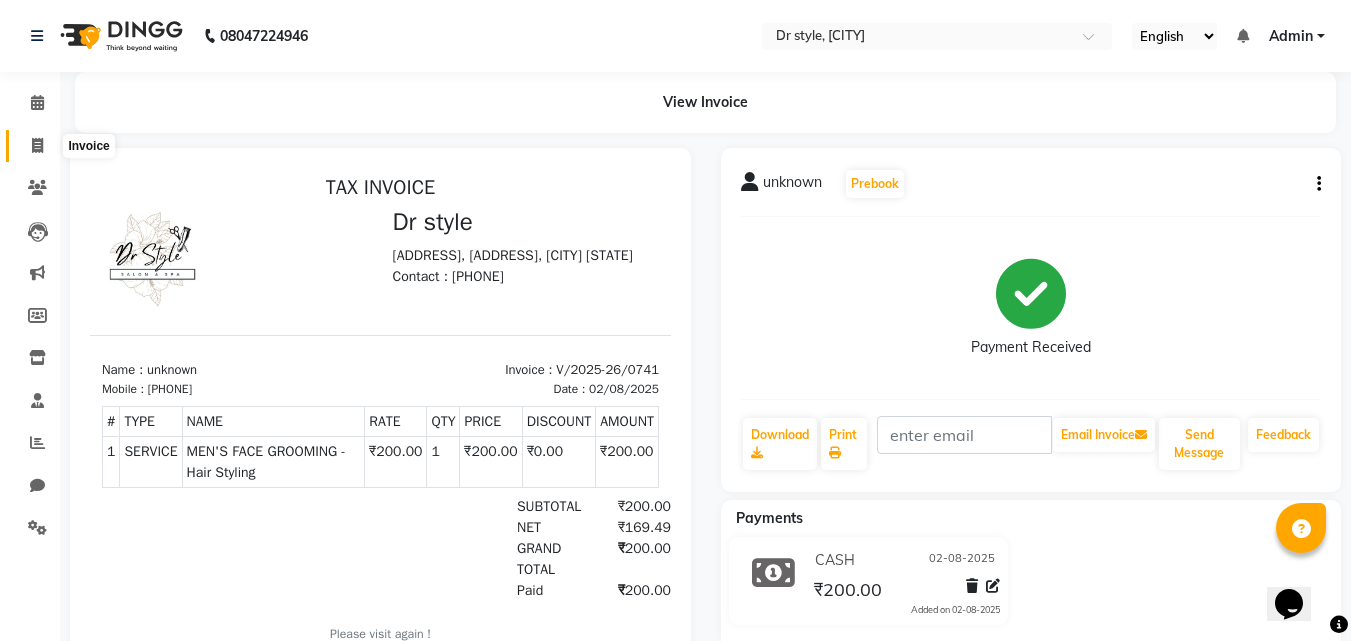 click 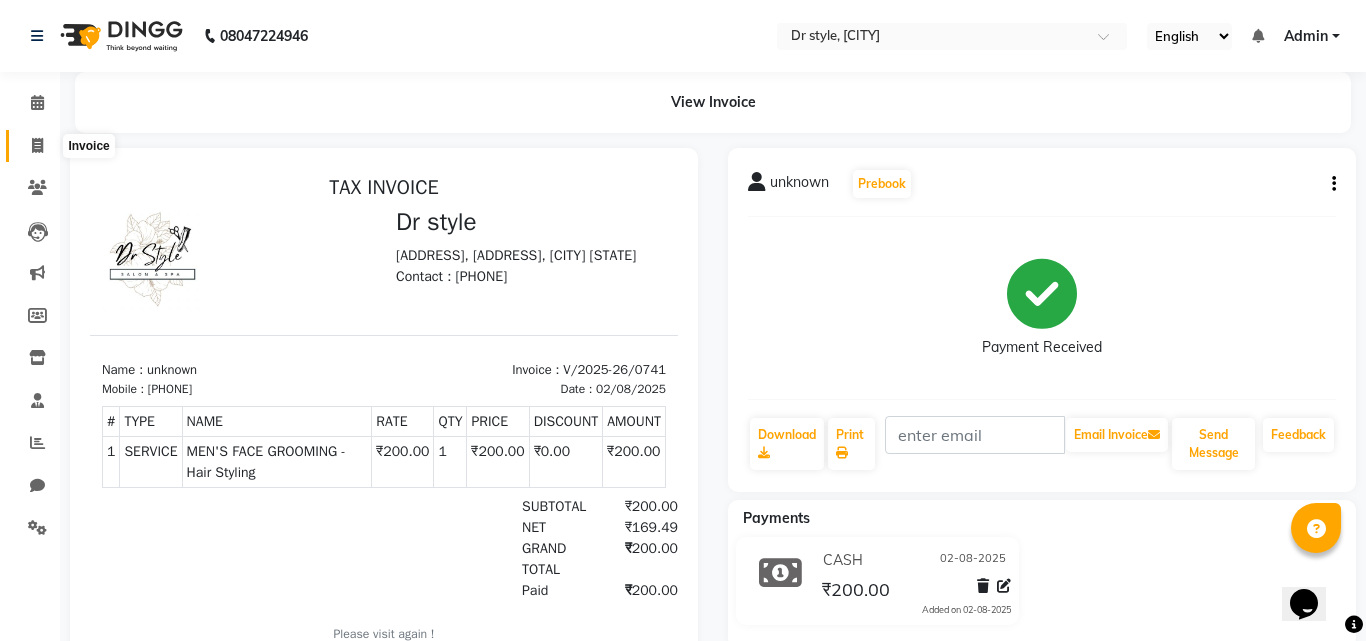select on "7832" 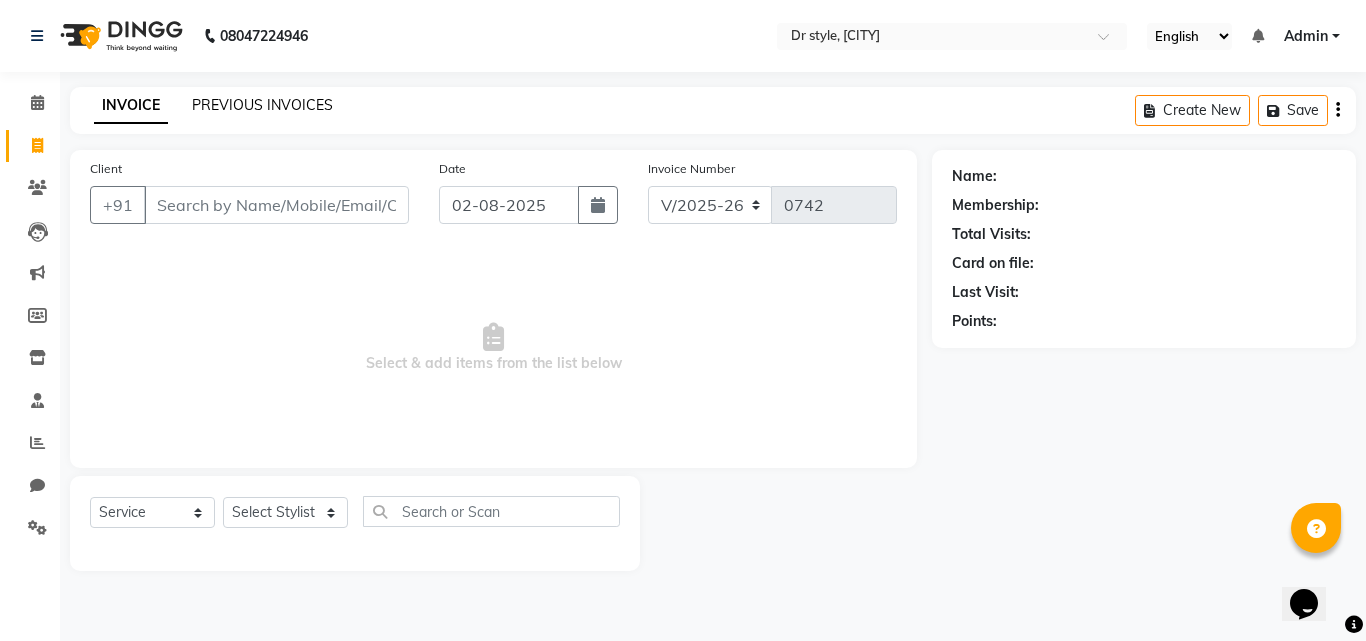 click on "PREVIOUS INVOICES" 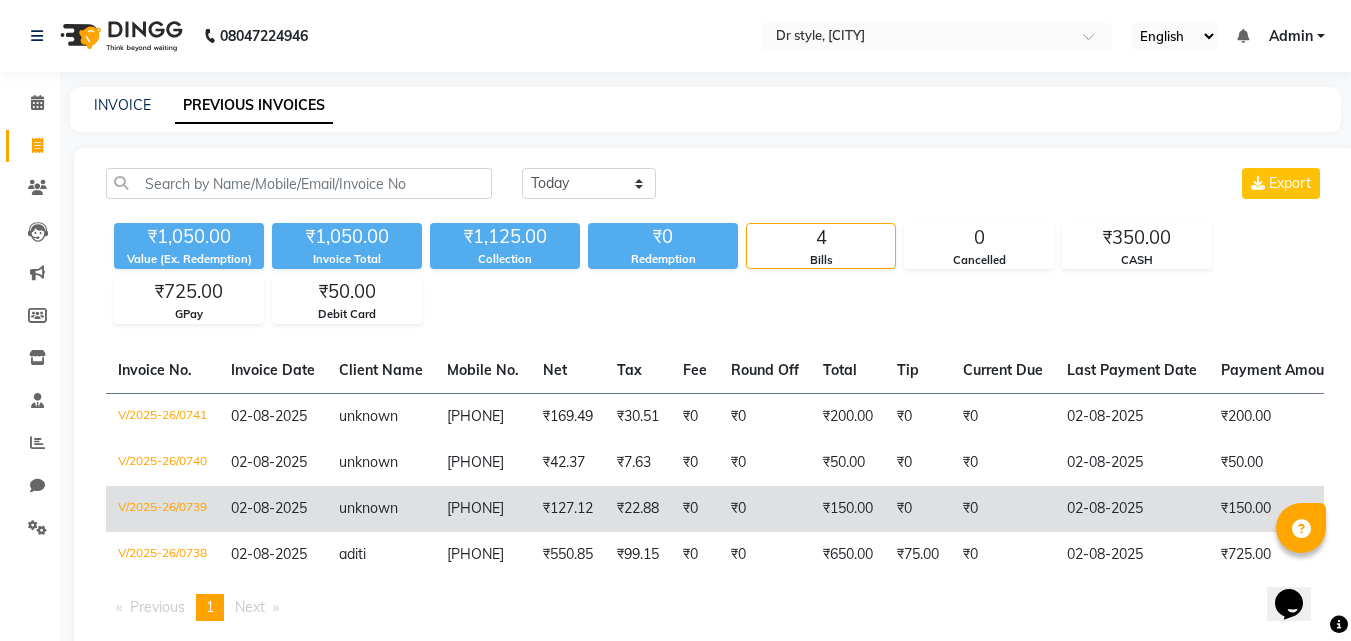 click on "₹150.00" 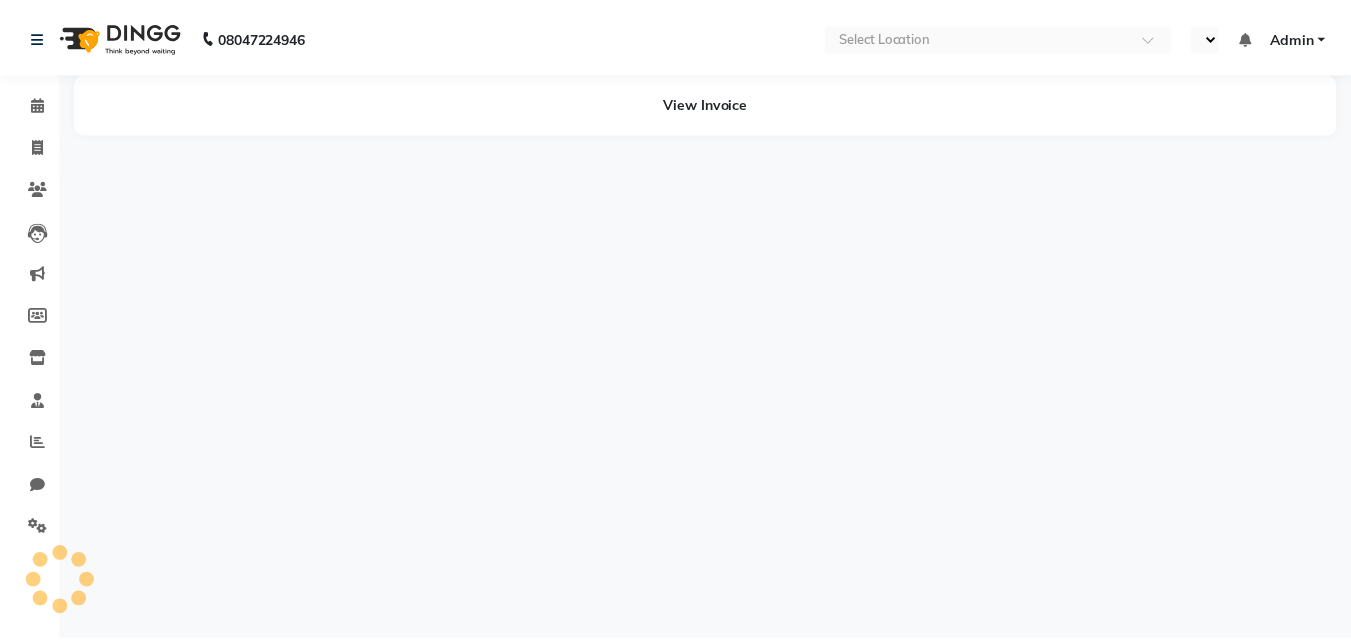 scroll, scrollTop: 0, scrollLeft: 0, axis: both 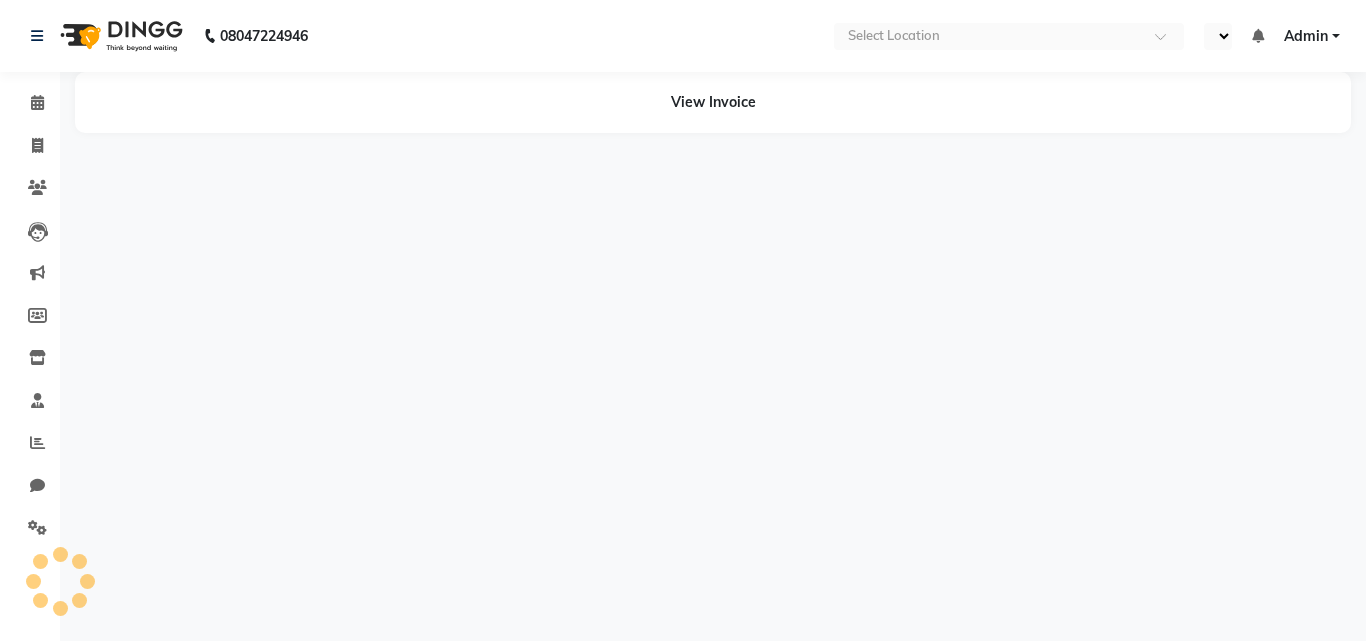 select on "en" 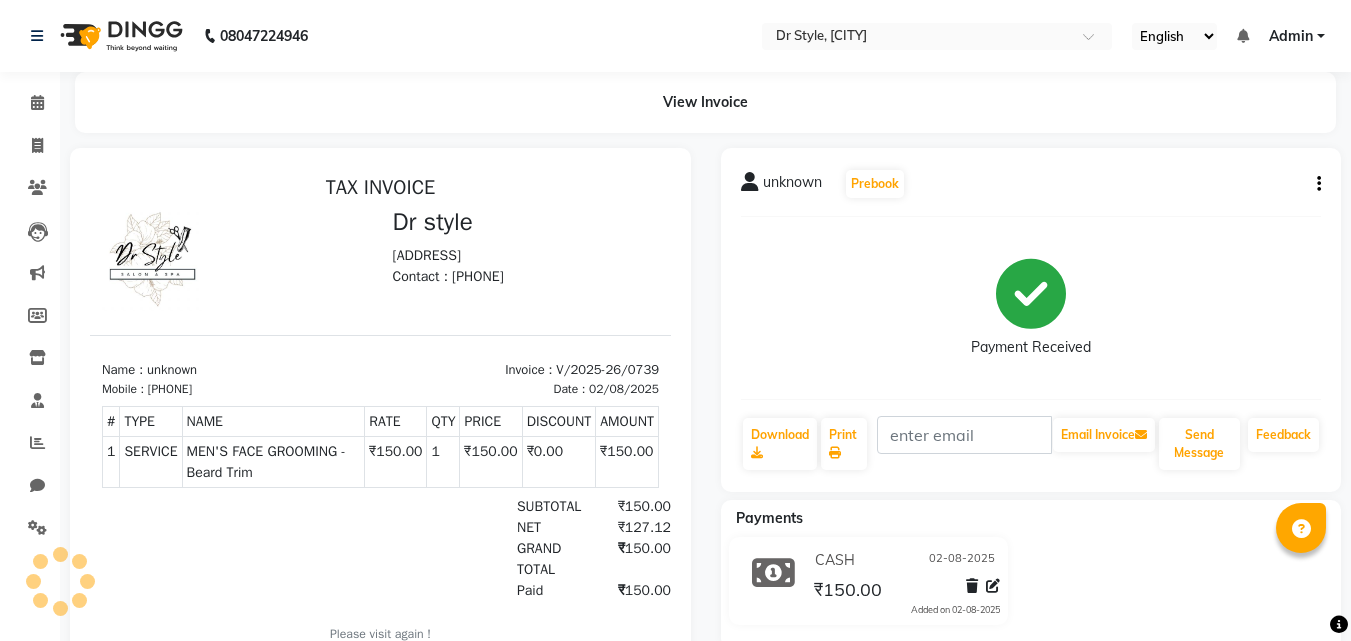 scroll, scrollTop: 0, scrollLeft: 0, axis: both 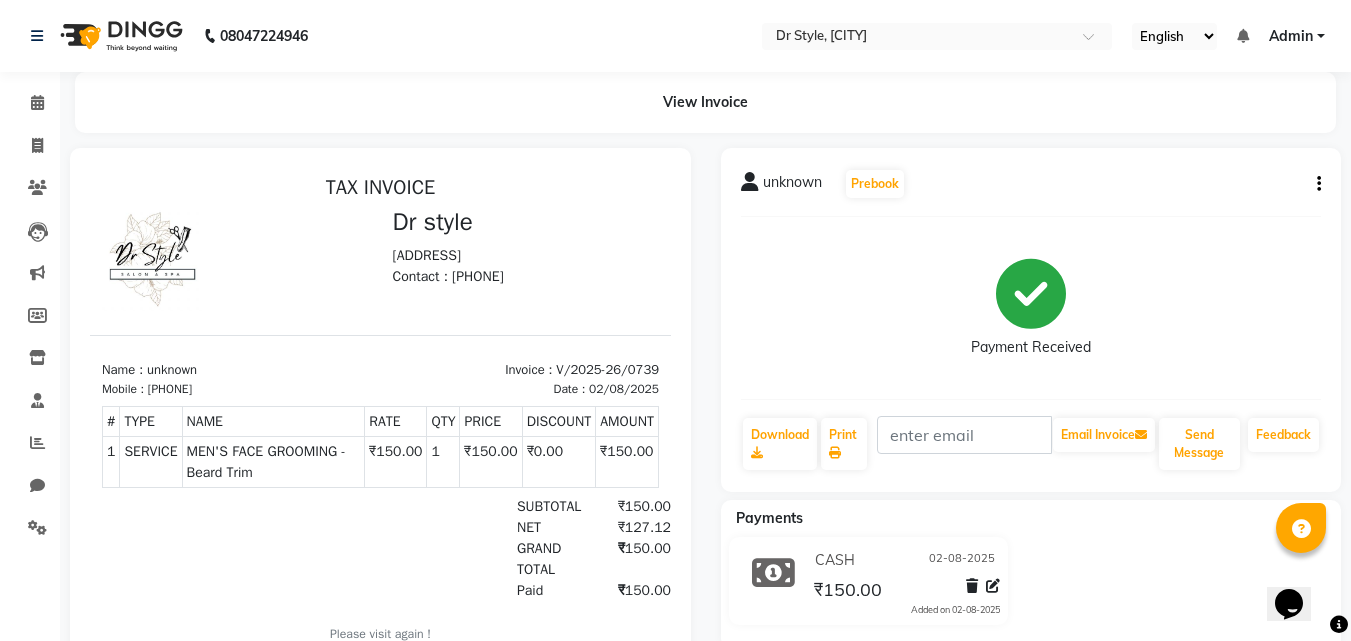 click on "unknown   Prebook   Payment Received  Download  Print   Email Invoice   Send Message Feedback" 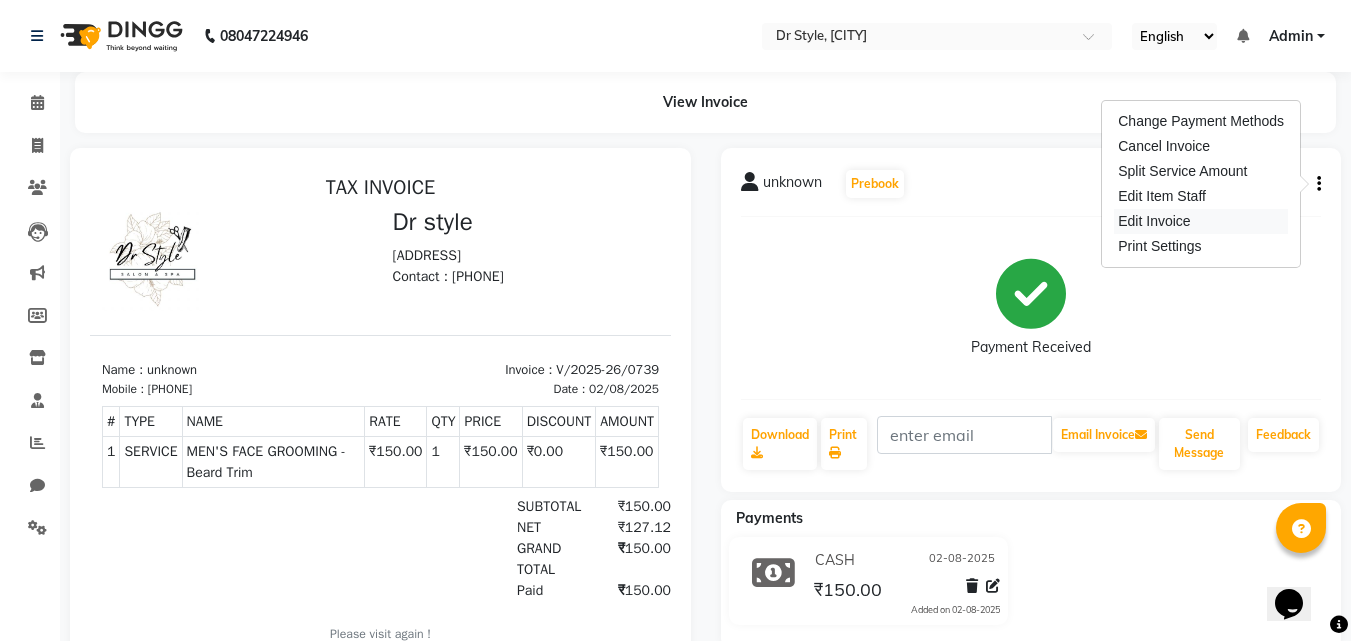 click on "Edit Invoice" at bounding box center (1201, 221) 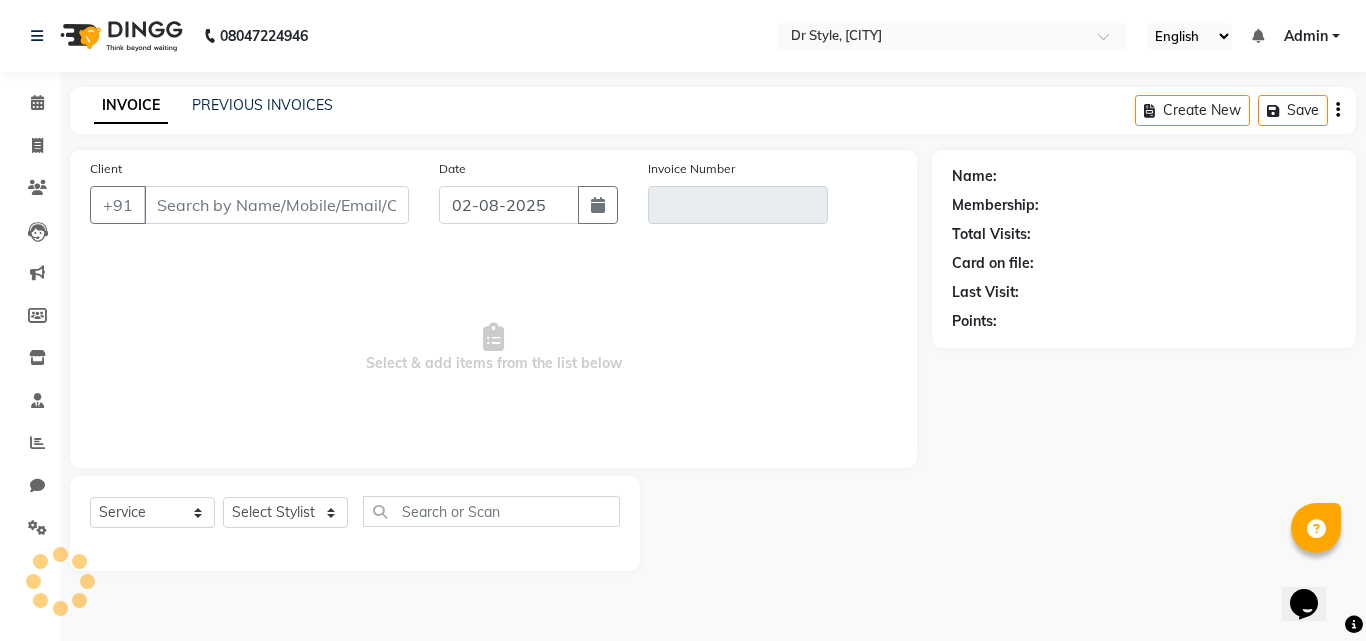 type on "[INVOICE_NUMBER]" 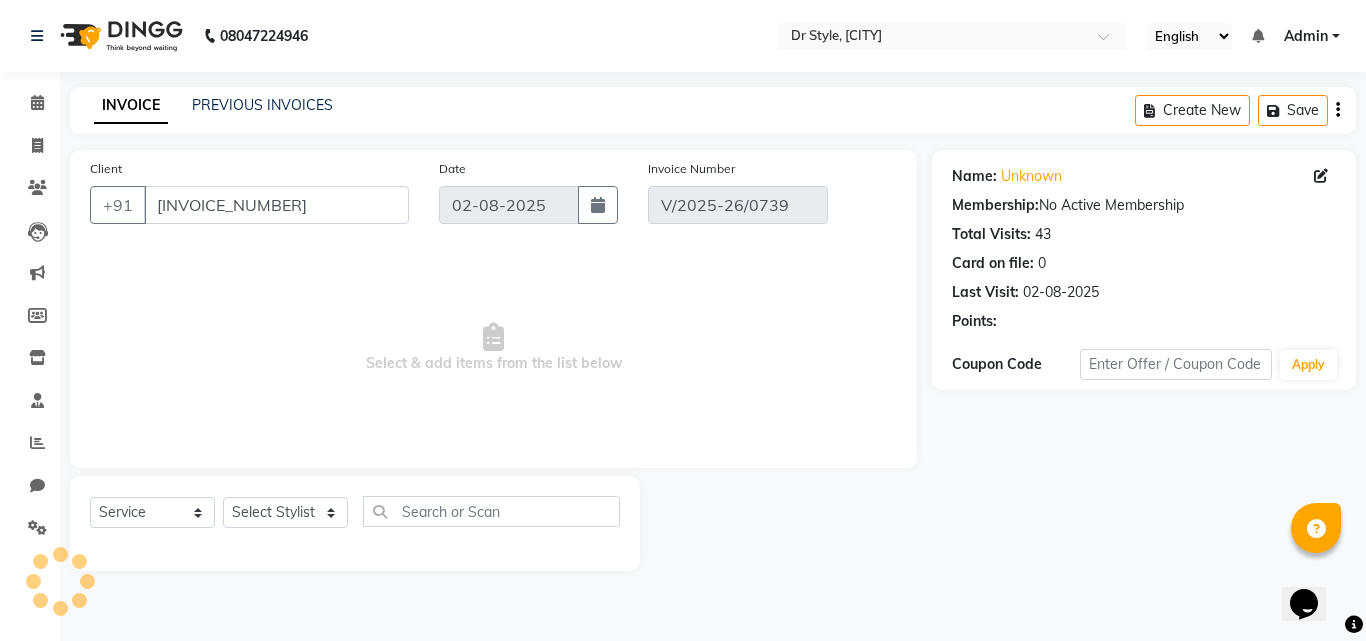select on "select" 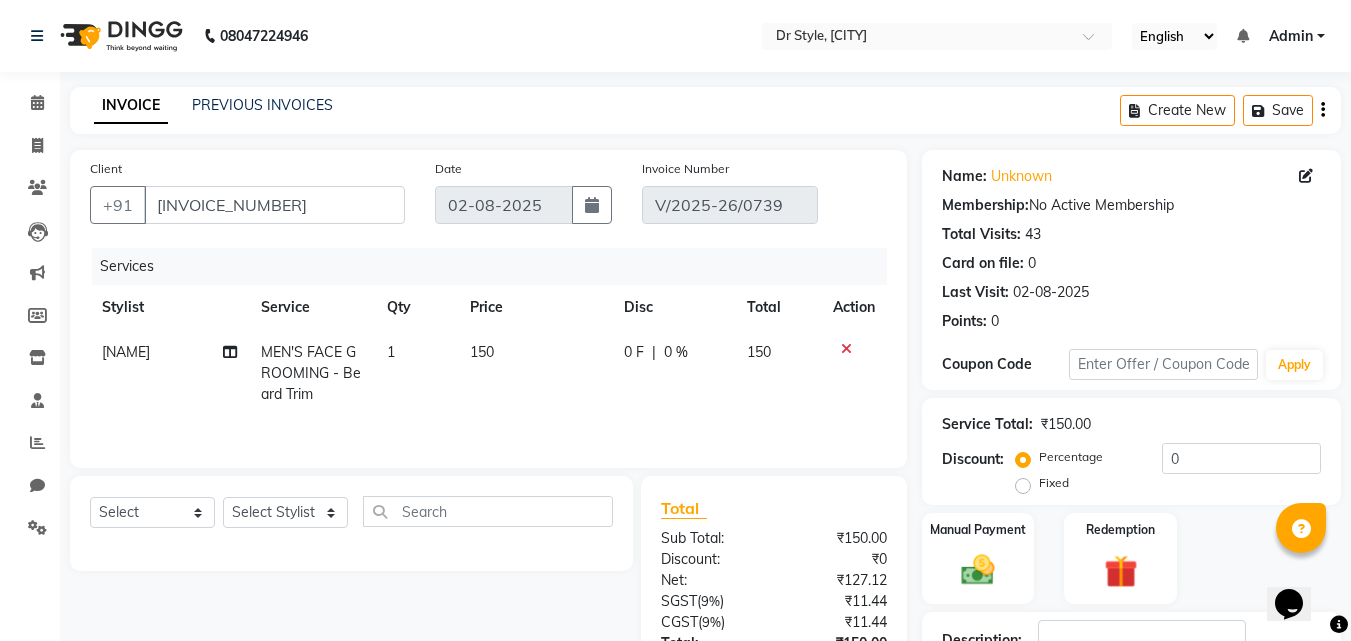 click 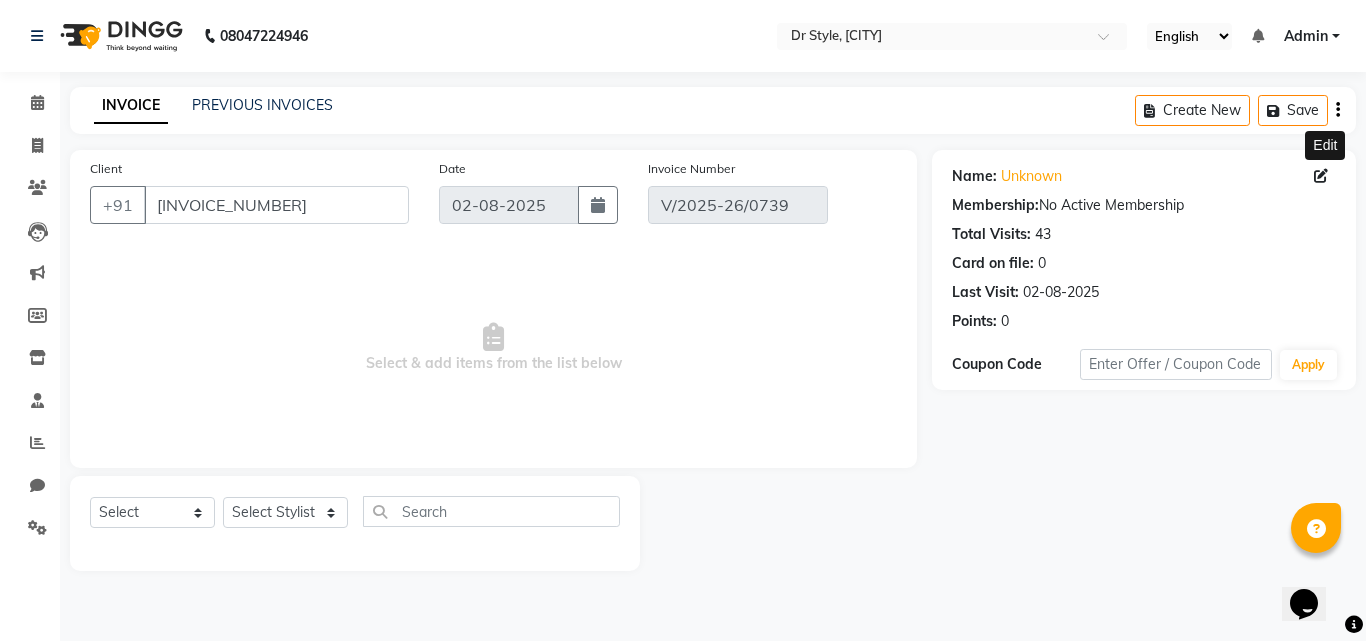 click 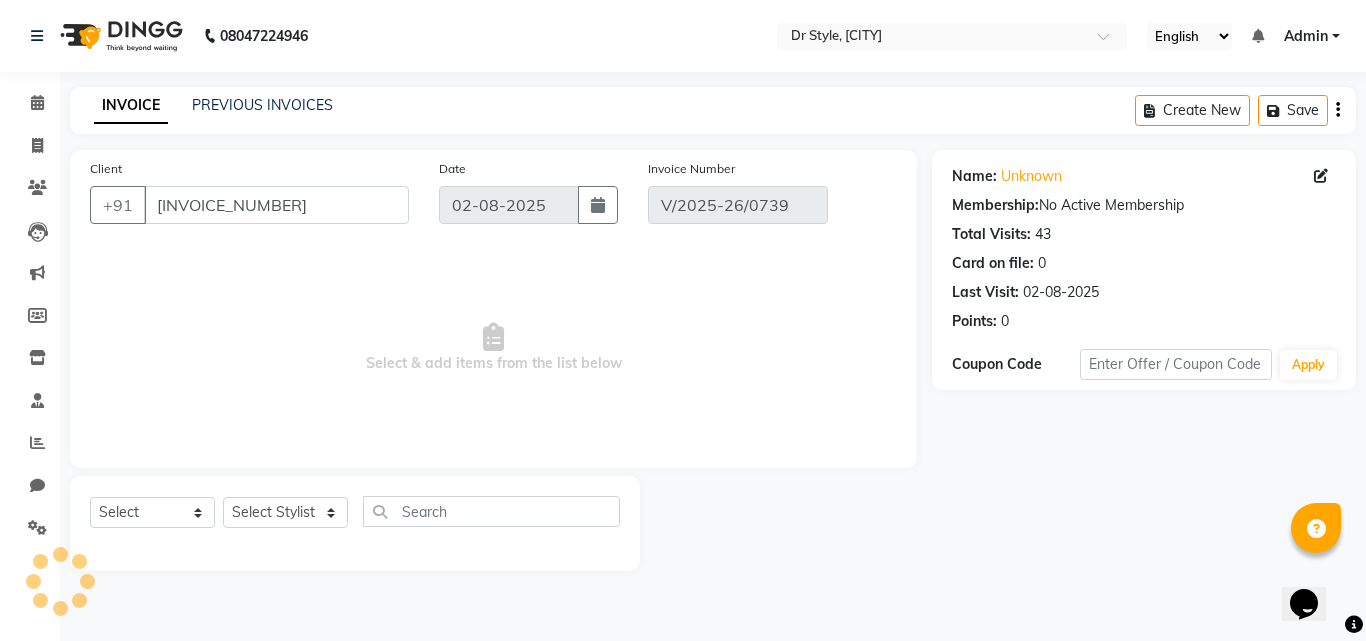 select on "female" 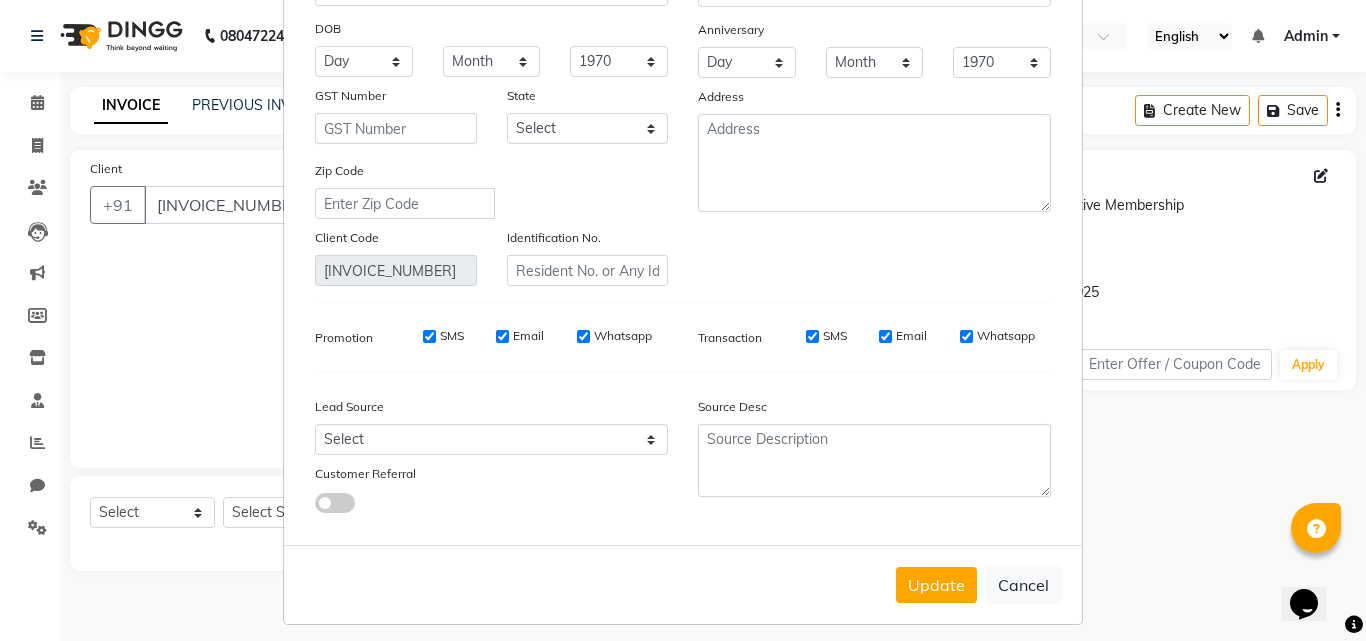 scroll, scrollTop: 246, scrollLeft: 0, axis: vertical 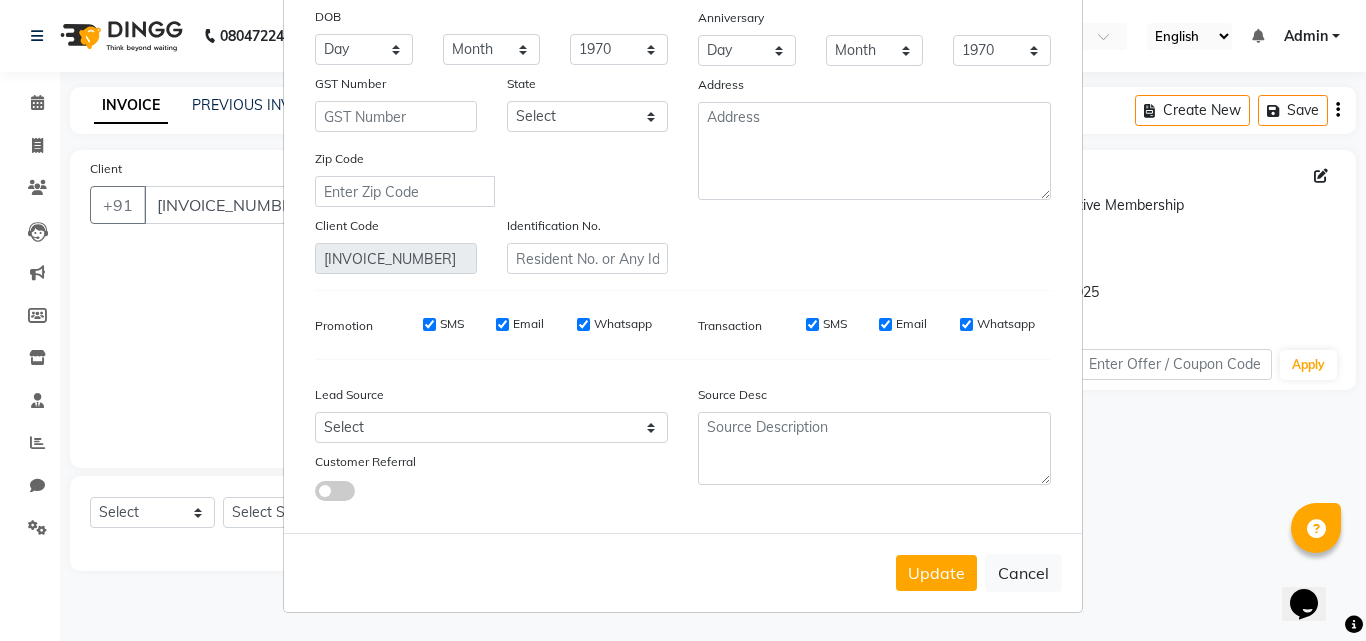 click on "Update Client Name [NAME] Email DOB Day 01 02 03 04 05 06 07 08 09 10 11 12 13 14 15 16 17 18 19 20 21 22 23 24 25 26 27 28 29 30 31 Month January February March April May June July August September October November December 1940 1941 1942 1943 1944 1945 1946 1947 1948 1949 1950 1951 1952 1953 1954 1955 1956 1957 1958 1959 1960 1961 1962 1963 1964 1965 1966 1967 1968 1969 1970 1971 1972 1973 1974 1975 1976 1977 1978 1979 1980 1981 1982 1983 1984 1985 1986 1987 1988 1989 1990 1991 1992 1993 1994 1995 1996 1997 1998 1999 2000 2001 2002 2003 2004 2005 2006 2007 2008 2009 2010 2011 2012 2013 2014 2015 2016 2017 2018 2019 2020 2021 2022 2023 2024 GST Number State Select Andaman and Nicobar Islands Andhra Pradesh Arunachal Pradesh Assam Bihar Chandigarh Chhattisgarh Dadra and Nagar Haveli Daman and Diu Delhi Goa Gujarat Haryana Himachal Pradesh Jammu and Kashmir Jharkhand Karnataka Kerala Lakshadweep Madhya Pradesh Maharashtra Manipur Meghalaya Mizoram Nagaland Odisha Pondicherry Punjab Rajasthan Sikkim Tamil Nadu" at bounding box center [683, 320] 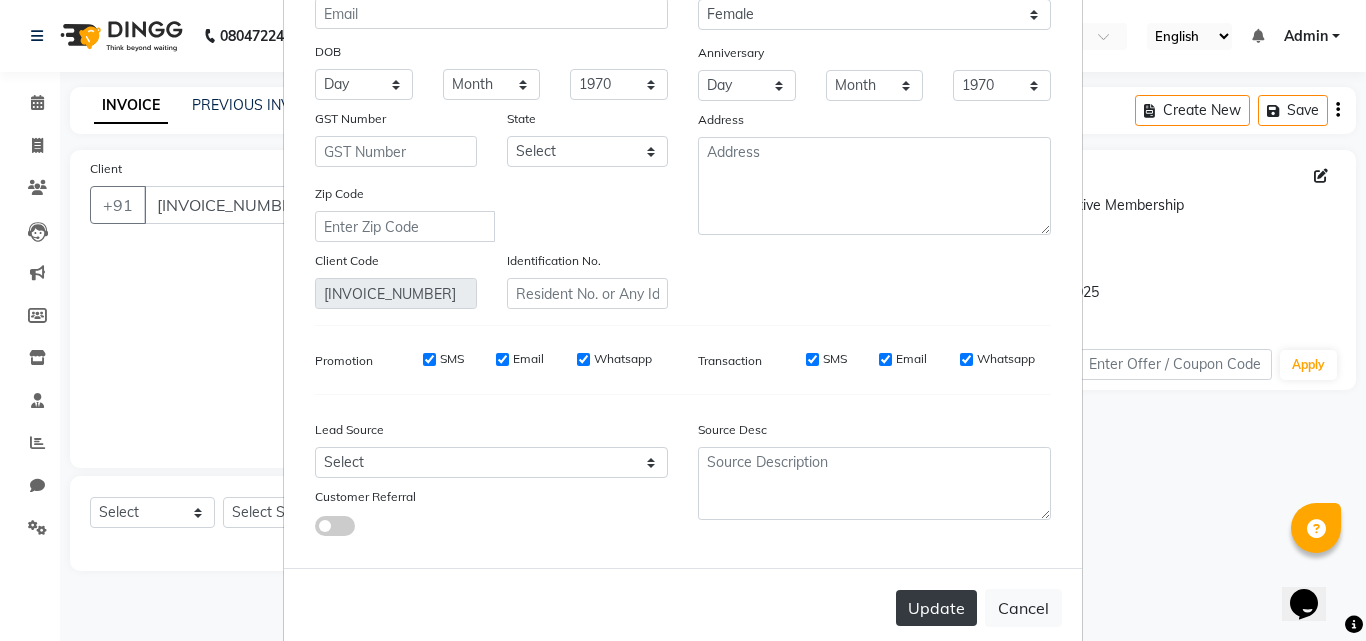 scroll, scrollTop: 246, scrollLeft: 0, axis: vertical 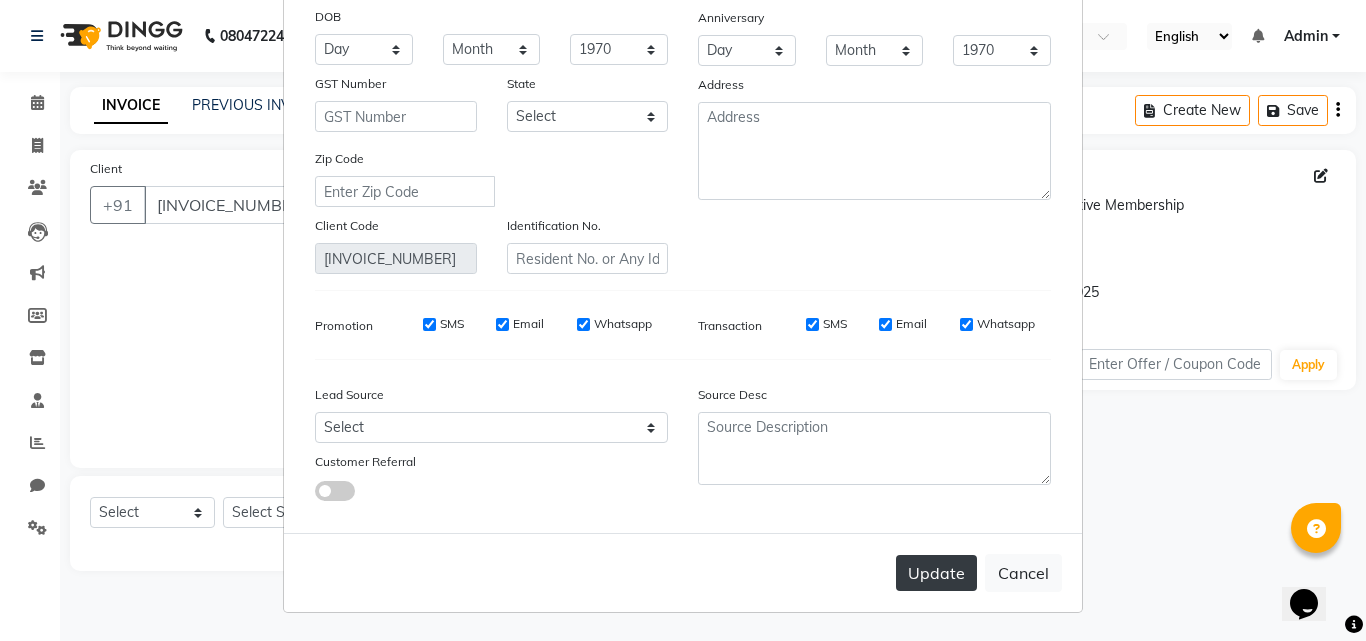 click on "Update" at bounding box center [936, 573] 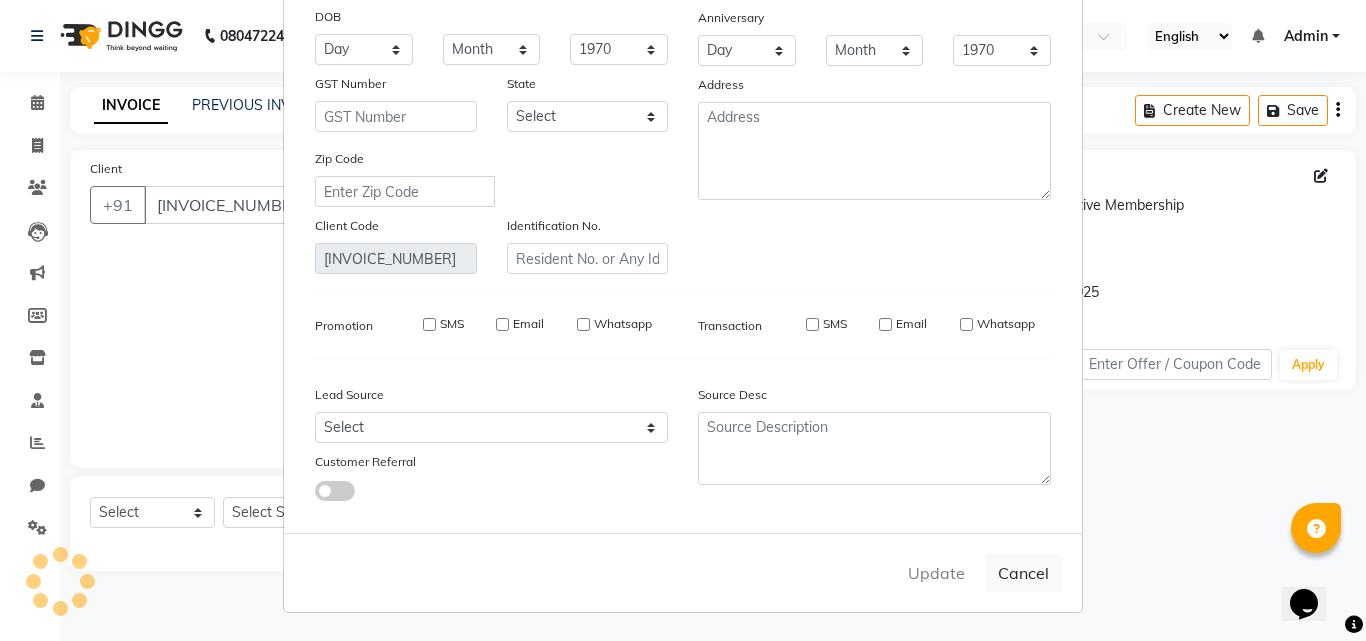type 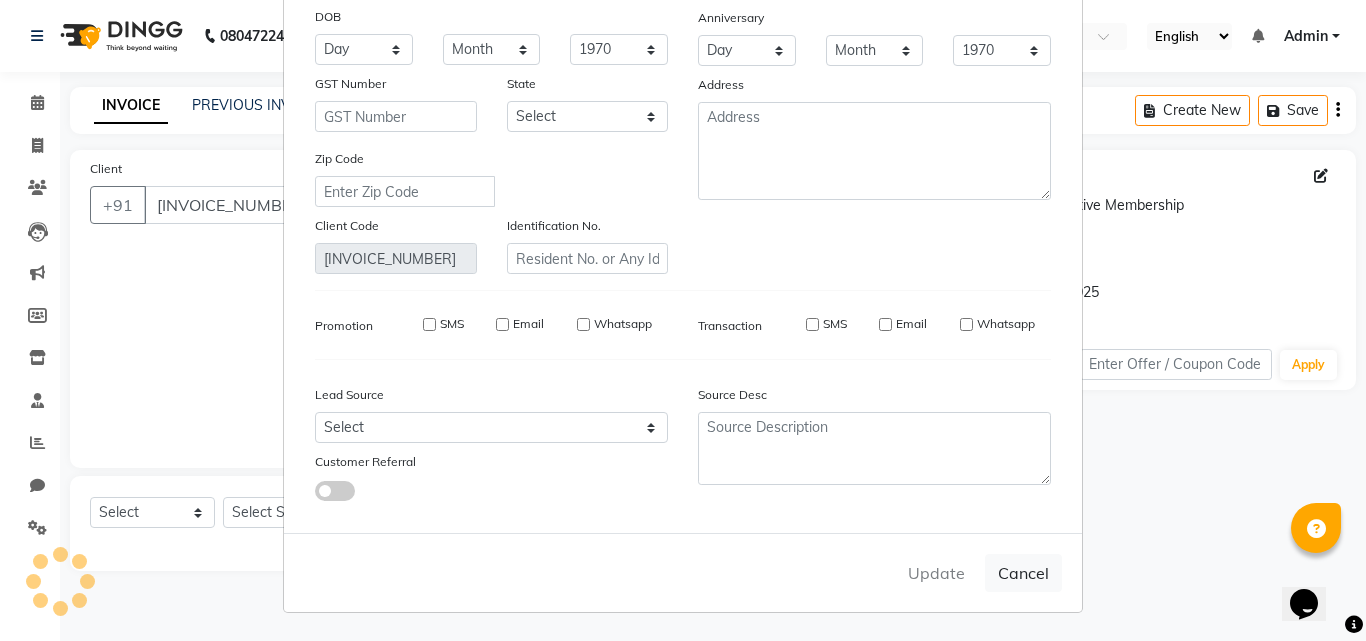 select 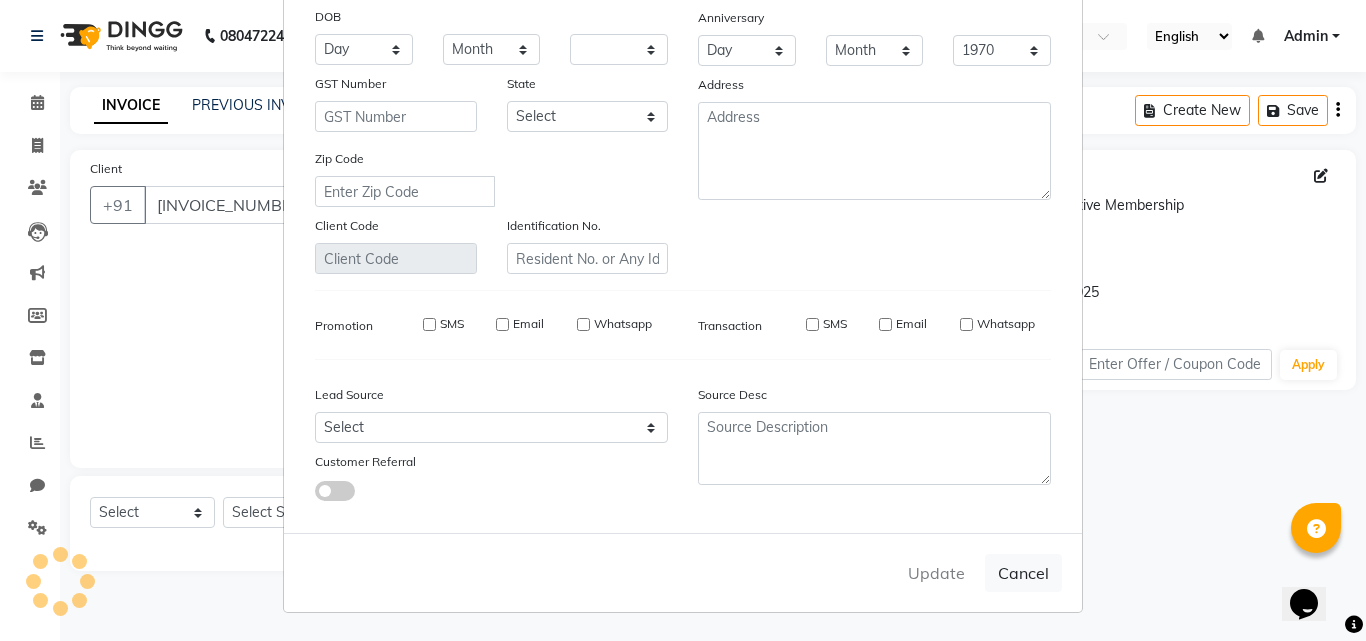 select 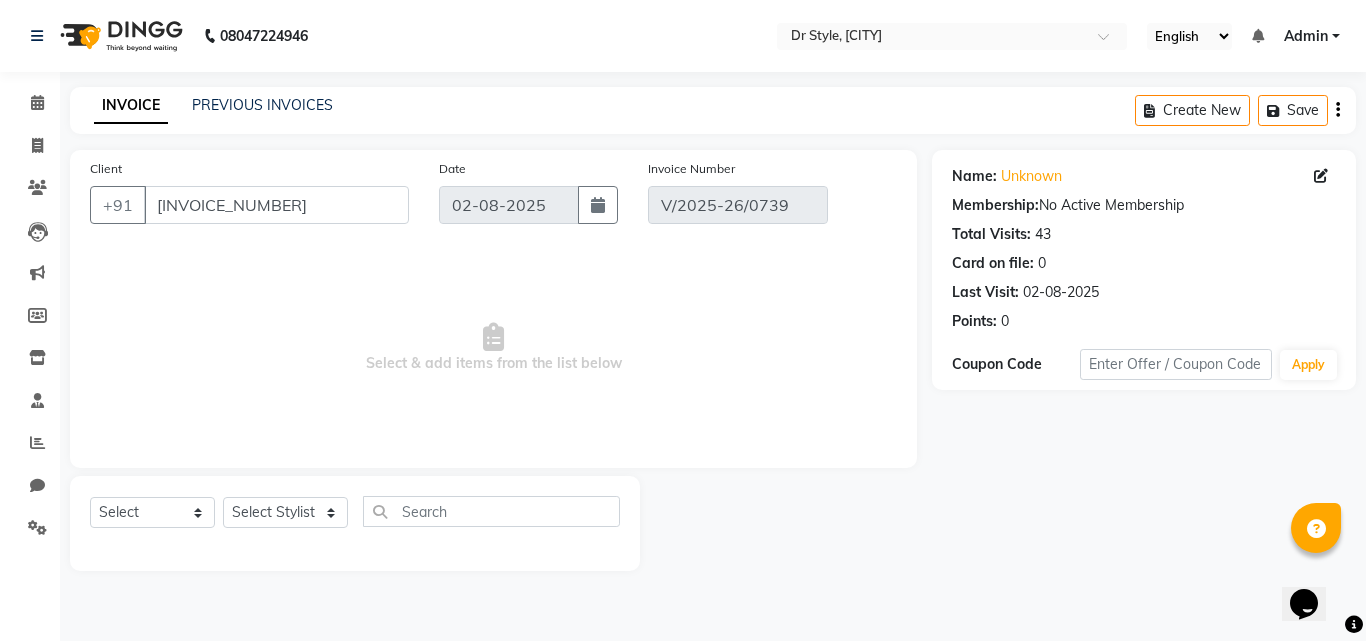 click on "Create New   Save" 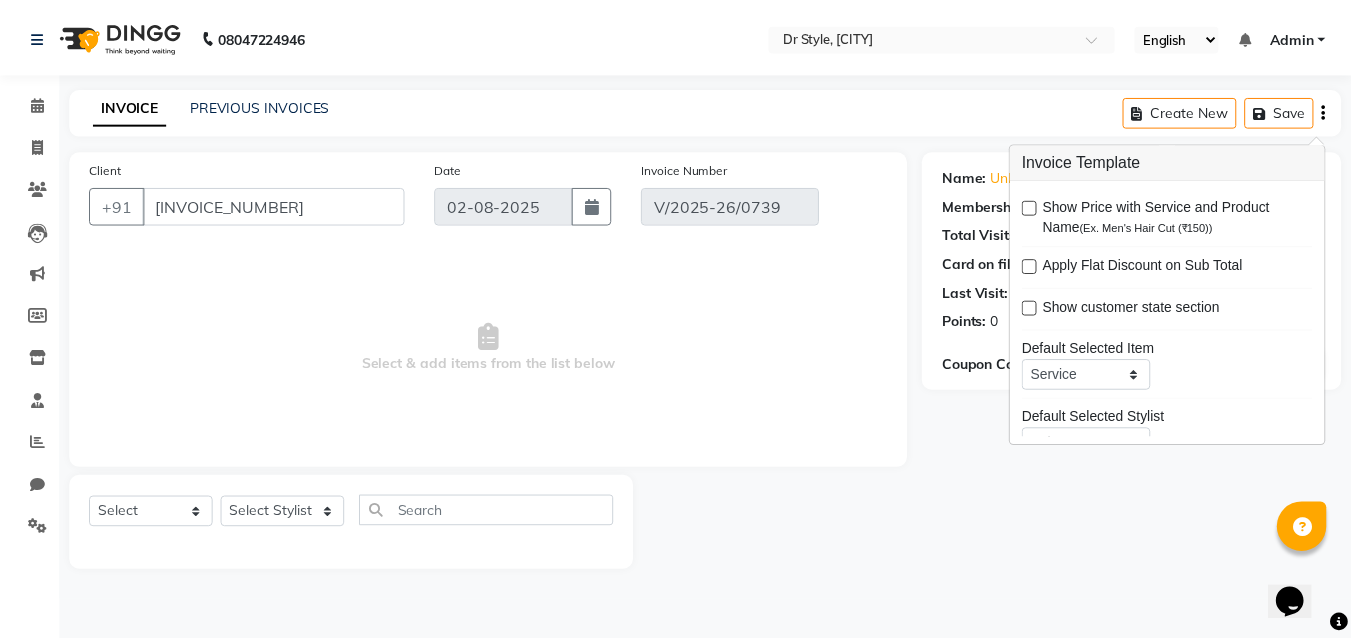 scroll, scrollTop: 0, scrollLeft: 0, axis: both 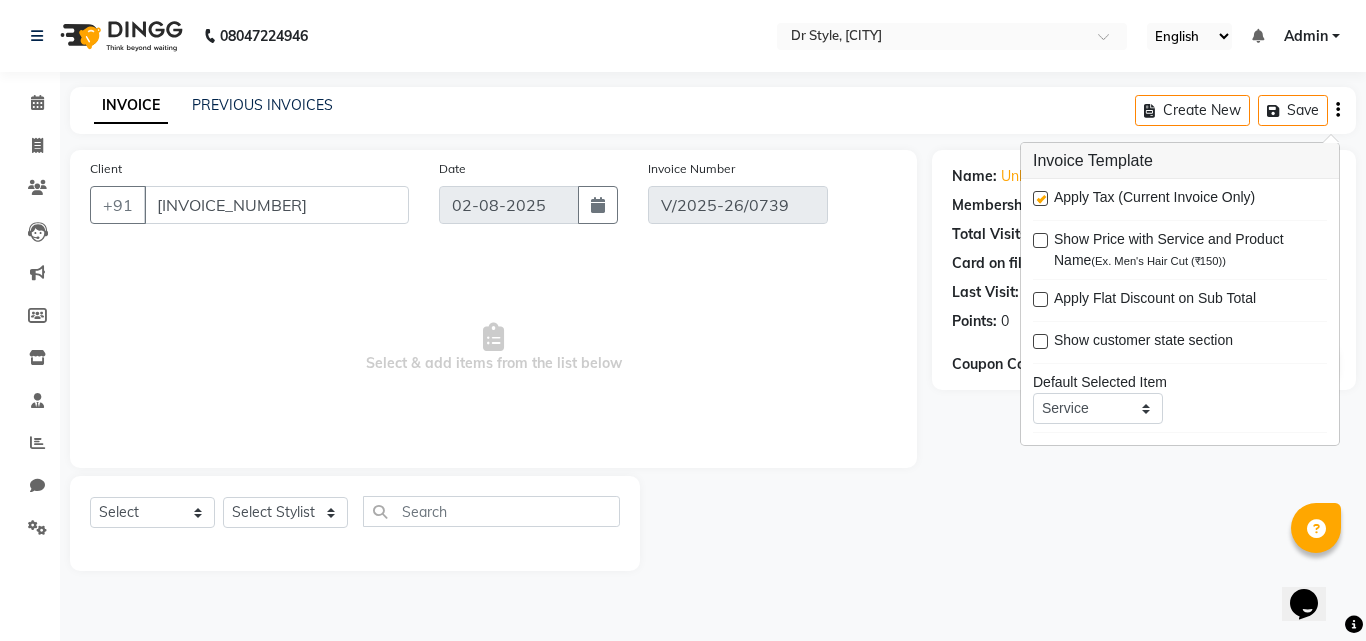 click on "Name: [NAME]  Membership:  No Active Membership  Total Visits:  43 Card on file:  0 Last Visit:   [DATE] Points:   0  Coupon Code Apply" 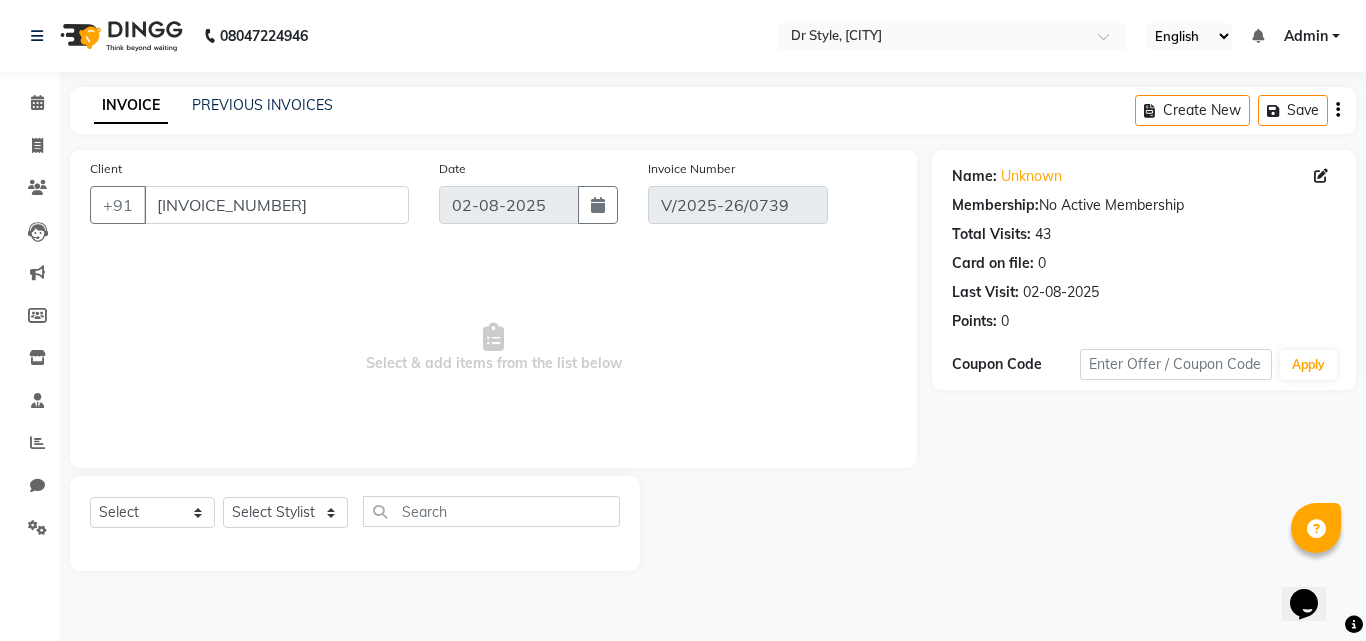 click at bounding box center (1316, 529) 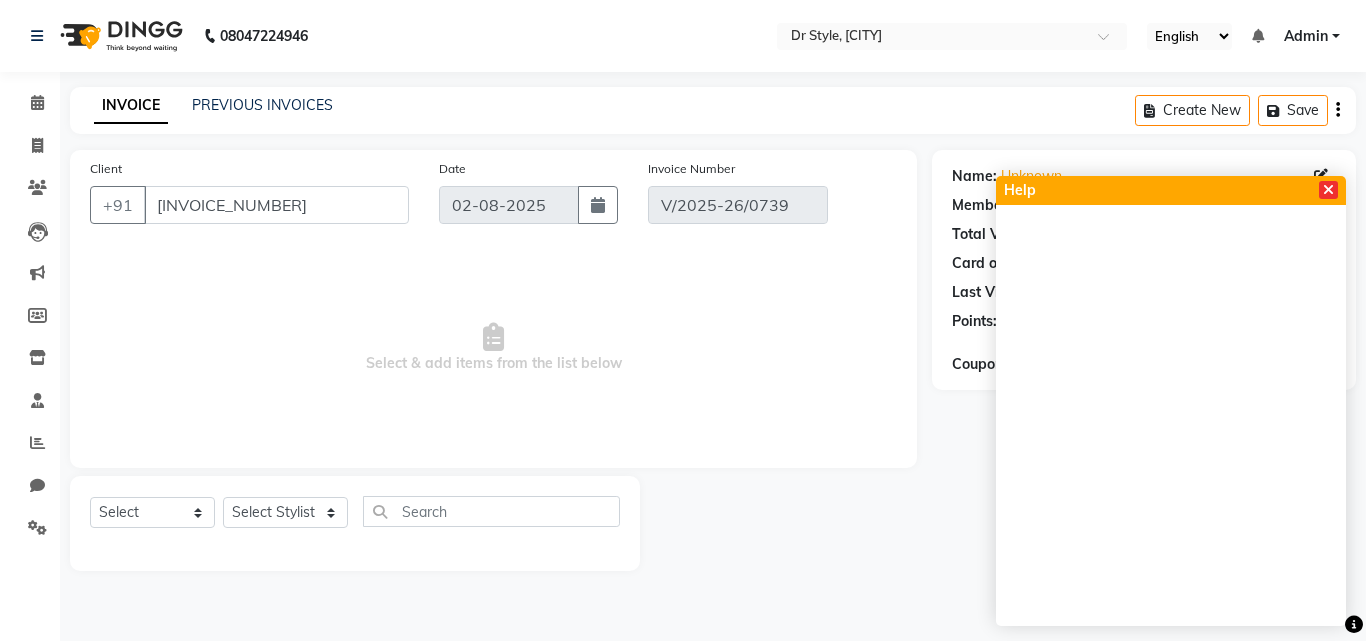 click at bounding box center (1328, 190) 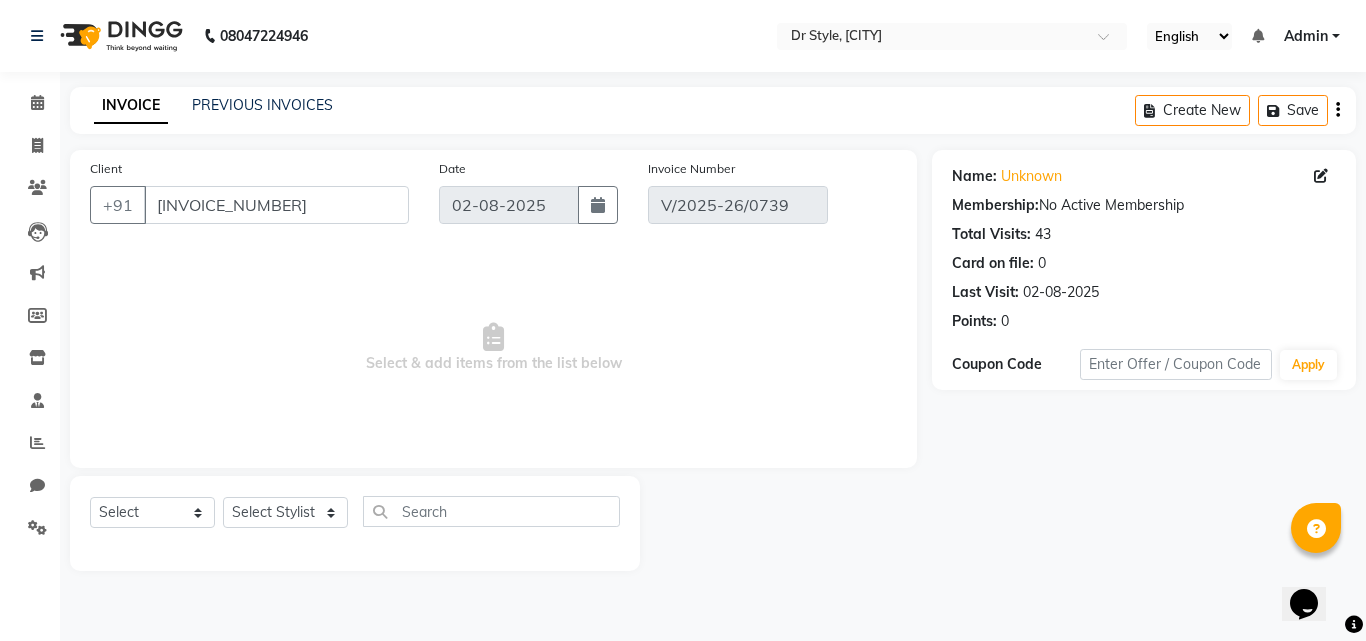 click on "Name: [NAME]  Membership:  No Active Membership  Total Visits:  43 Card on file:  0 Last Visit:   [DATE] Points:   0  Coupon Code Apply" 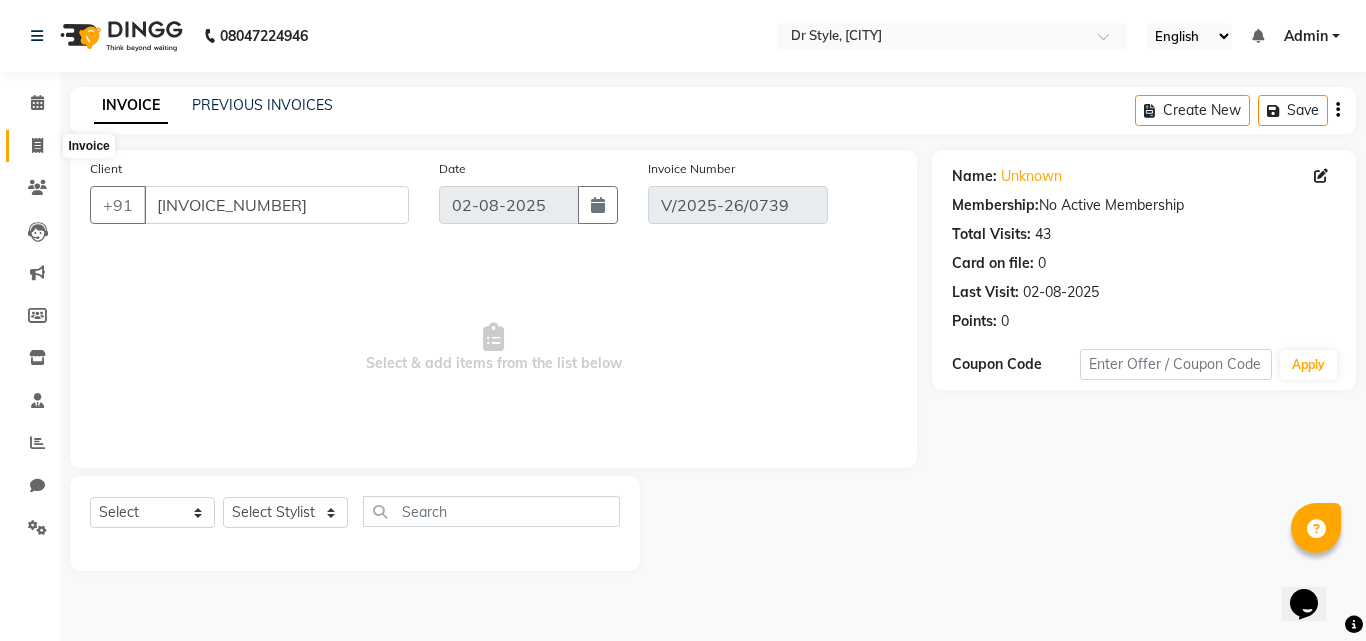 click 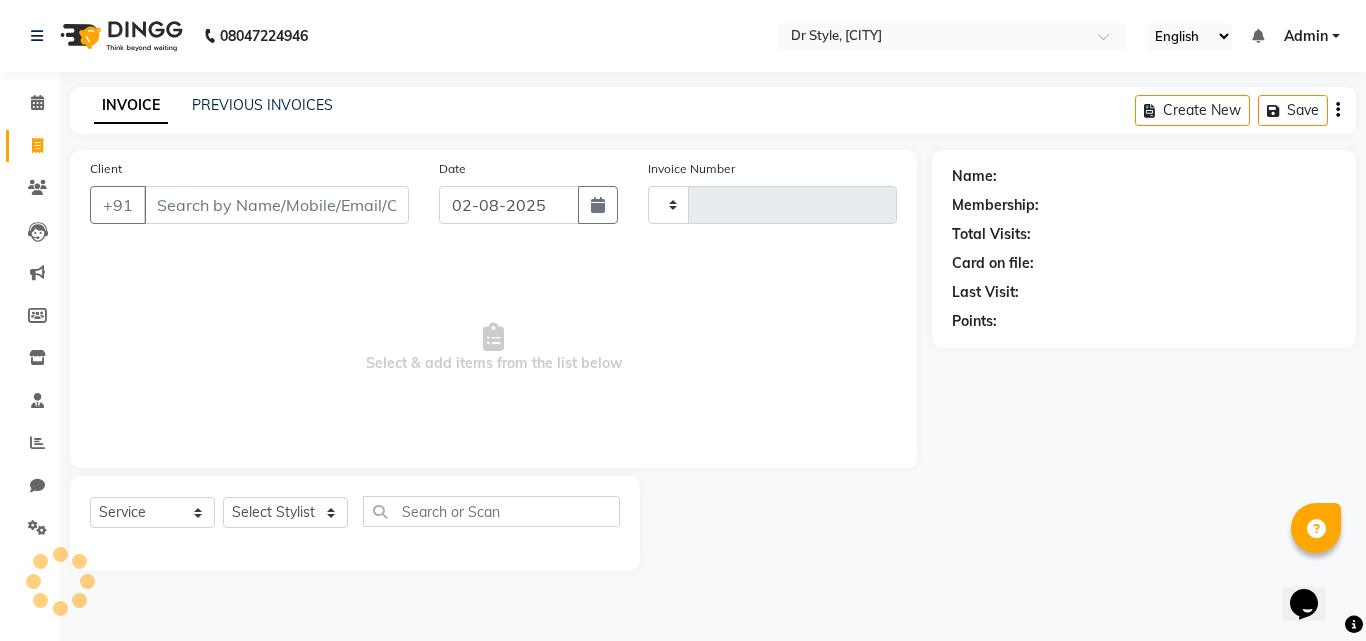 type on "0742" 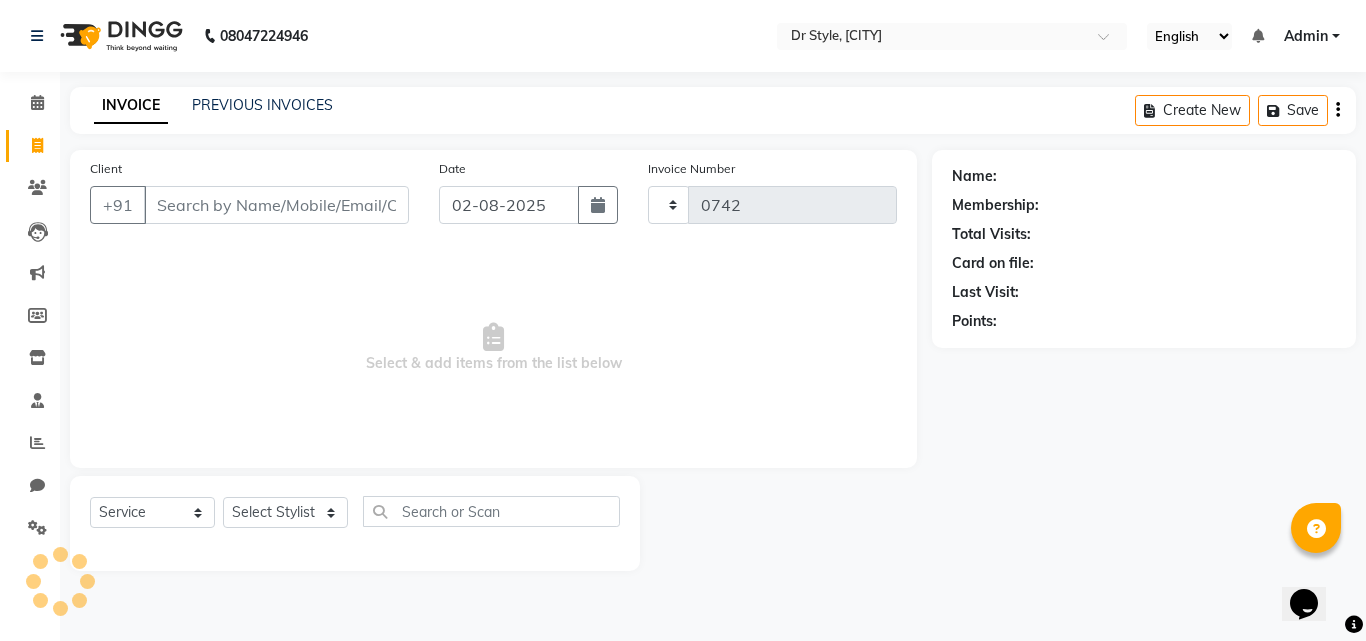 select on "7832" 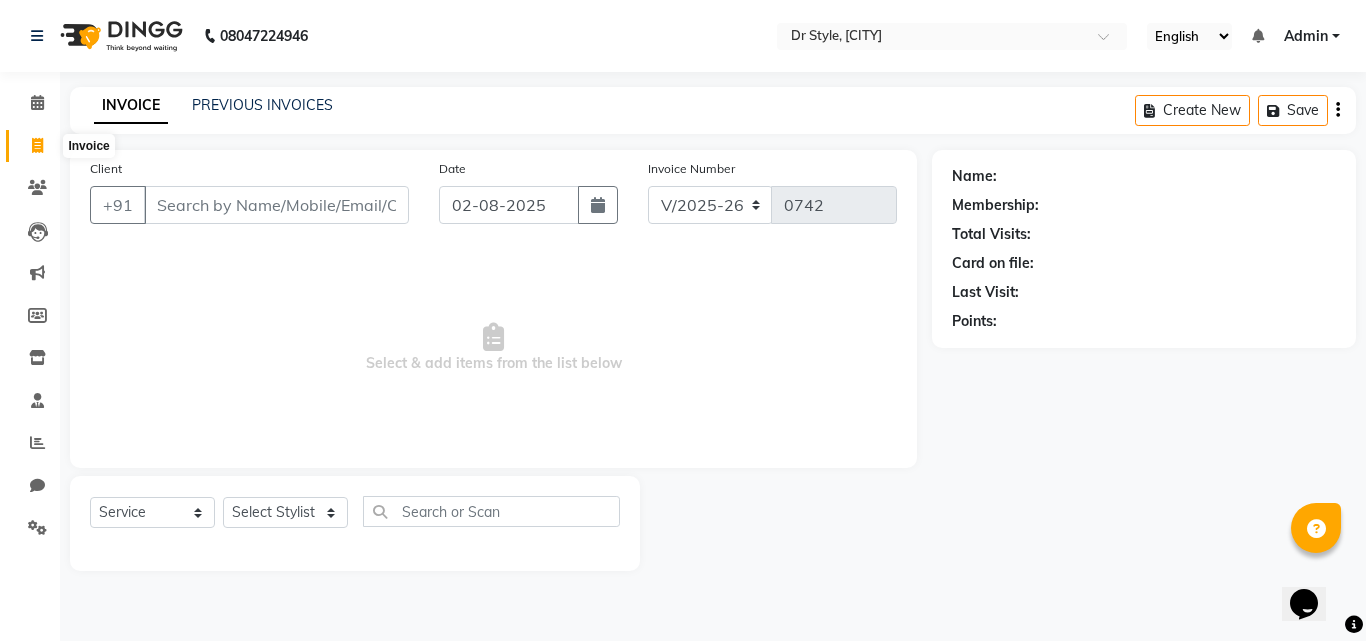 click 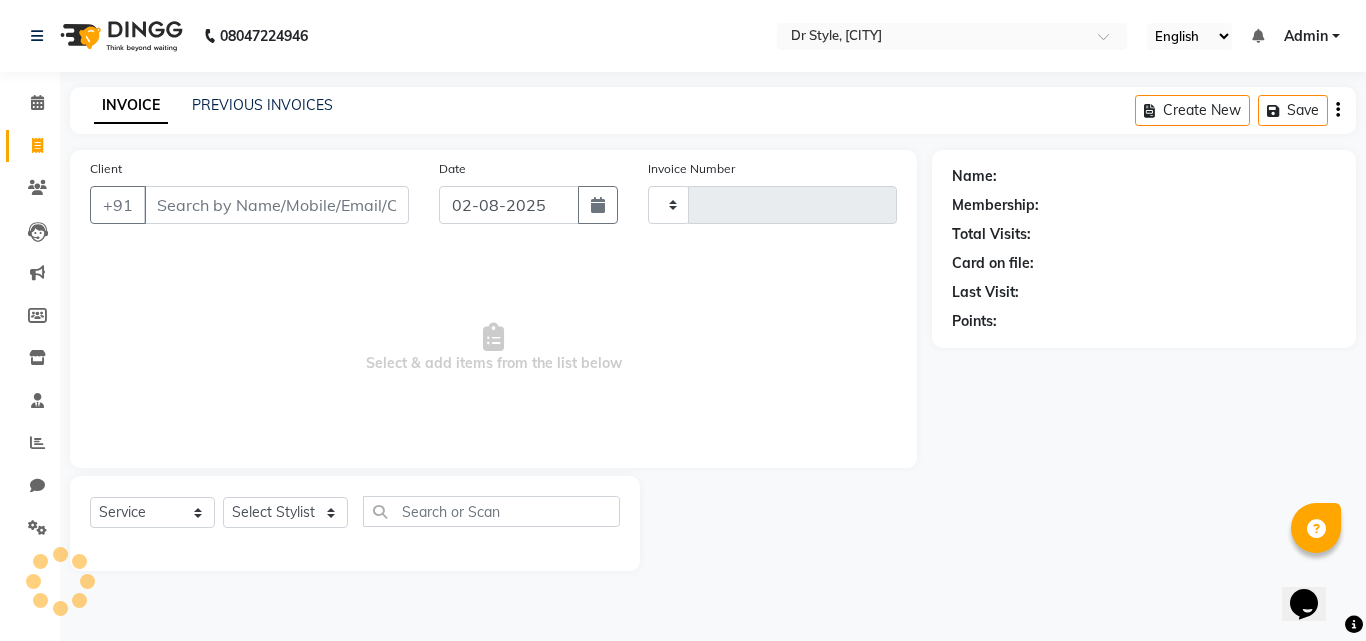 type on "0742" 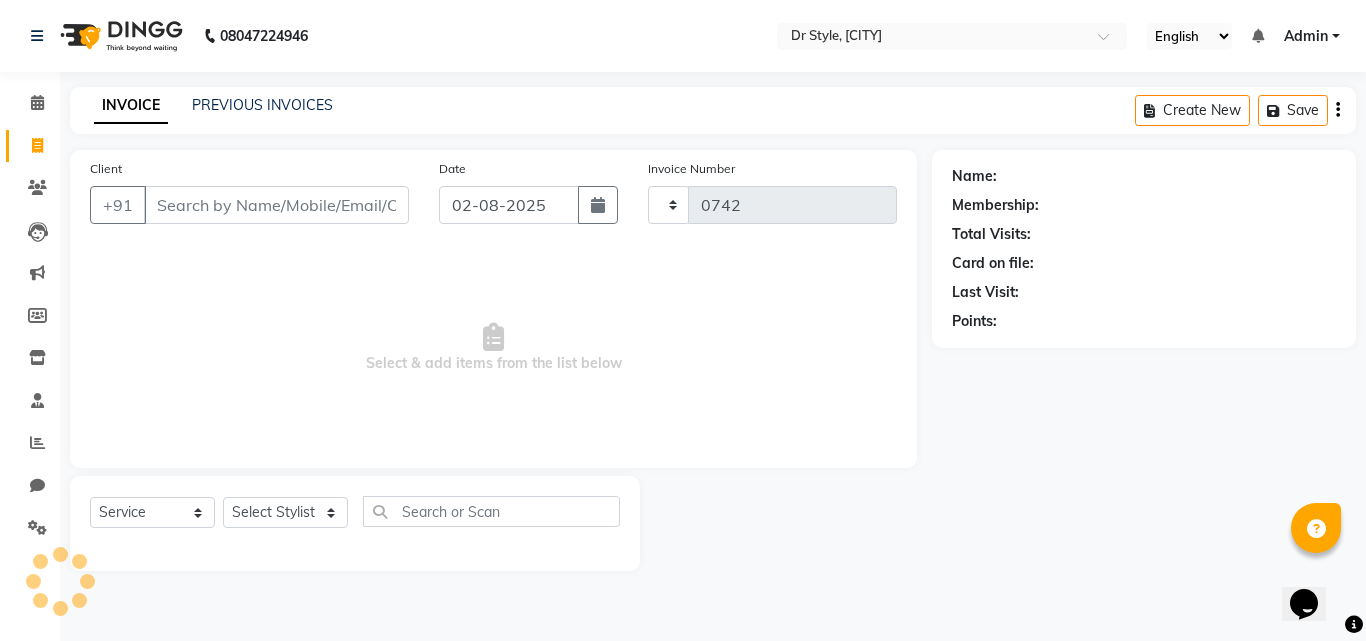 select on "7832" 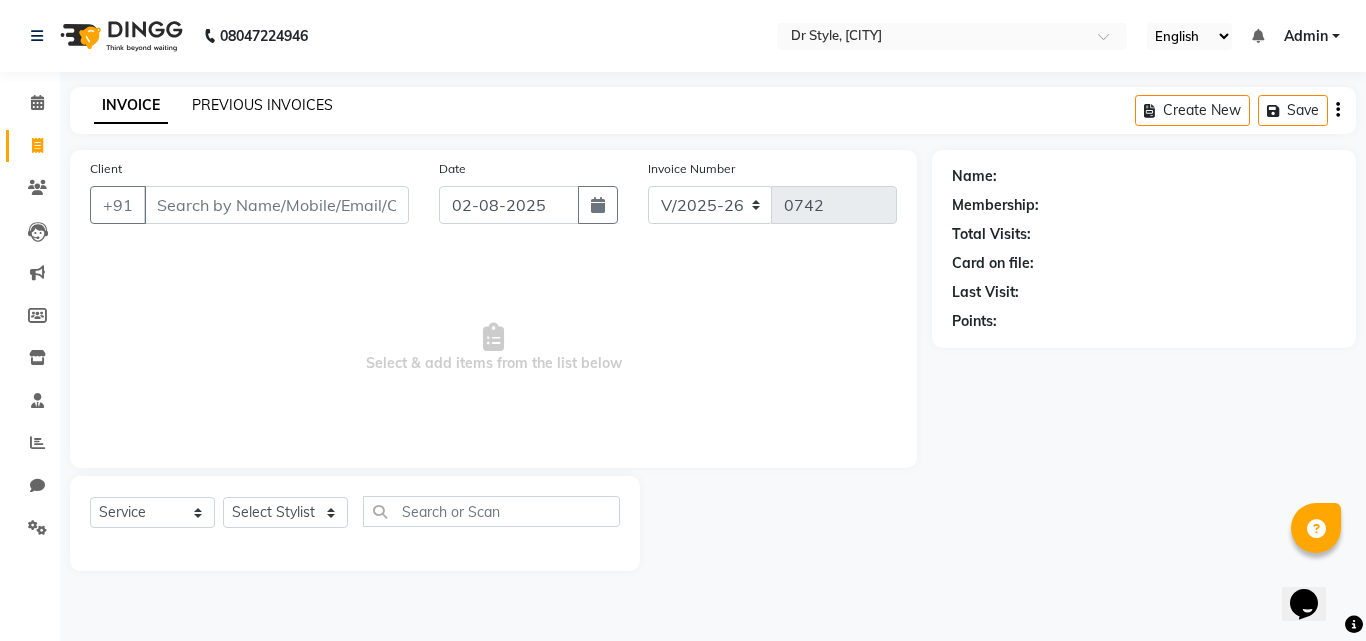 click on "PREVIOUS INVOICES" 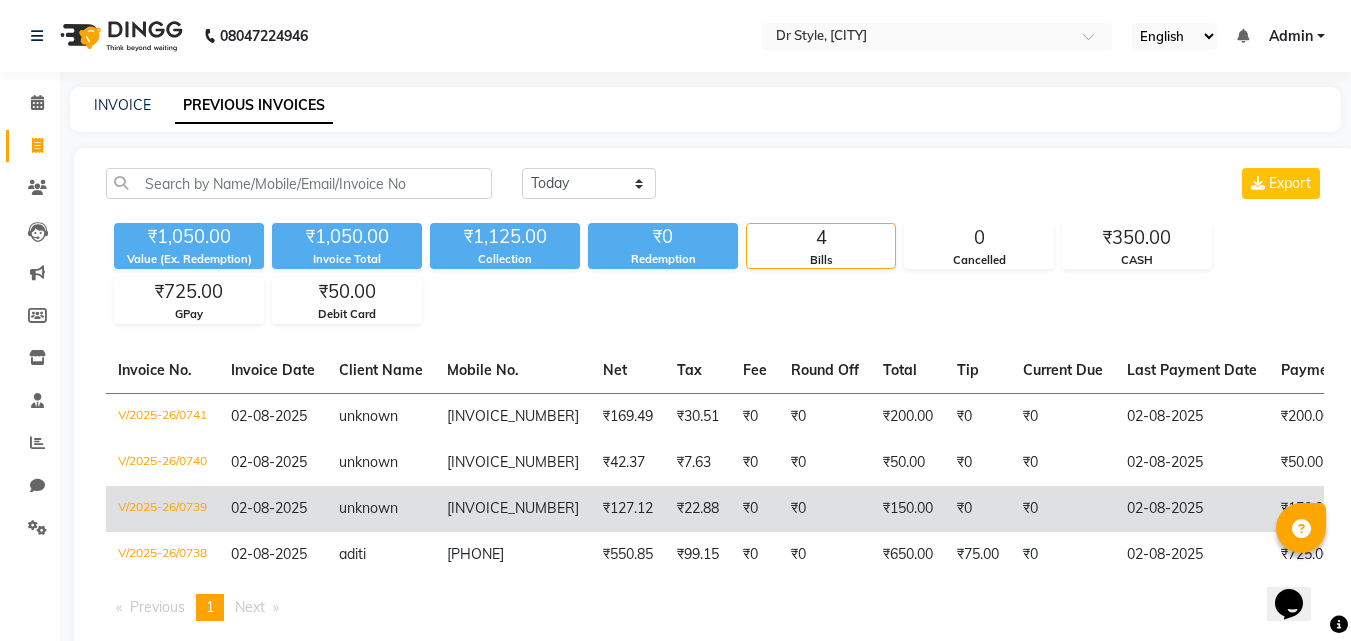 click on "₹150.00" 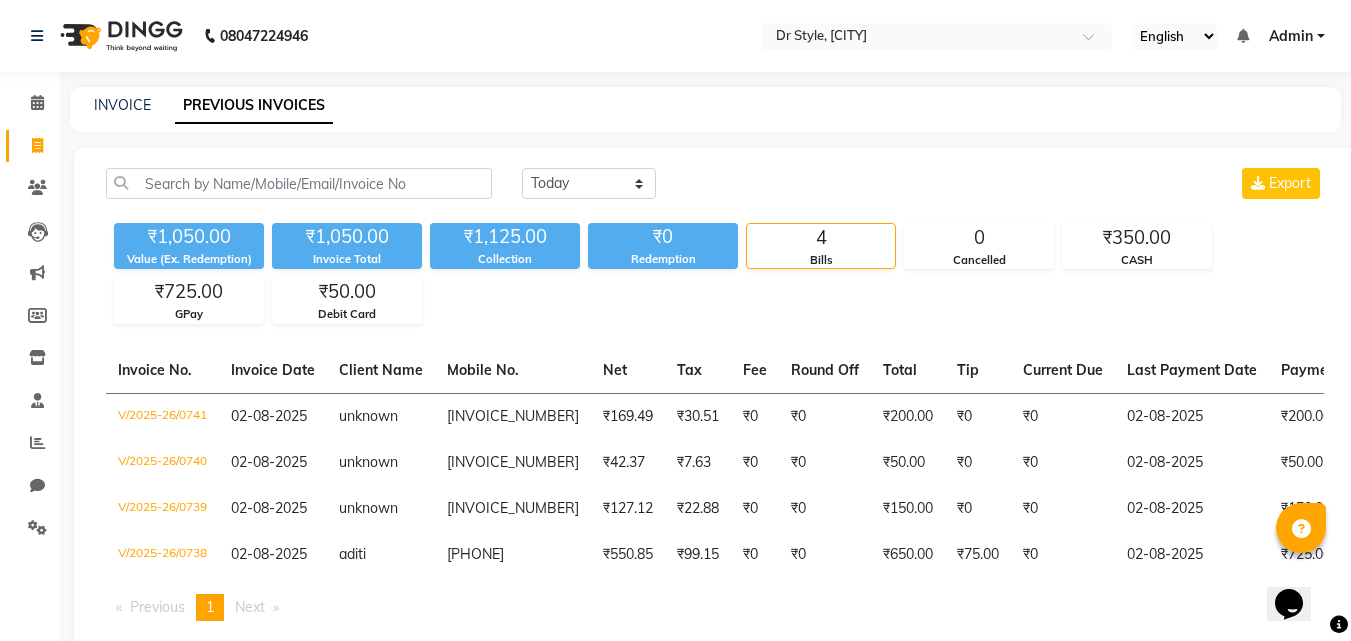 click on "Invoice No.   Invoice Date   Client Name   Mobile No.   Net   Tax   Fee   Round Off   Total   Tip   Current Due   Last Payment Date   Payment Amount   Payment Methods   Cancel Reason   Status   V/2025-26/0741  [DATE] [NAME]   [PHONE] ₹169.49 ₹30.51  ₹0  ₹0 ₹200.00 ₹0 ₹0" at bounding box center [675, 343] 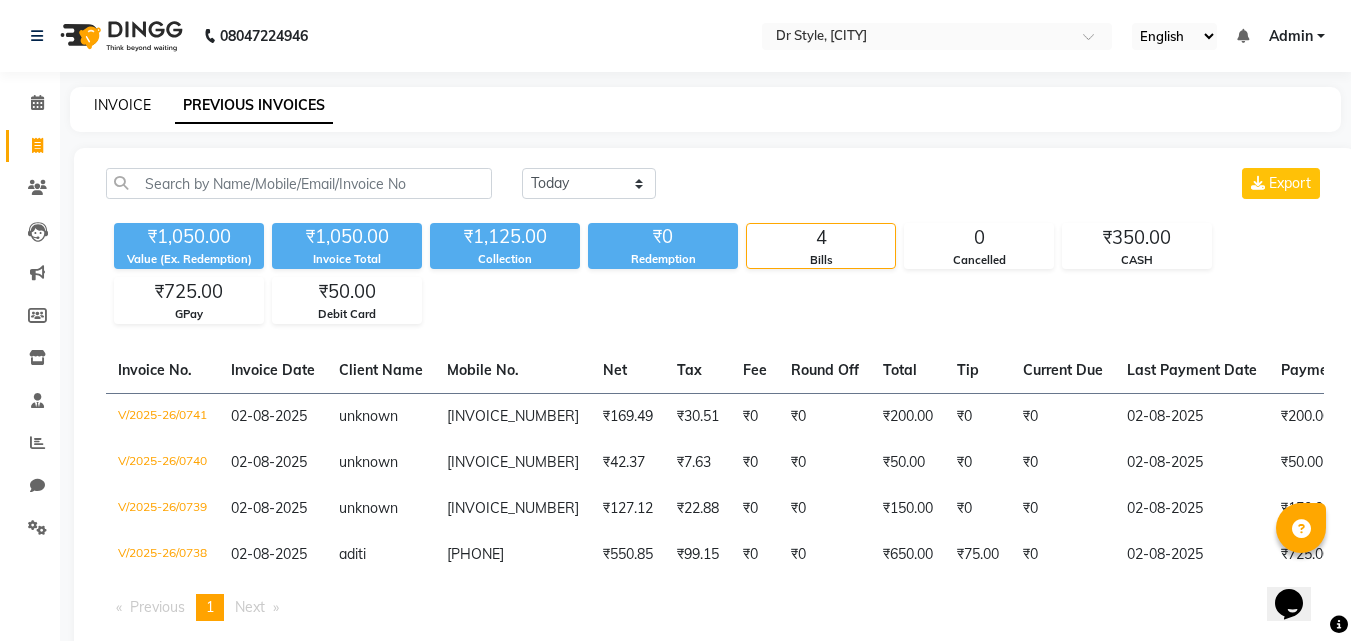 click on "INVOICE" 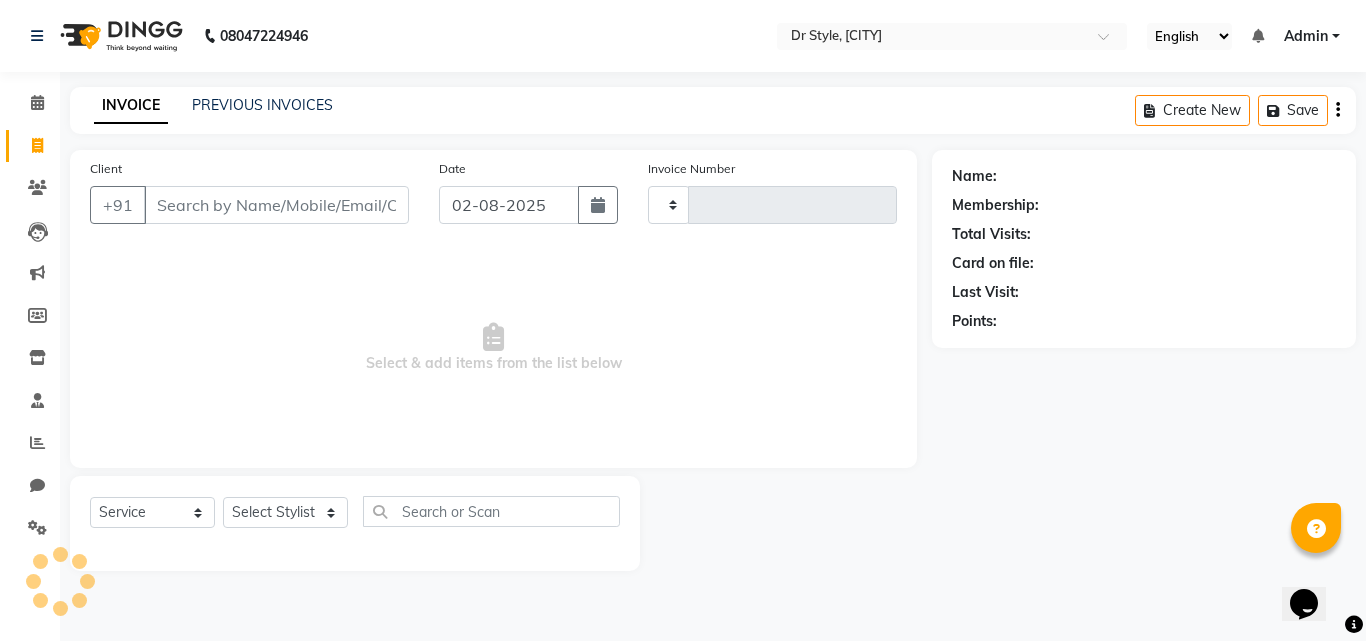 type on "0743" 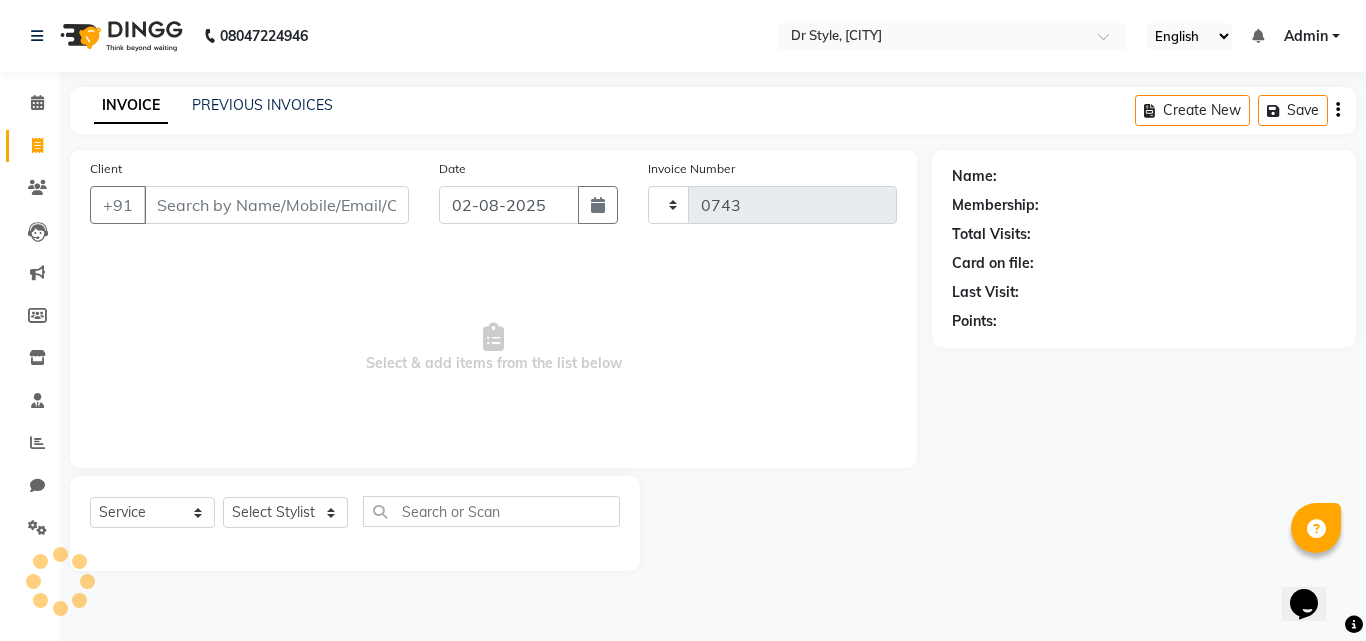 select on "7832" 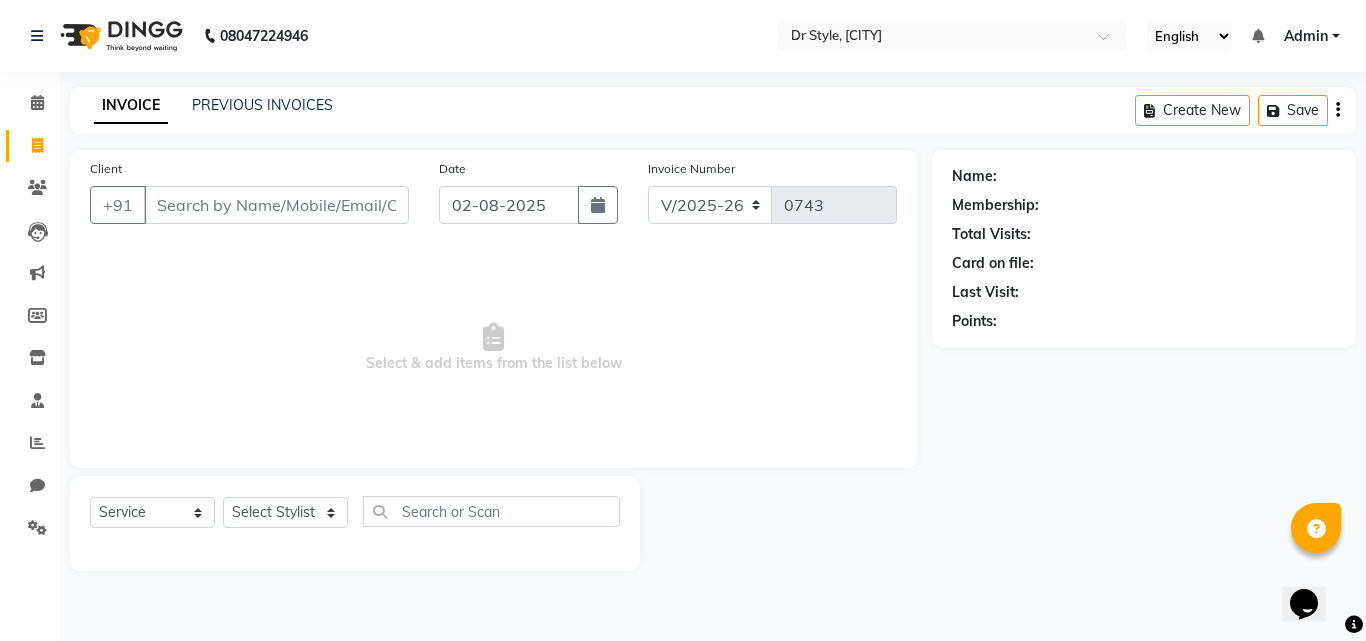click on "Client" at bounding box center (276, 205) 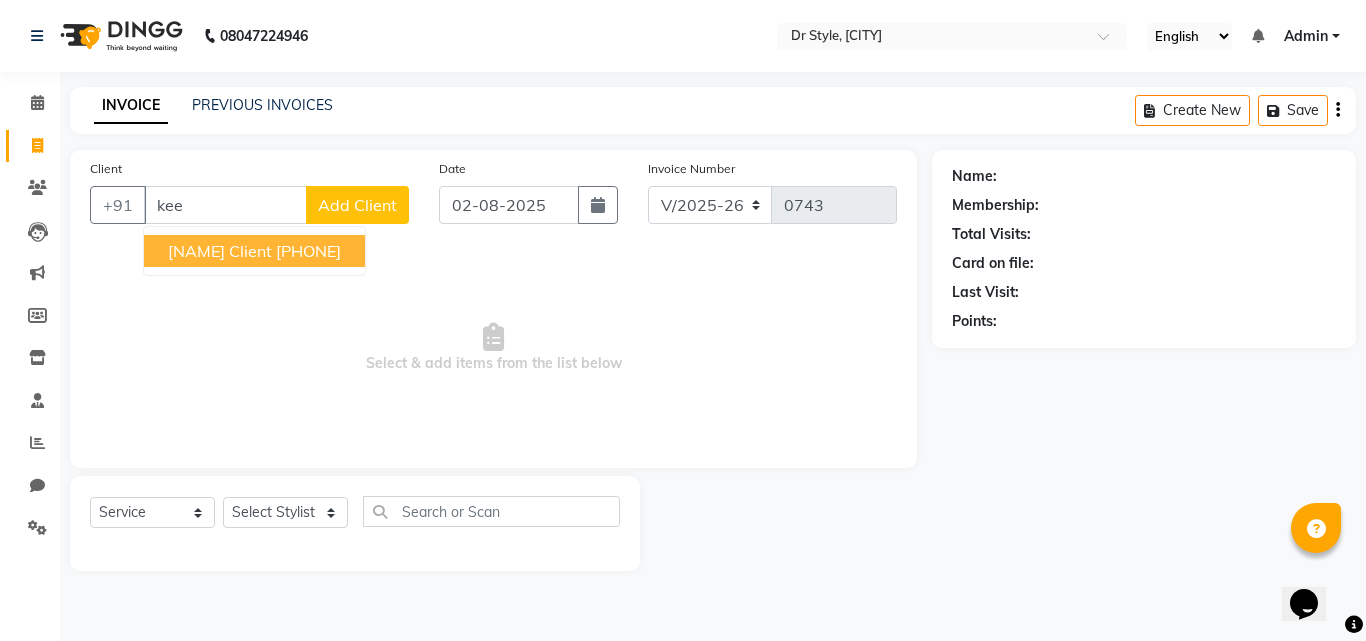 click on "[NAME] client" at bounding box center [220, 251] 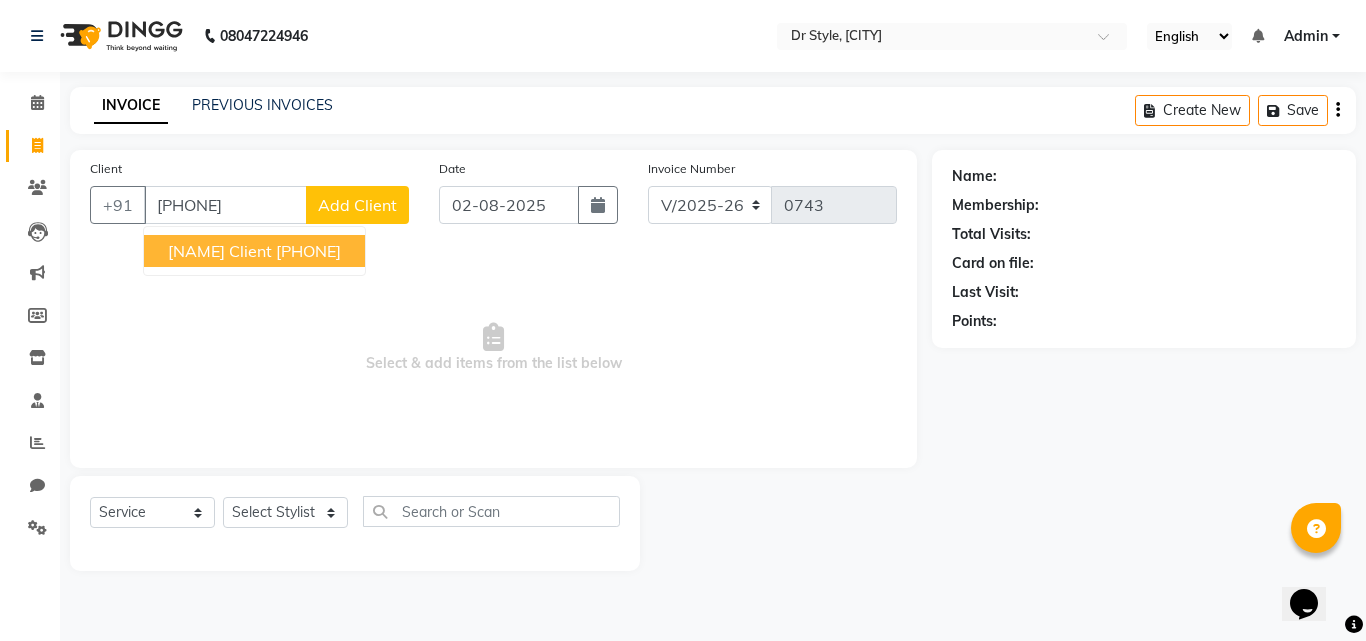 type on "[PHONE]" 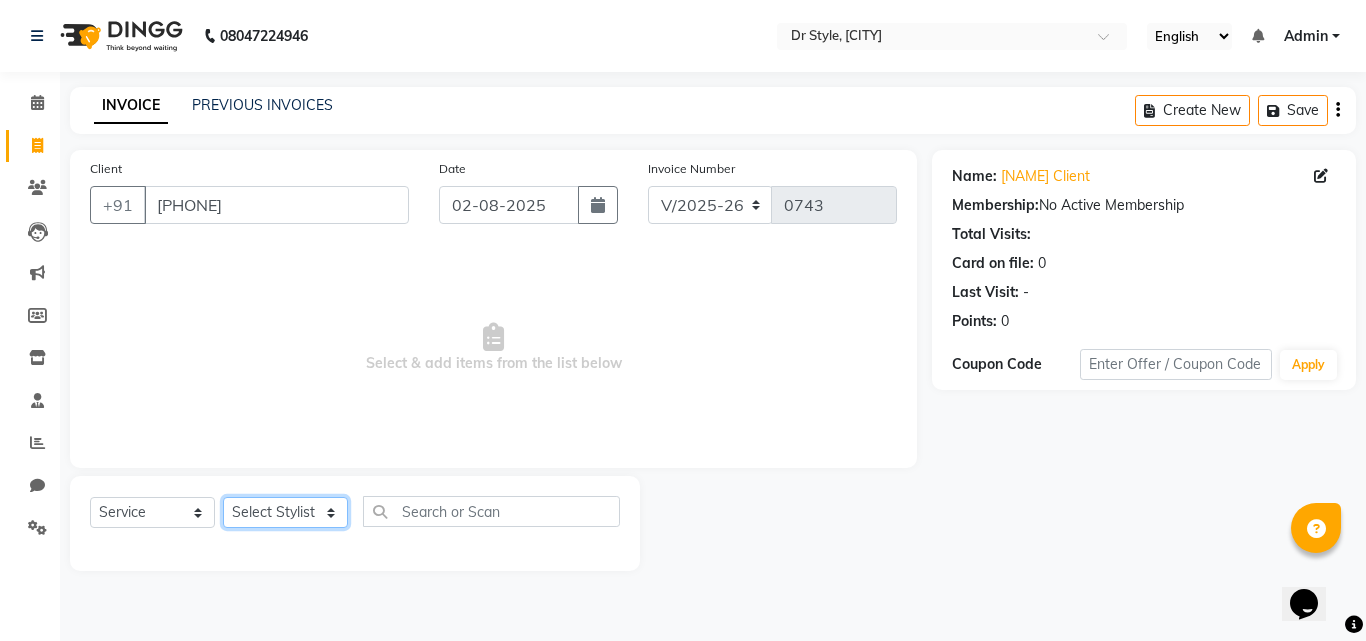 click on "Select Stylist [NAME] [NAME] [NAME] [NAME] [NAME]" 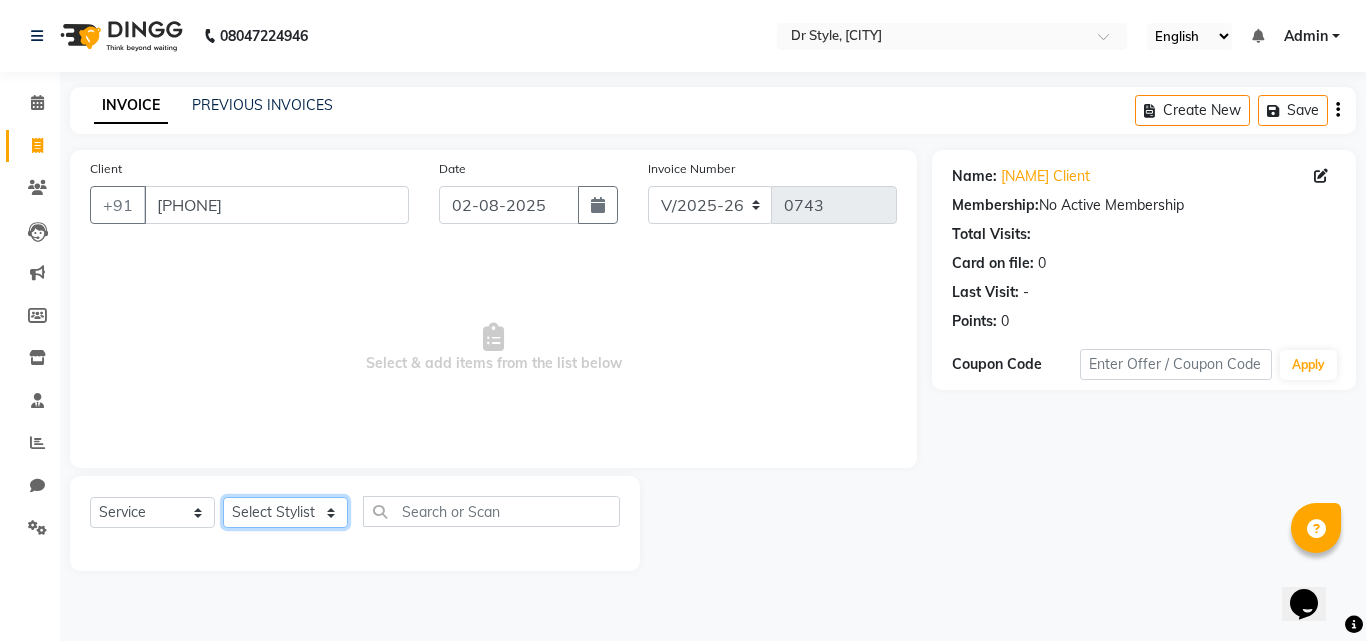 select on "[POSTAL_CODE]" 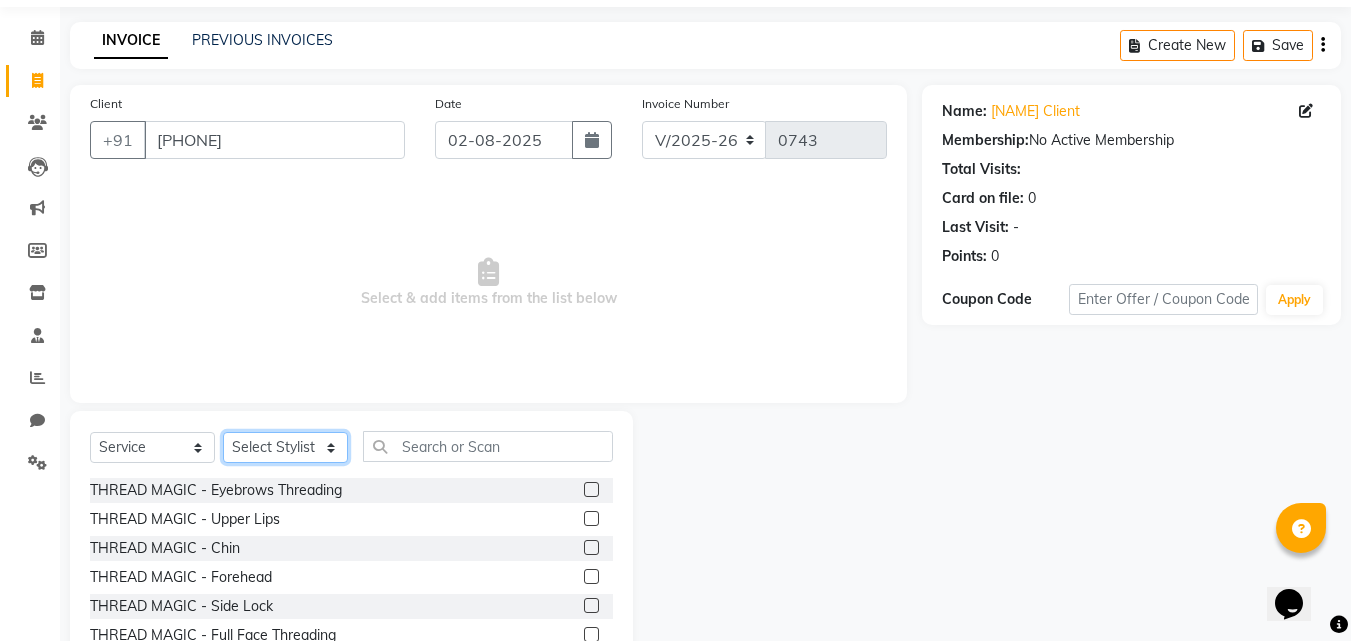 scroll, scrollTop: 100, scrollLeft: 0, axis: vertical 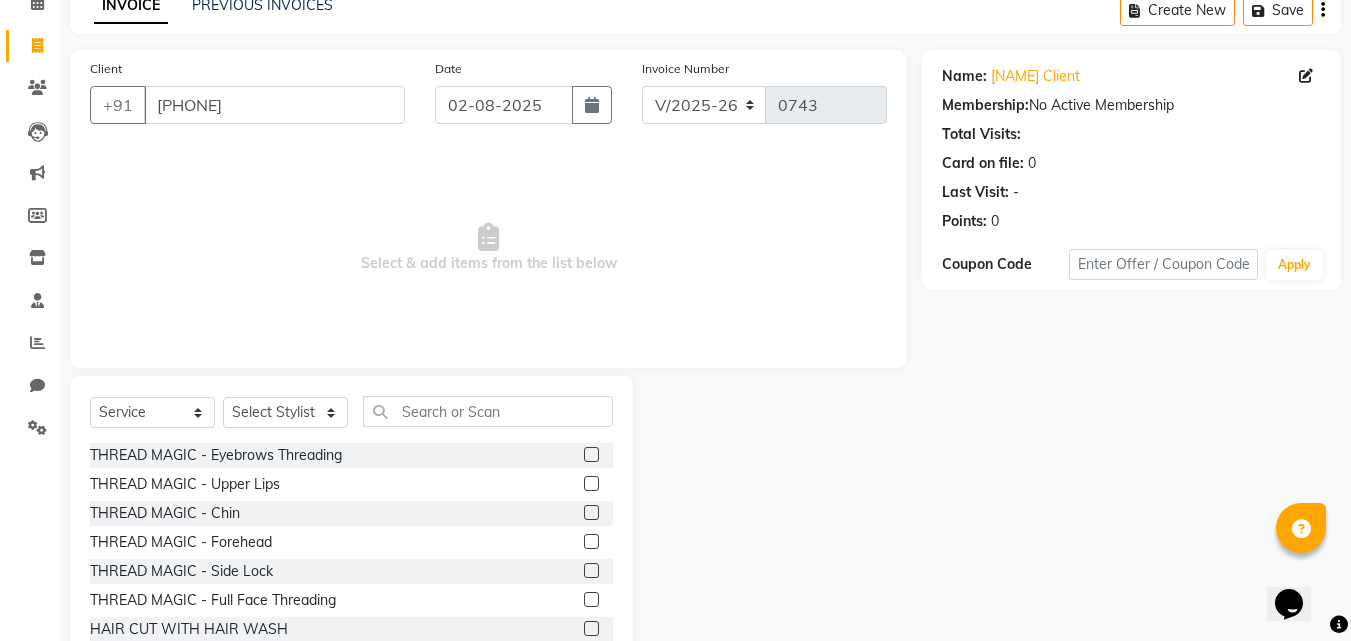 click 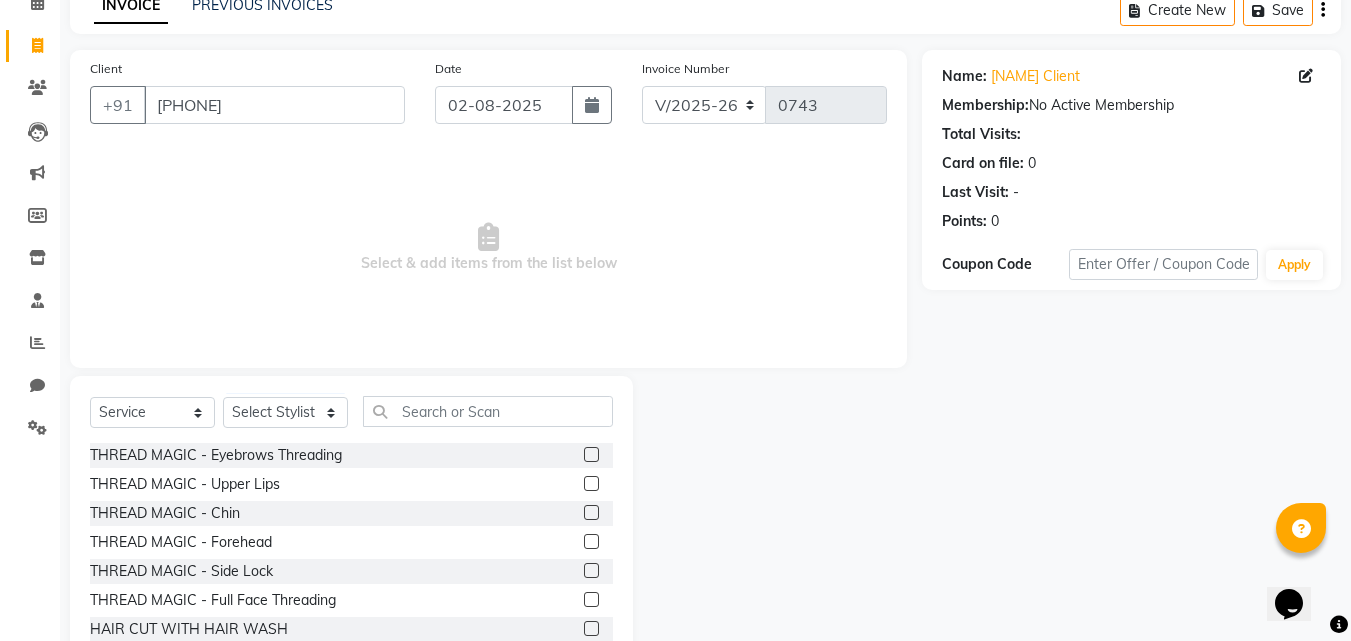 click 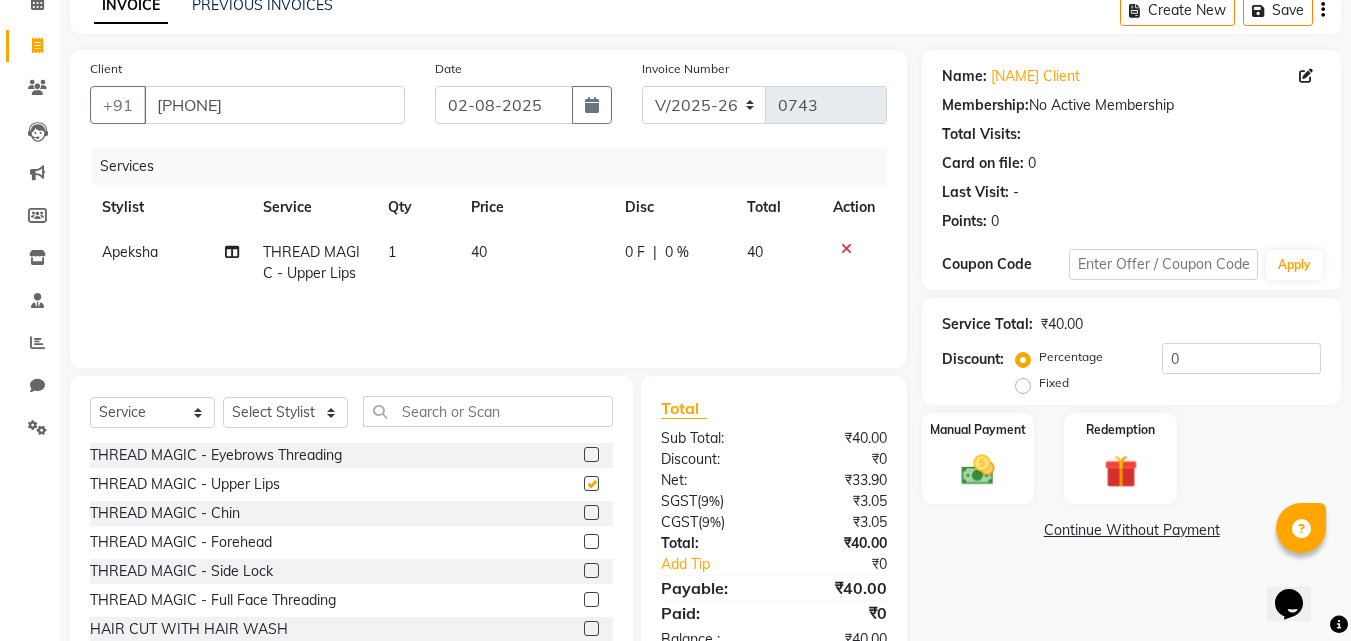 checkbox on "false" 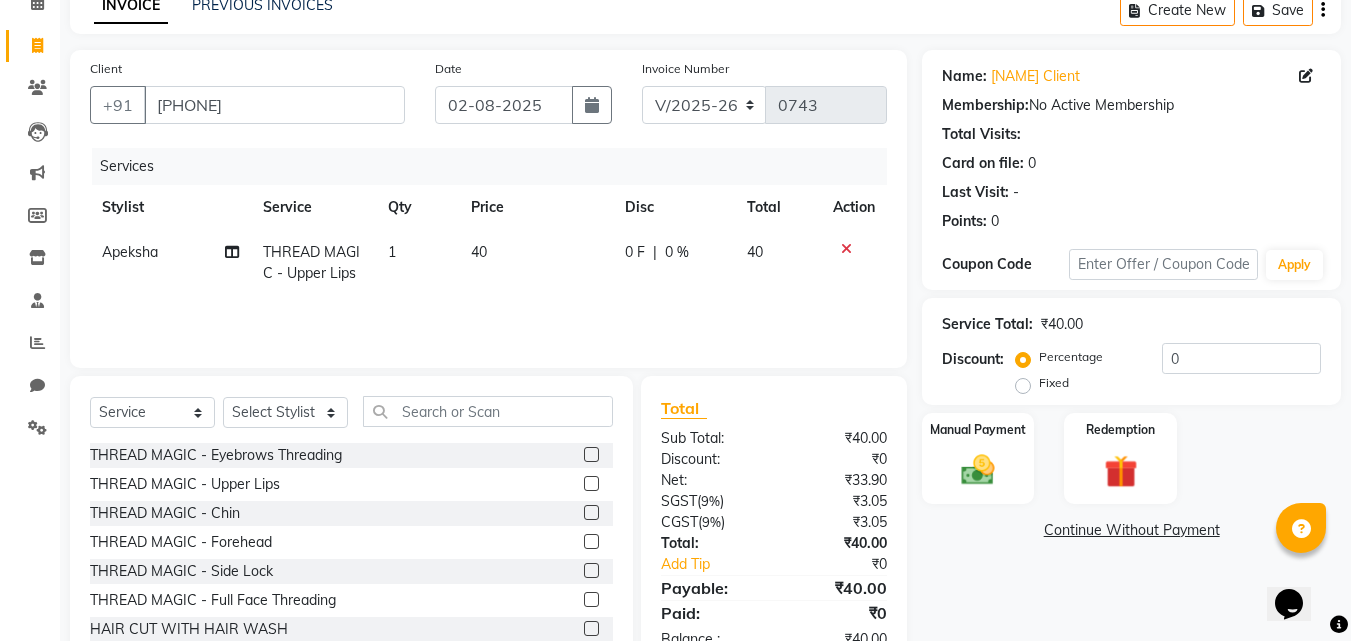 click 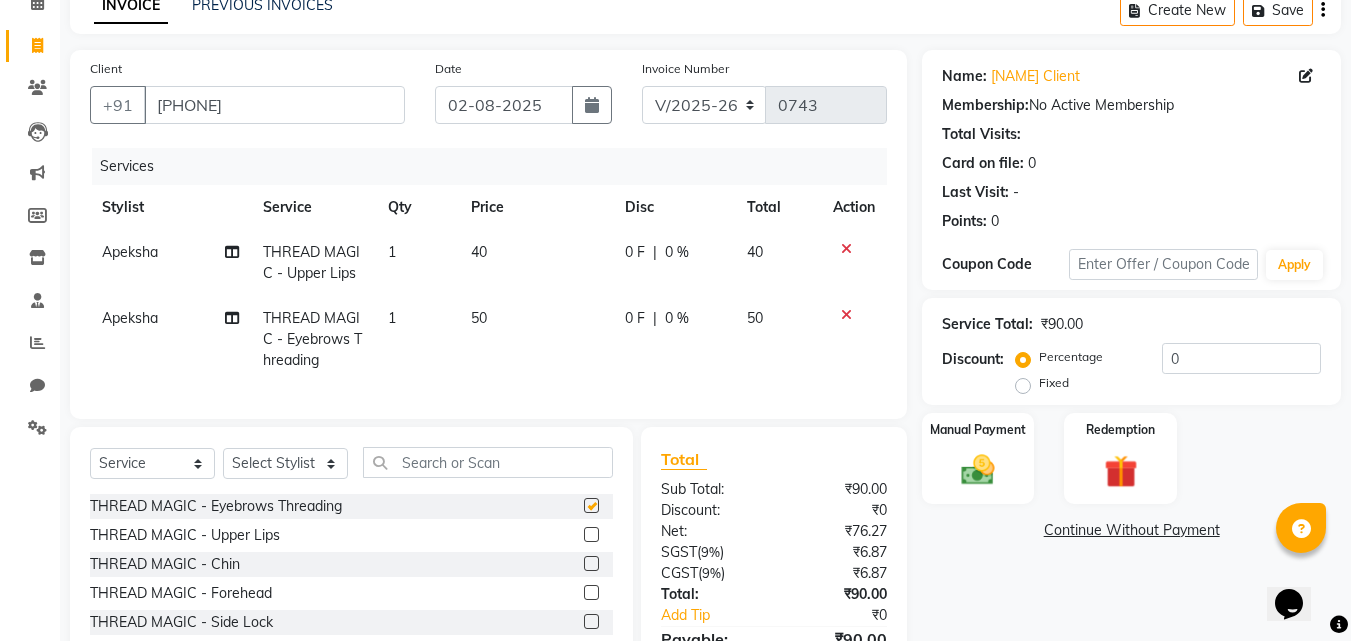 checkbox on "false" 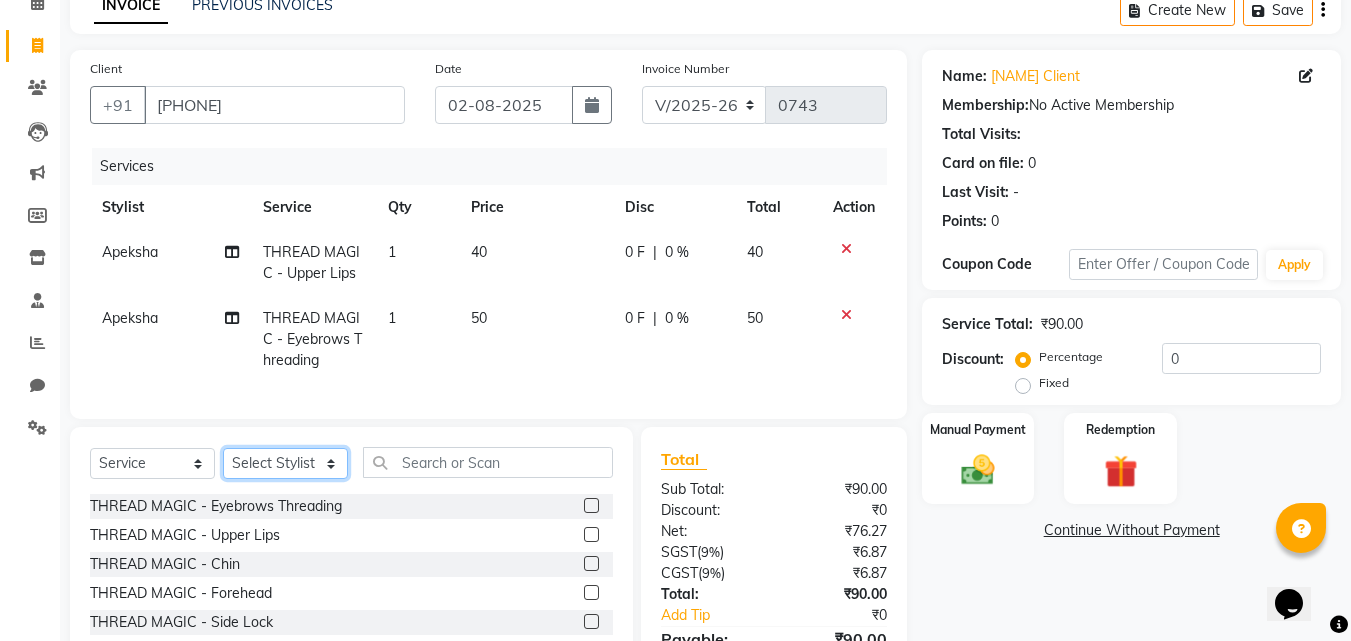 click on "Select Stylist Amir Apeksha Haider Salmani HASIM Salman Sheetal Panchal" 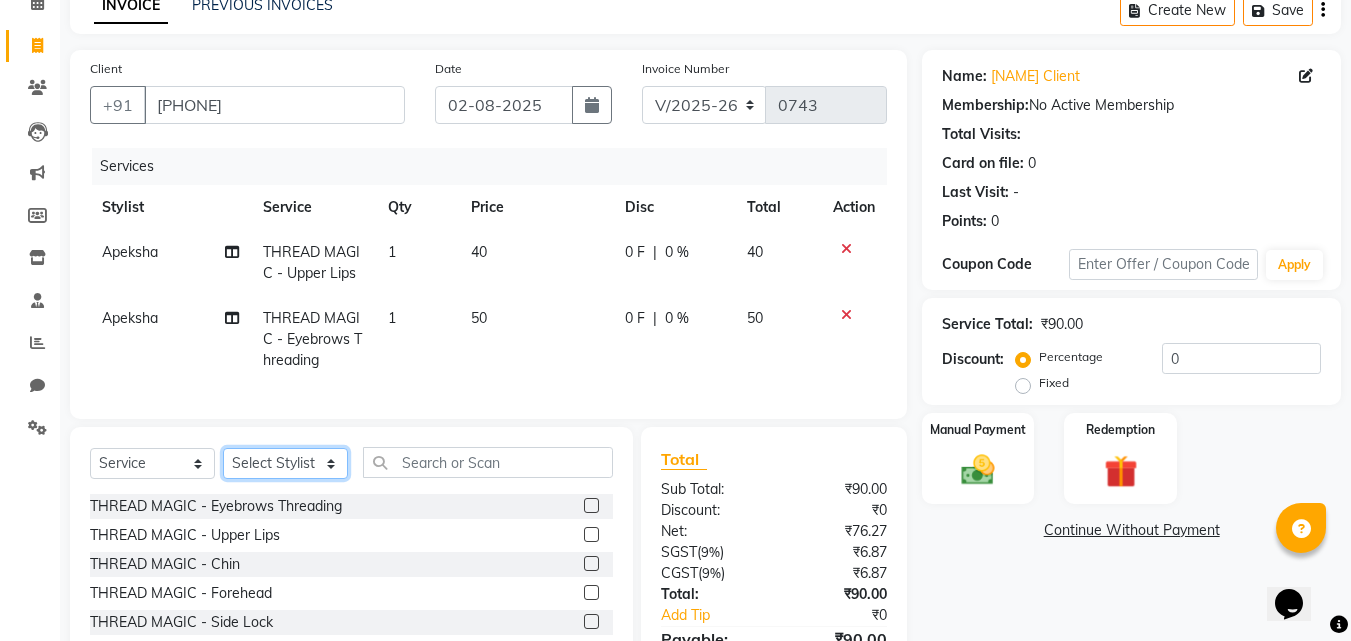 select on "77236" 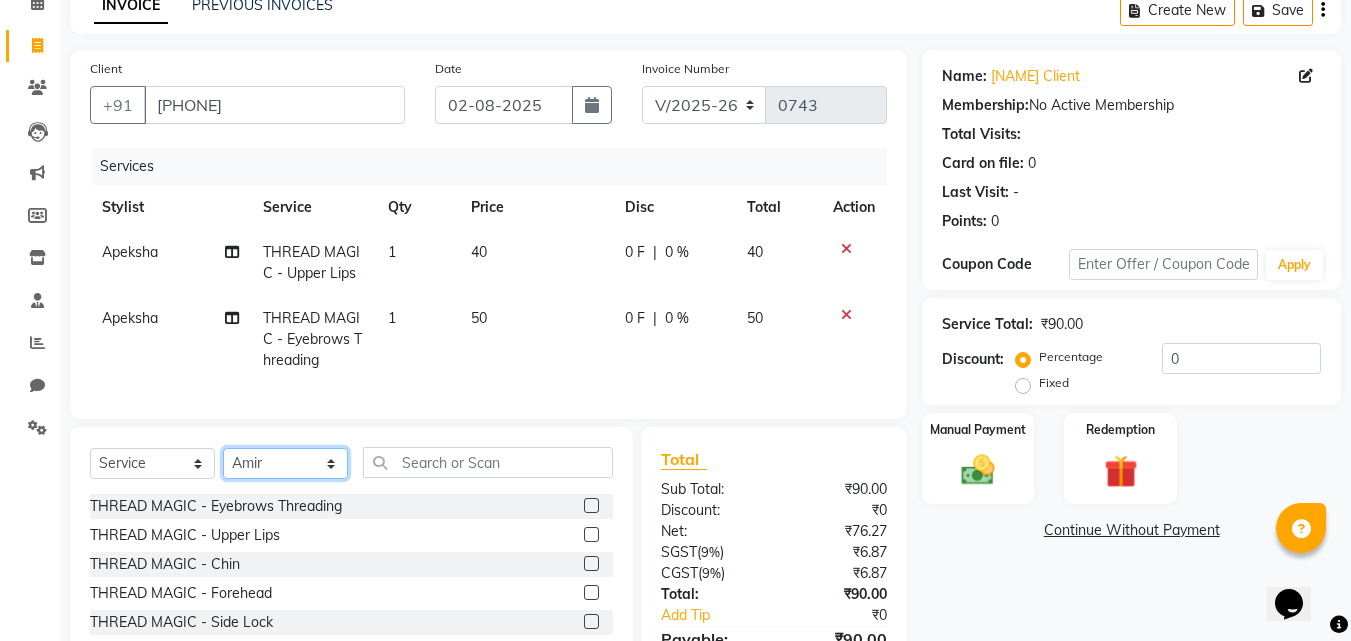 click on "Select Stylist Amir Apeksha Haider Salmani HASIM Salman Sheetal Panchal" 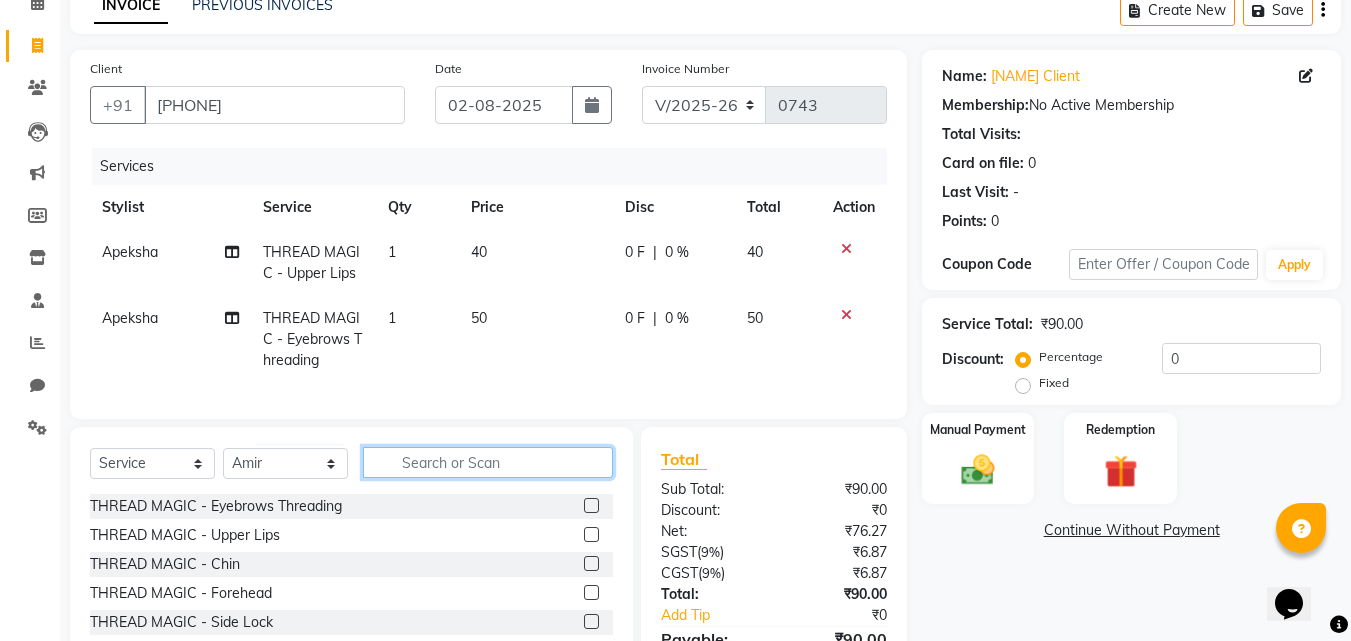 click 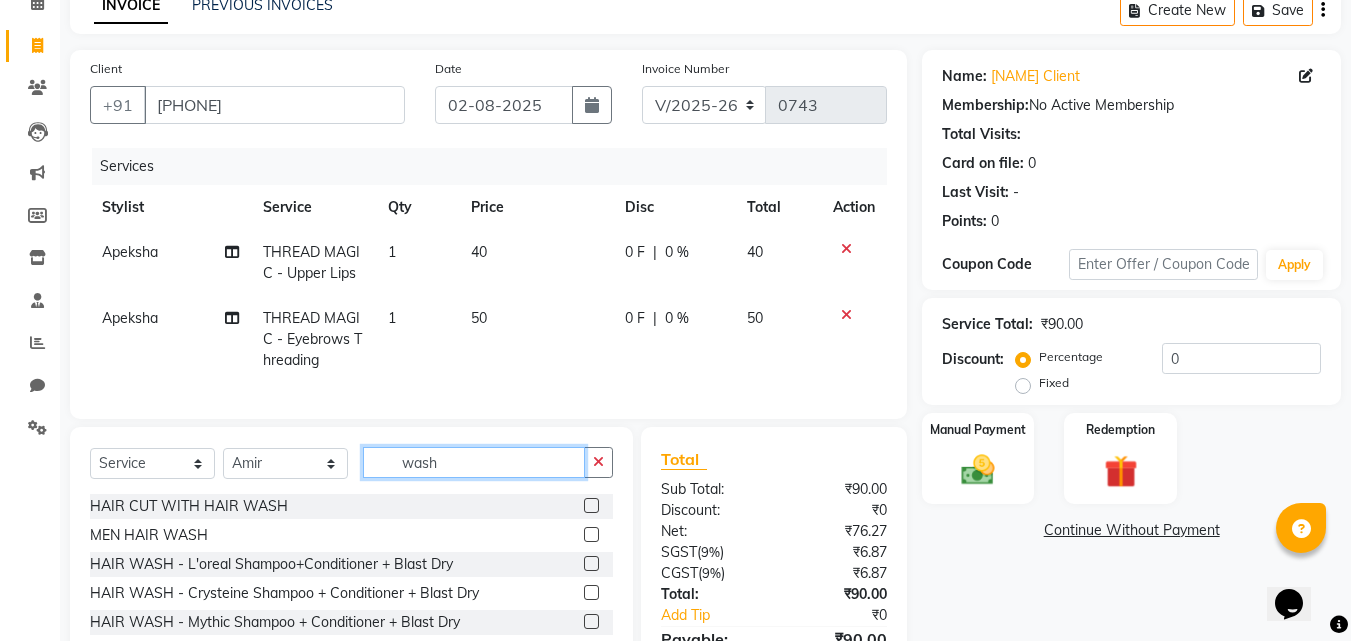 type on "wash" 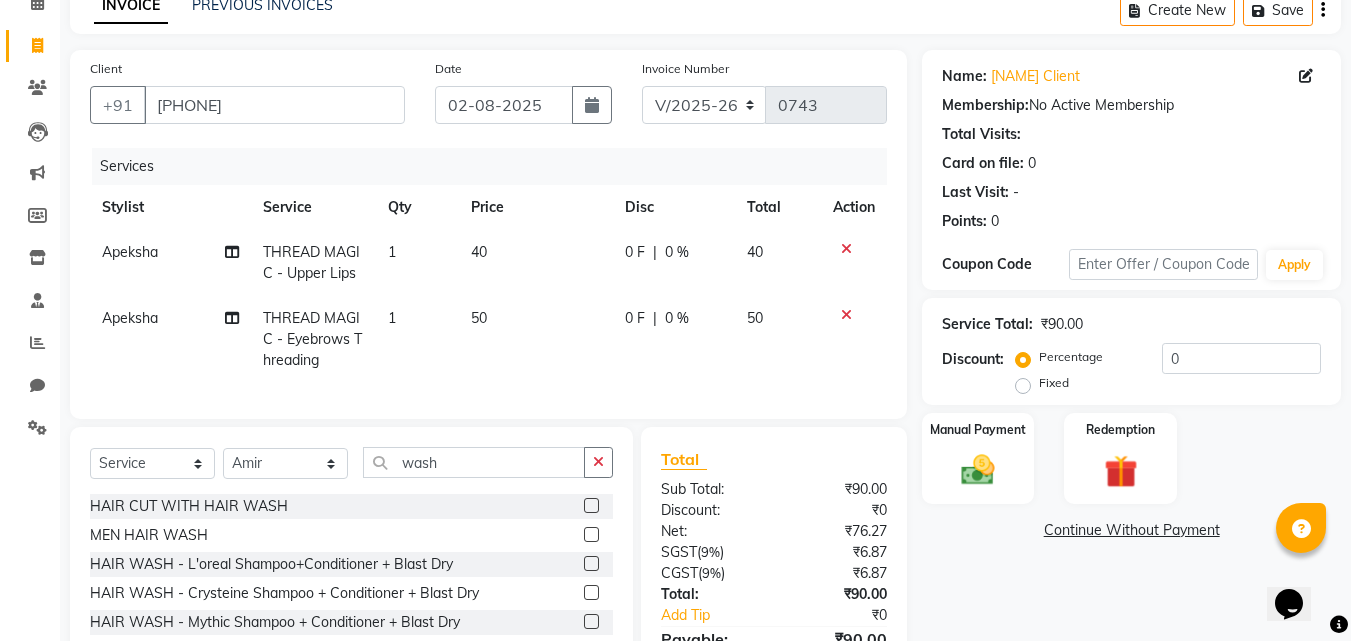 click 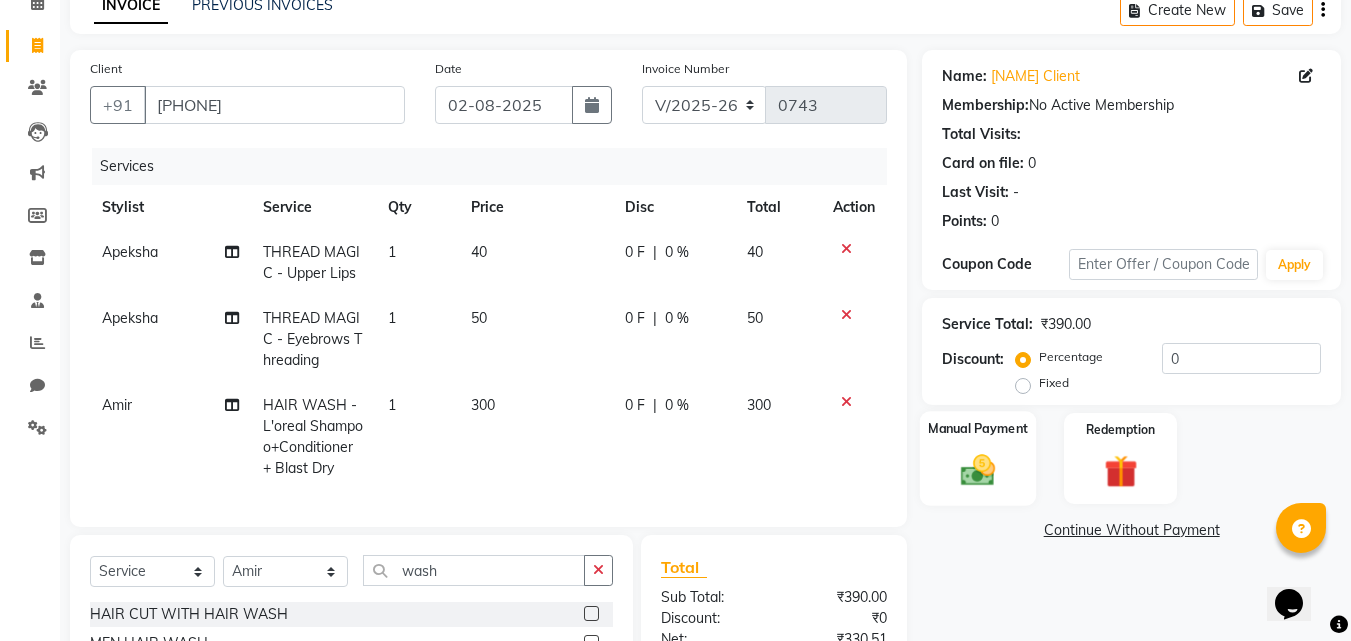 checkbox on "false" 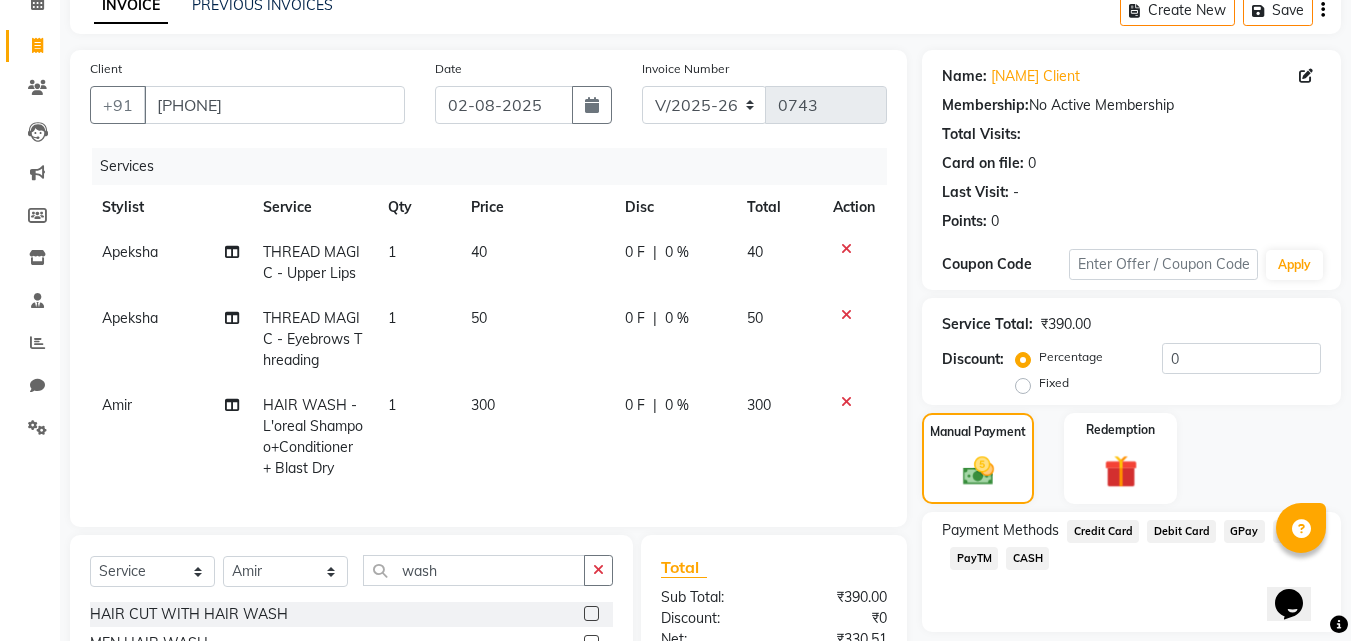 click on "GPay" 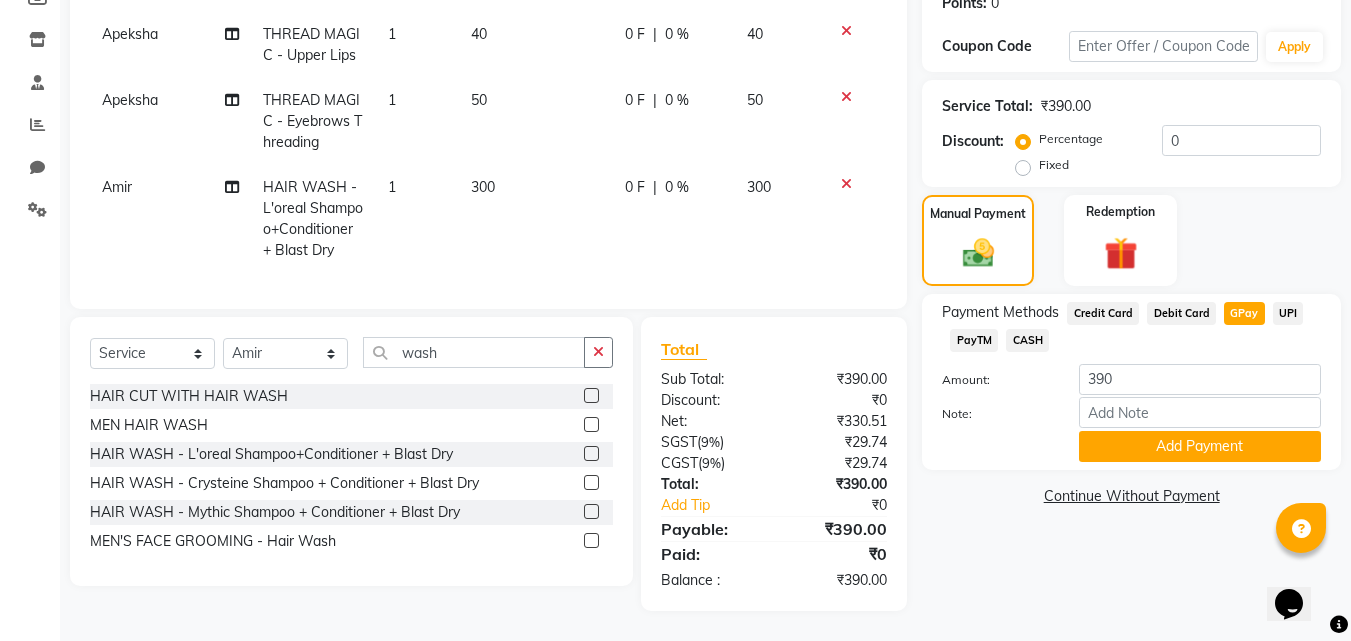 scroll, scrollTop: 333, scrollLeft: 0, axis: vertical 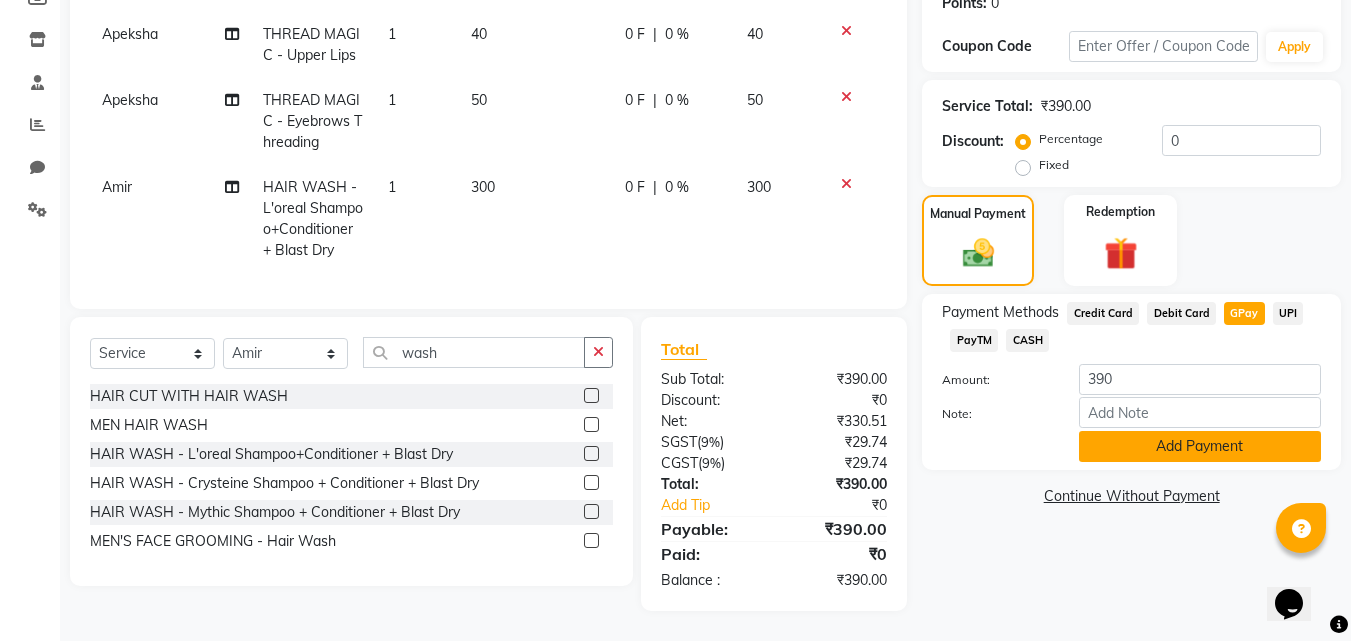 click on "Add Payment" 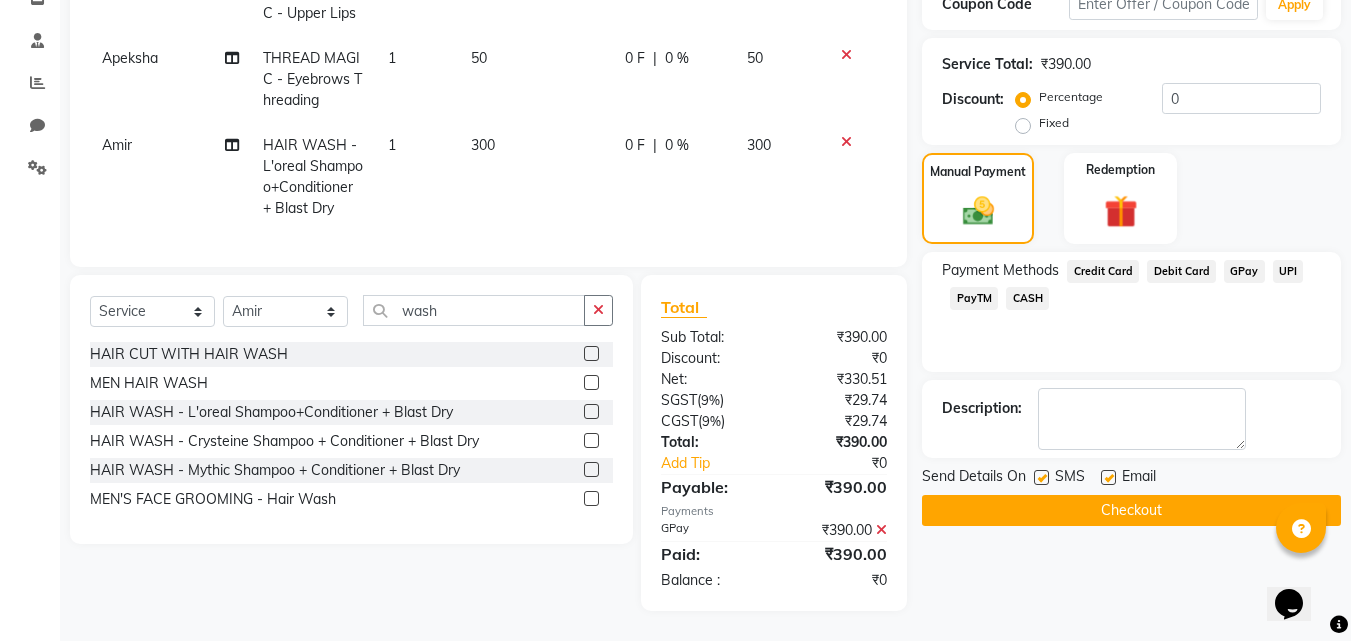 scroll, scrollTop: 375, scrollLeft: 0, axis: vertical 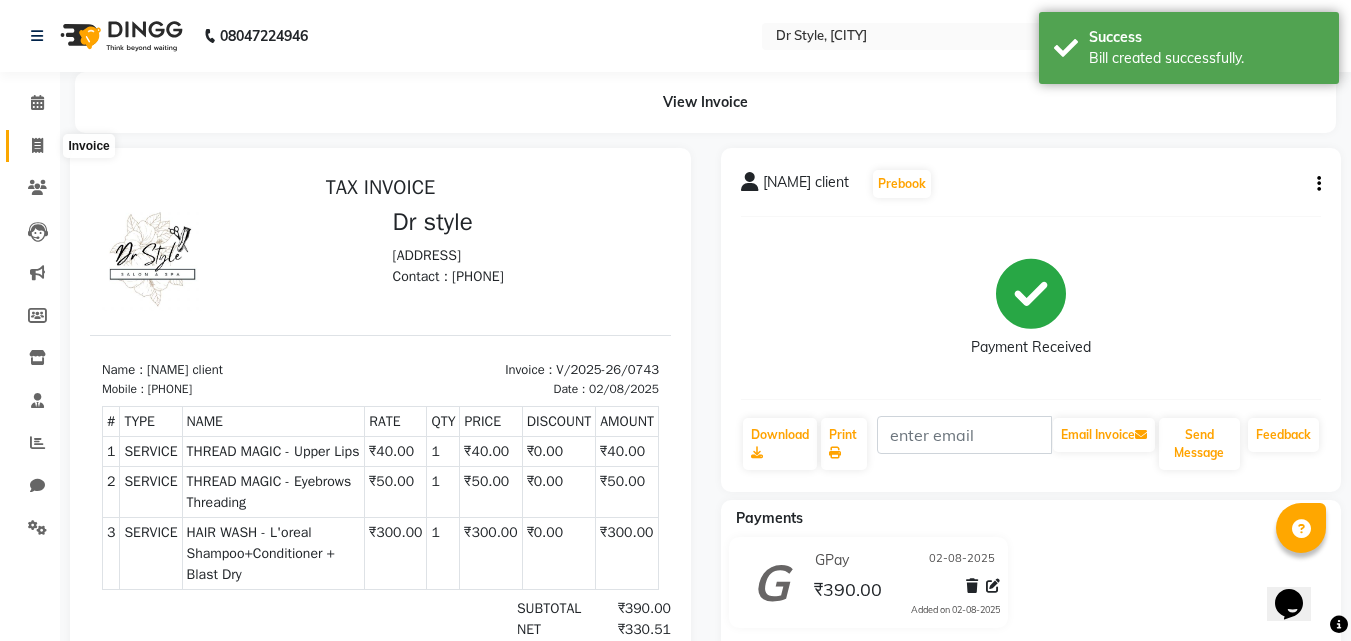click 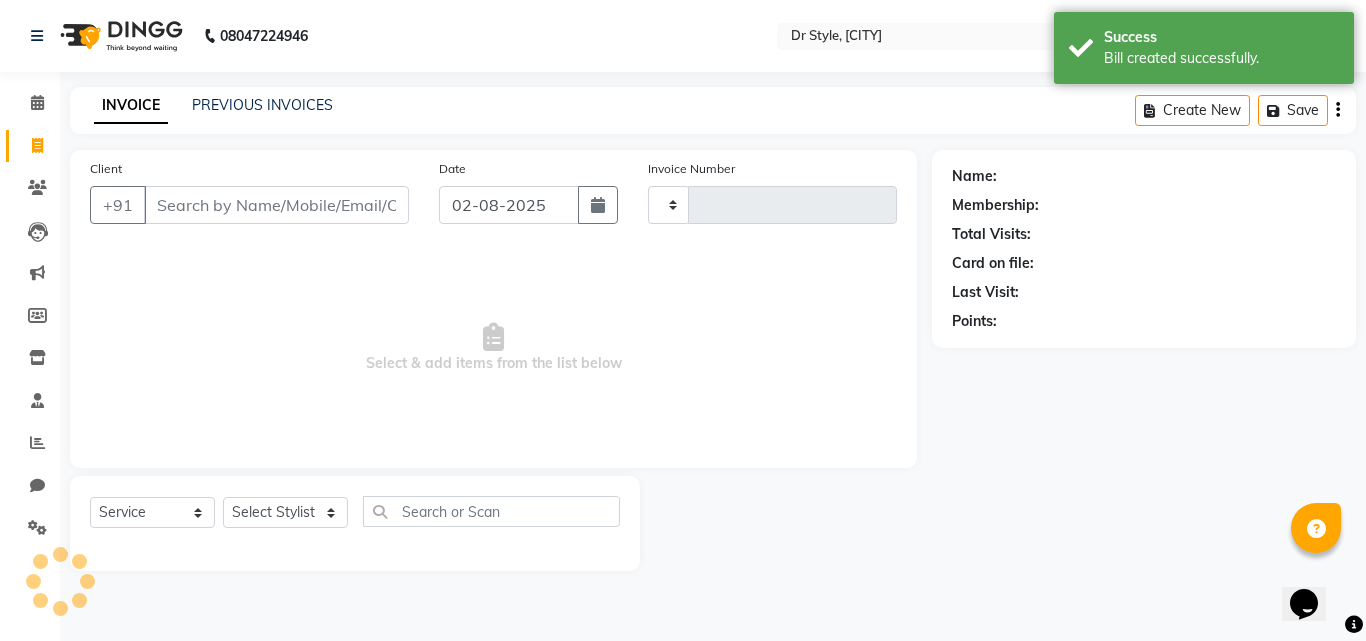 type on "0744" 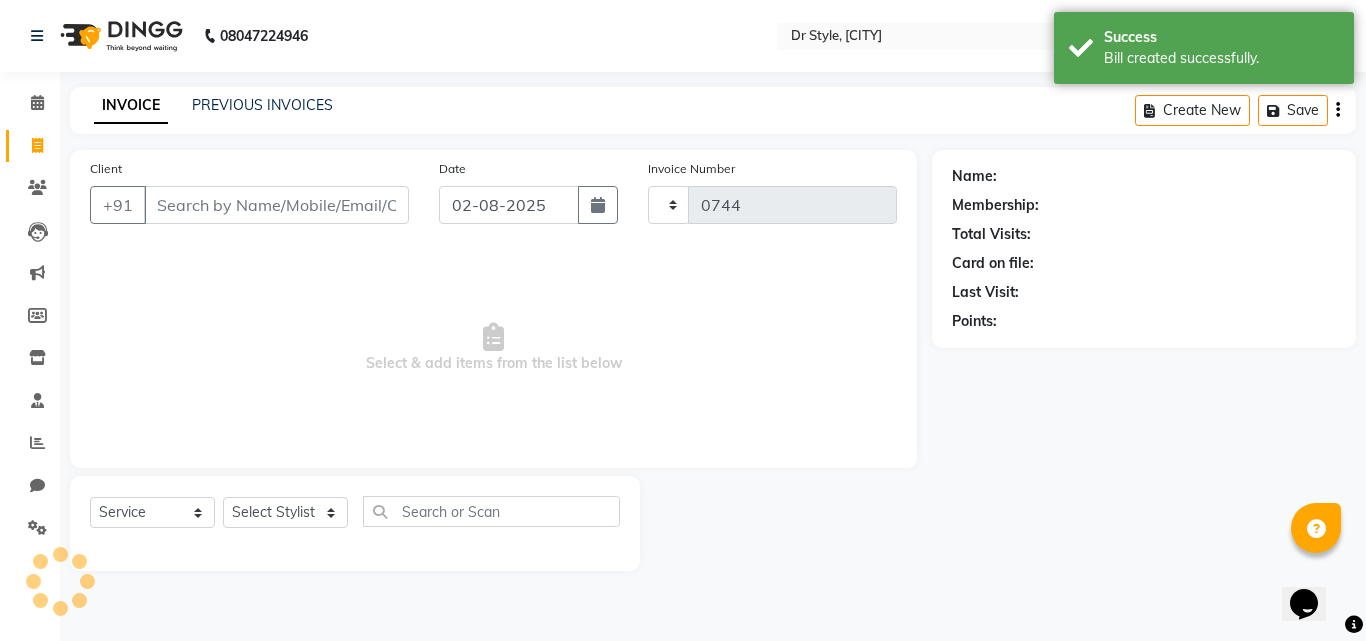 select on "7832" 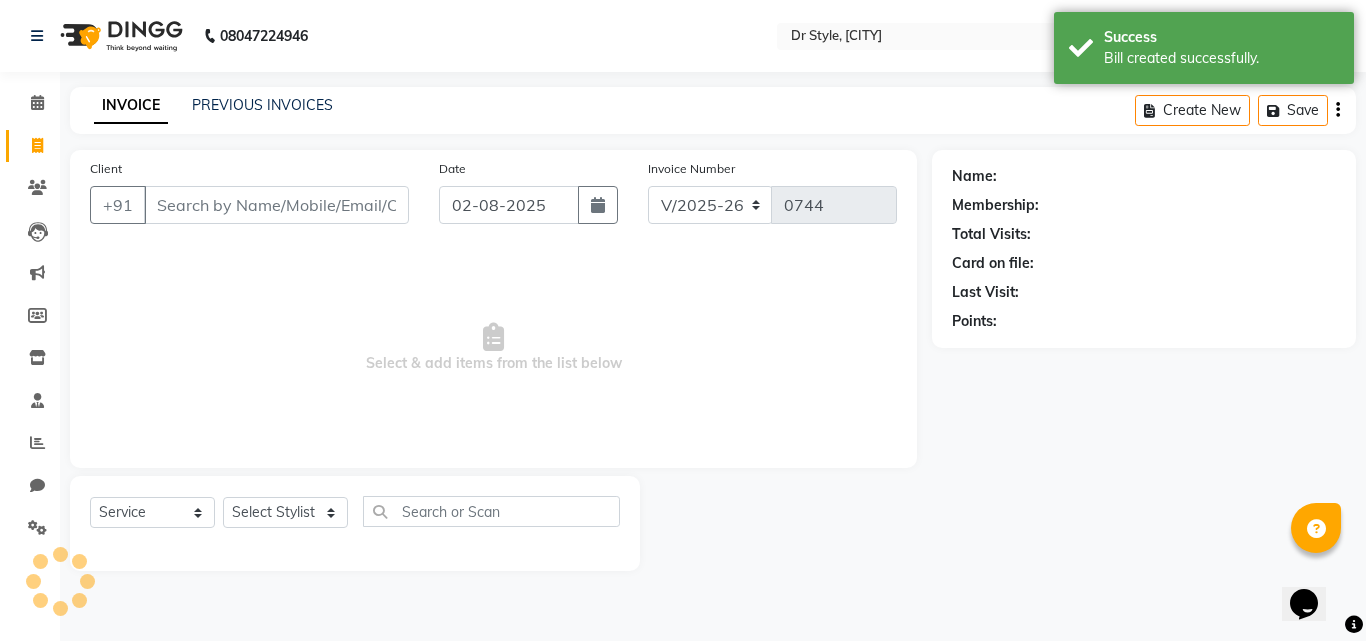 drag, startPoint x: 209, startPoint y: 222, endPoint x: 232, endPoint y: 208, distance: 26.925823 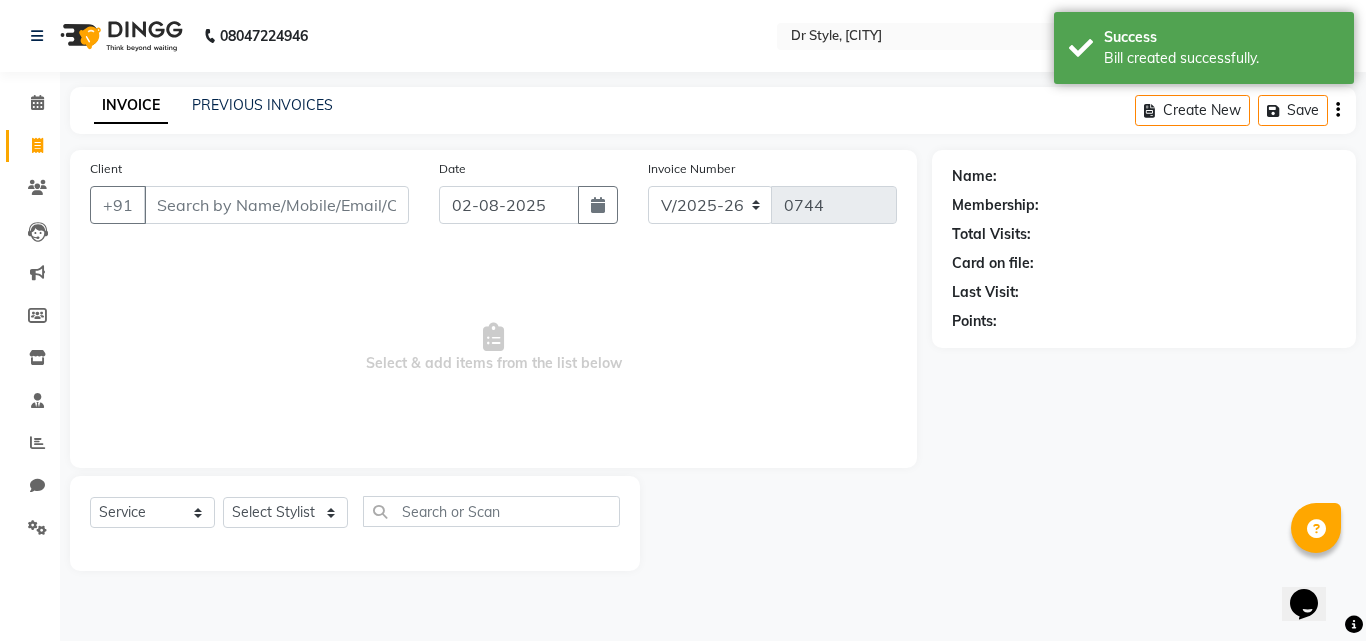 click on "Client" at bounding box center (276, 205) 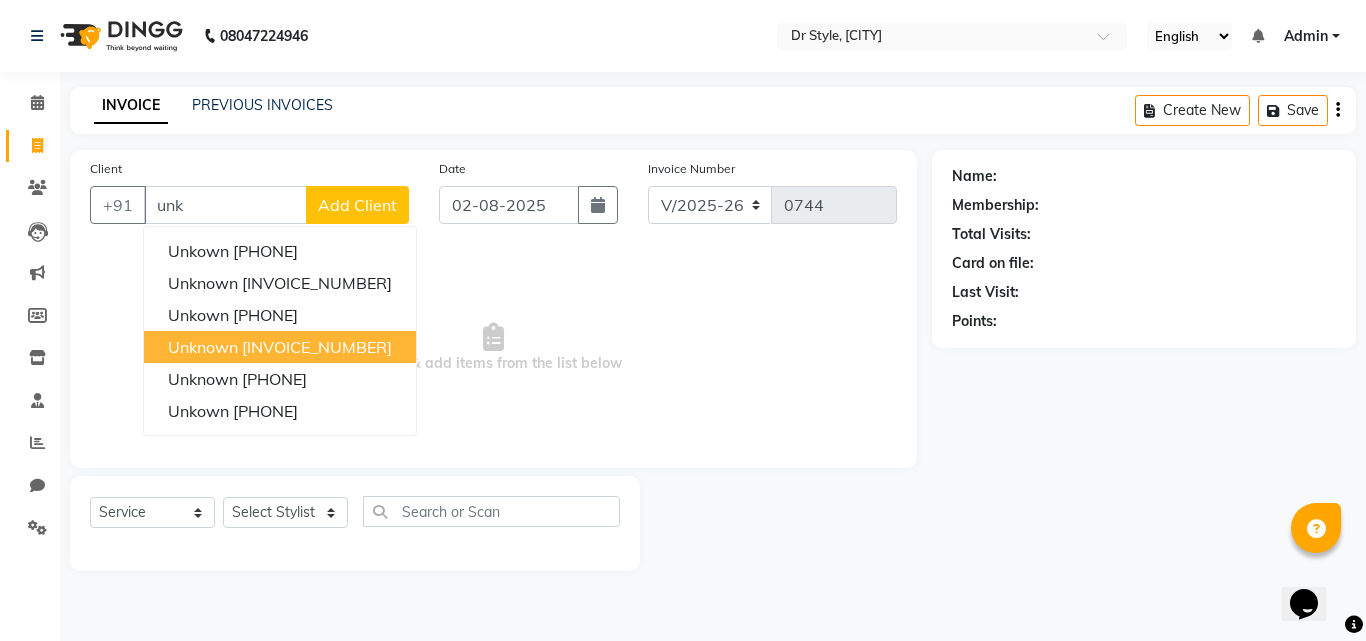 click on "1347200000000" at bounding box center [317, 347] 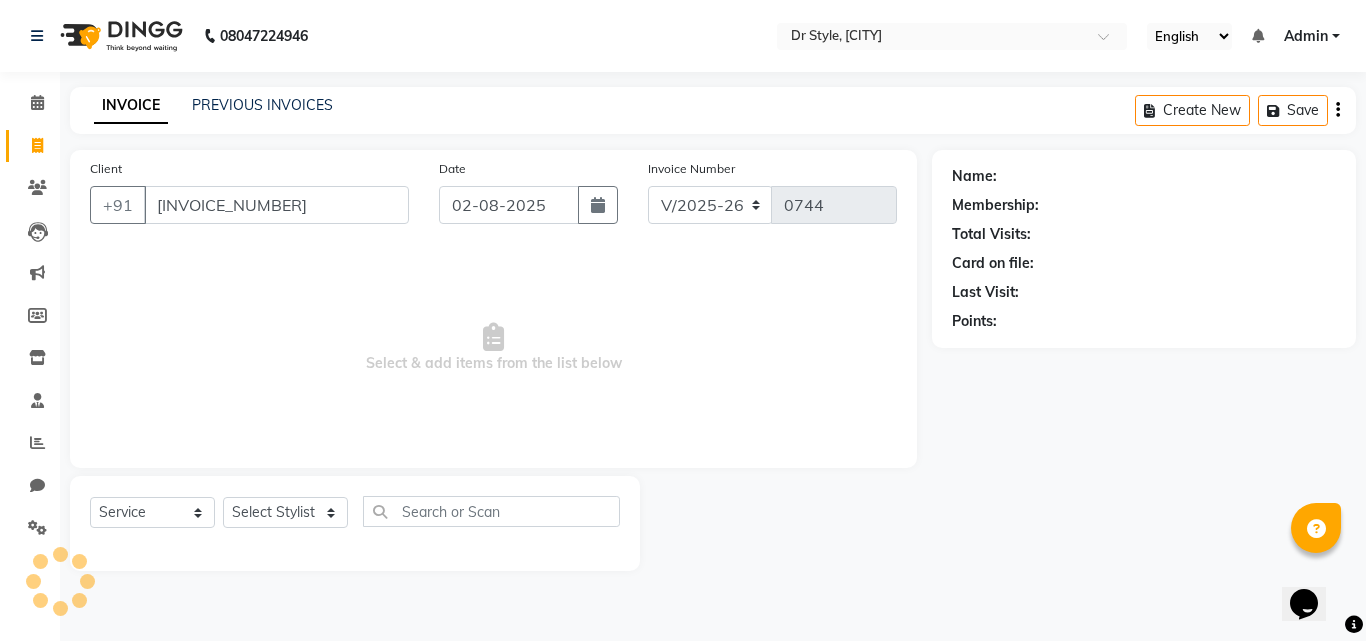 type on "1347200000000" 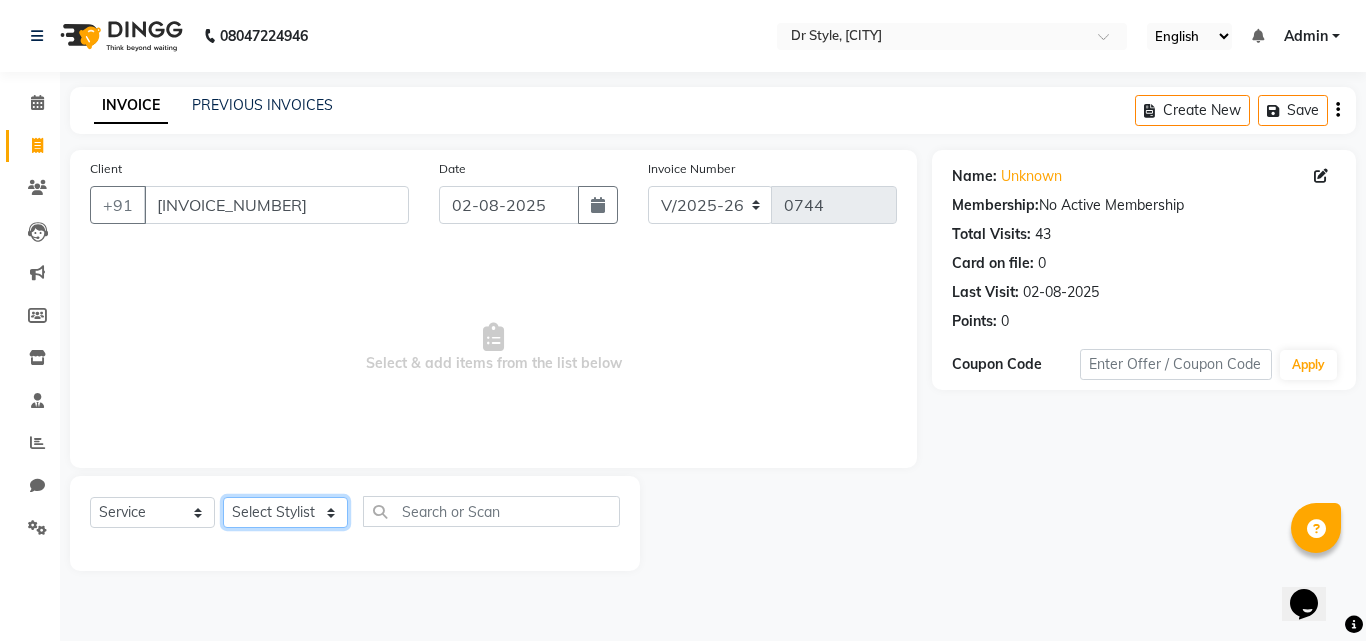 click on "Select Stylist Amir Apeksha Haider Salmani HASIM Salman Sheetal Panchal" 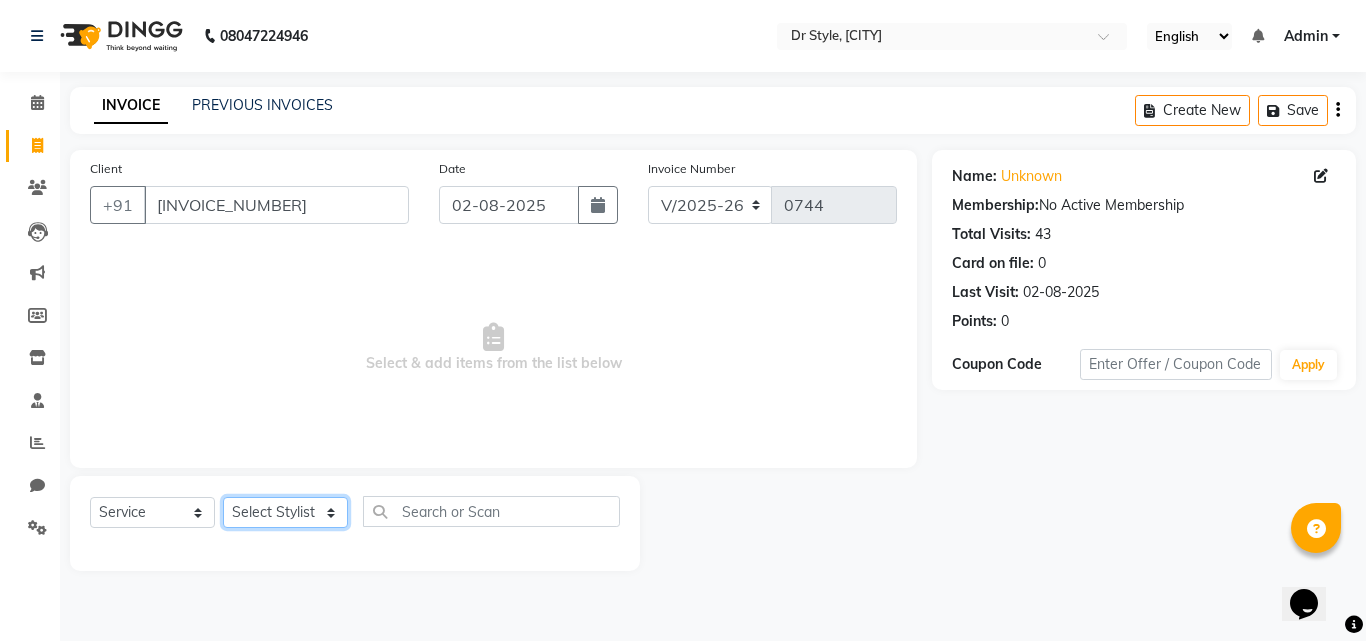 select on "69916" 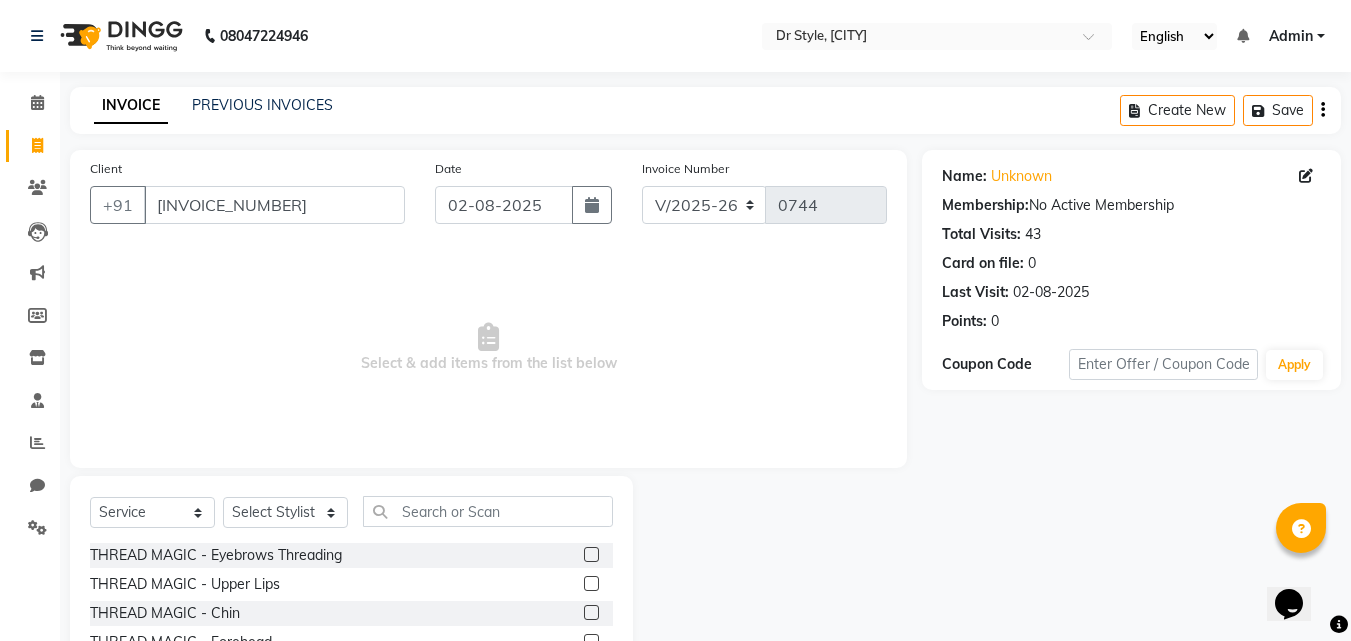 click 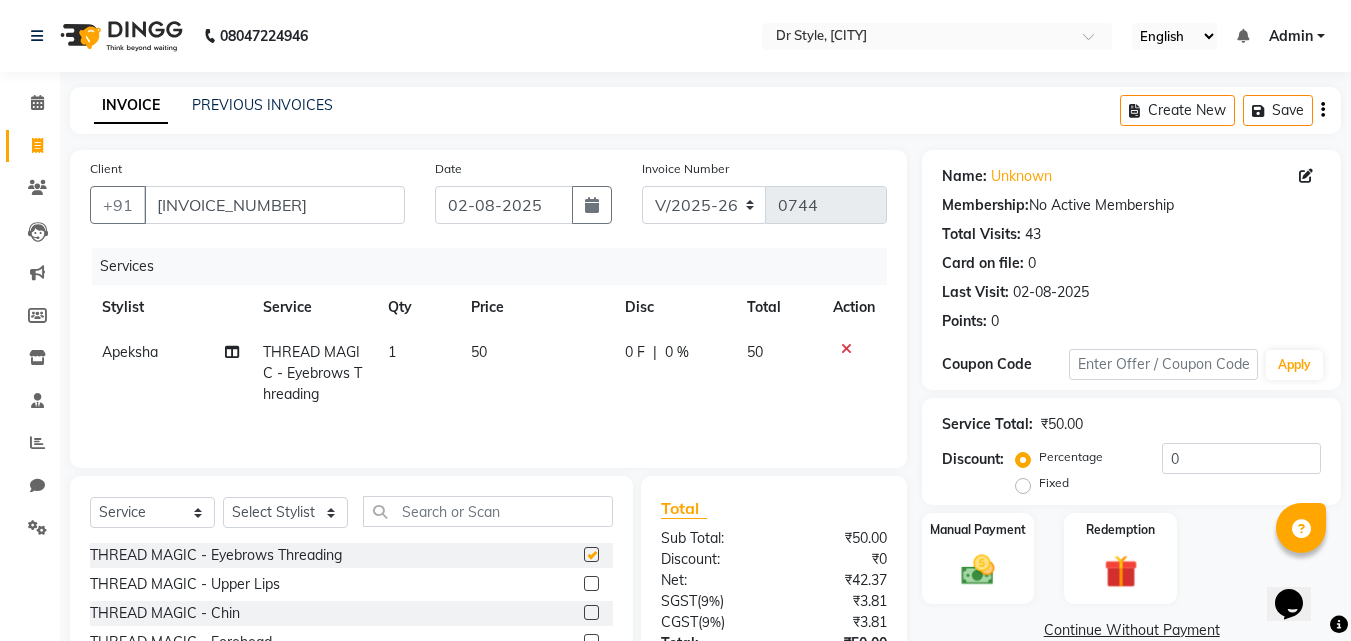 checkbox on "false" 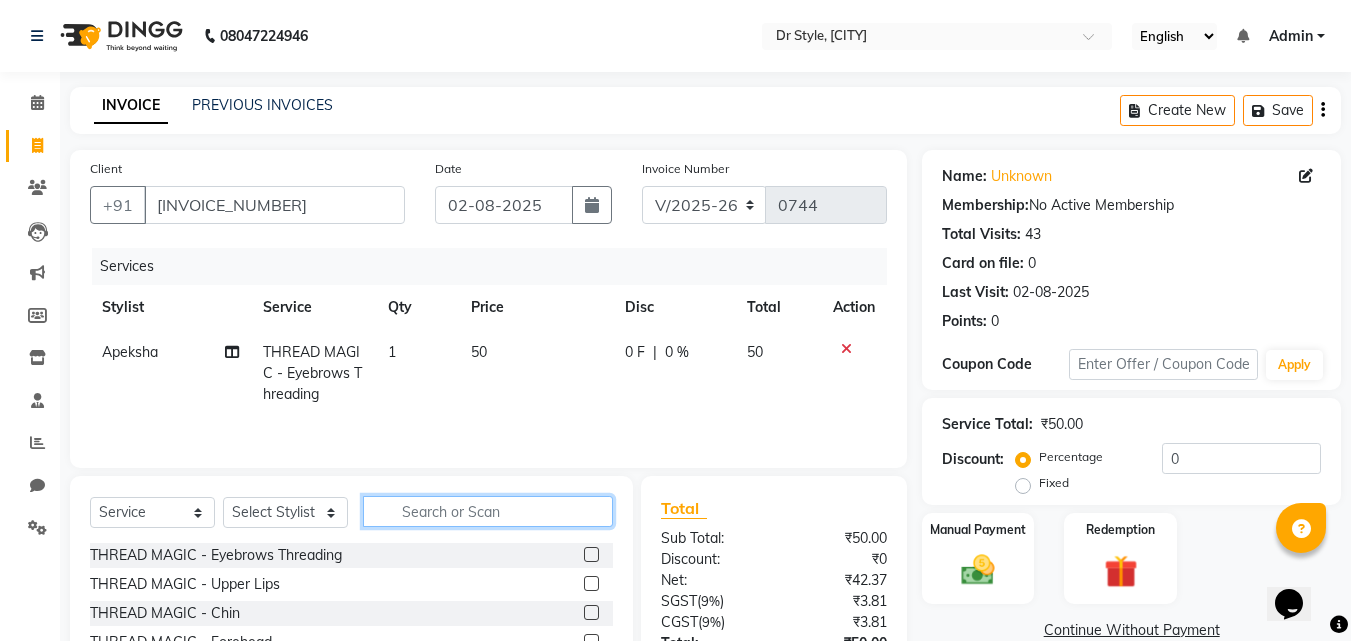click 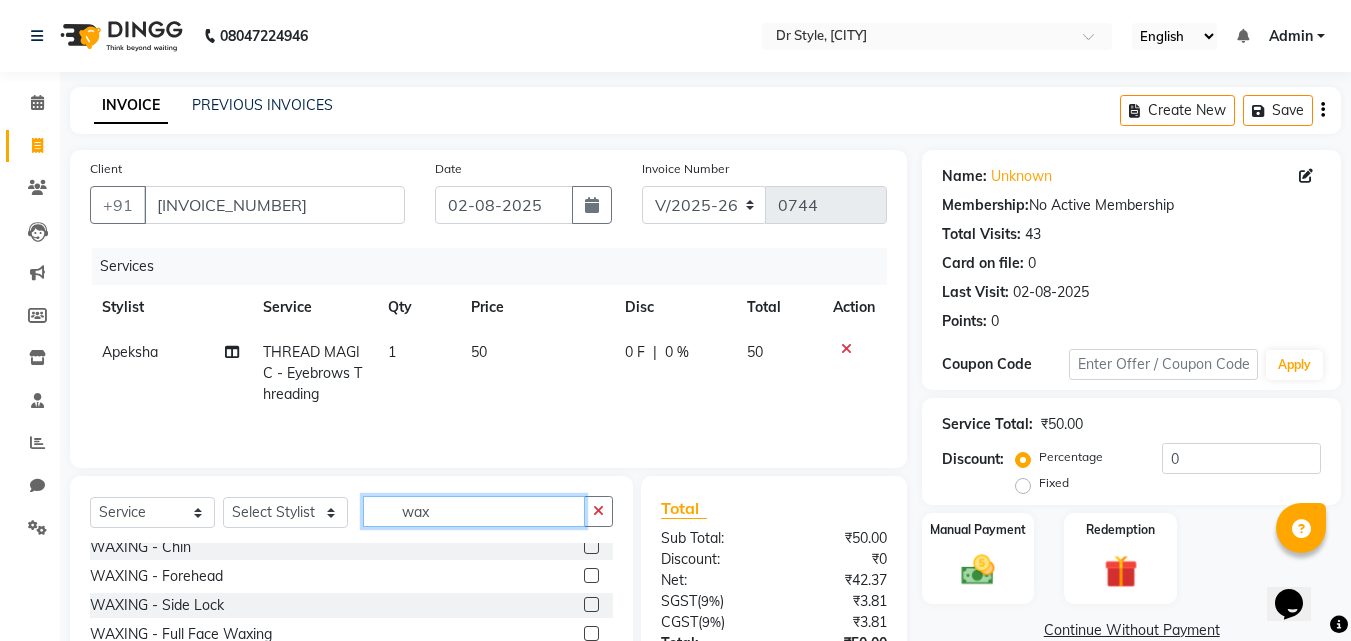 scroll, scrollTop: 100, scrollLeft: 0, axis: vertical 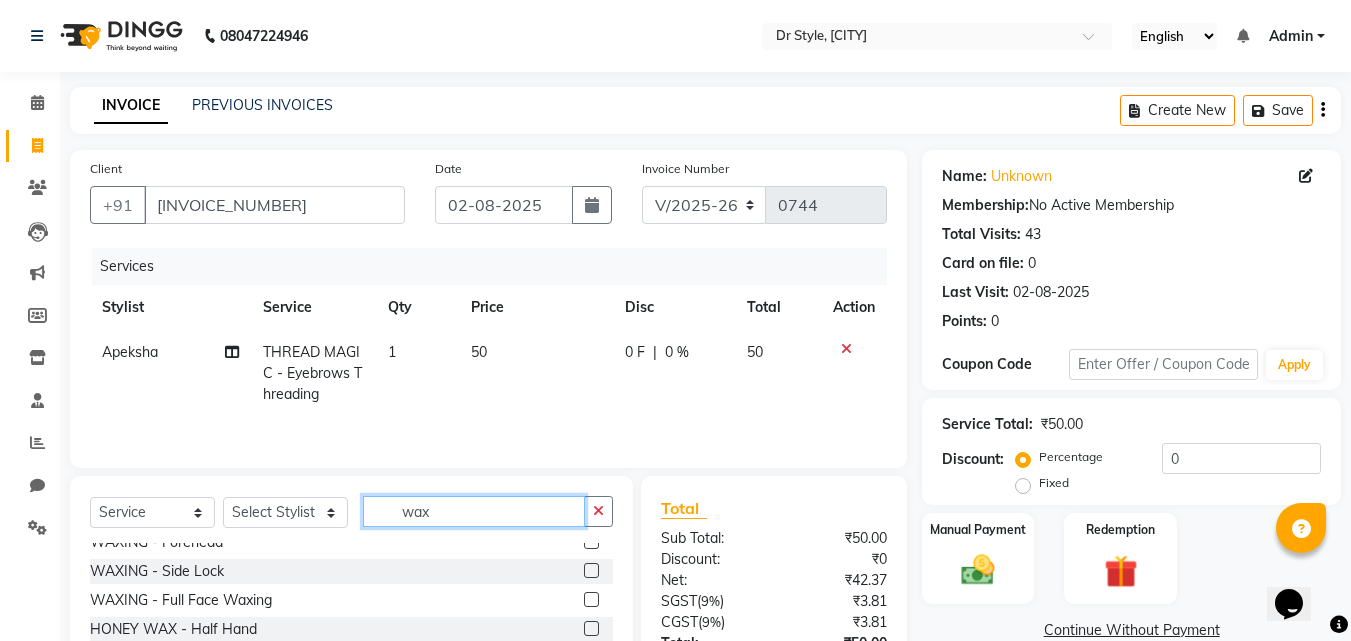 type on "wax" 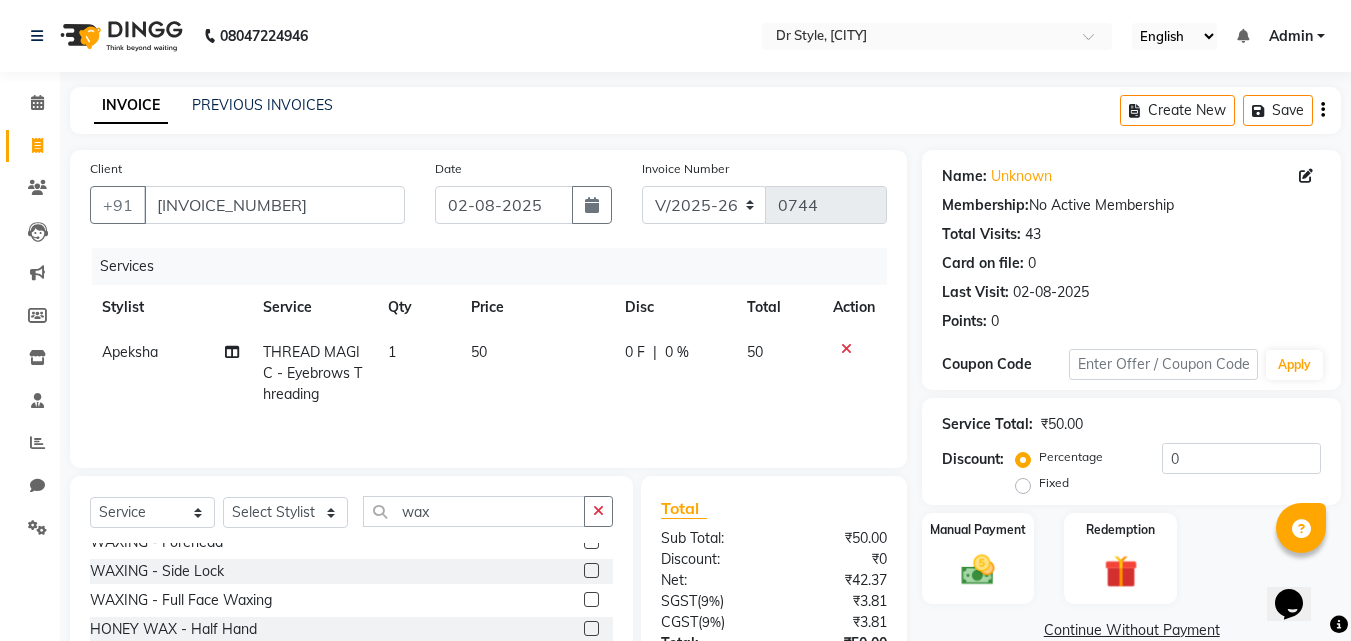 click 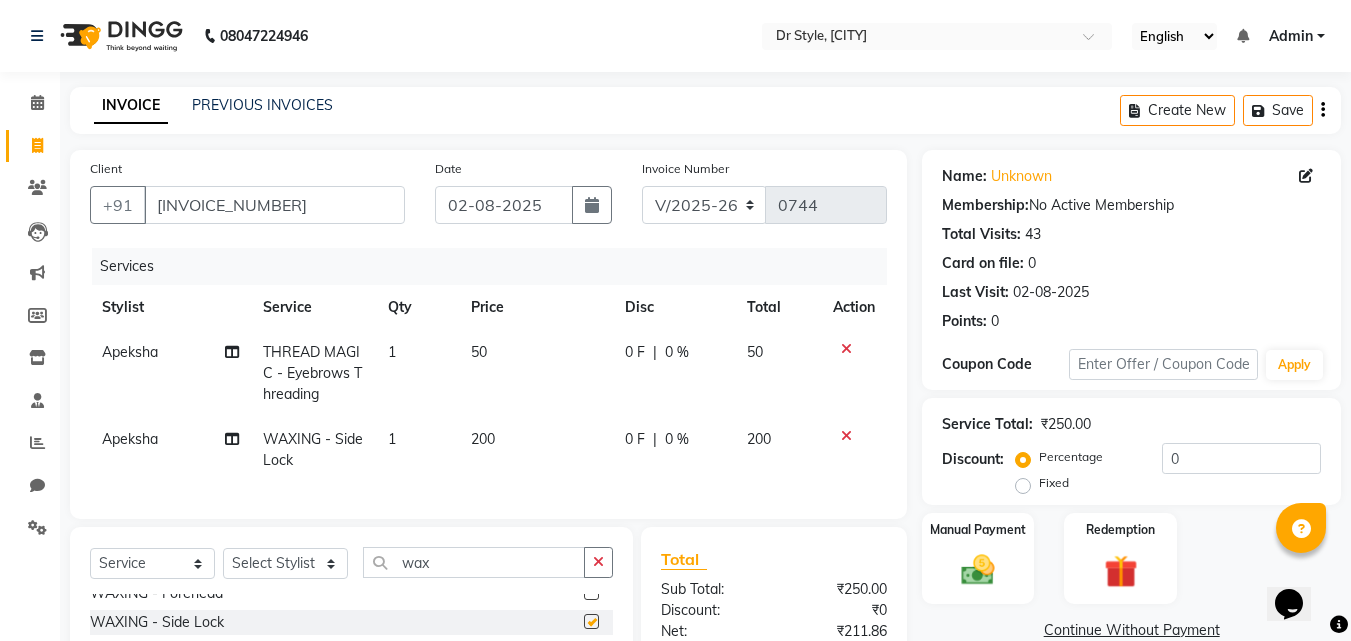 checkbox on "false" 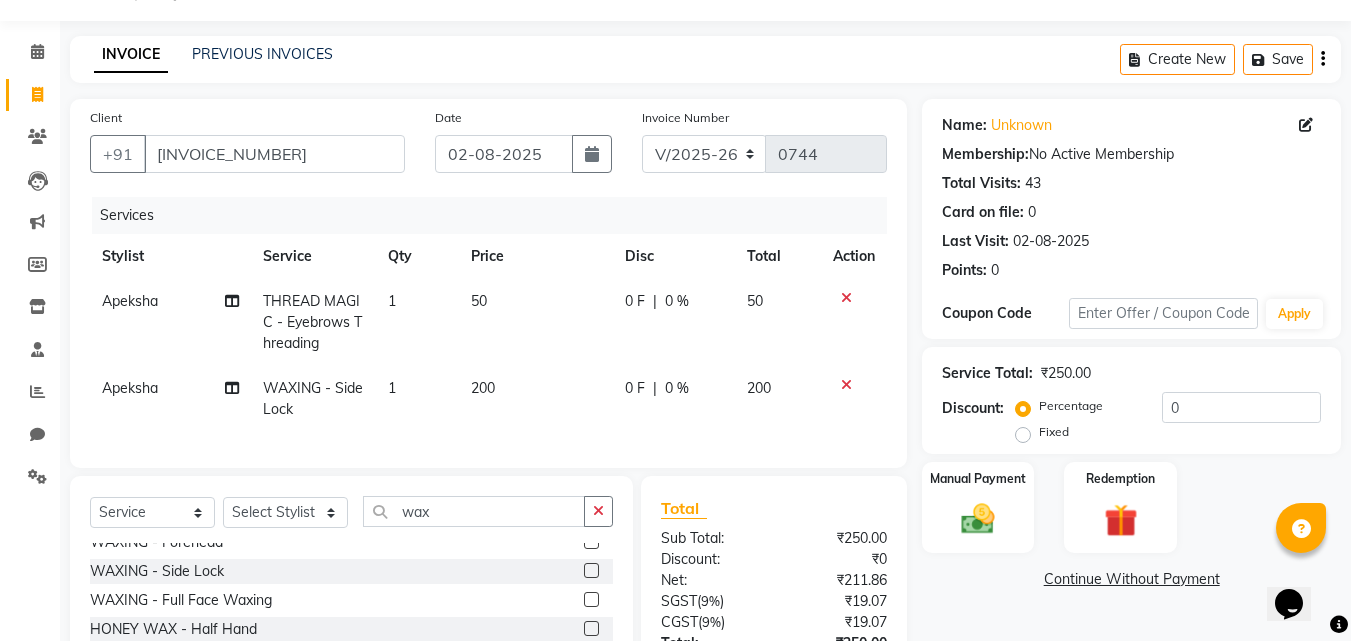 scroll, scrollTop: 100, scrollLeft: 0, axis: vertical 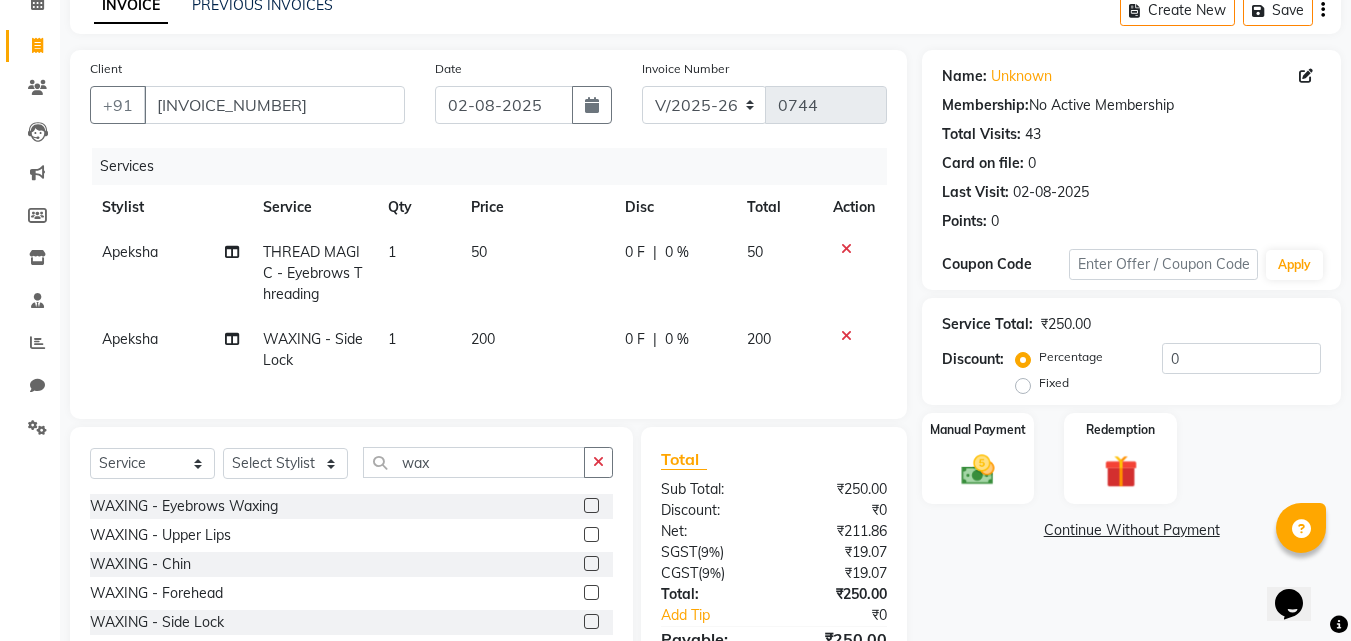 click 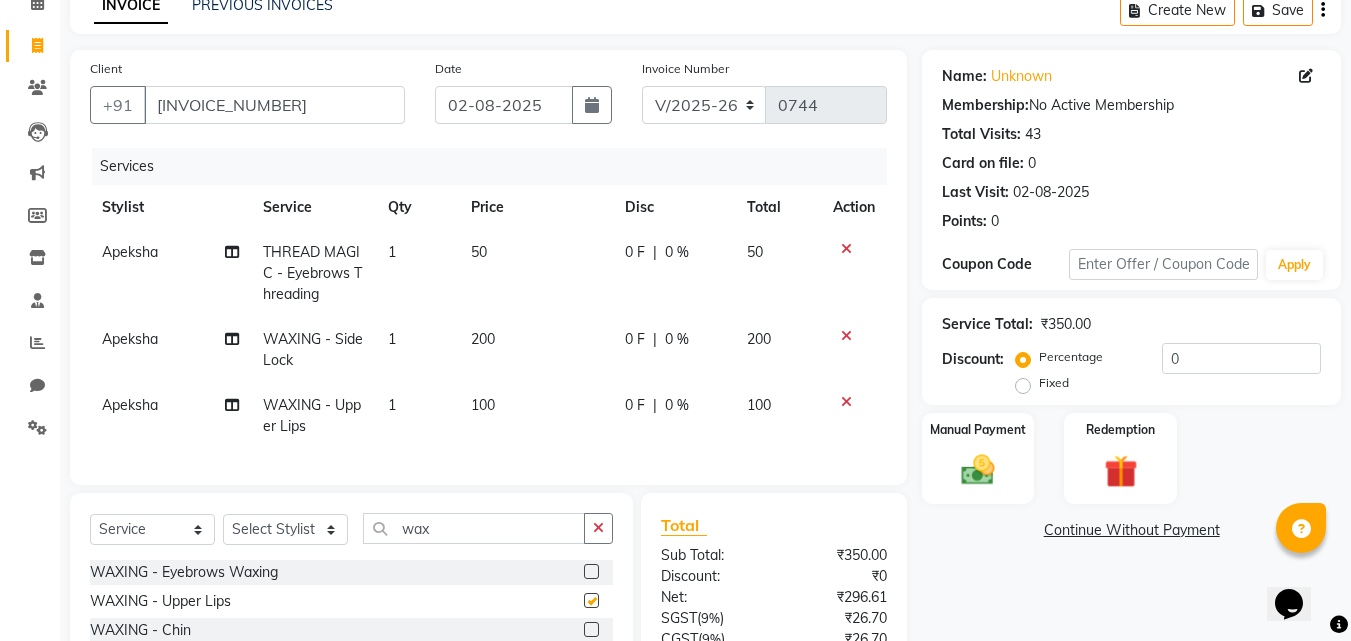 checkbox on "false" 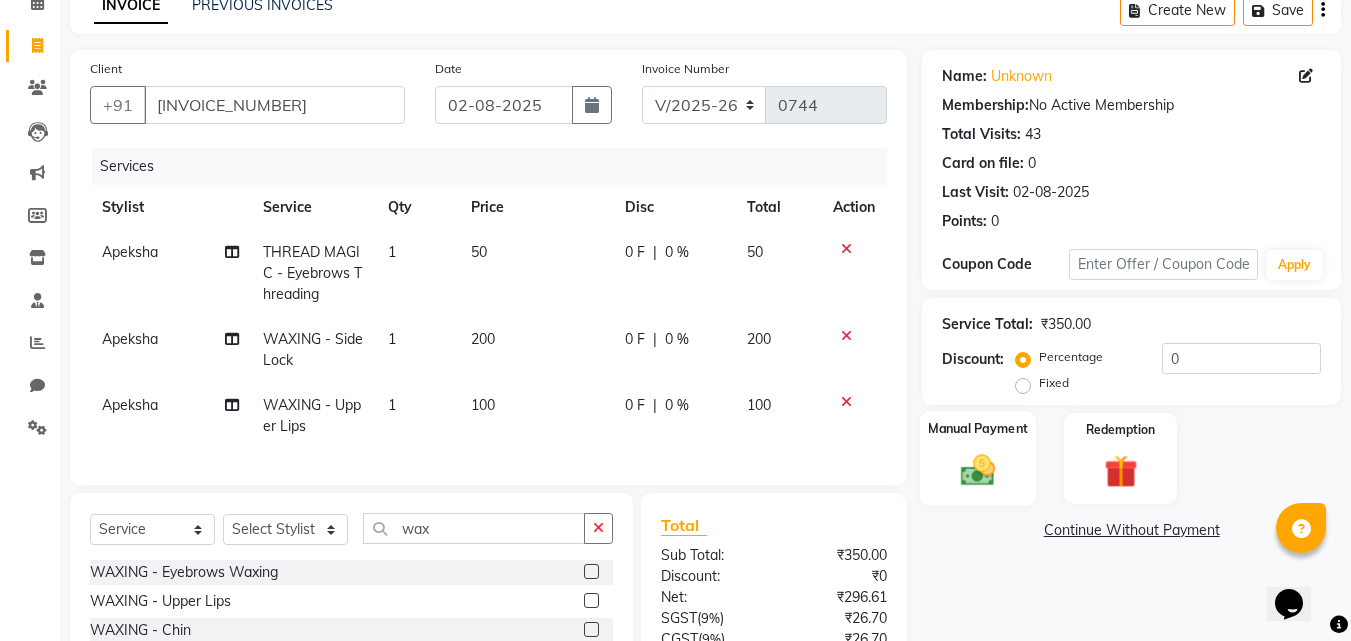 click 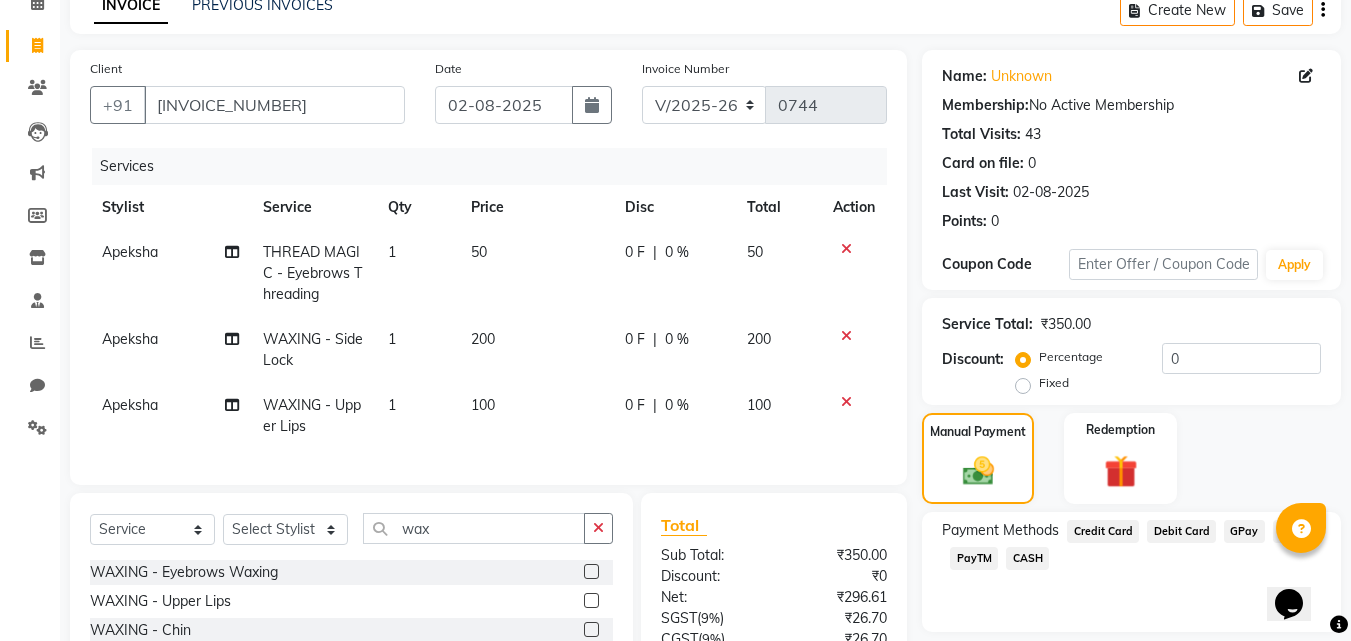 click on "Debit Card" 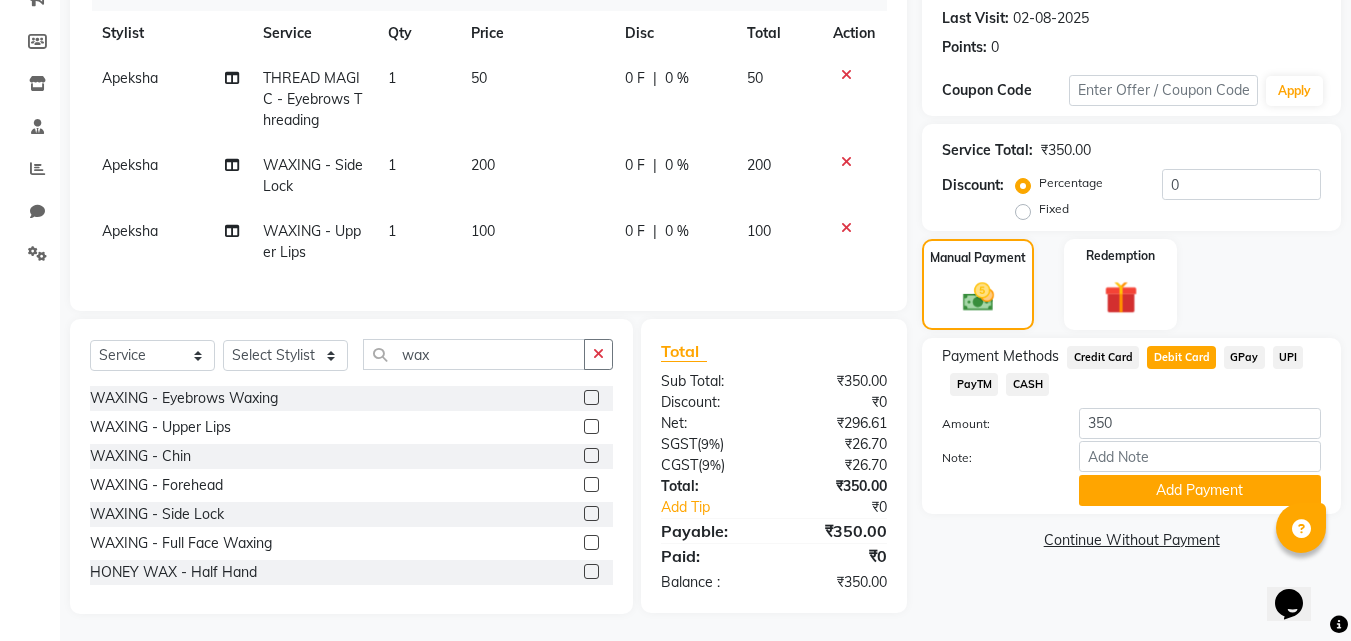 scroll, scrollTop: 292, scrollLeft: 0, axis: vertical 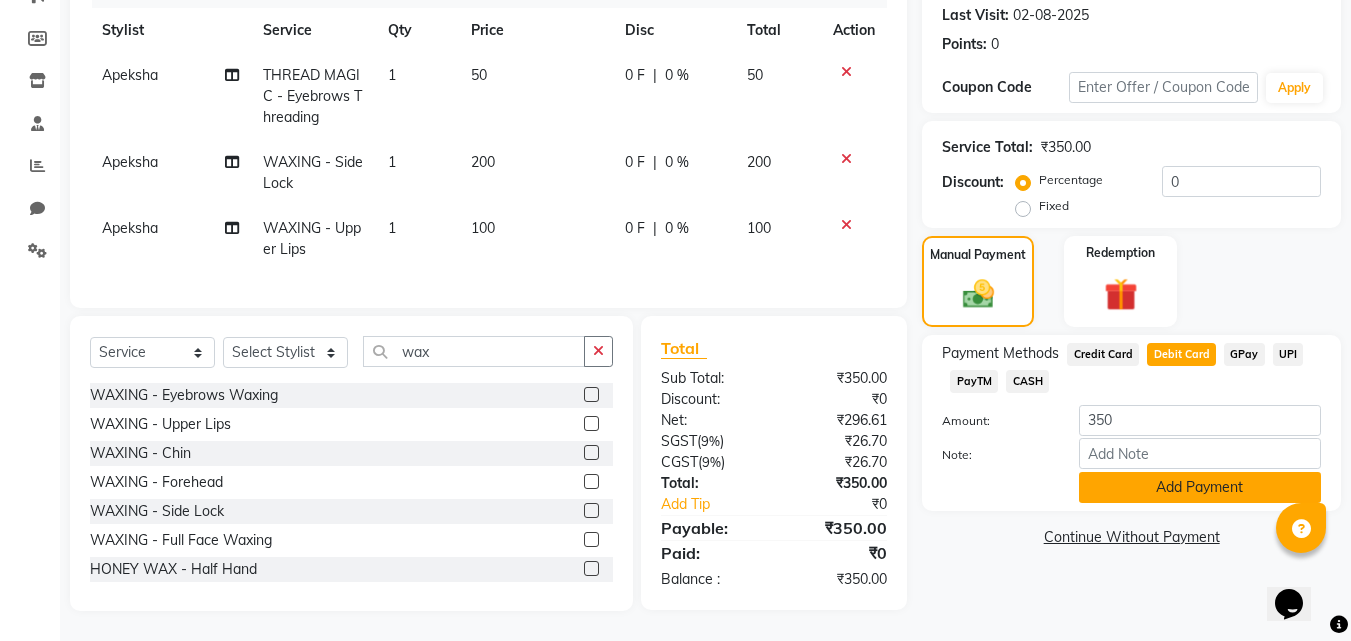 click on "Add Payment" 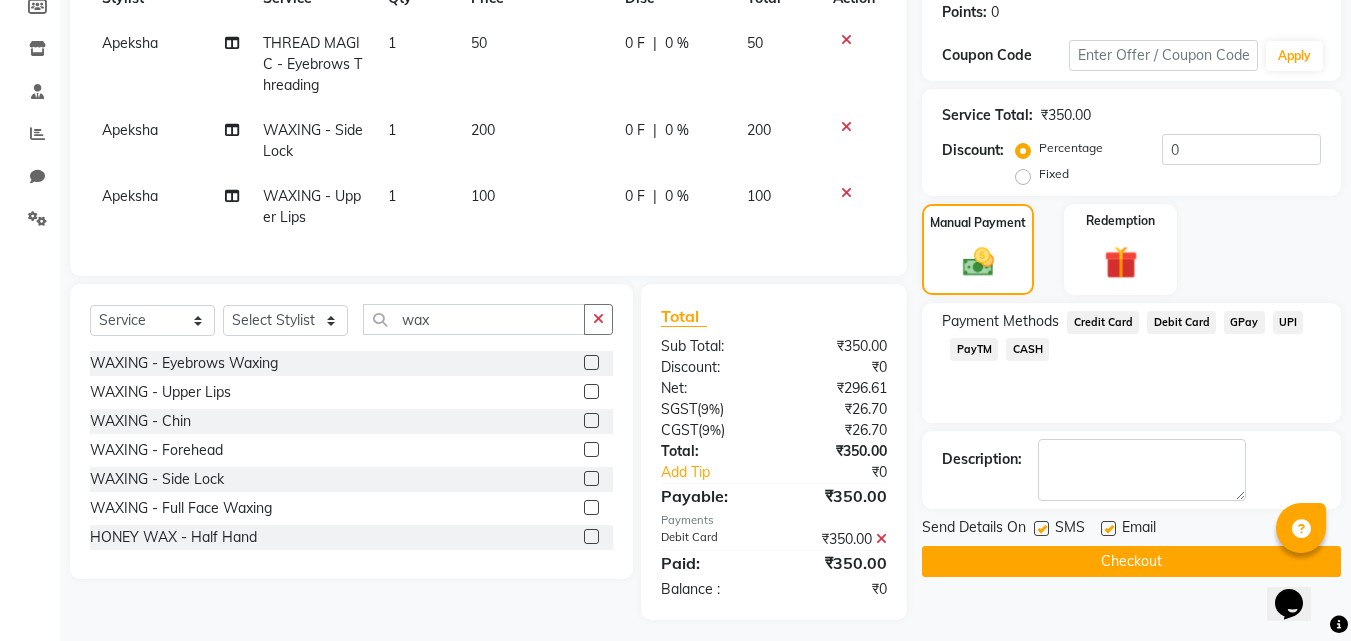 scroll, scrollTop: 333, scrollLeft: 0, axis: vertical 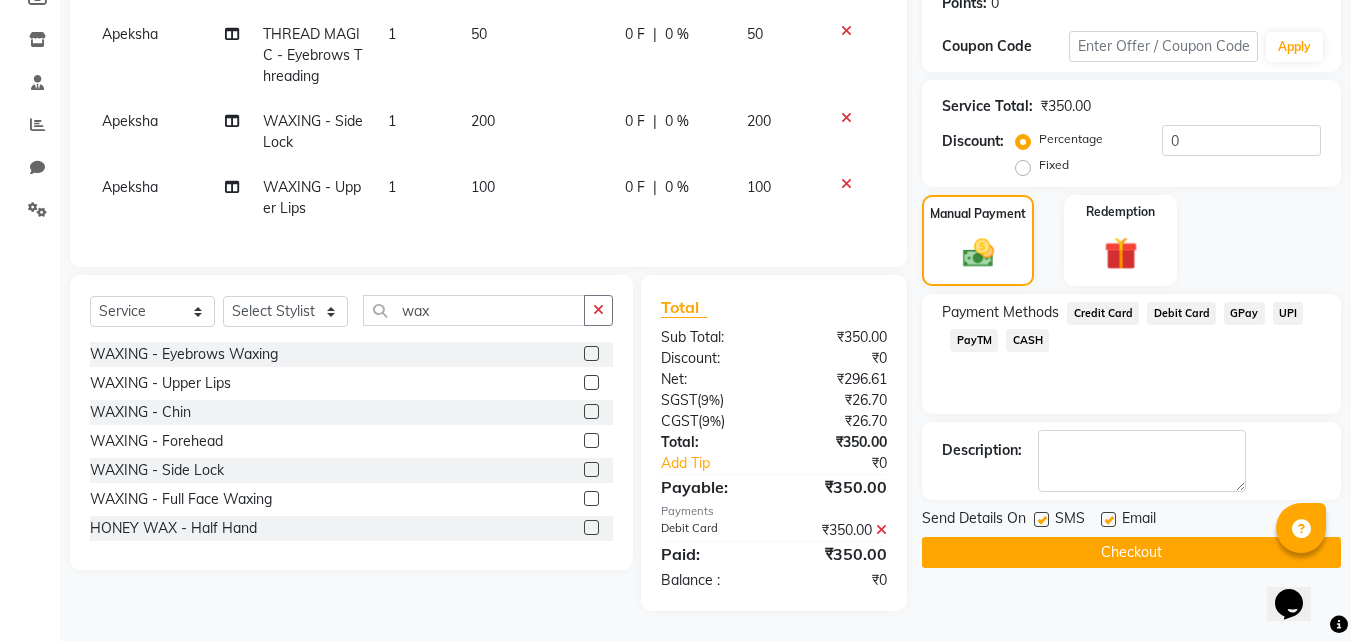 click on "Checkout" 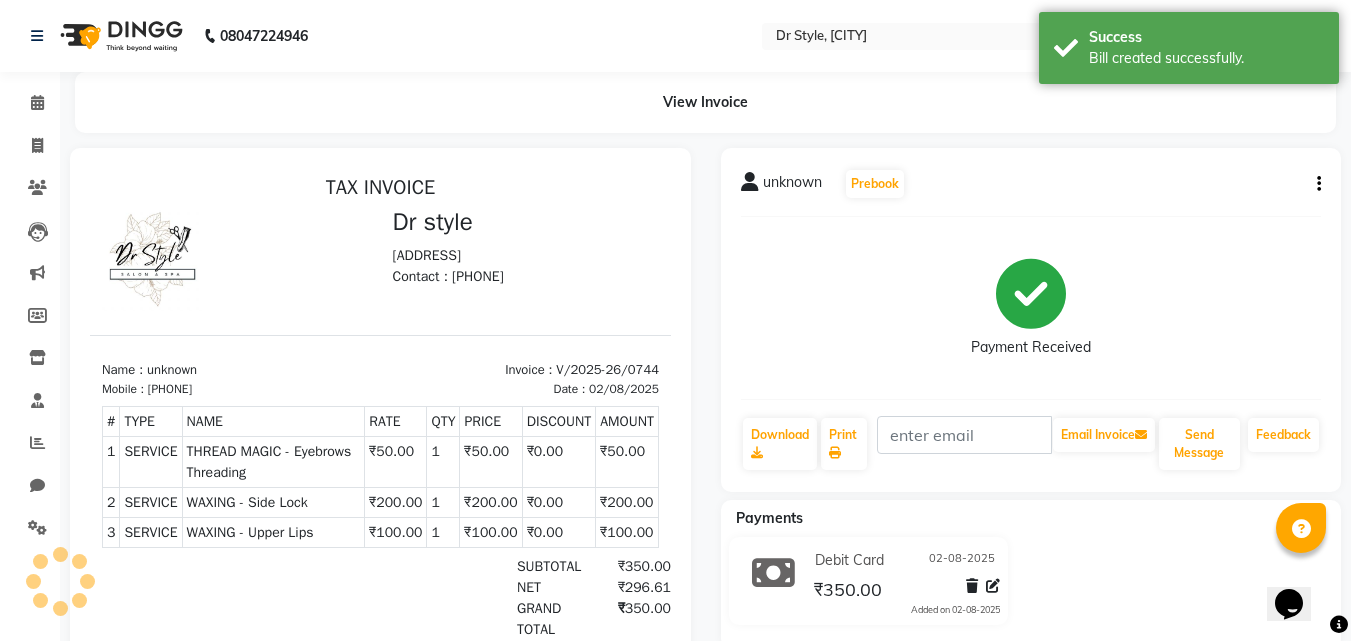 scroll, scrollTop: 0, scrollLeft: 0, axis: both 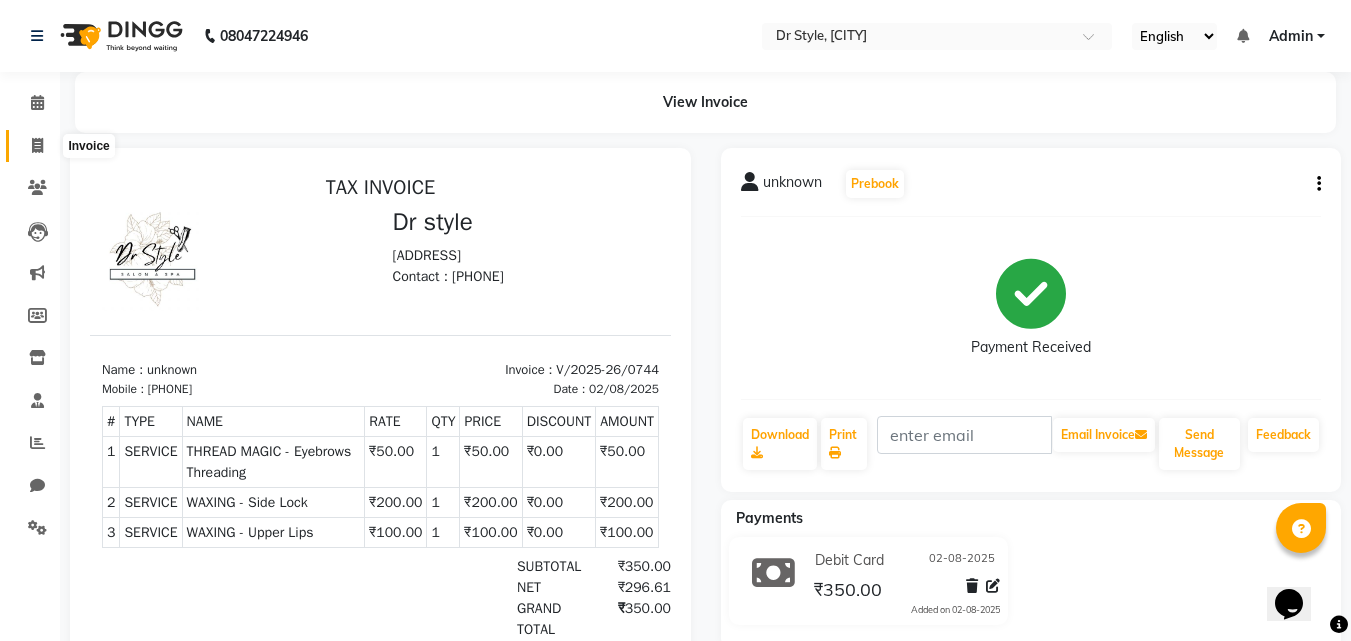 click 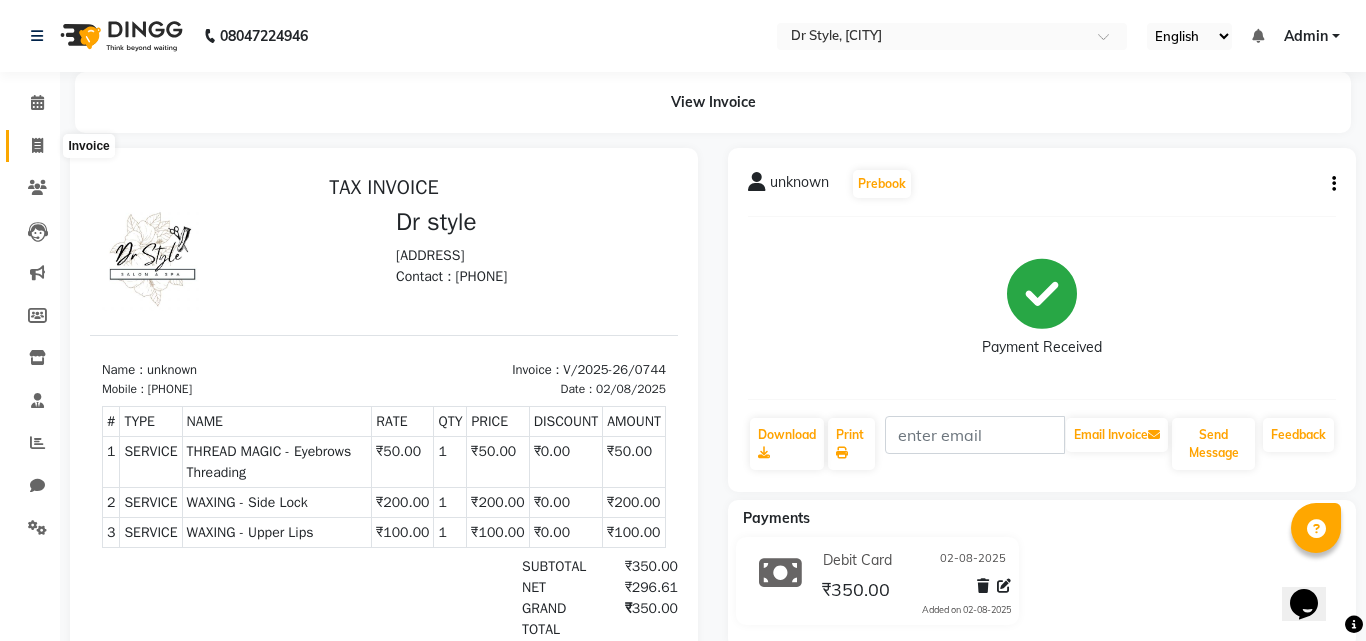 select on "service" 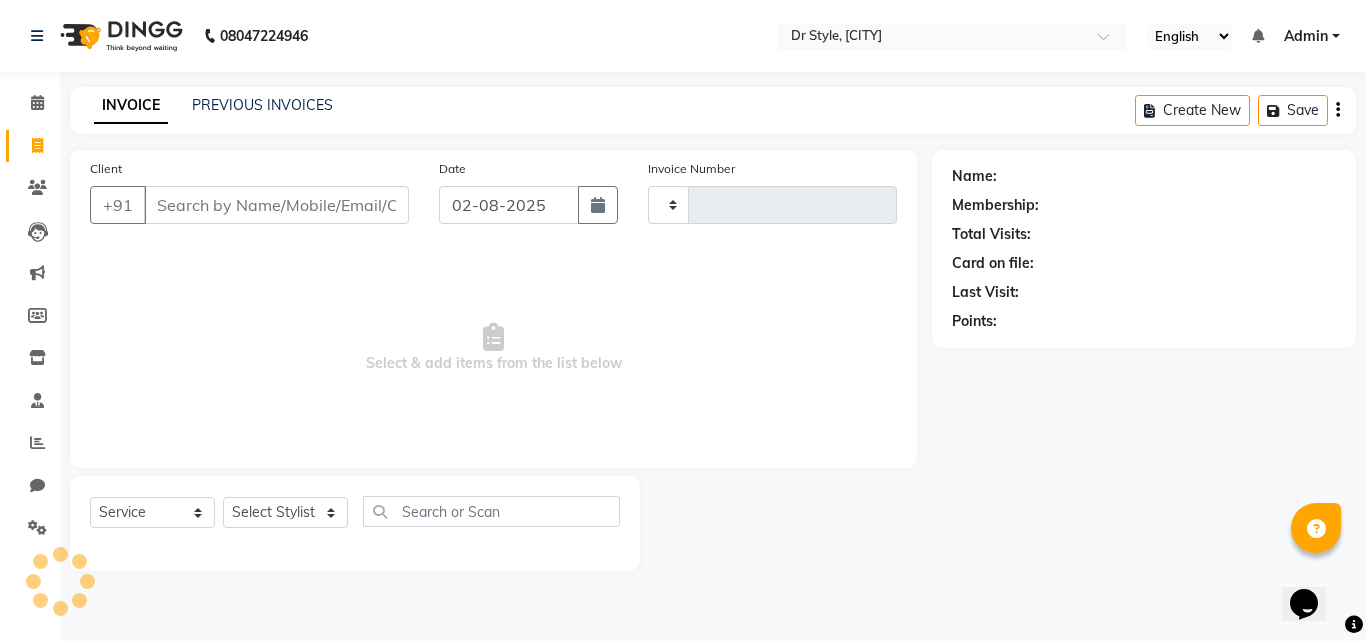 type on "0745" 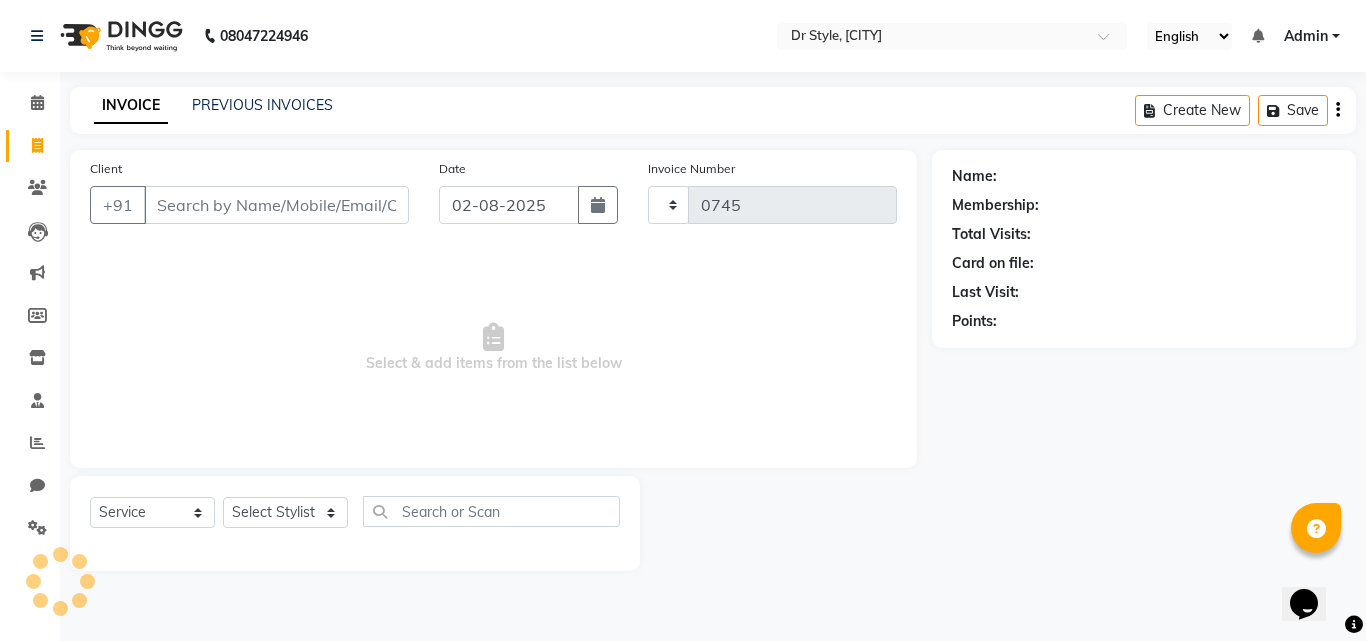 select on "7832" 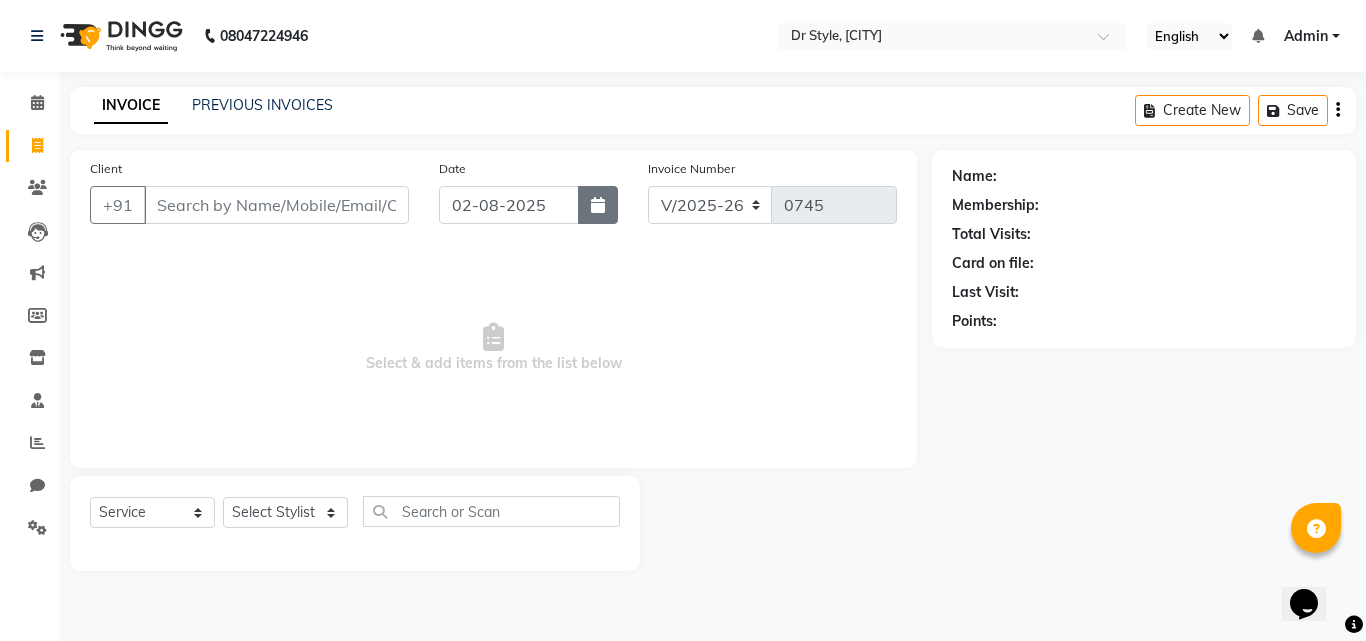 click 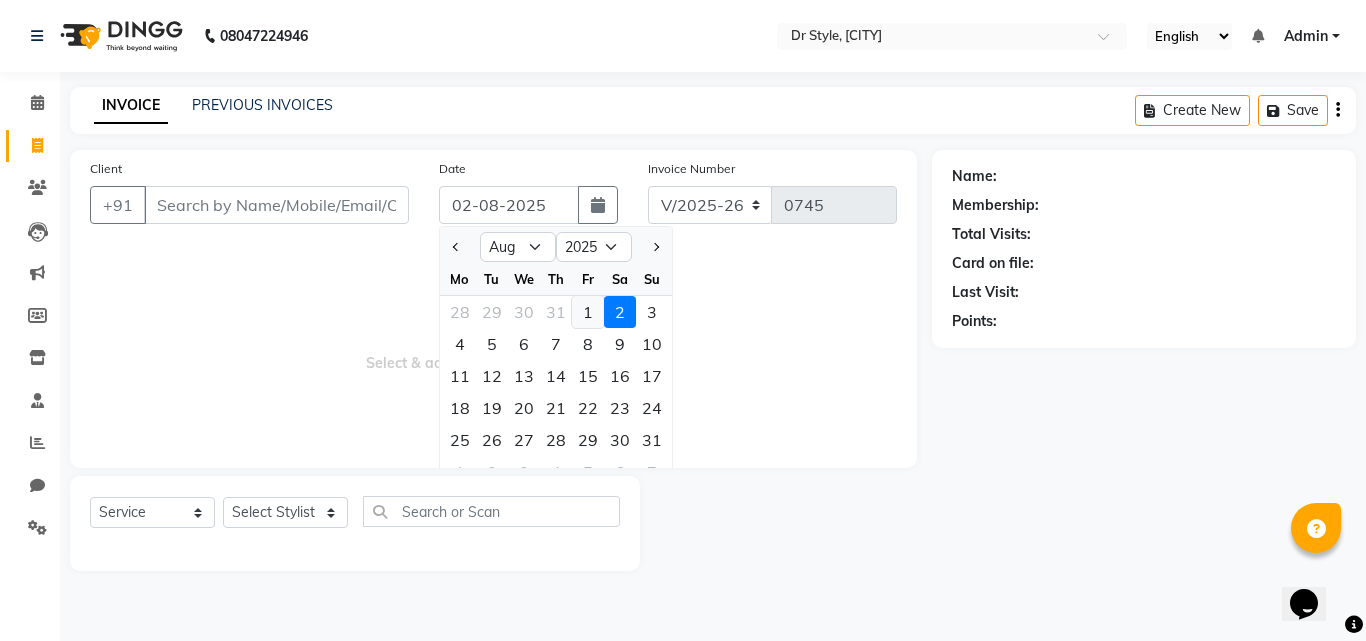 click on "1" 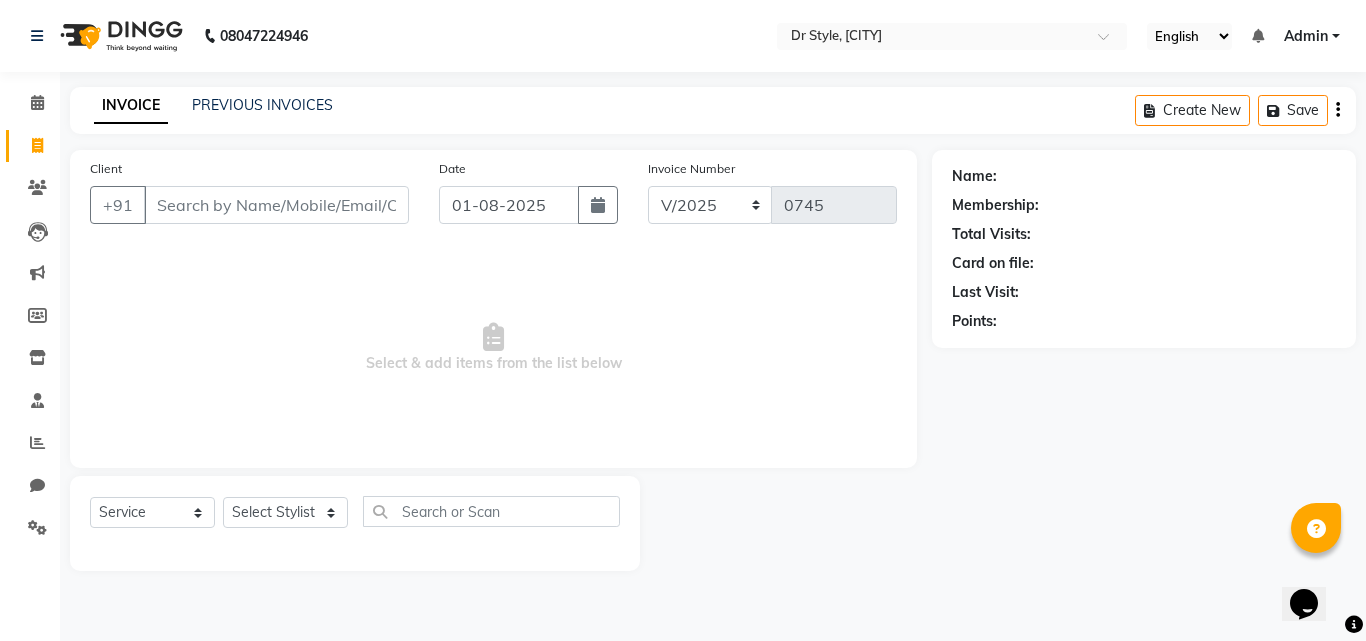 click on "INVOICE PREVIOUS INVOICES Create New   Save" 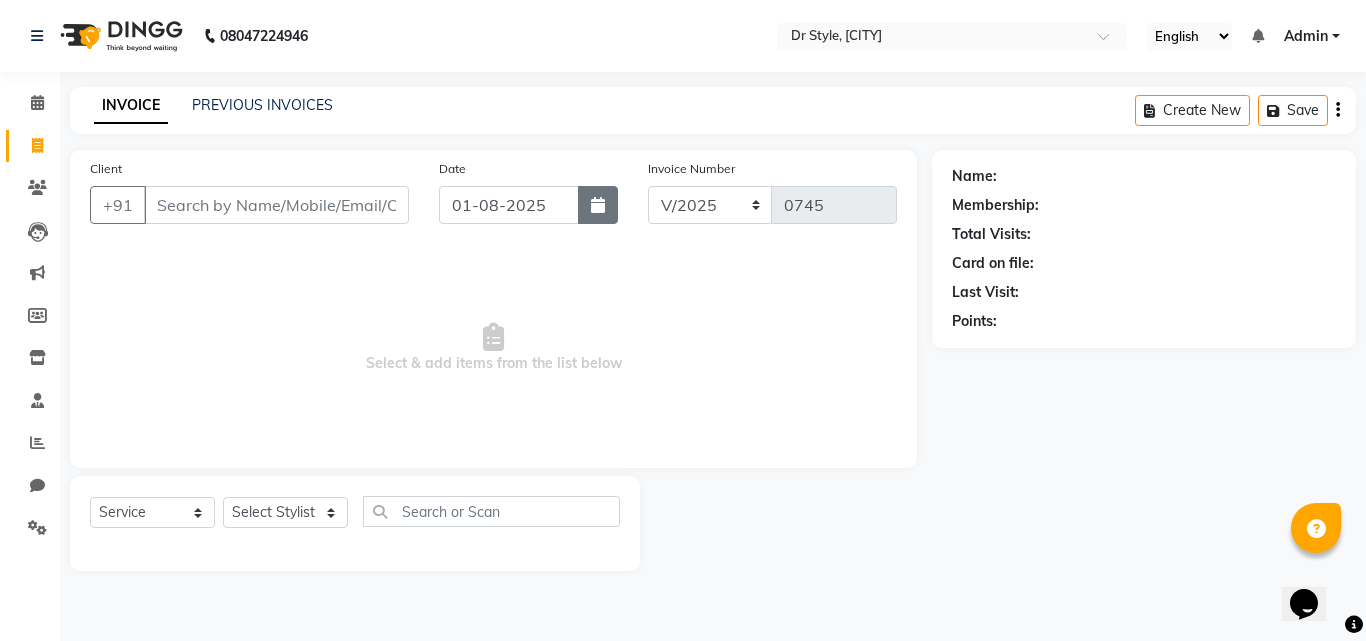 click 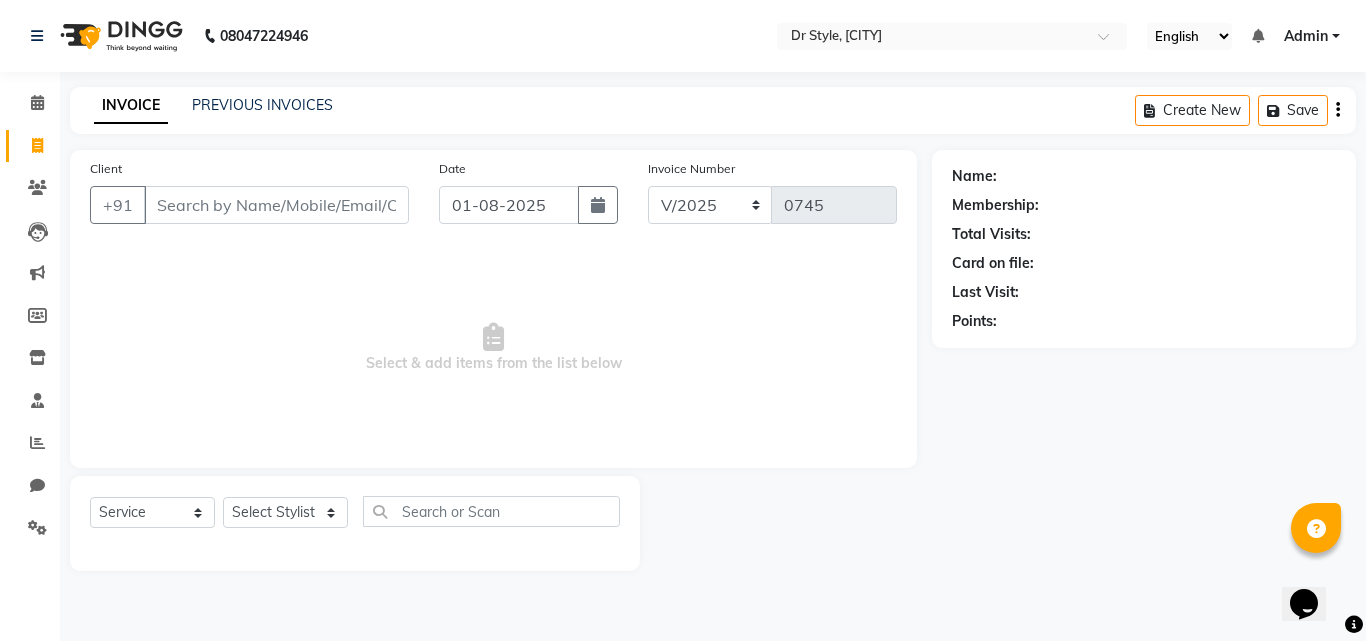 select on "8" 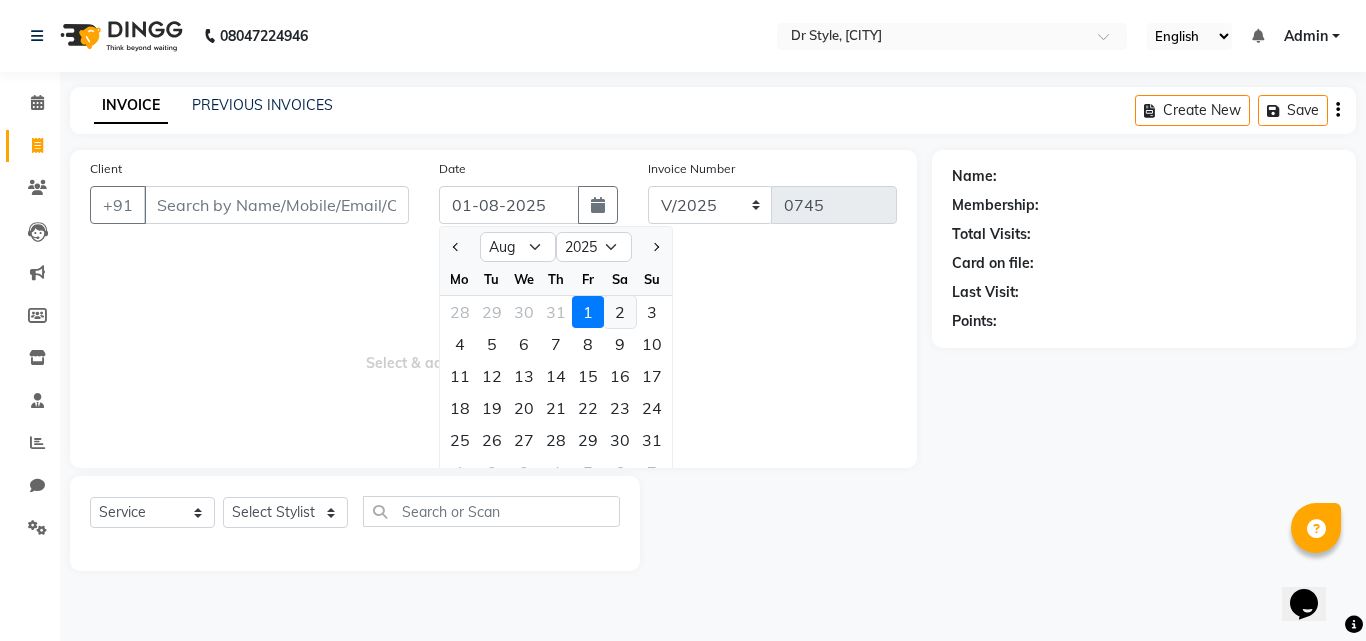 click on "2" 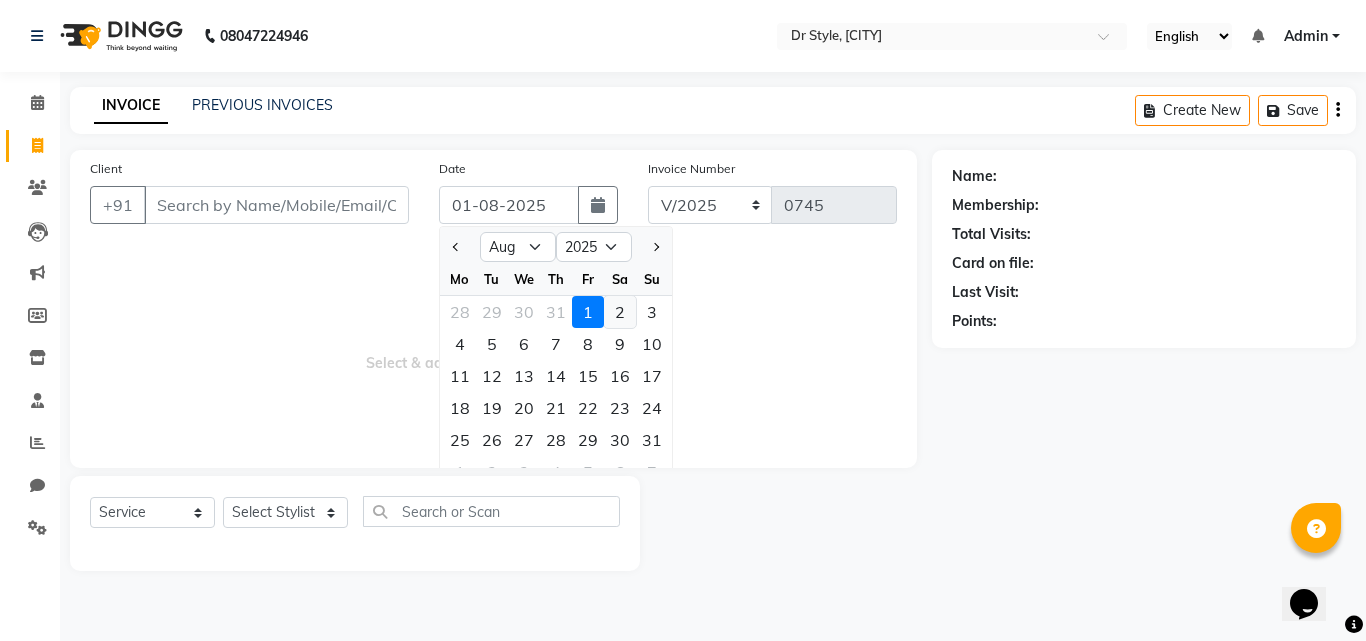 type on "02-08-2025" 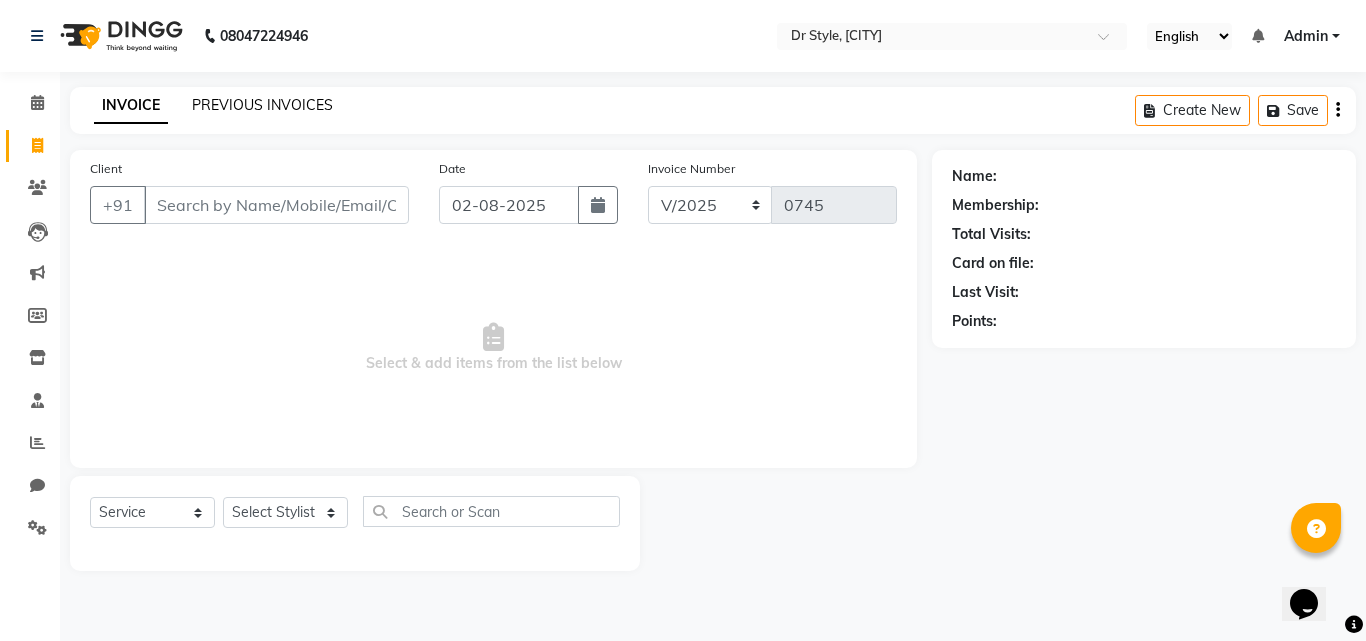 click on "PREVIOUS INVOICES" 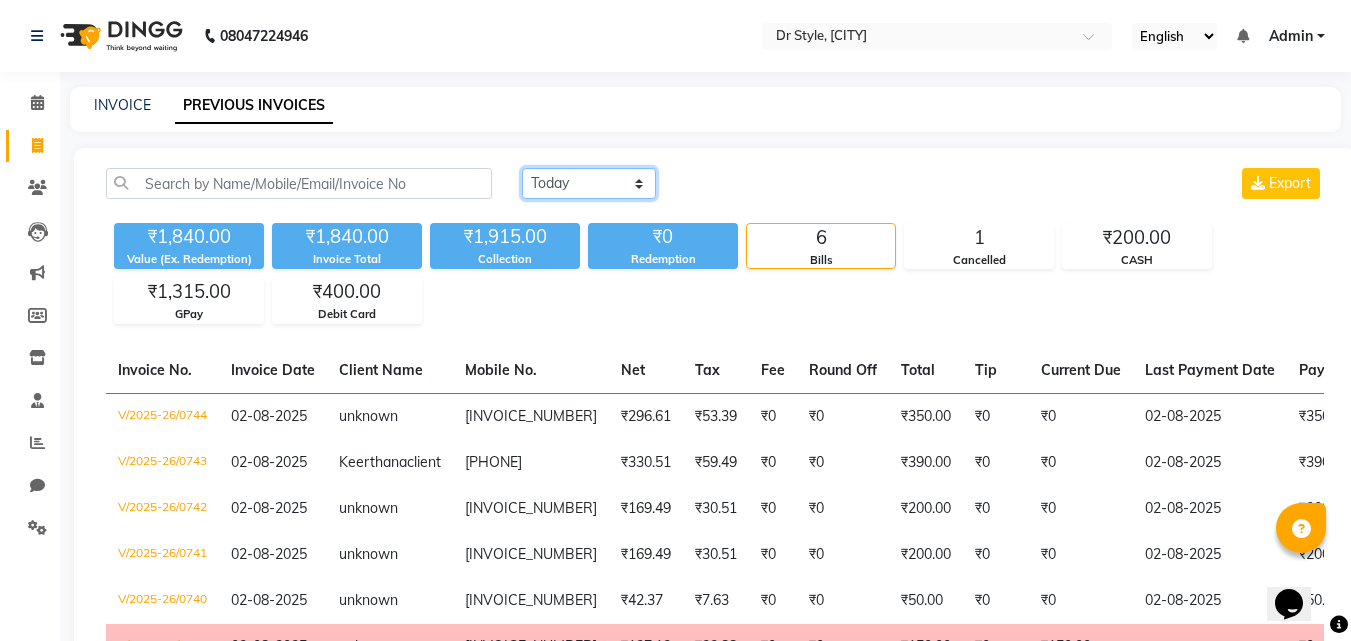 click on "Today Yesterday Custom Range" 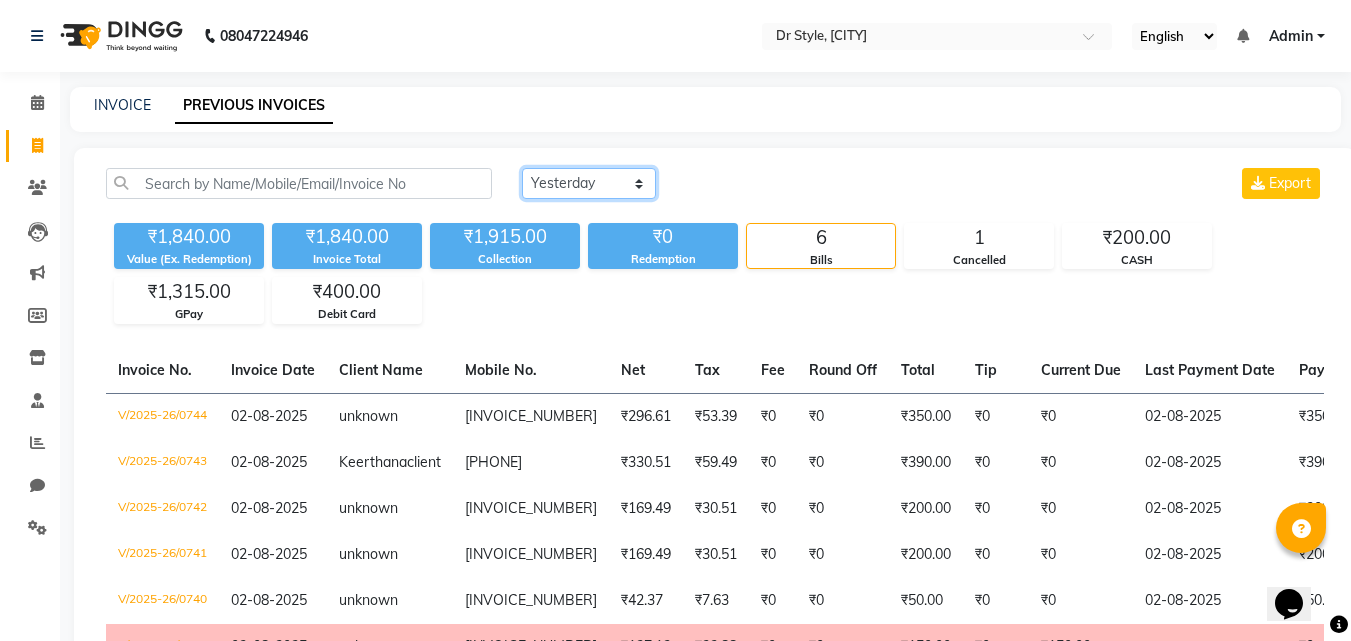 click on "Today Yesterday Custom Range" 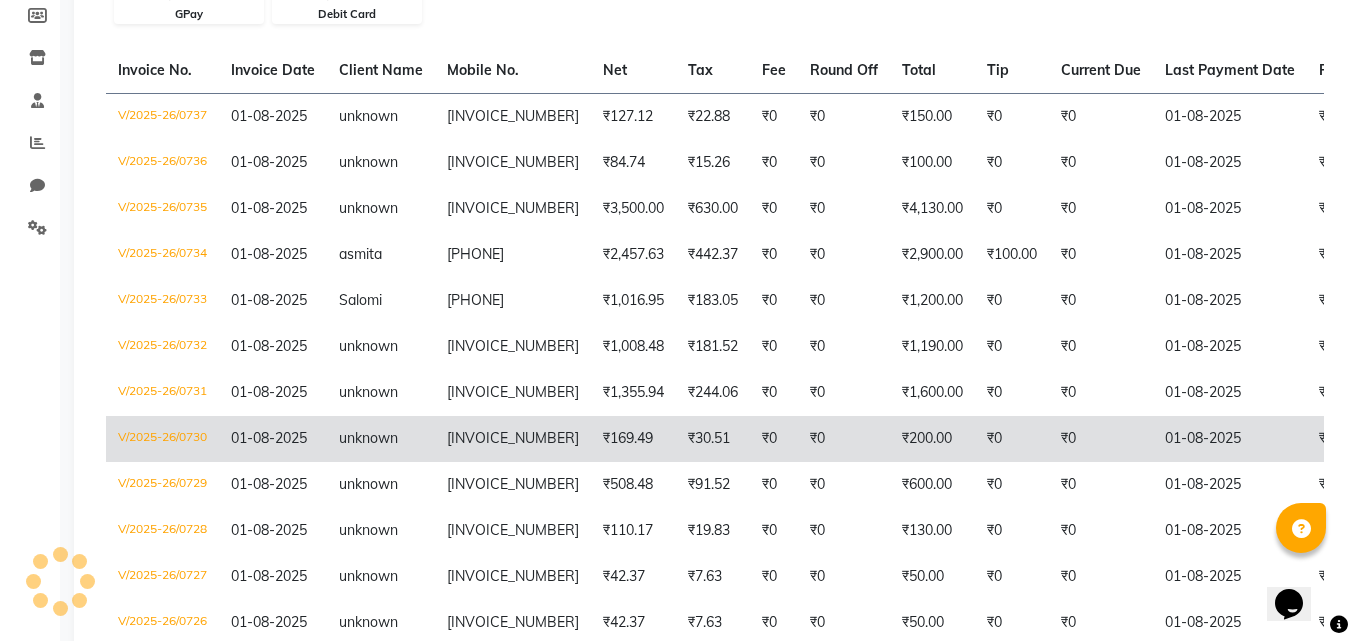 scroll, scrollTop: 400, scrollLeft: 0, axis: vertical 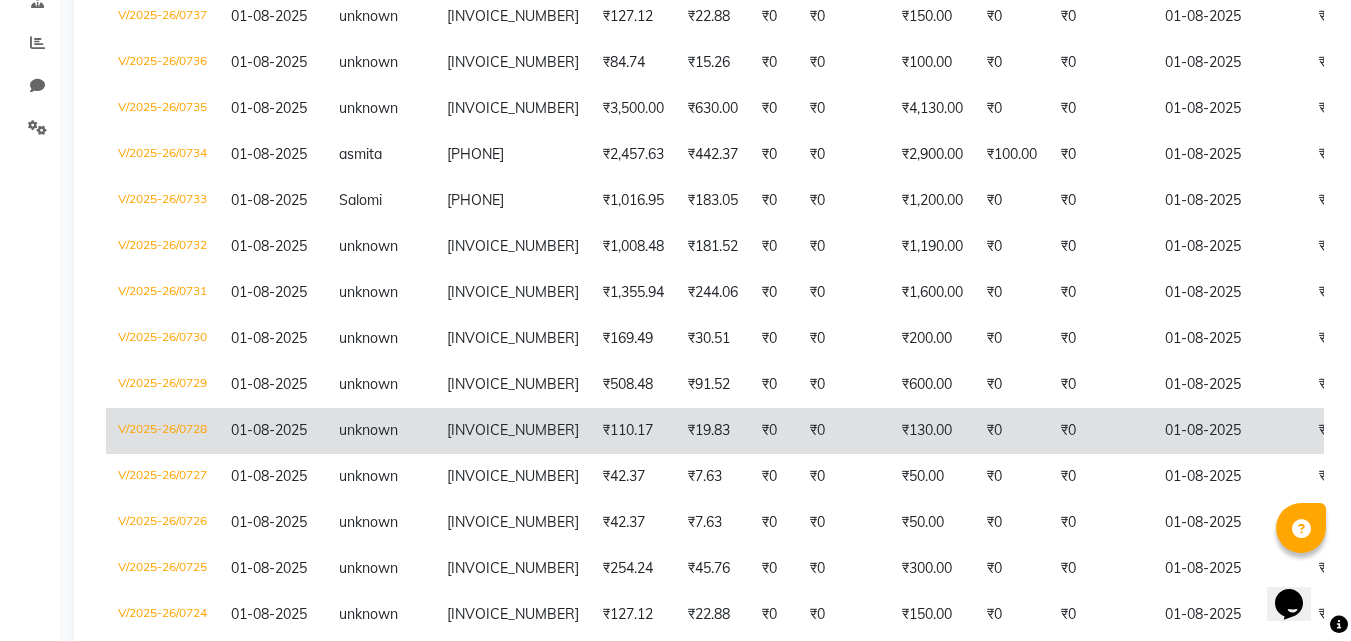 click on "₹130.00" 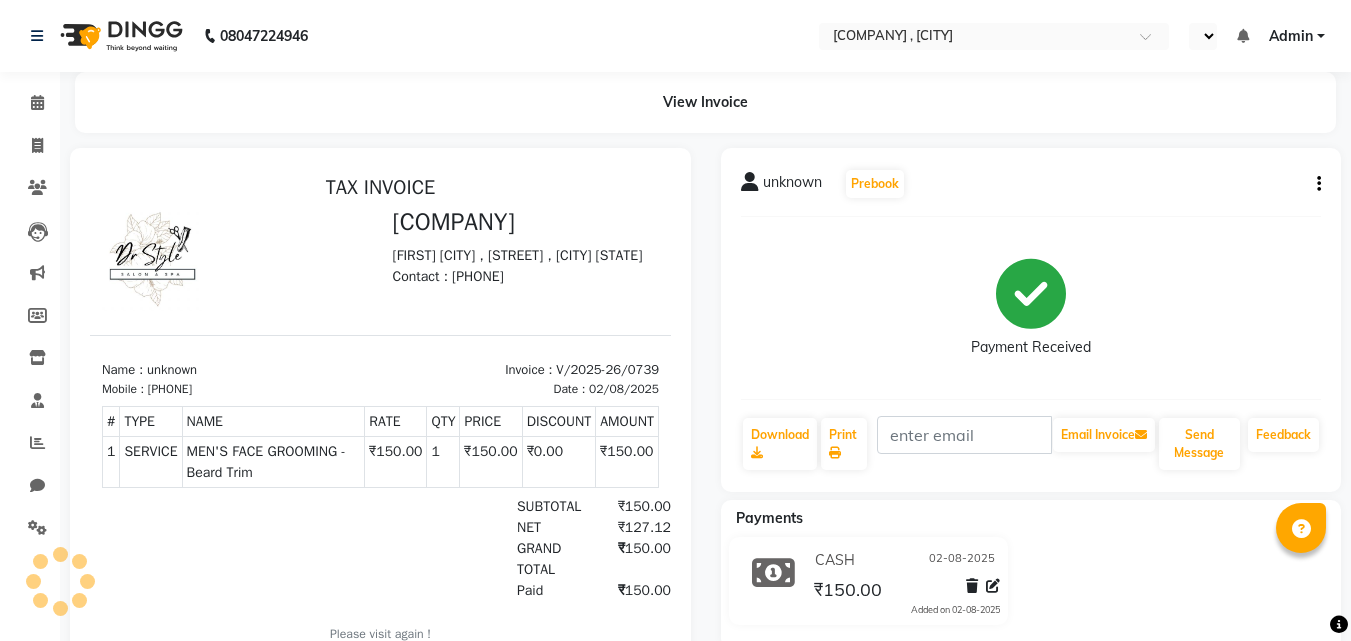 scroll, scrollTop: 0, scrollLeft: 0, axis: both 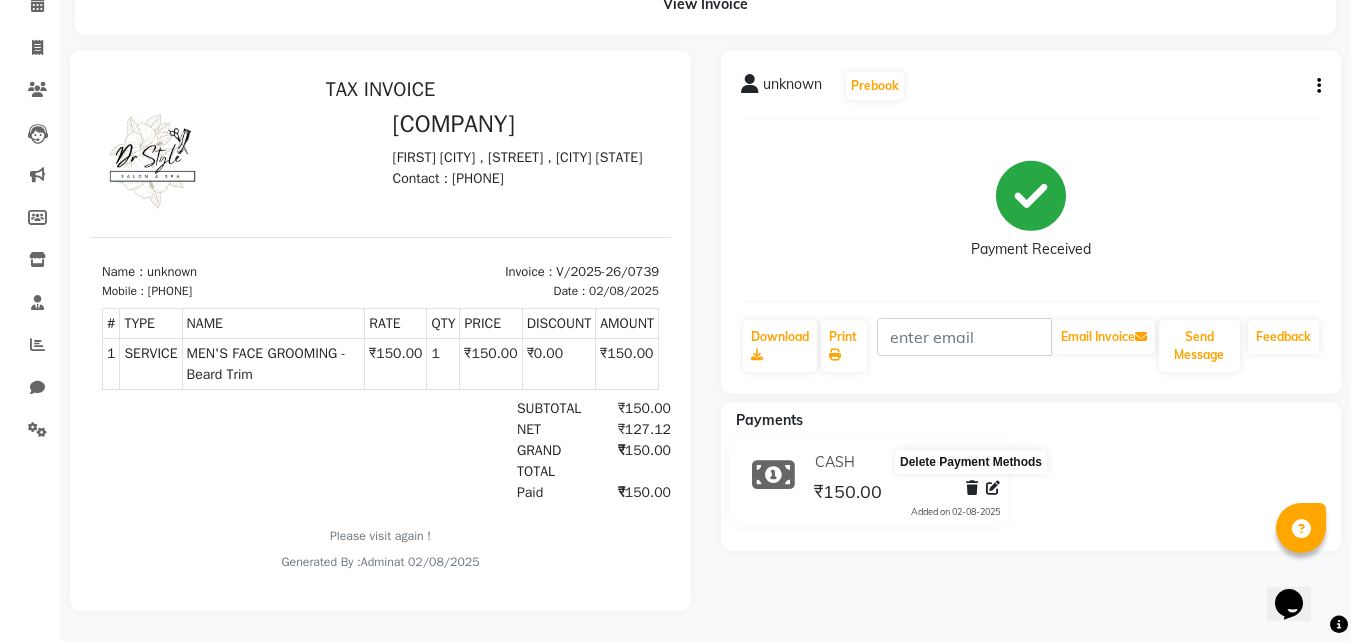 click 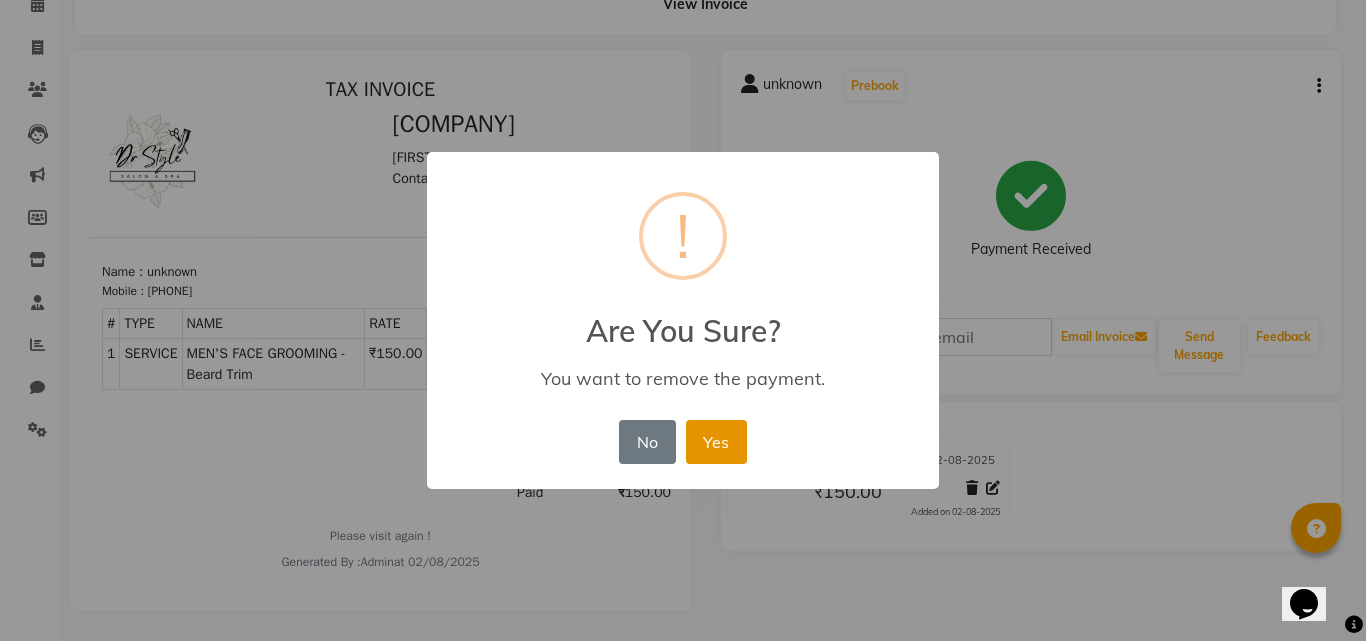 click on "Yes" at bounding box center [716, 442] 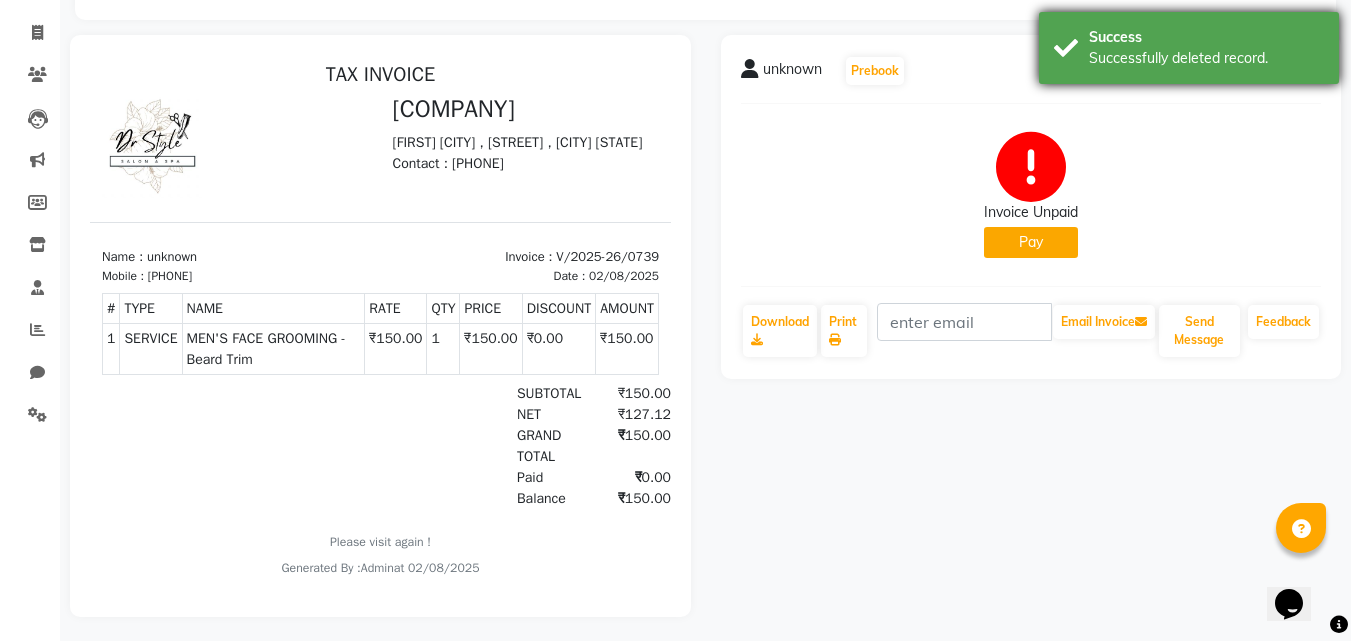 click on "Success   Successfully deleted record." at bounding box center (1189, 48) 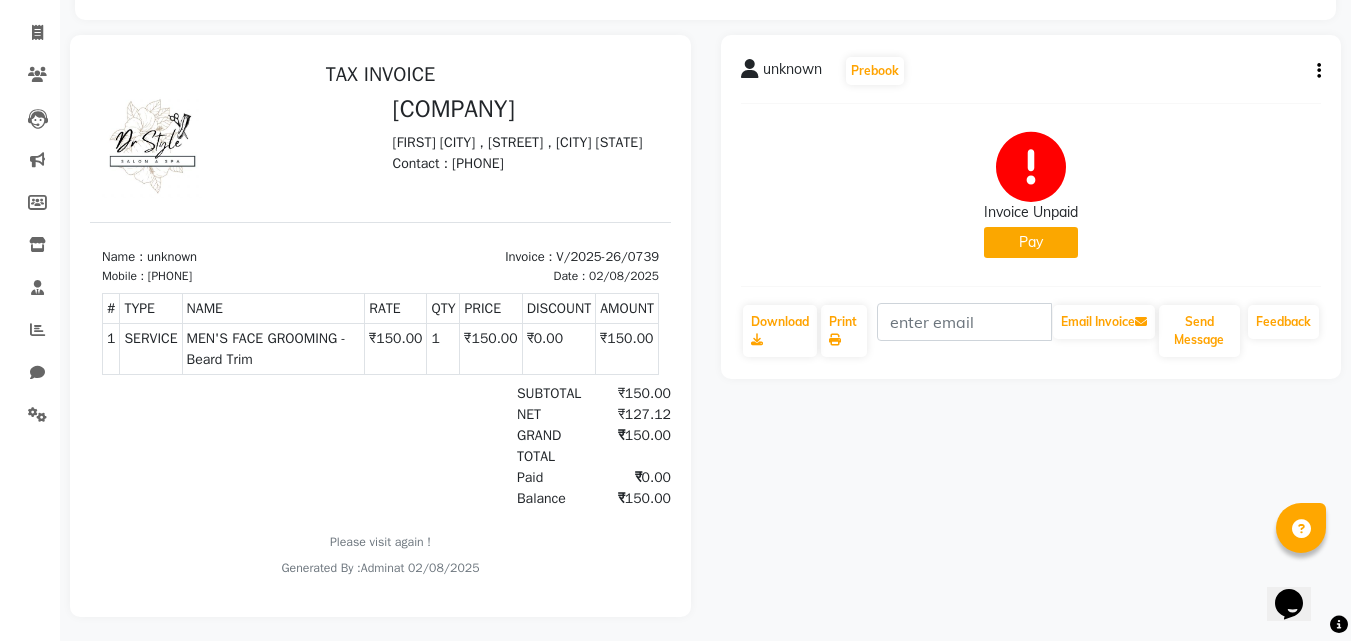 click on "unknown   Prebook   Invoice Unpaid   Pay  Download  Print   Email Invoice   Send Message Feedback" 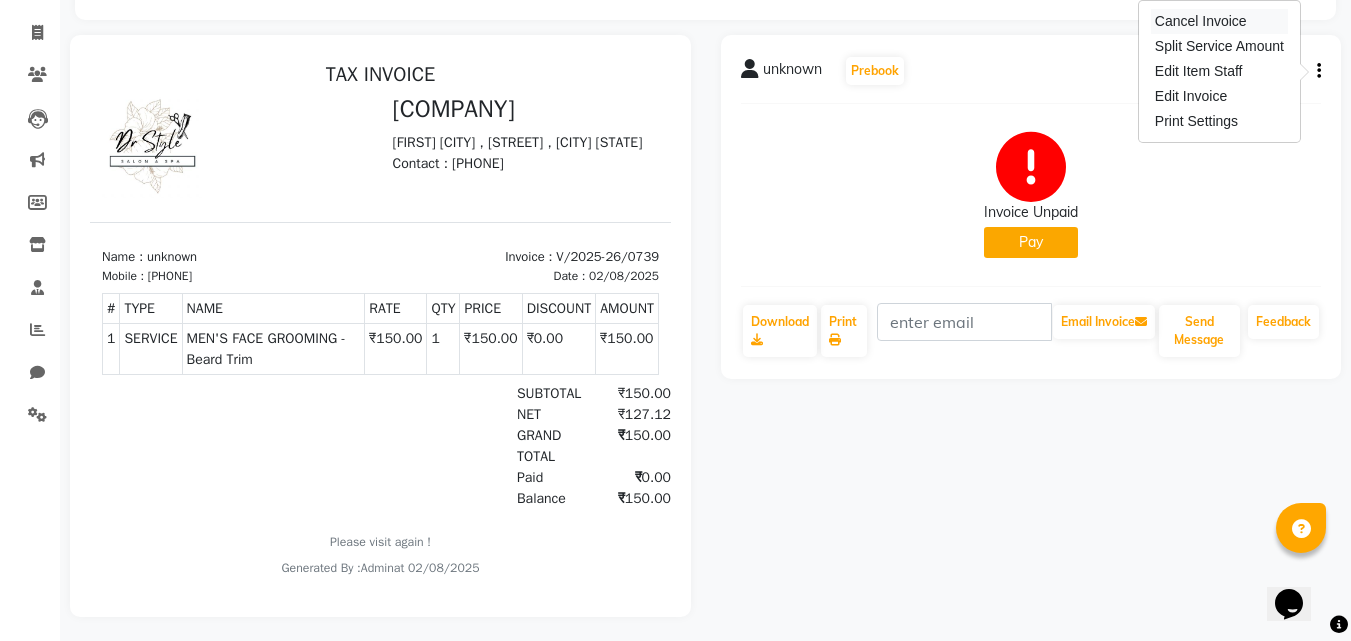 click on "Cancel Invoice" at bounding box center (1219, 21) 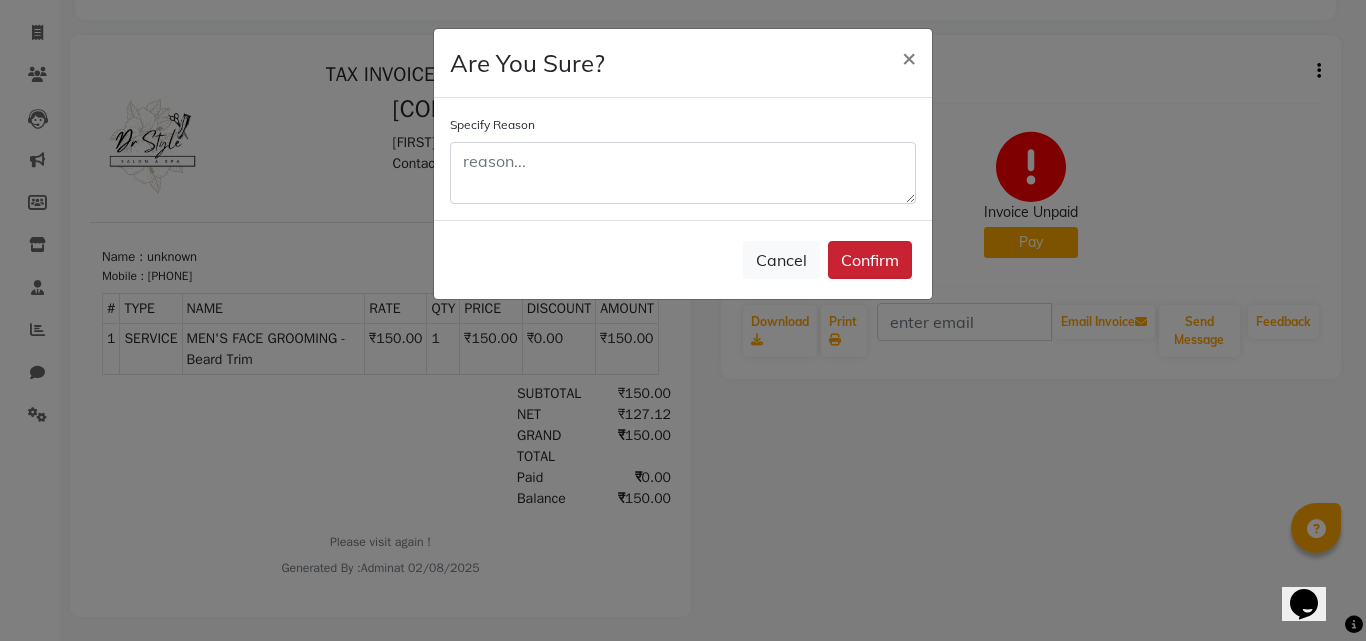 click on "Confirm" 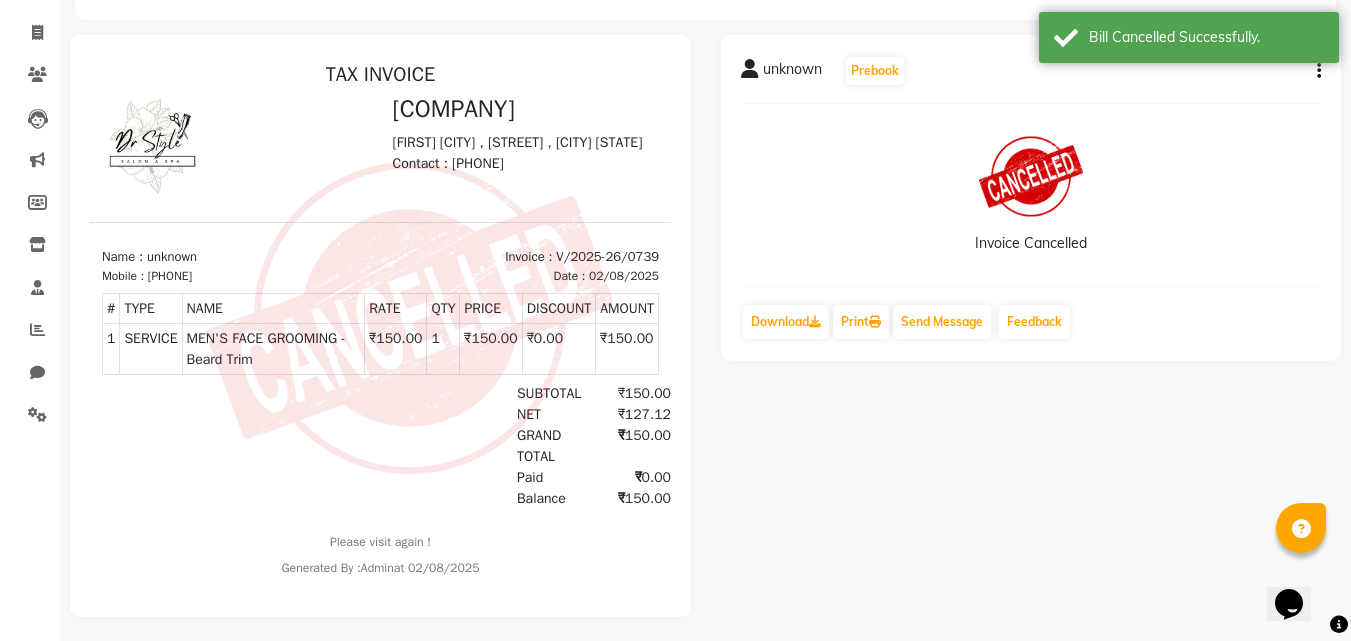 scroll, scrollTop: 13, scrollLeft: 0, axis: vertical 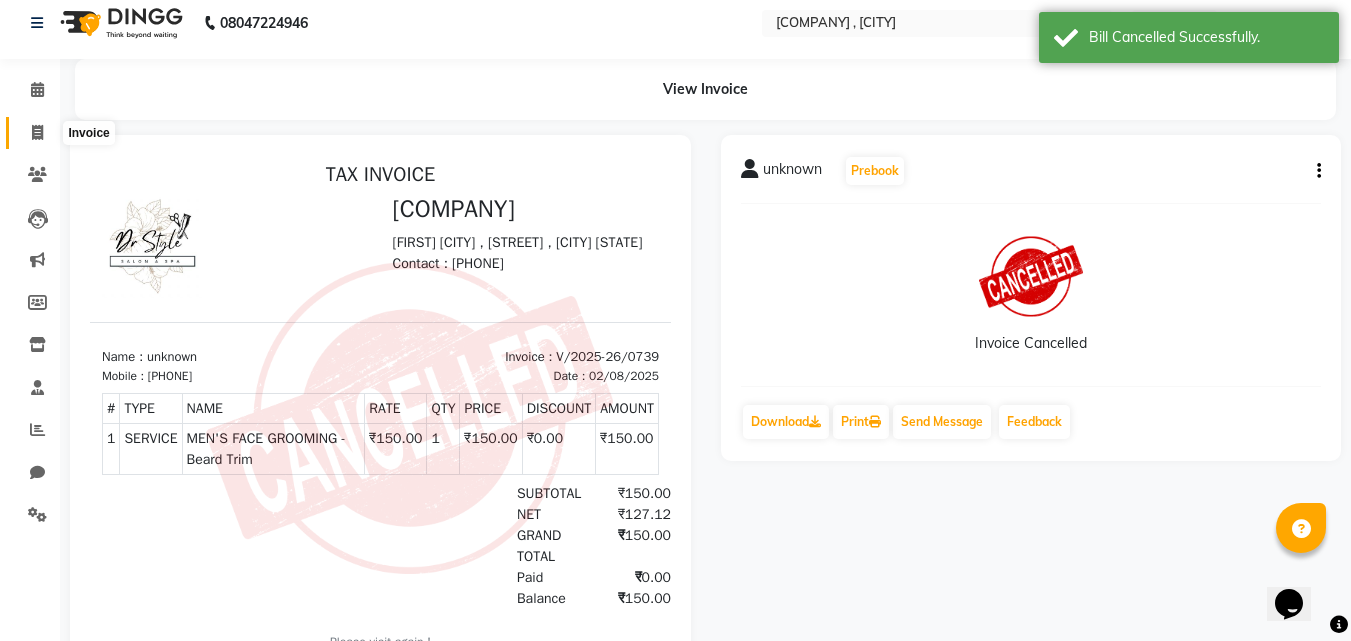 click 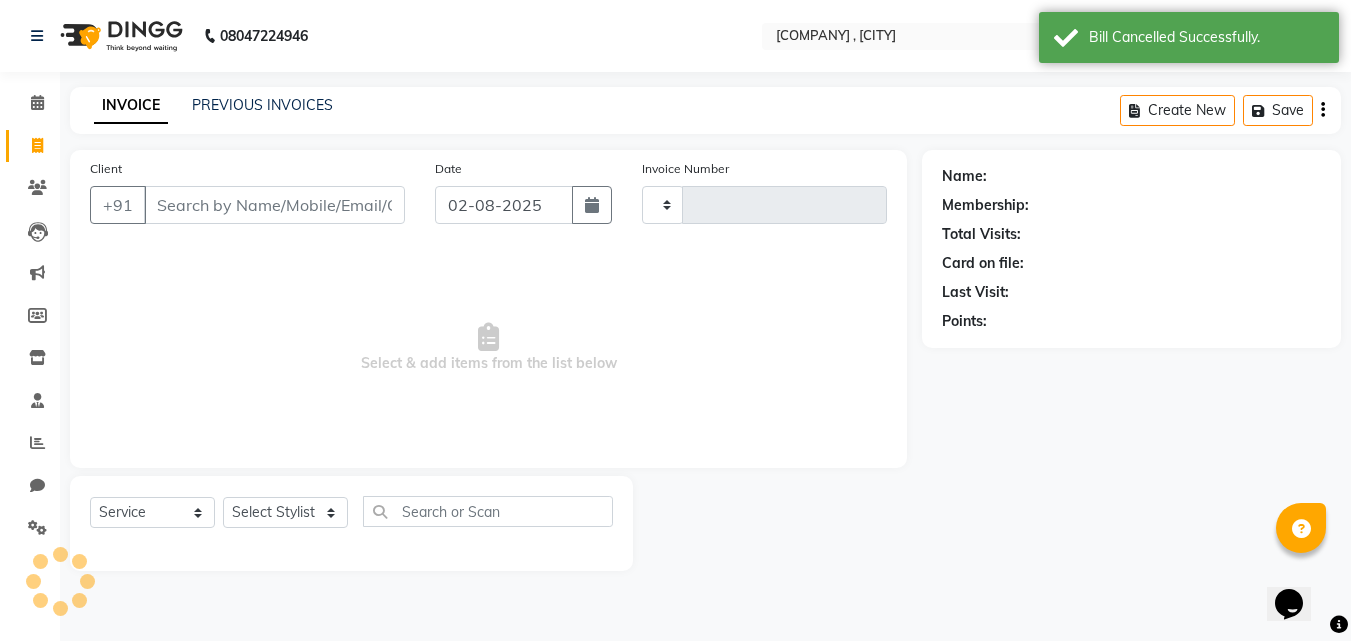 scroll, scrollTop: 0, scrollLeft: 0, axis: both 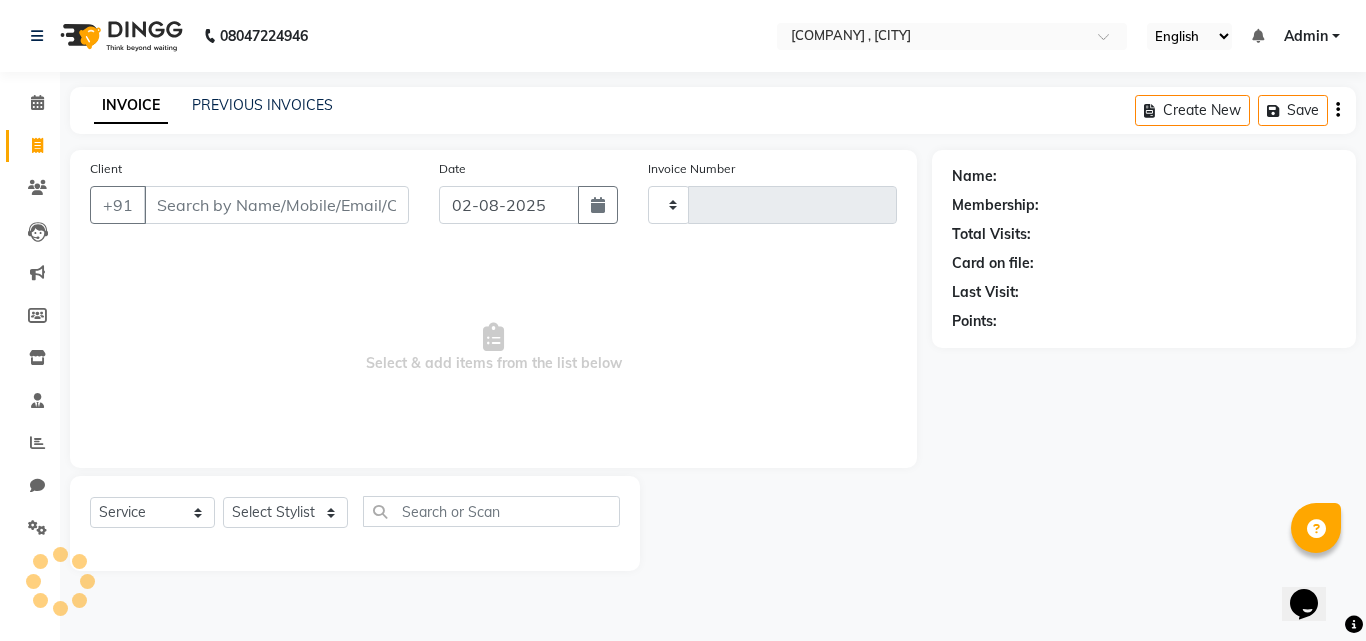 type on "0742" 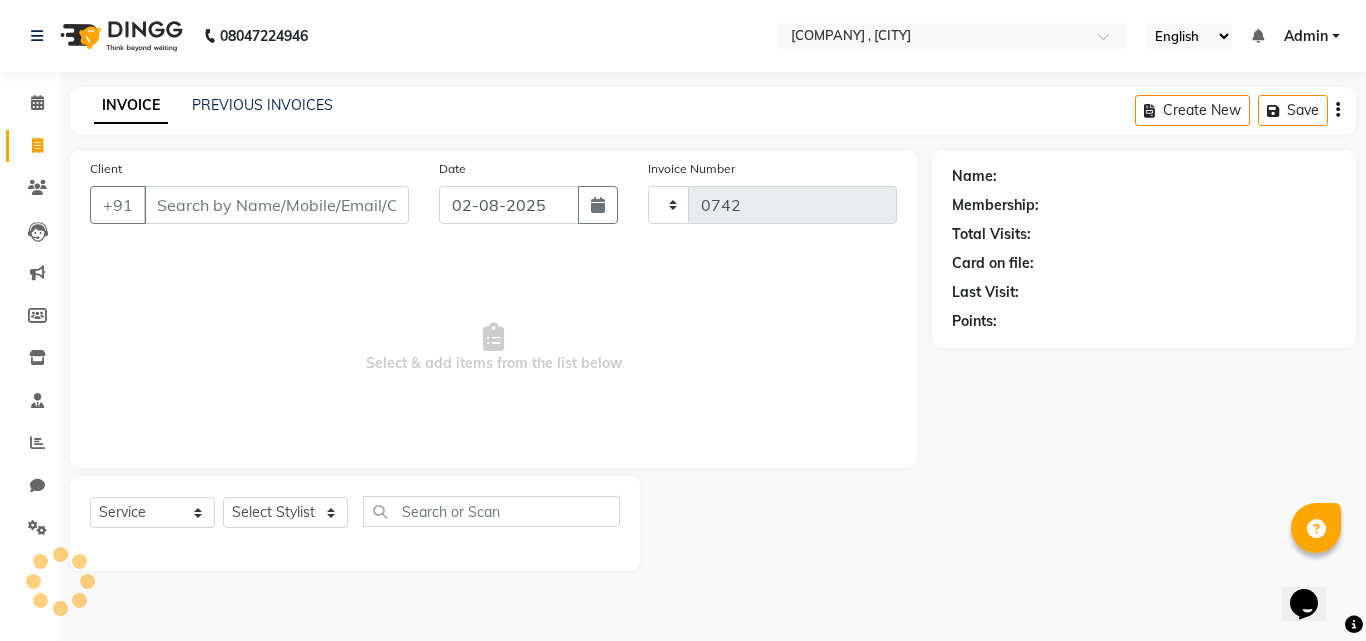 select on "7832" 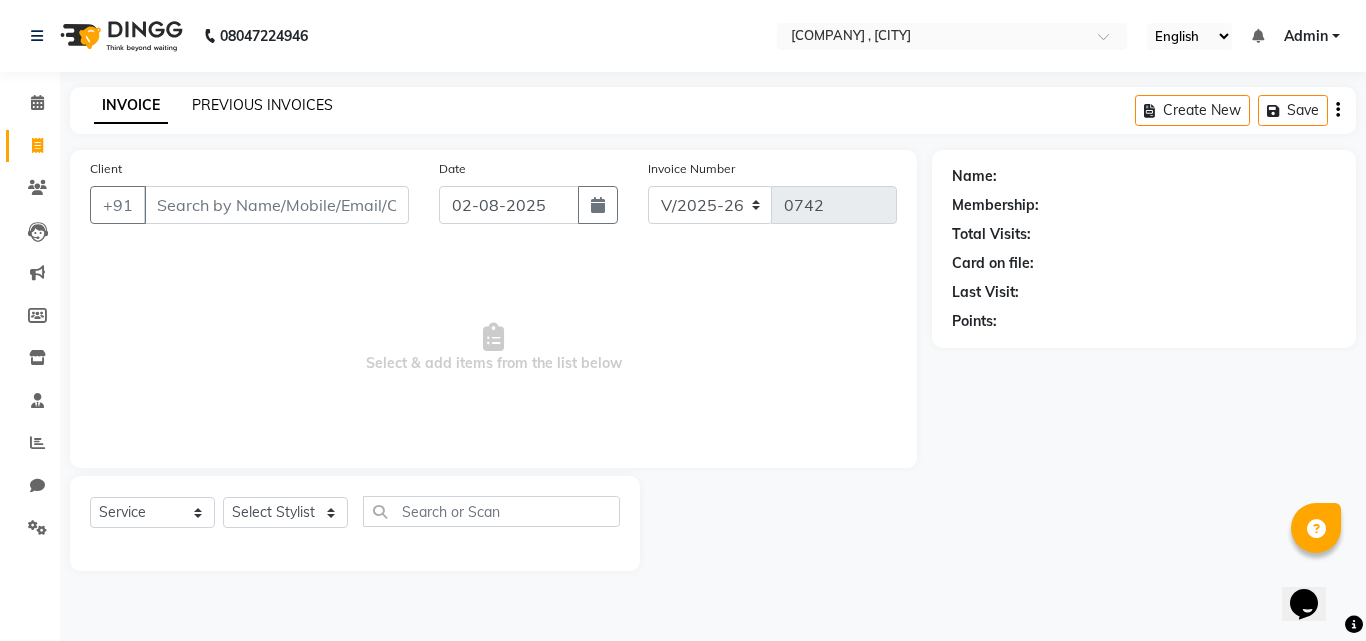 click on "PREVIOUS INVOICES" 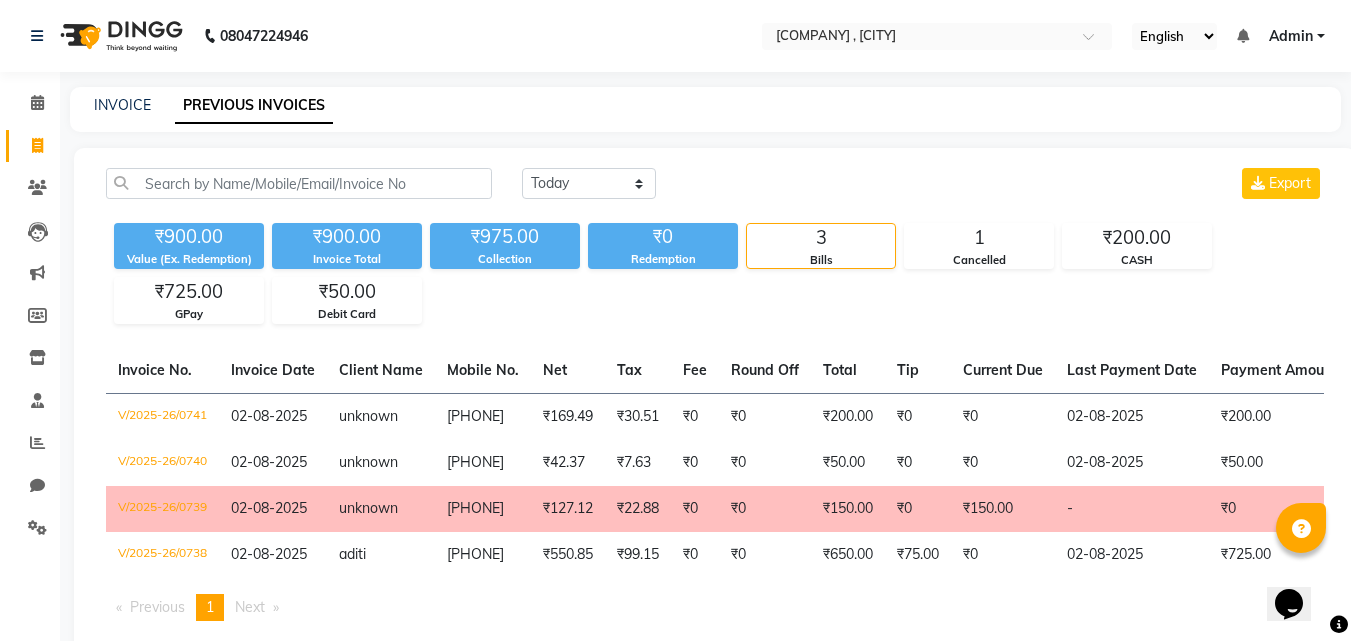 click on "INVOICE PREVIOUS INVOICES" 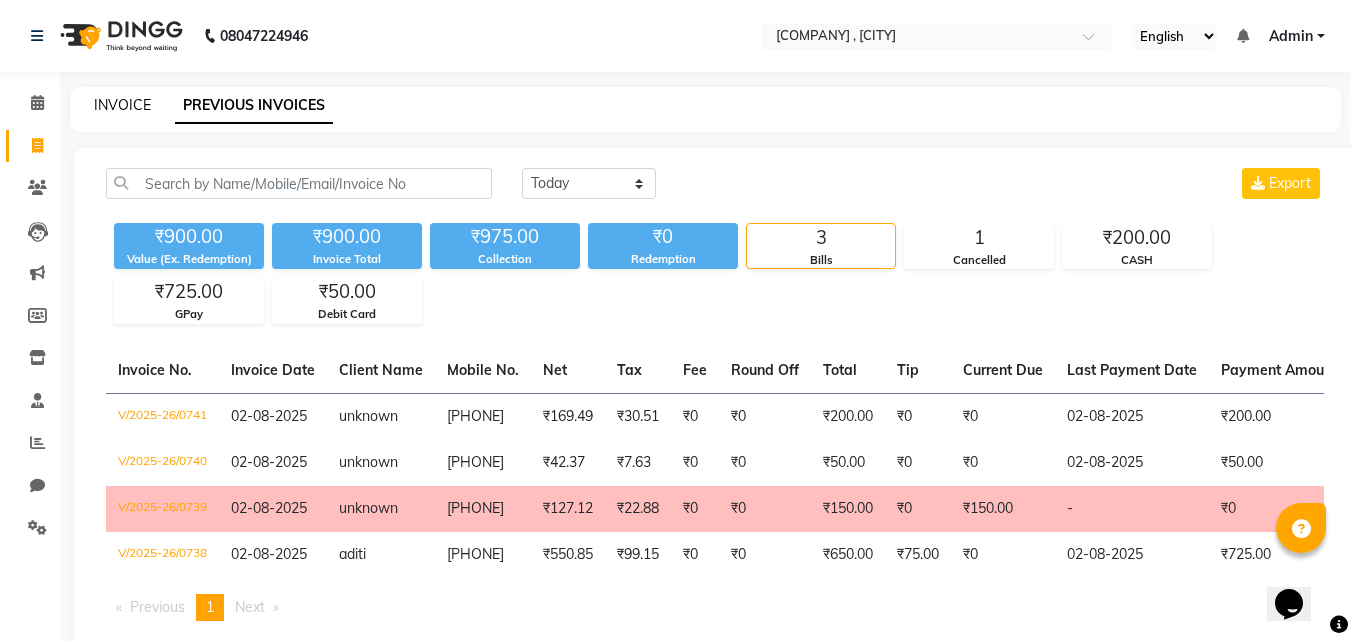 click on "INVOICE" 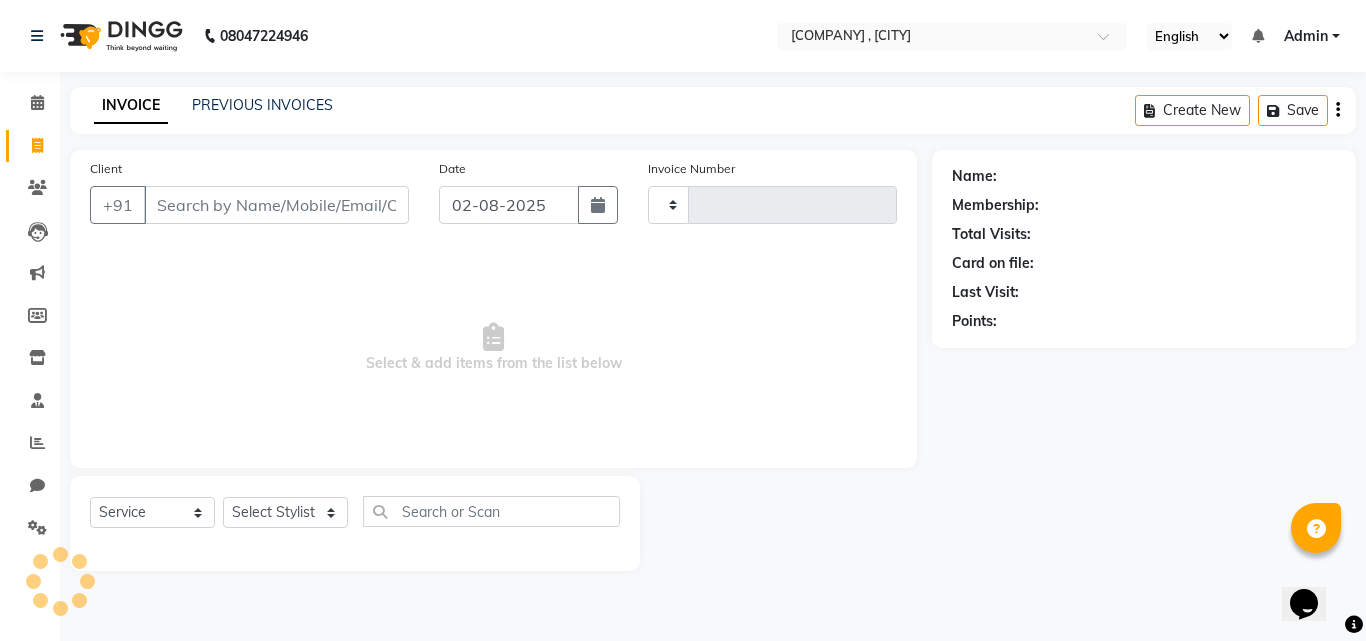 type on "0742" 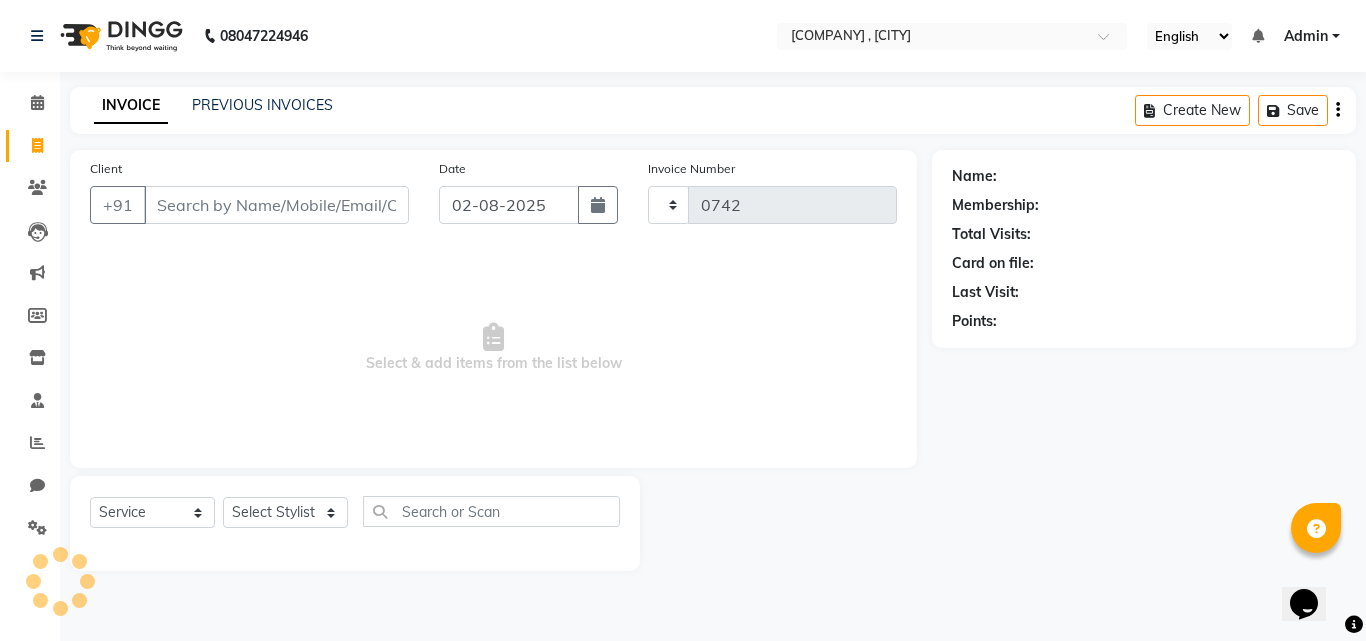 select on "7832" 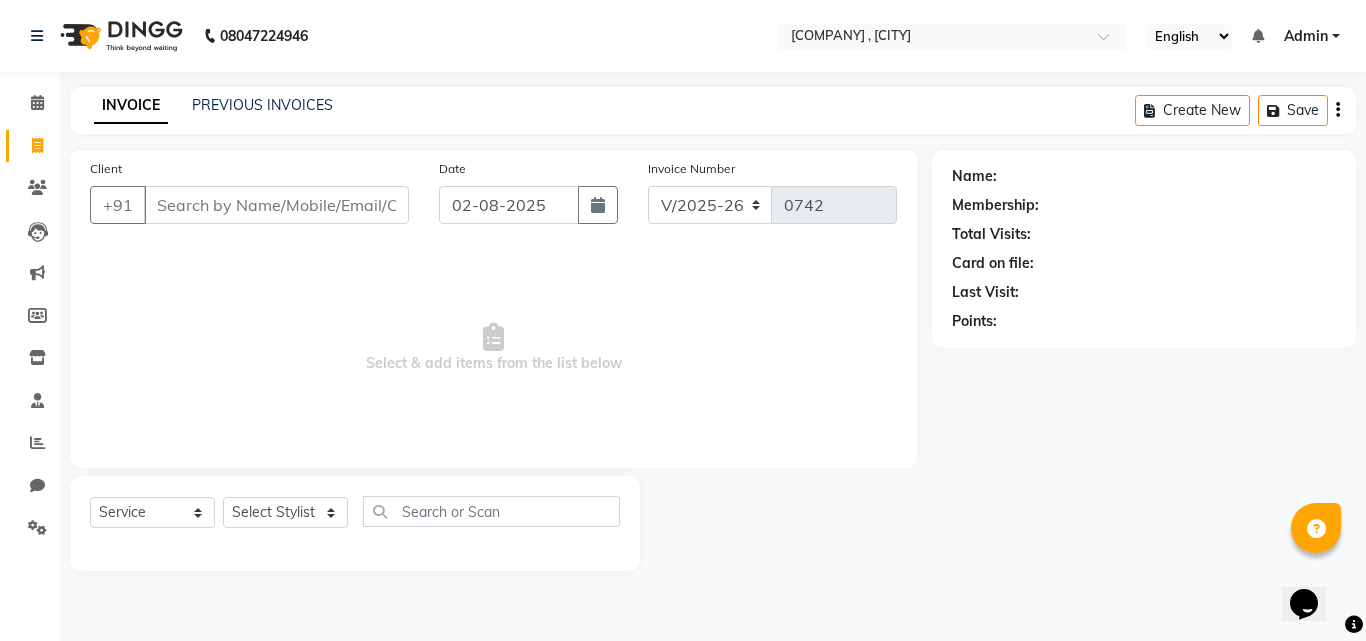 click on "08047224946 Select Location × Dr Style, Thane English ENGLISH Español العربية मराठी हिंदी ગુજરાતી தமிழ் 中文 Notifications nothing to show Admin Manage Profile Change Password Sign out  Version:3.15.11  ☀ Dr style, Thane  Calendar  Invoice  Clients  Leads   Marketing  Members  Inventory  Staff  Reports  Chat  Settings Completed InProgress Upcoming Dropped Tentative Check-In Confirm Bookings Generate Report Segments Page Builder INVOICE PREVIOUS INVOICES Create New   Save  Client +91 Date 02-08-2025 Invoice Number V/2025 V/2025-26 0742  Select & add items from the list below  Select  Service  Product  Membership  Package Voucher Prepaid Gift Card  Select Stylist Amir Apeksha Haider Salmani HASIM Salman Sheetal Panchal Name: Membership: Total Visits: Card on file: Last Visit:  Points:" at bounding box center [683, 320] 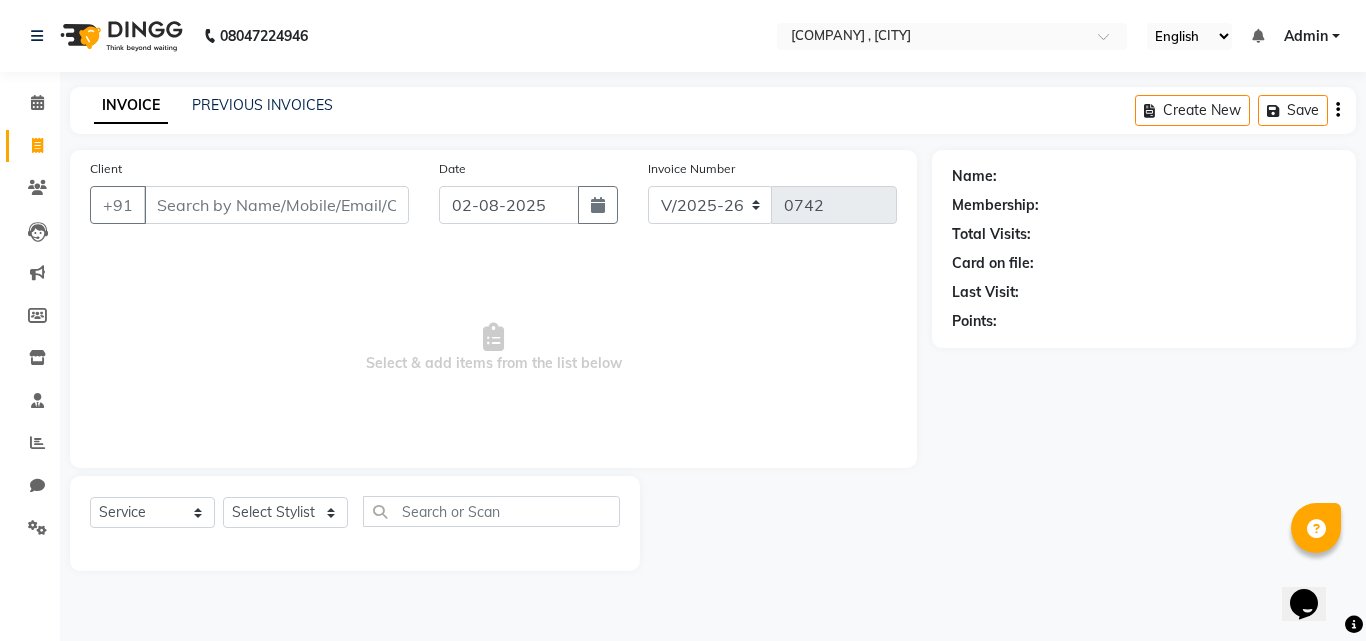 click on "INVOICE PREVIOUS INVOICES Create New   Save" 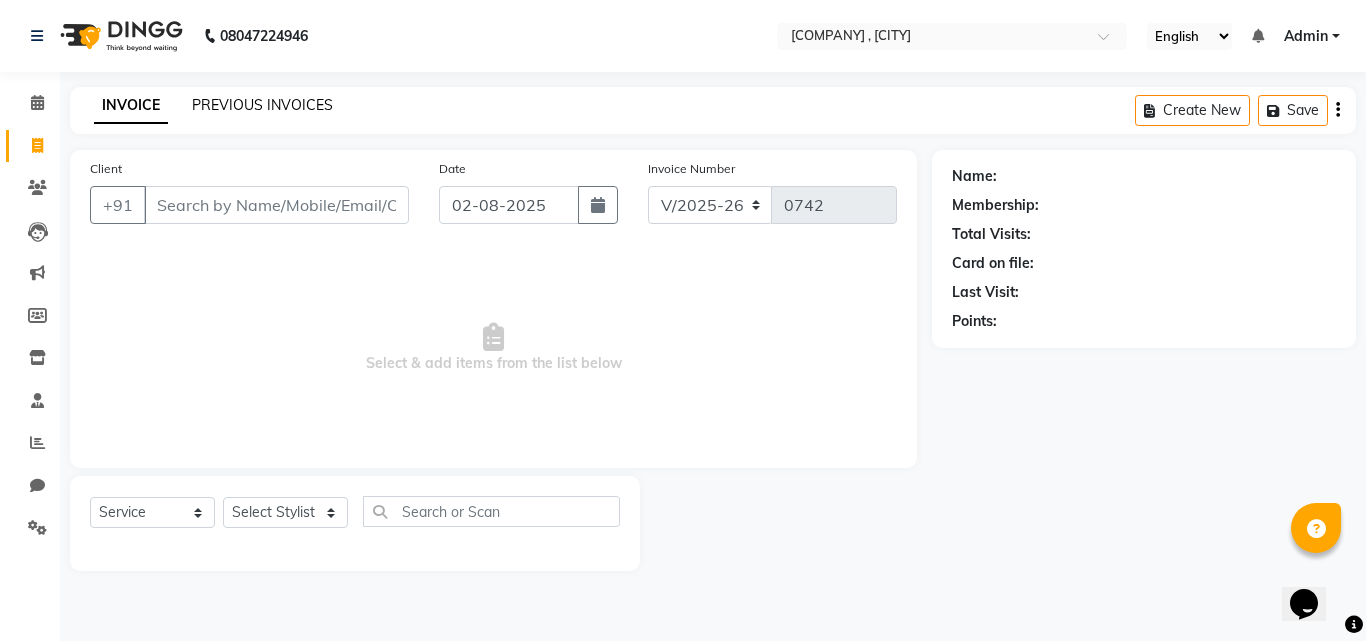 click on "PREVIOUS INVOICES" 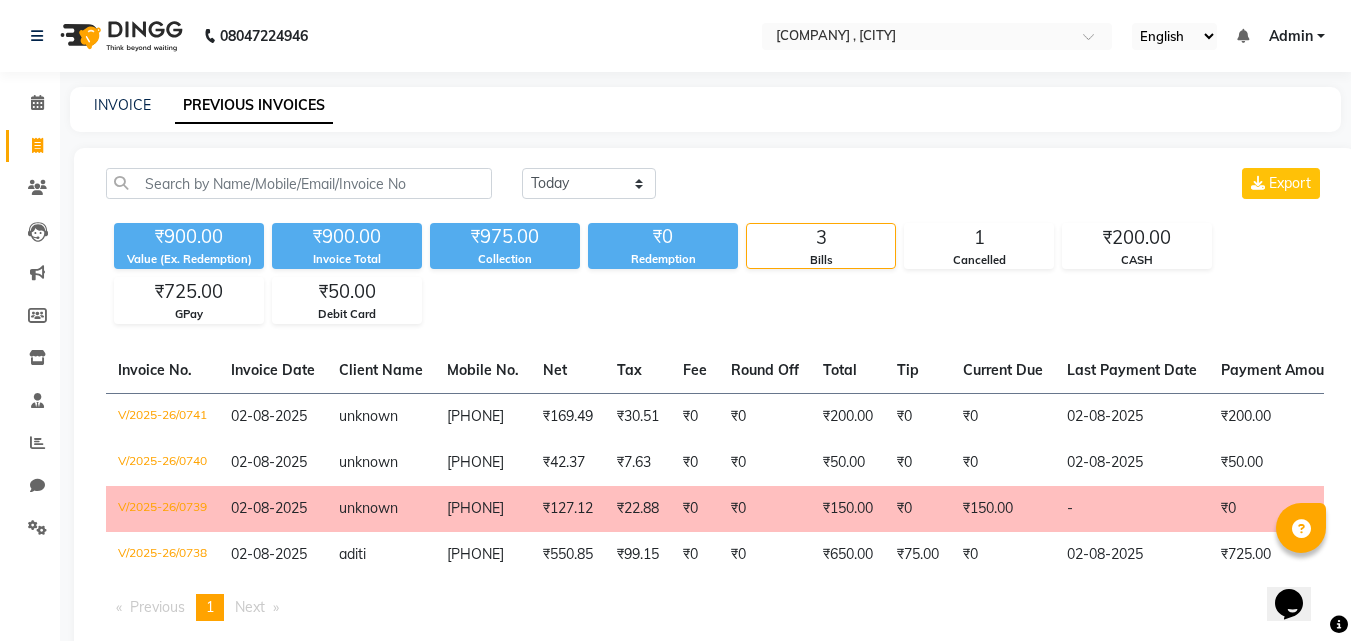 click on "INVOICE PREVIOUS INVOICES" 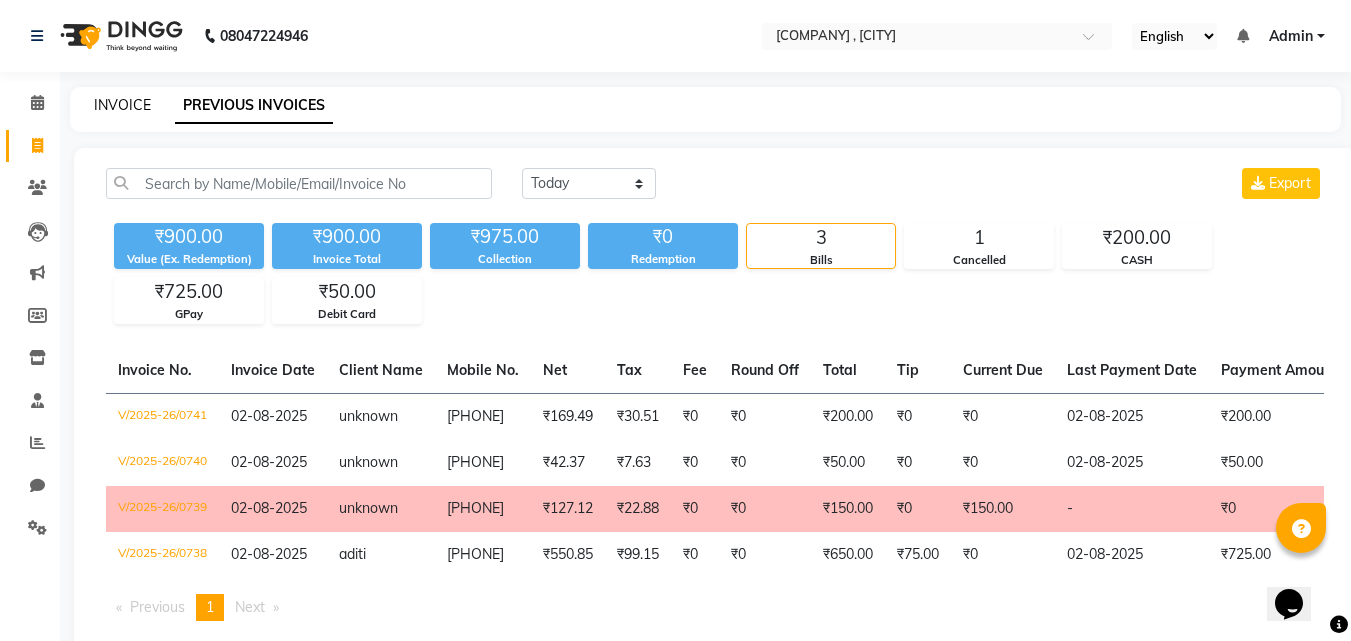 click on "INVOICE" 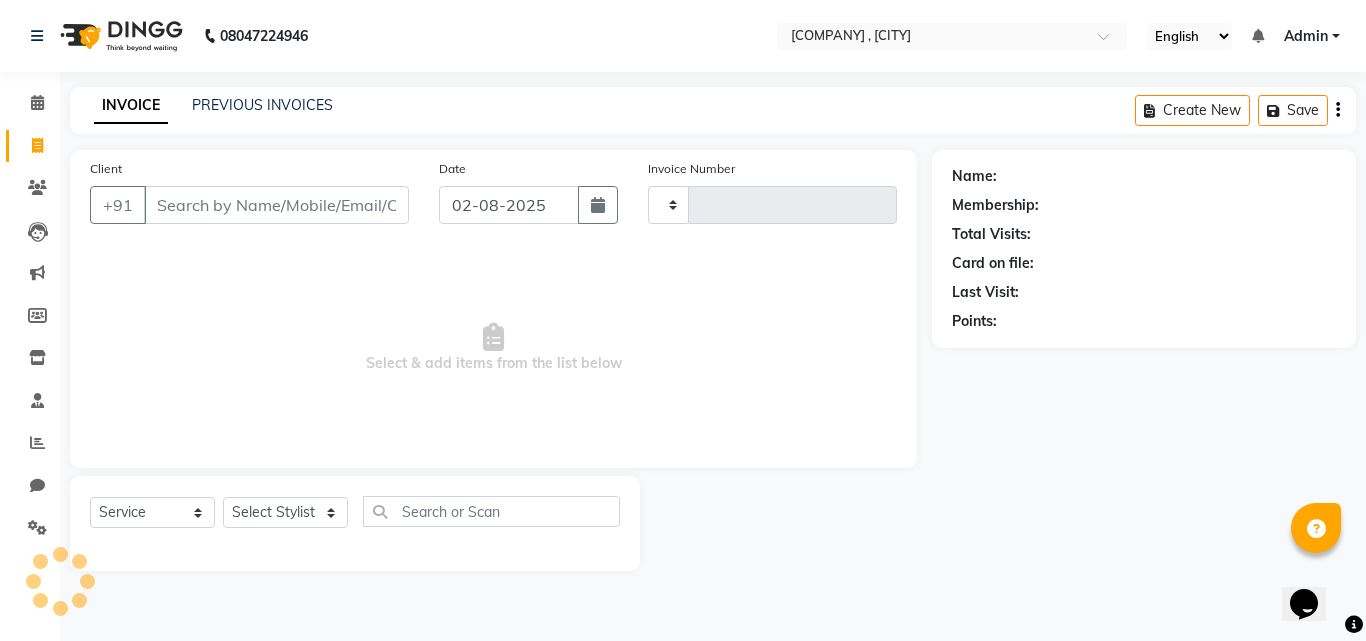 type on "0742" 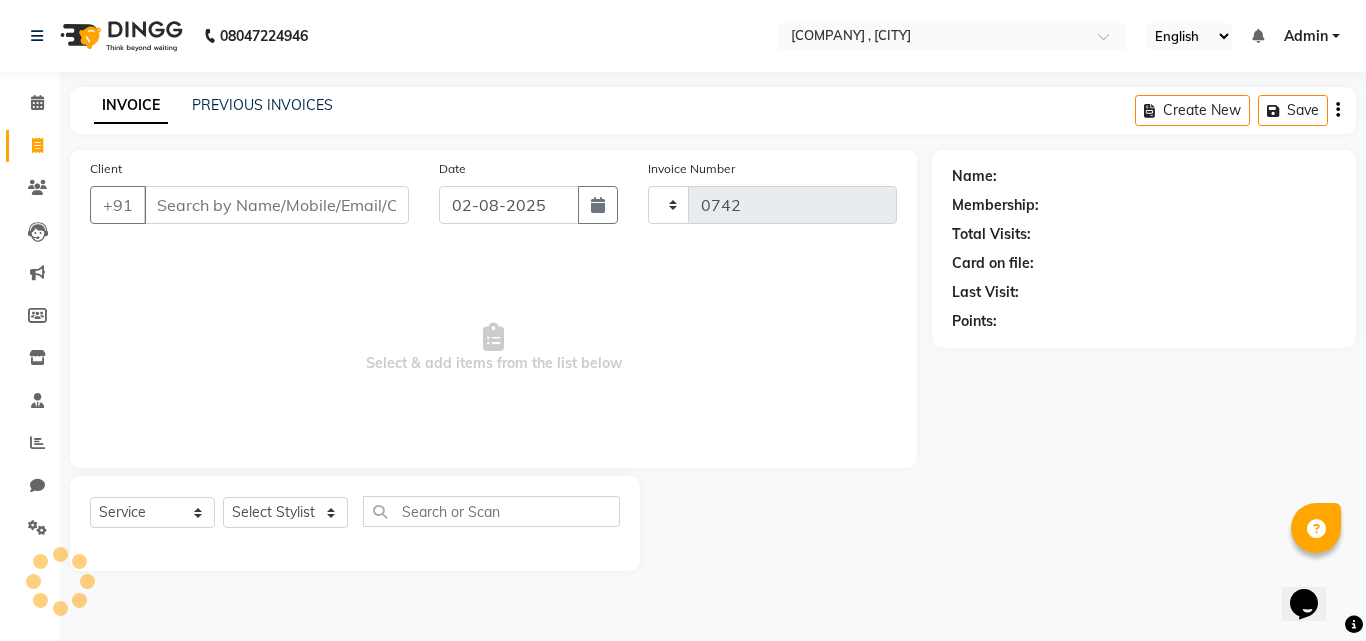 select on "7832" 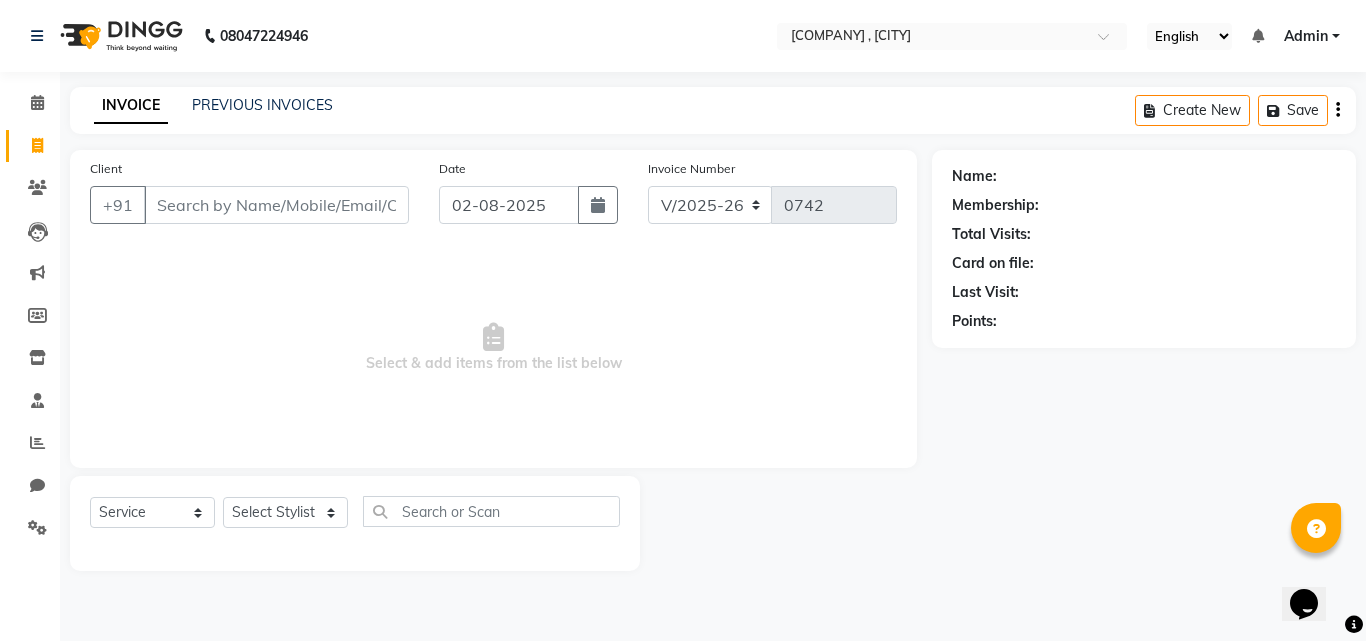 click on "Client" at bounding box center [276, 205] 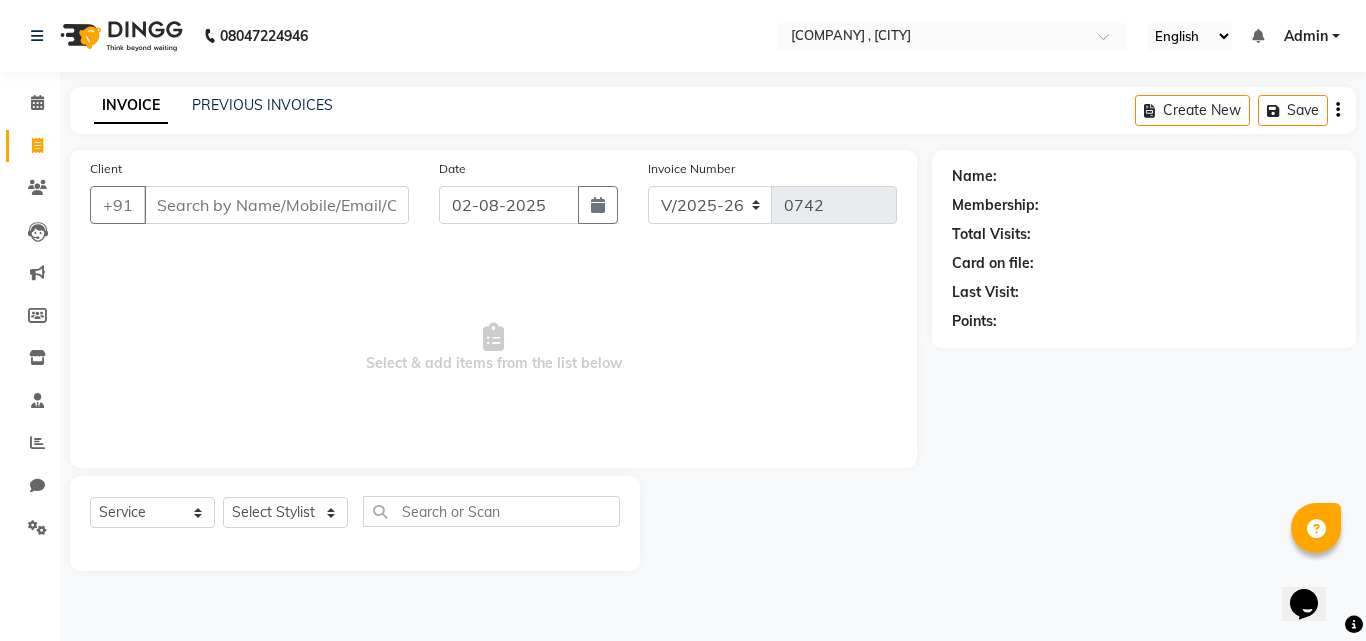 click on "Client" at bounding box center [276, 205] 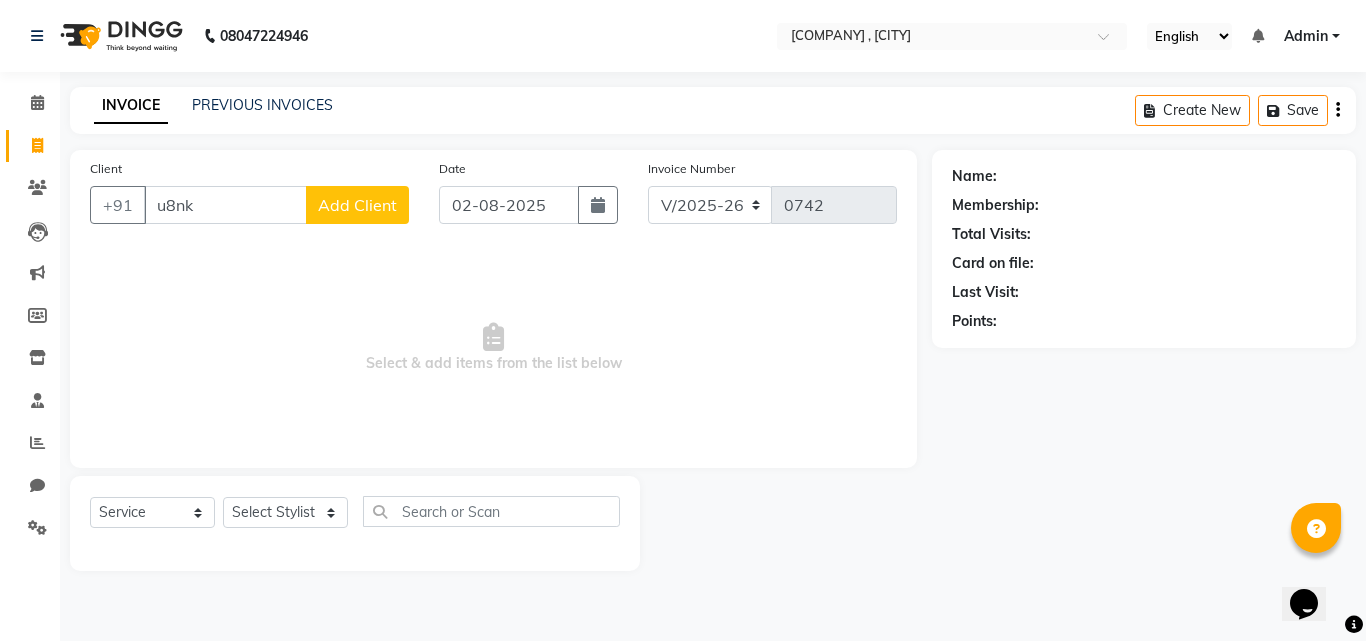 click on "INVOICE PREVIOUS INVOICES Create New   Save  Client +91 u8nk Add Client Date 02-08-2025 Invoice Number V/2025 V/2025-26 0742  Select & add items from the list below  Select  Service  Product  Membership  Package Voucher Prepaid Gift Card  Select Stylist Amir Apeksha Haider Salmani HASIM Salman Sheetal Panchal Name: Membership: Total Visits: Card on file: Last Visit:  Points:" 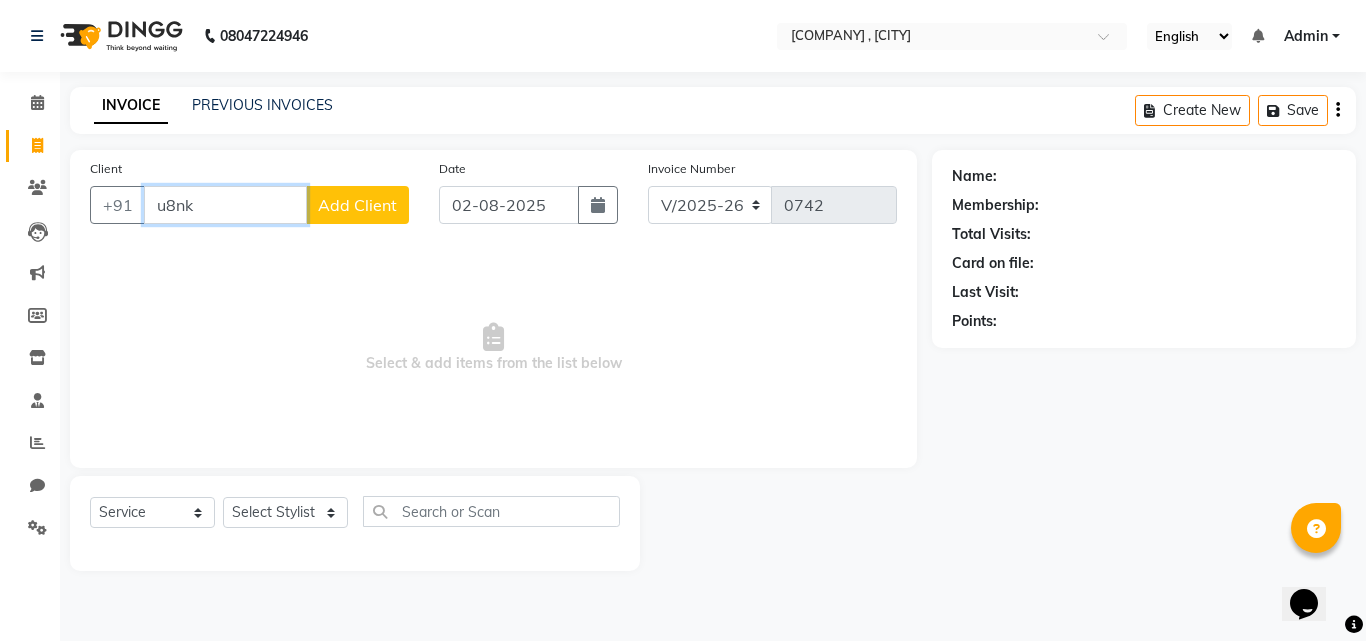 click on "u8nk" at bounding box center (225, 205) 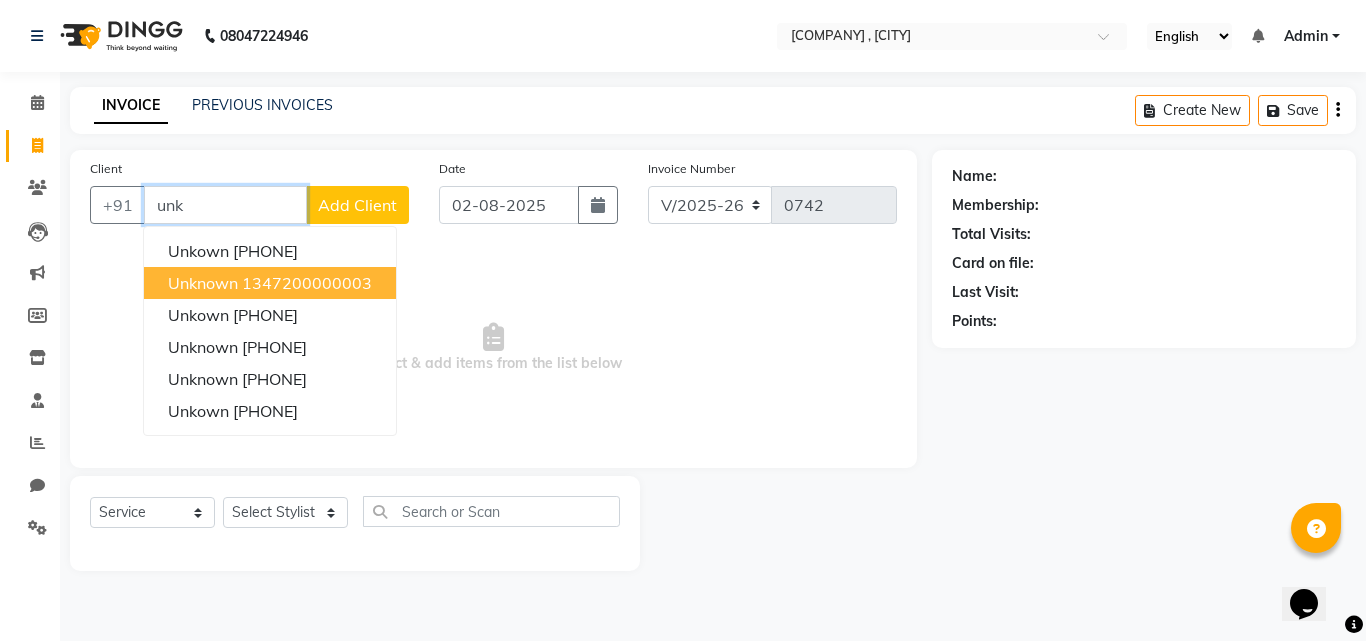 click on "Unknown  1347200000003" at bounding box center (270, 283) 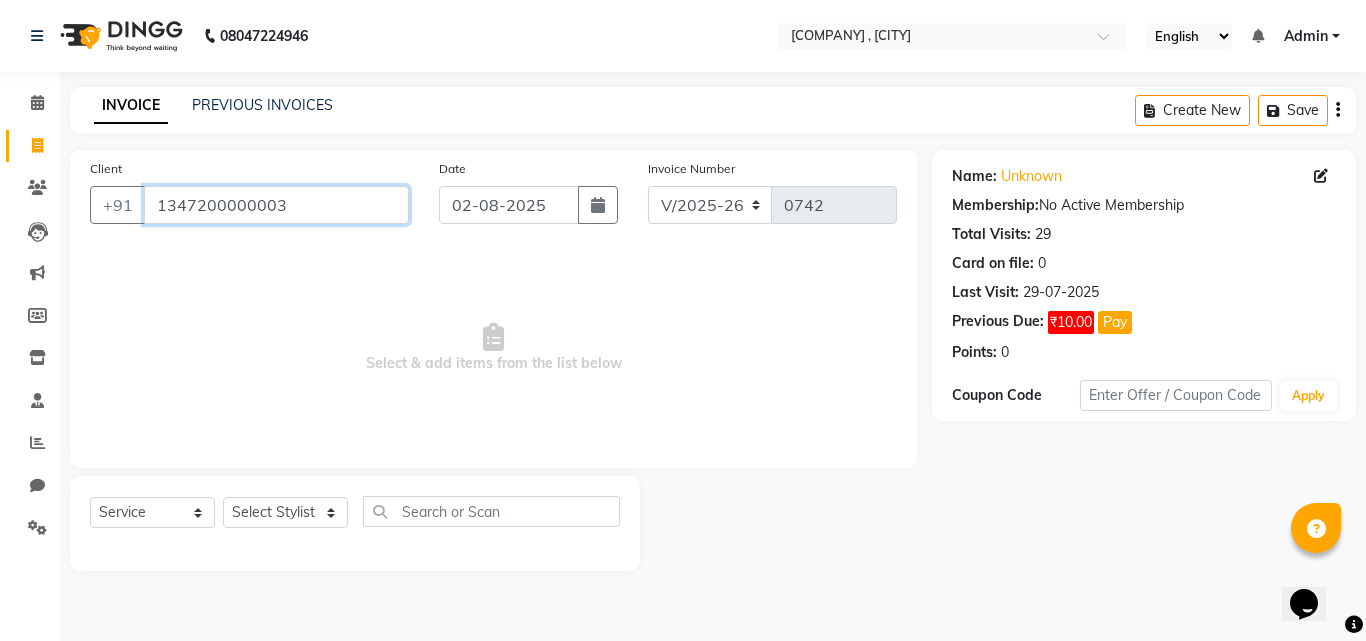 click on "1347200000003" at bounding box center (276, 205) 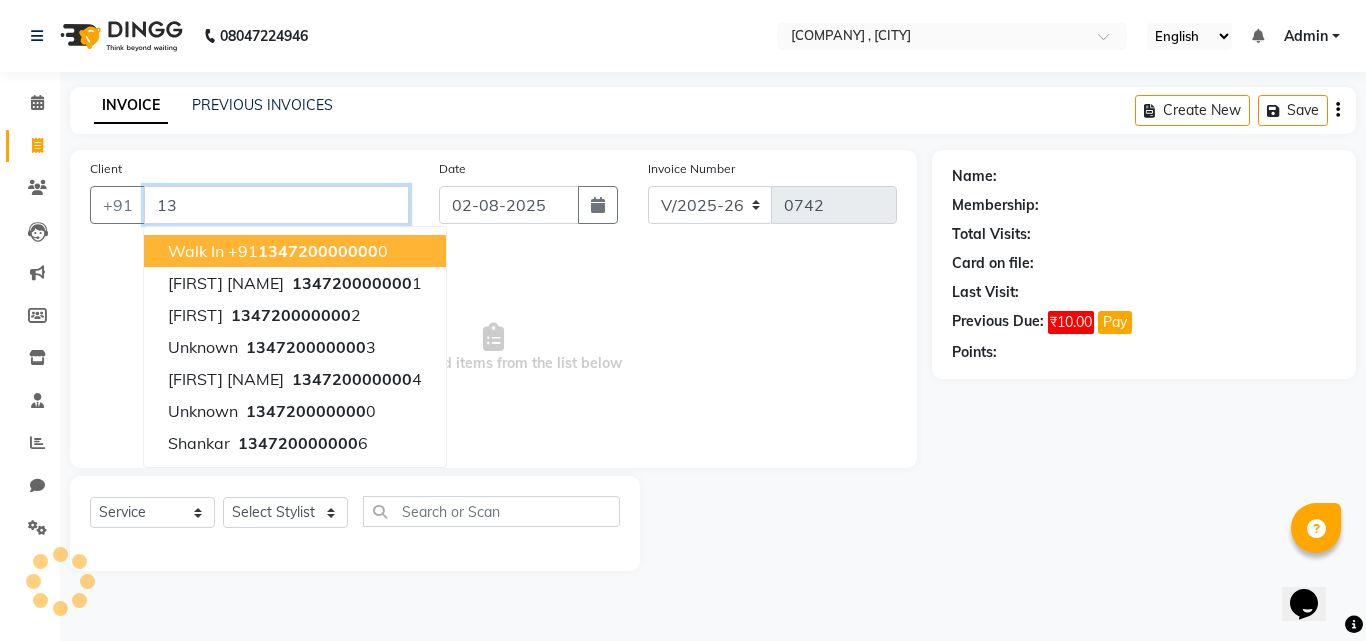 type on "1" 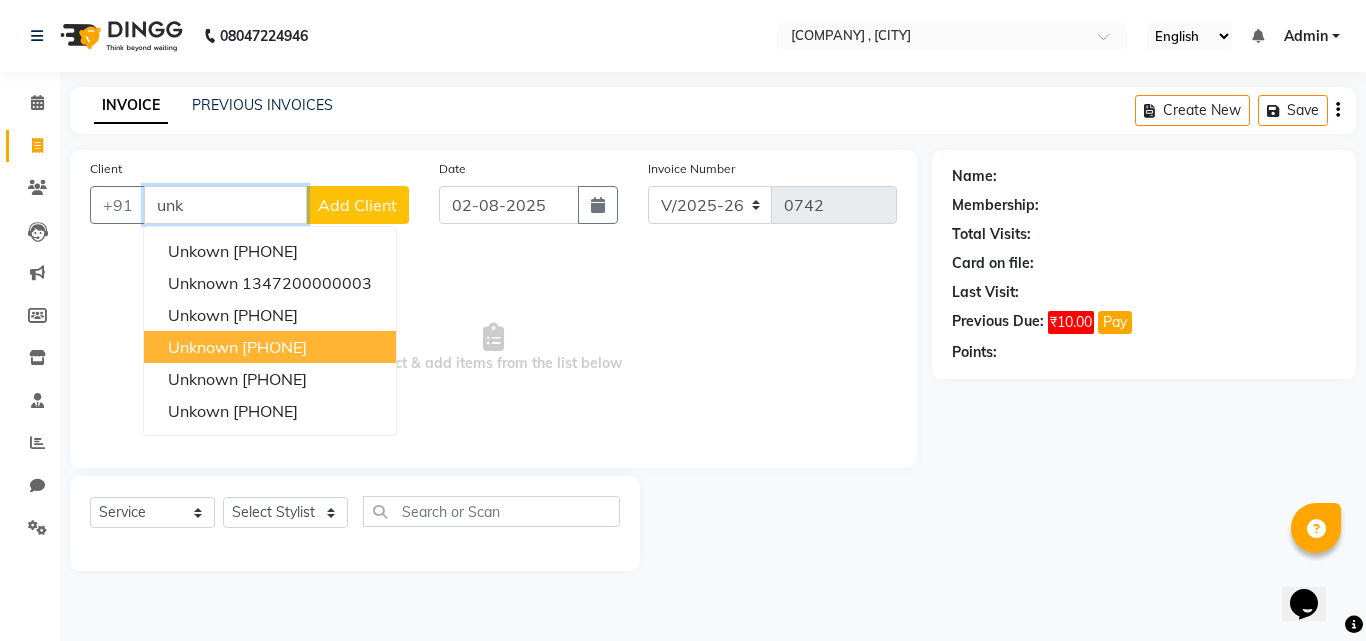 click on "unknown  1347200000000" at bounding box center [270, 347] 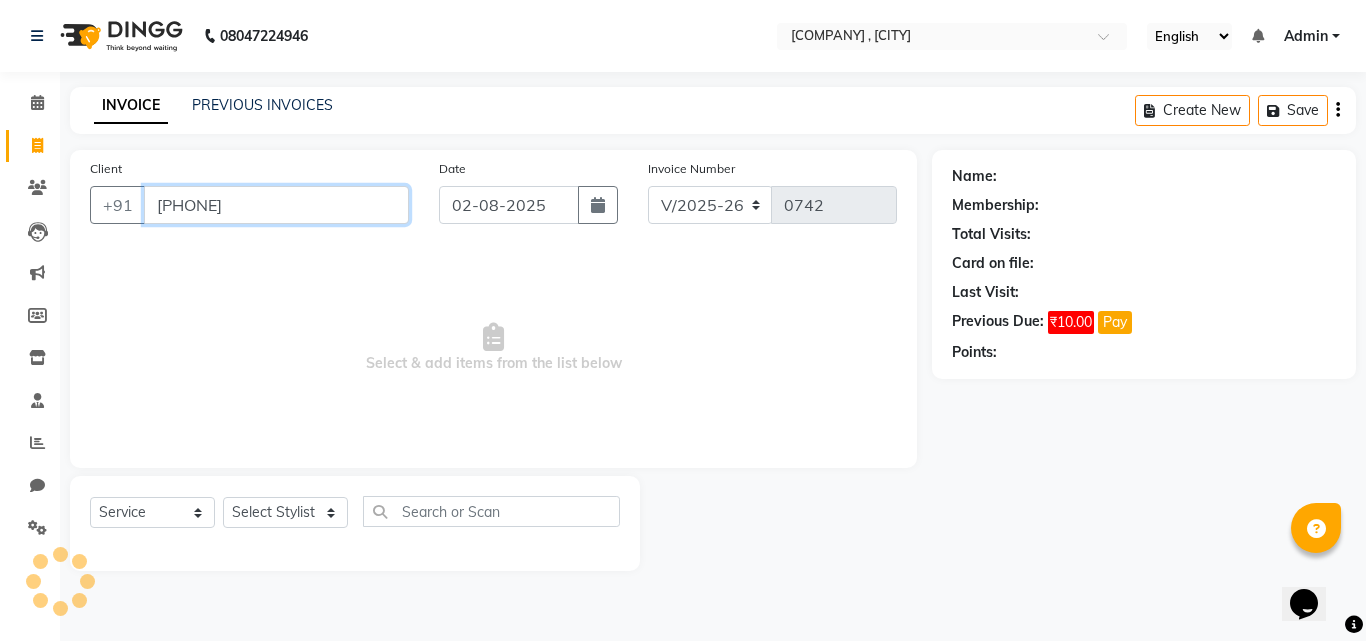 type on "1347200000000" 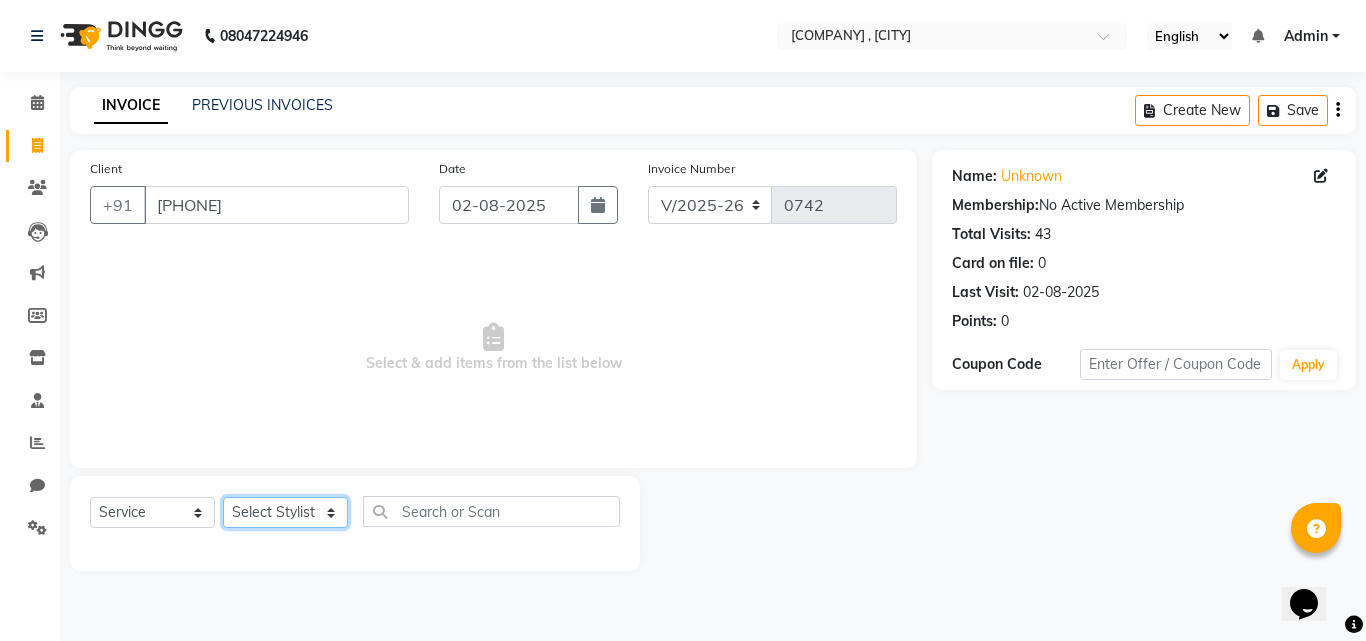 click on "Select Stylist Amir Apeksha Haider Salmani HASIM Salman Sheetal Panchal" 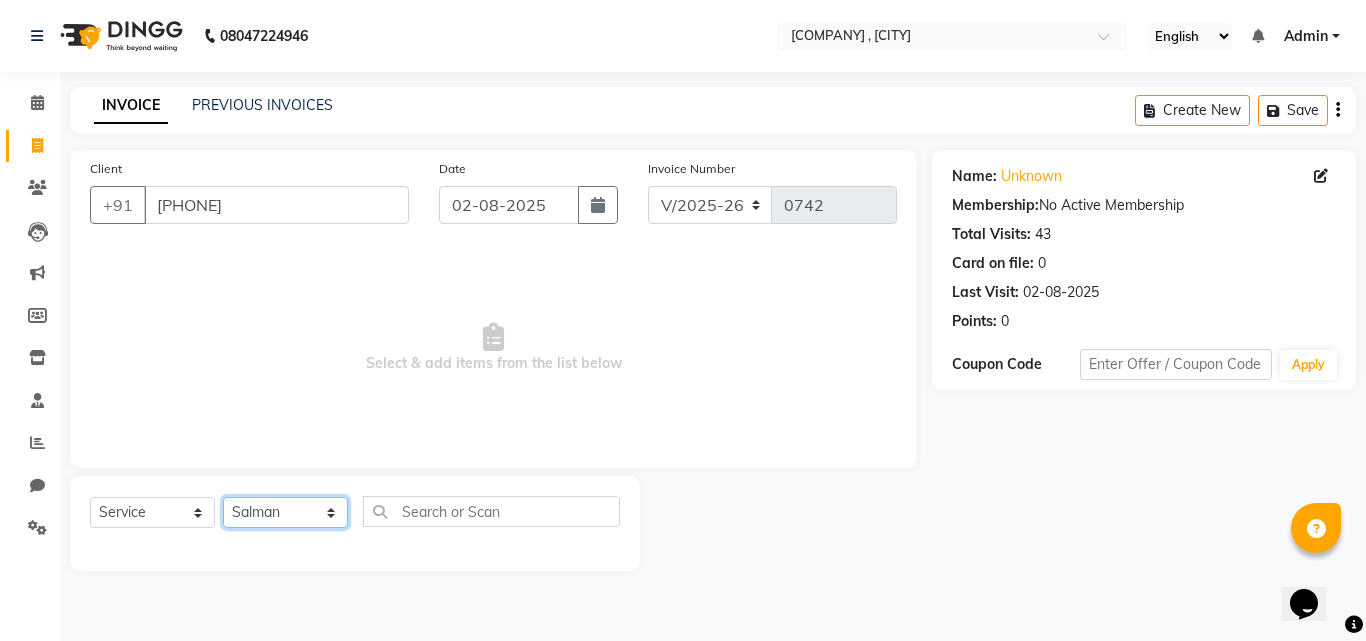 click on "Select Stylist Amir Apeksha Haider Salmani HASIM Salman Sheetal Panchal" 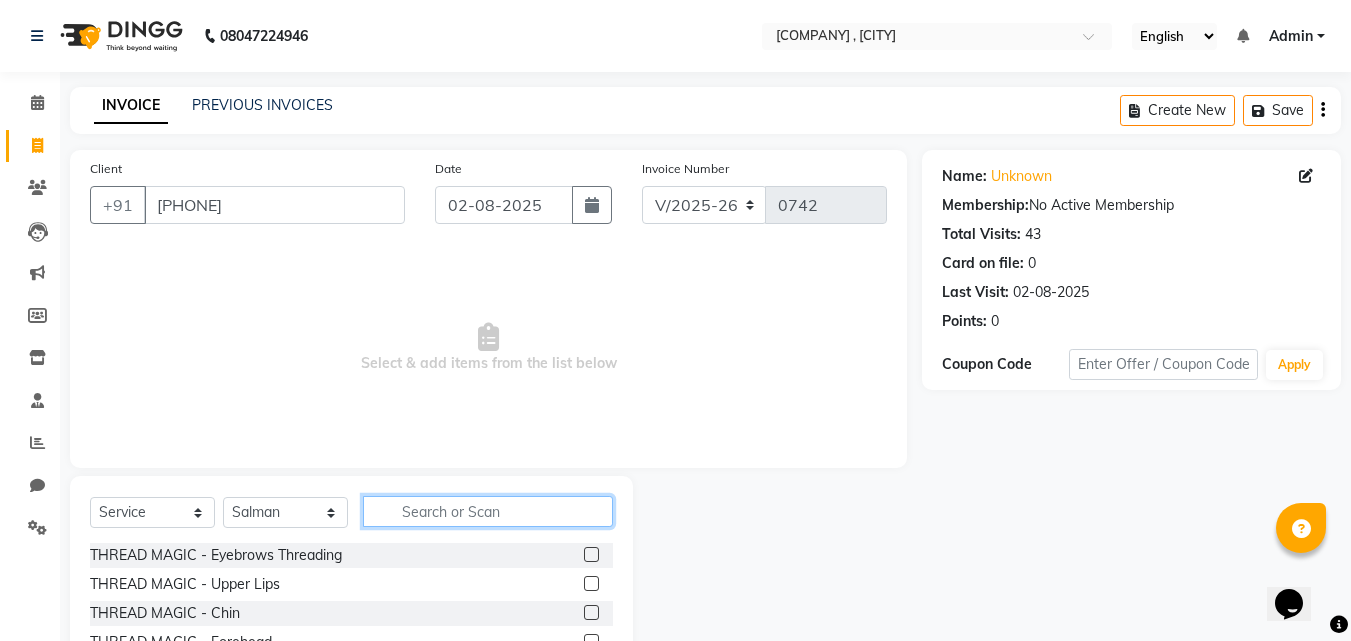 click 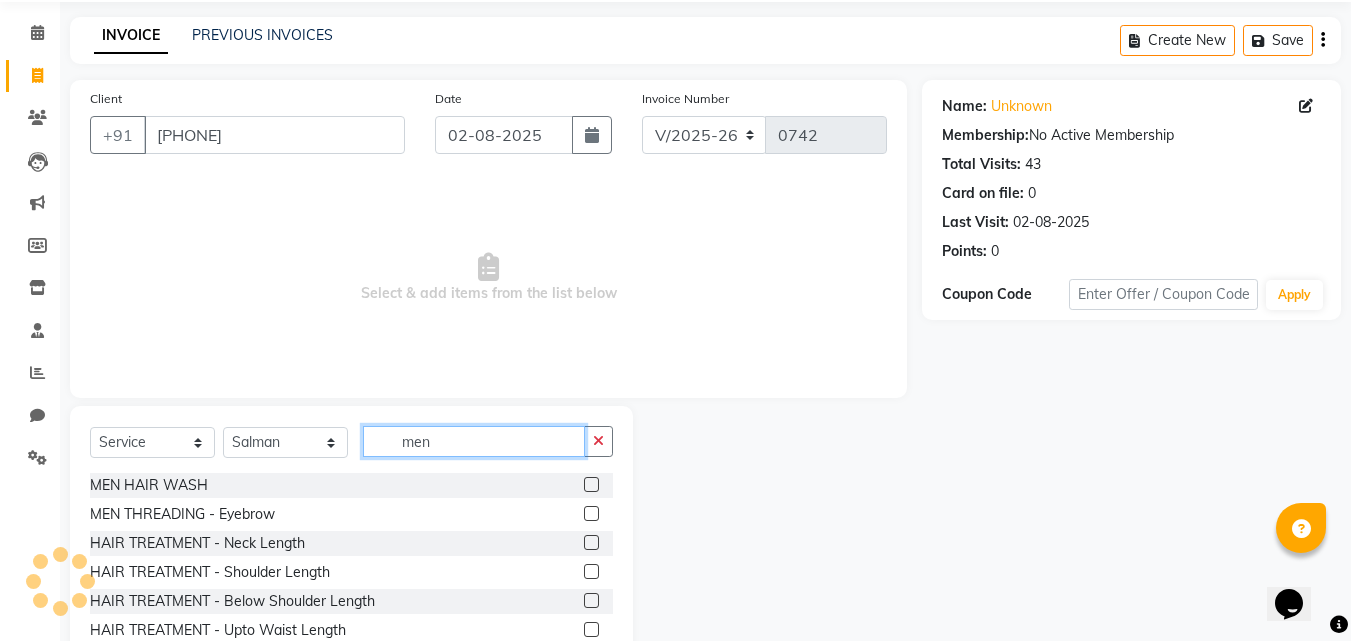 scroll, scrollTop: 160, scrollLeft: 0, axis: vertical 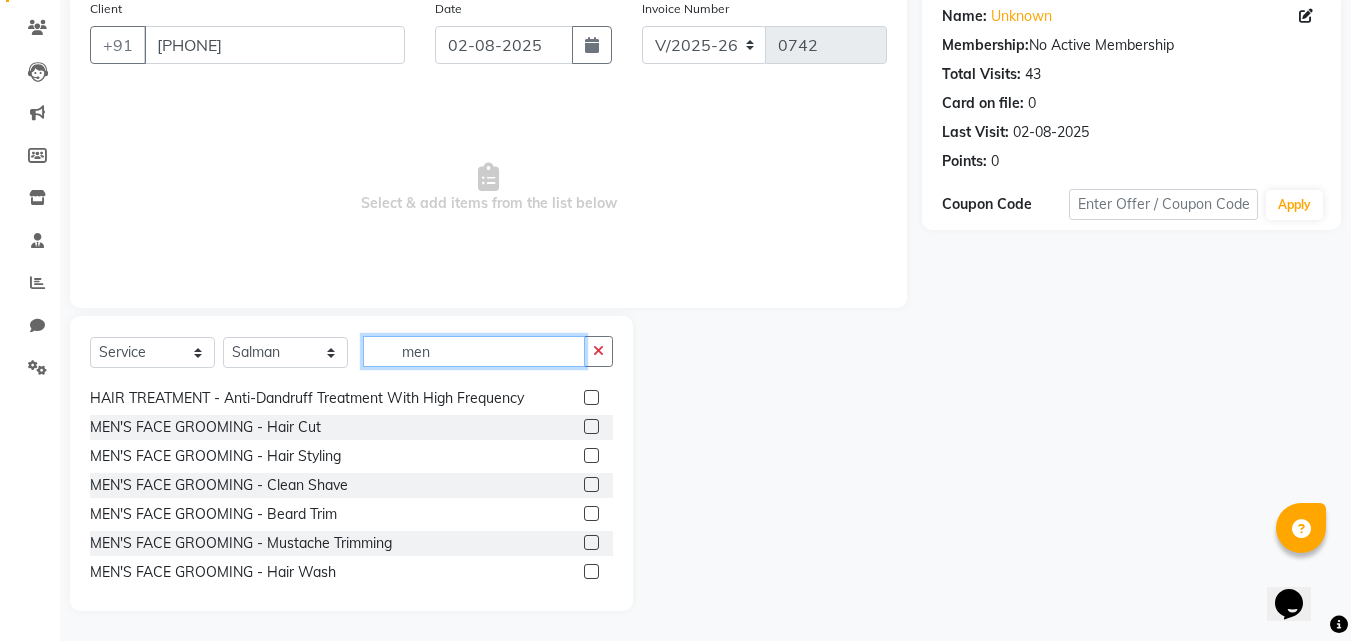 type on "men" 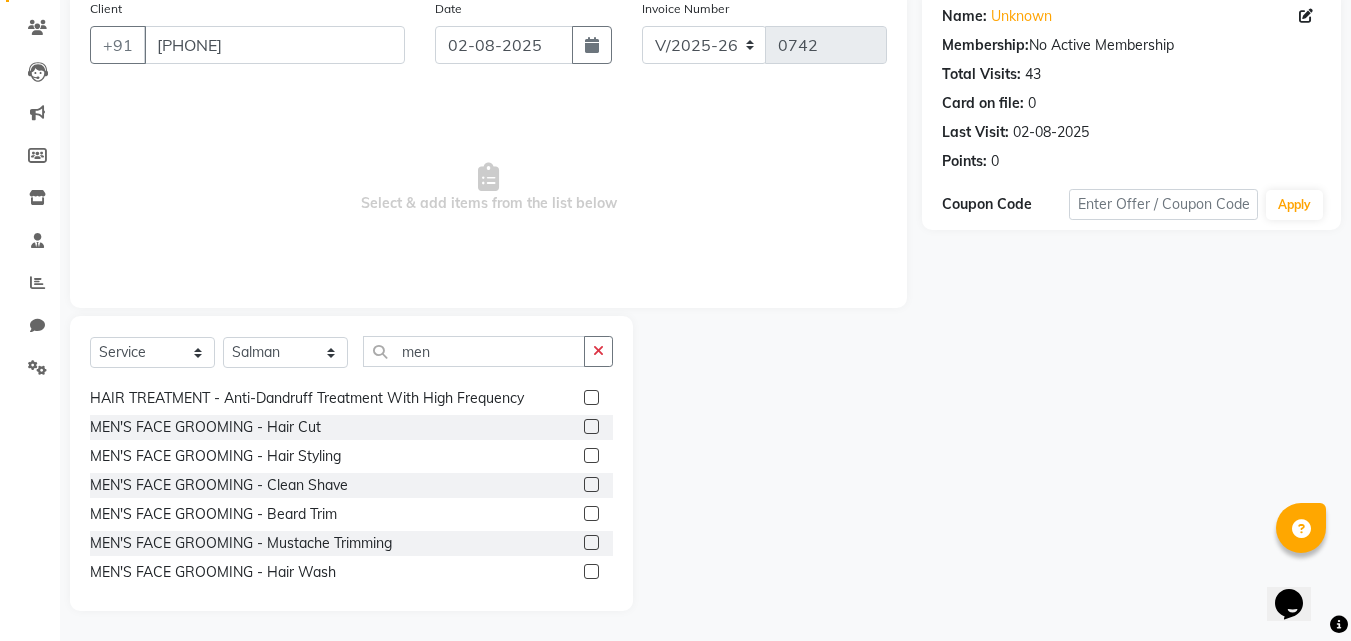 click 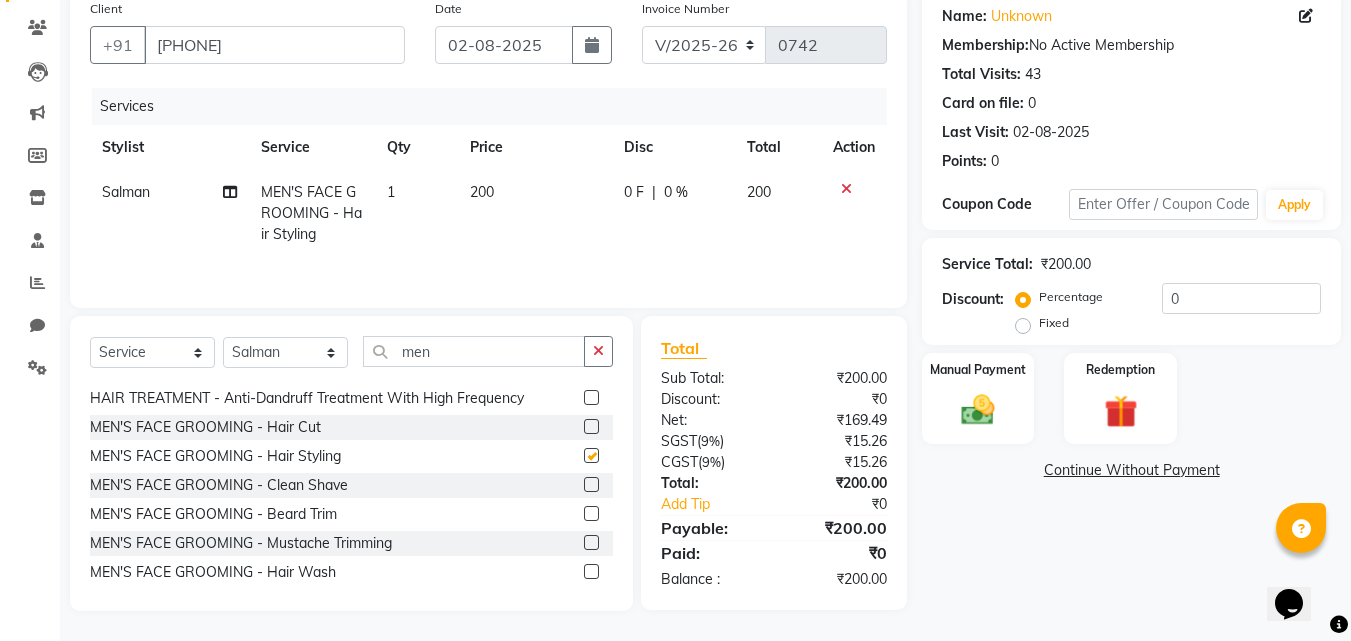 checkbox on "false" 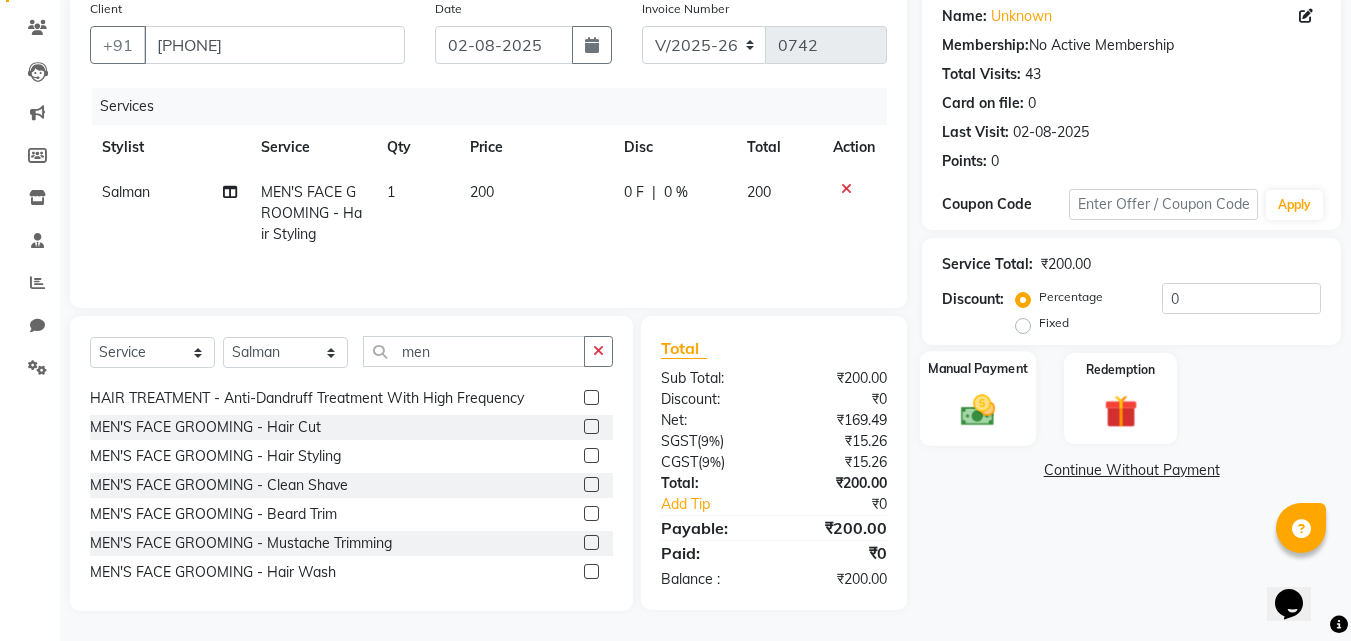 click 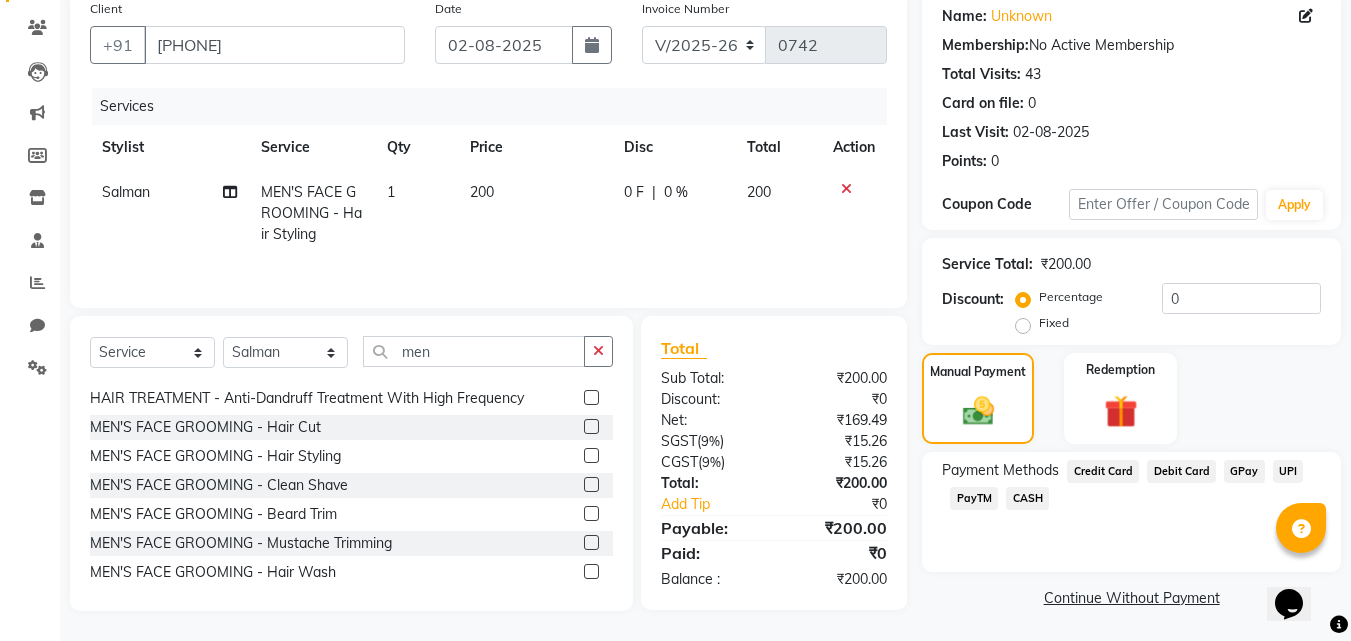 click on "GPay" 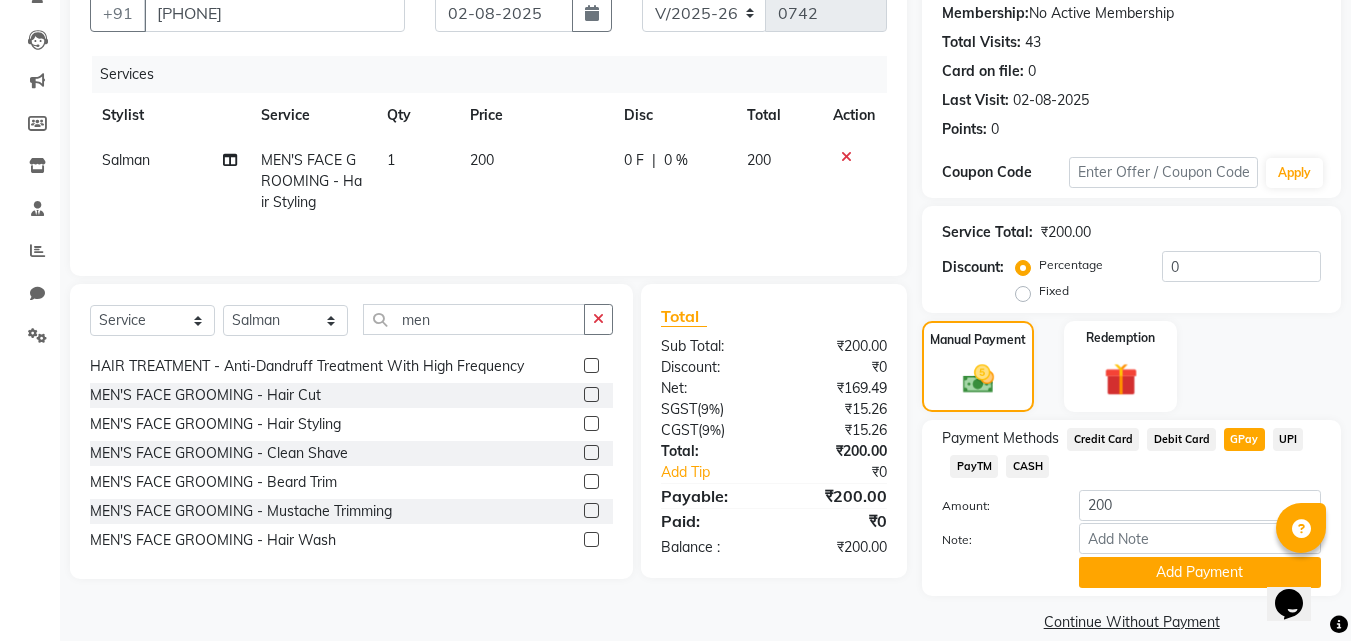 scroll, scrollTop: 218, scrollLeft: 0, axis: vertical 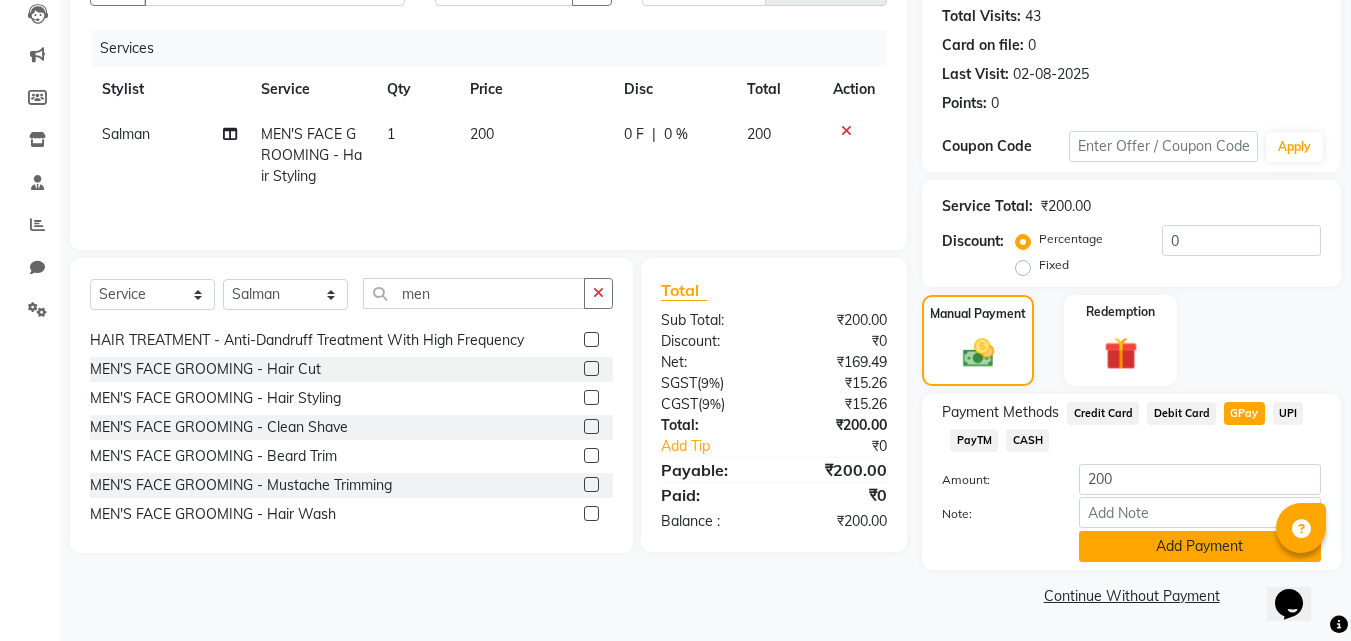 click on "Add Payment" 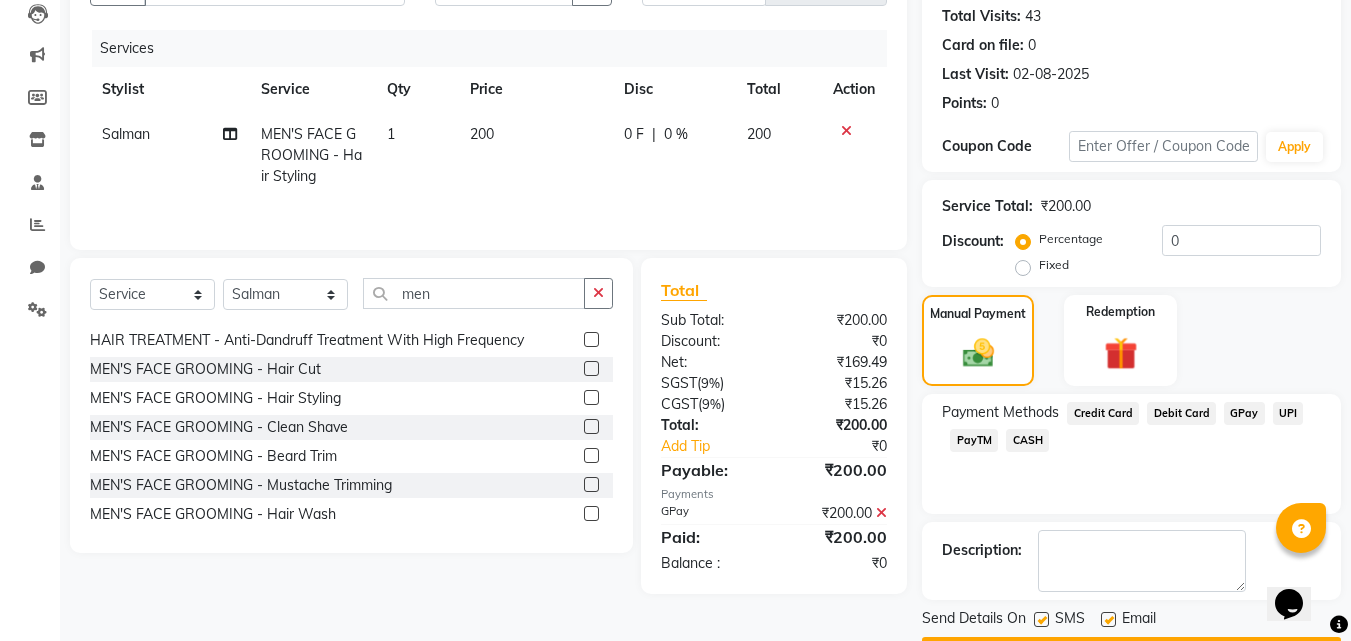 scroll, scrollTop: 275, scrollLeft: 0, axis: vertical 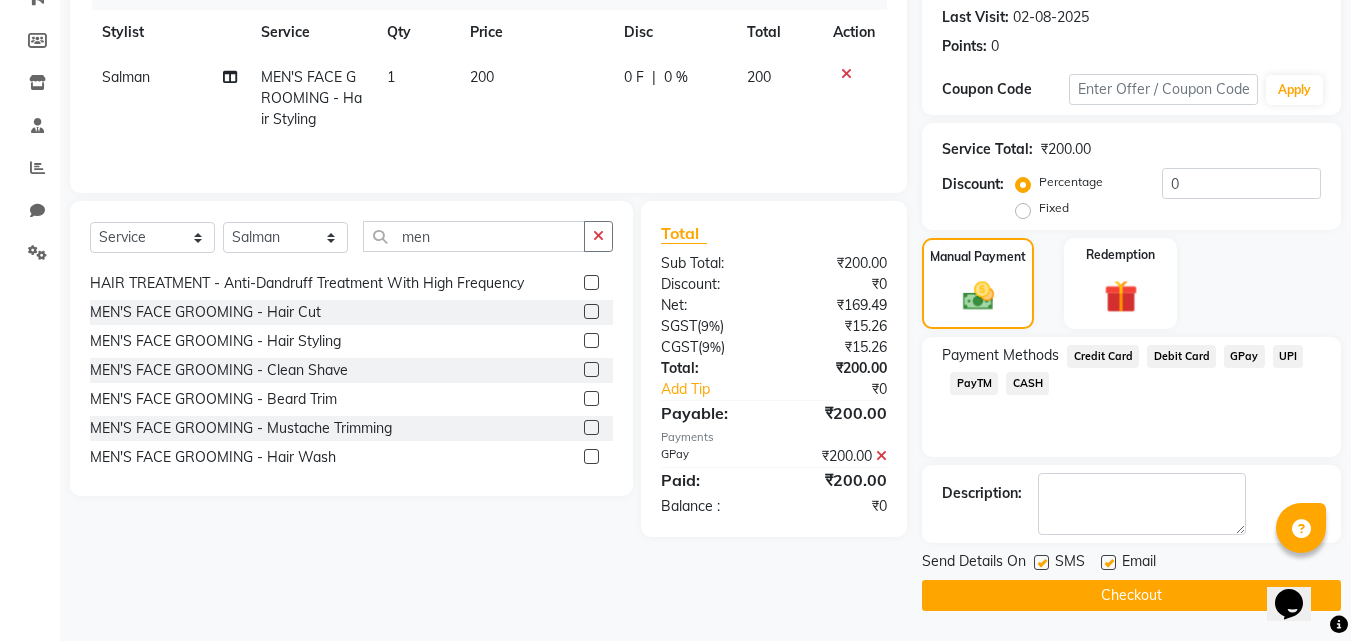 click on "Checkout" 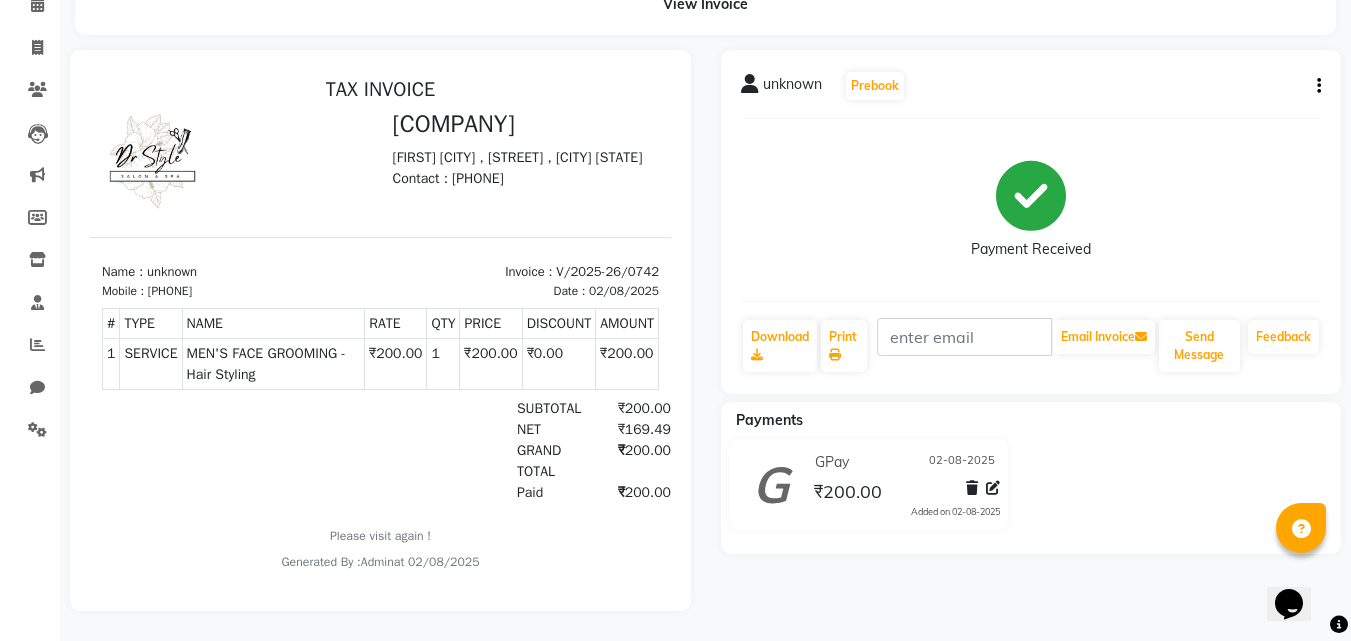 scroll, scrollTop: 113, scrollLeft: 0, axis: vertical 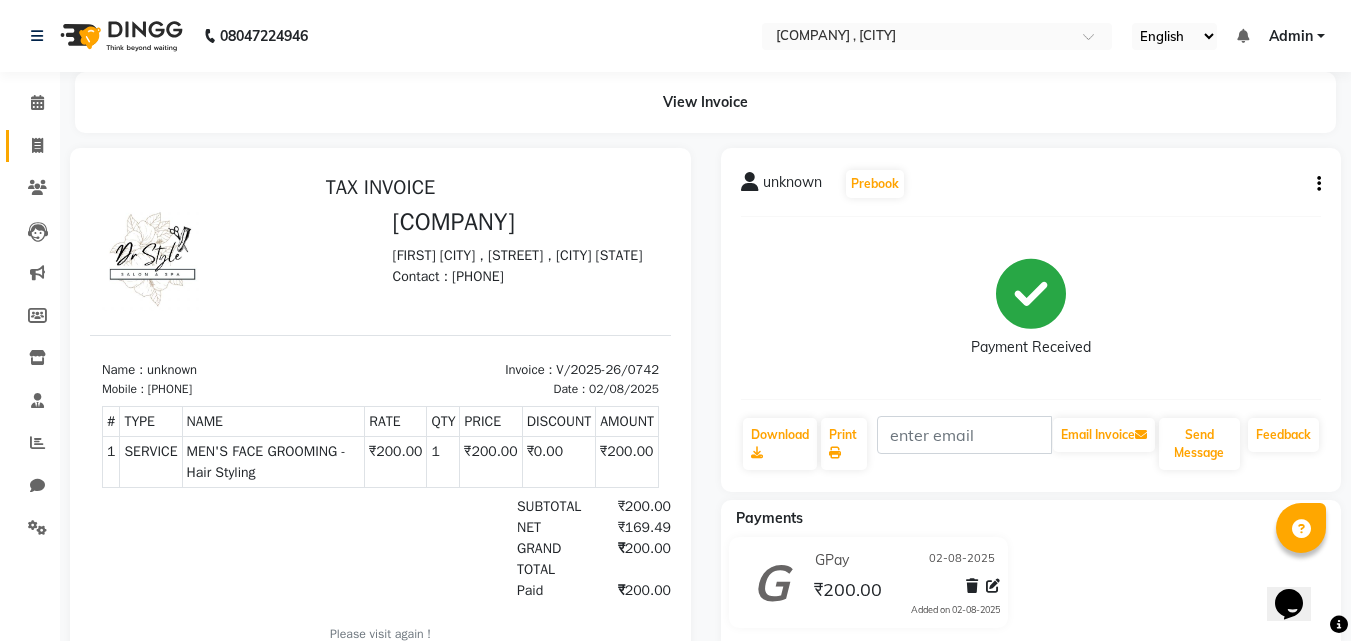 click on "Invoice" 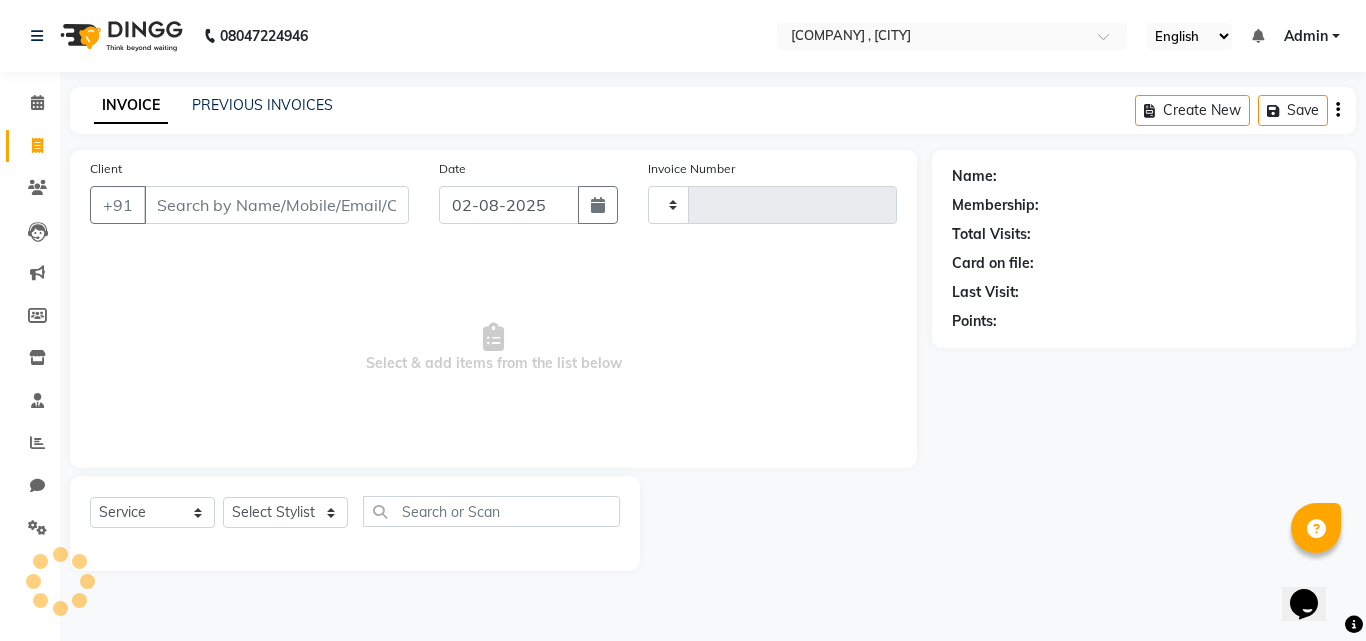 type on "0743" 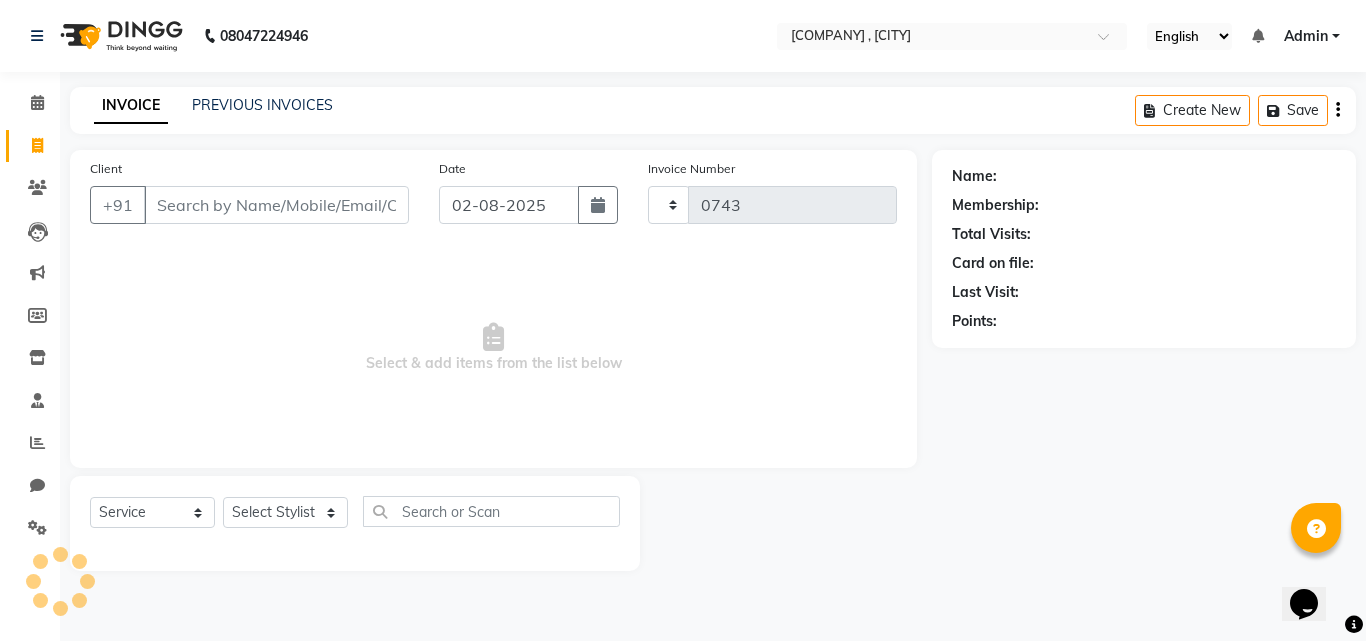 select on "7832" 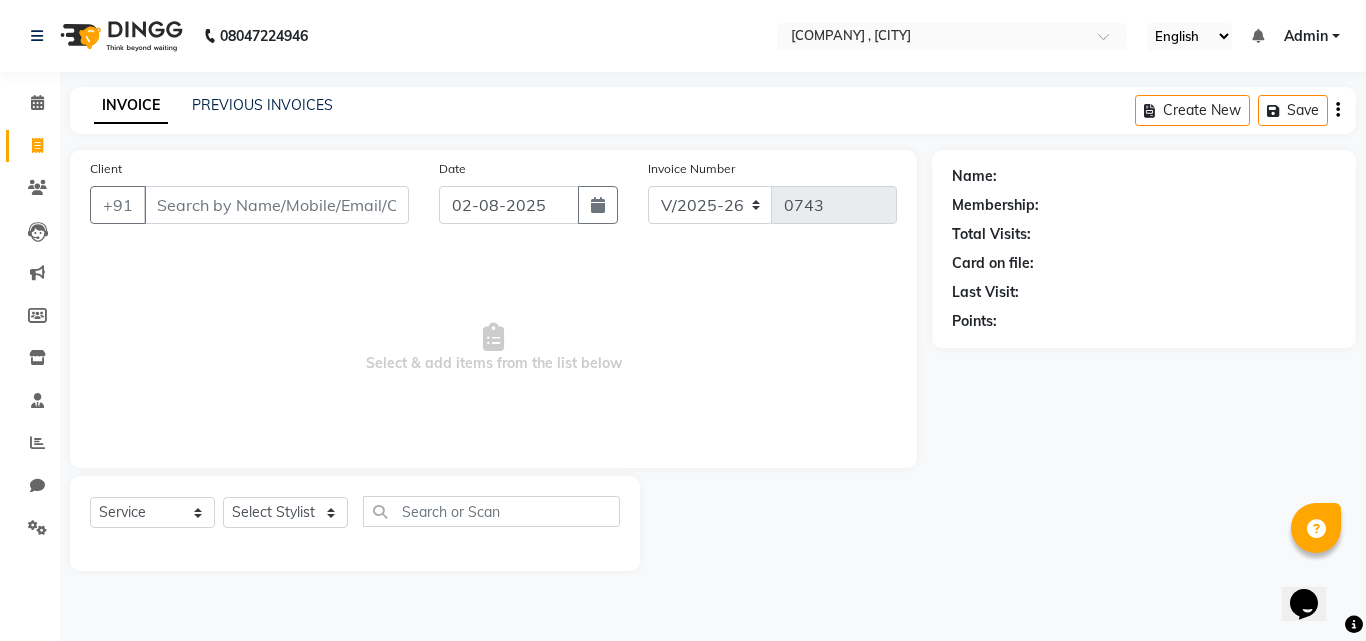 click on "Client" at bounding box center [276, 205] 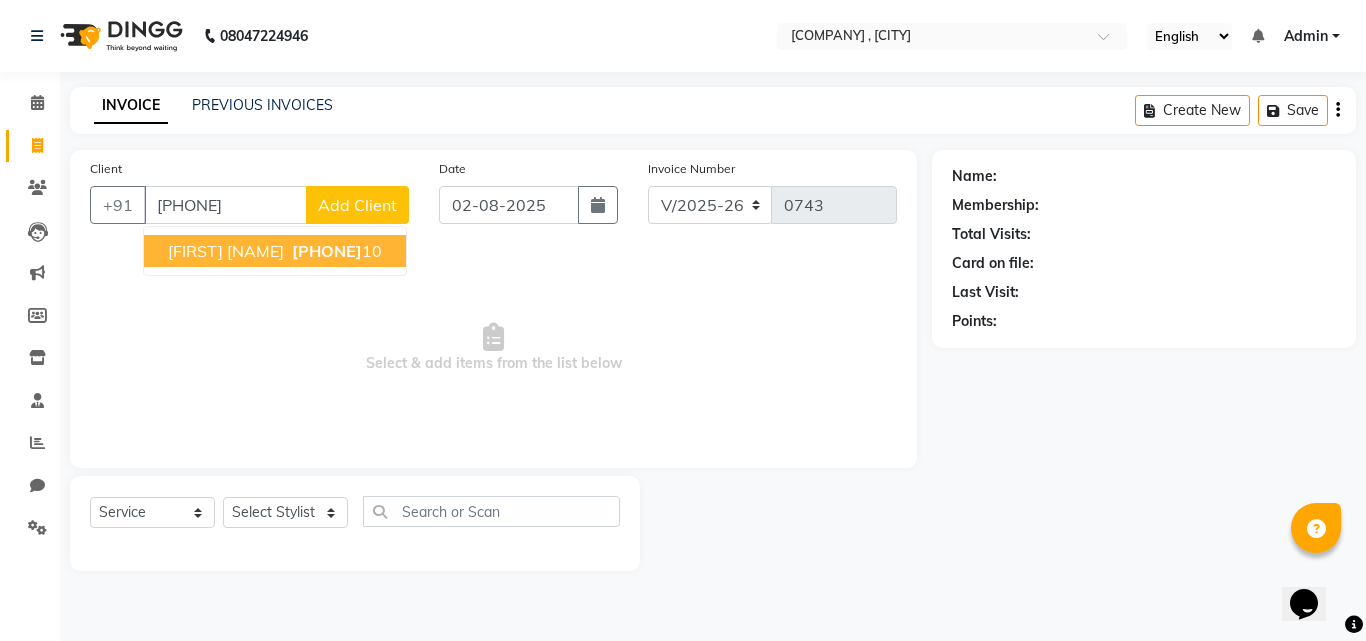 click on "Keerthana client" at bounding box center (226, 251) 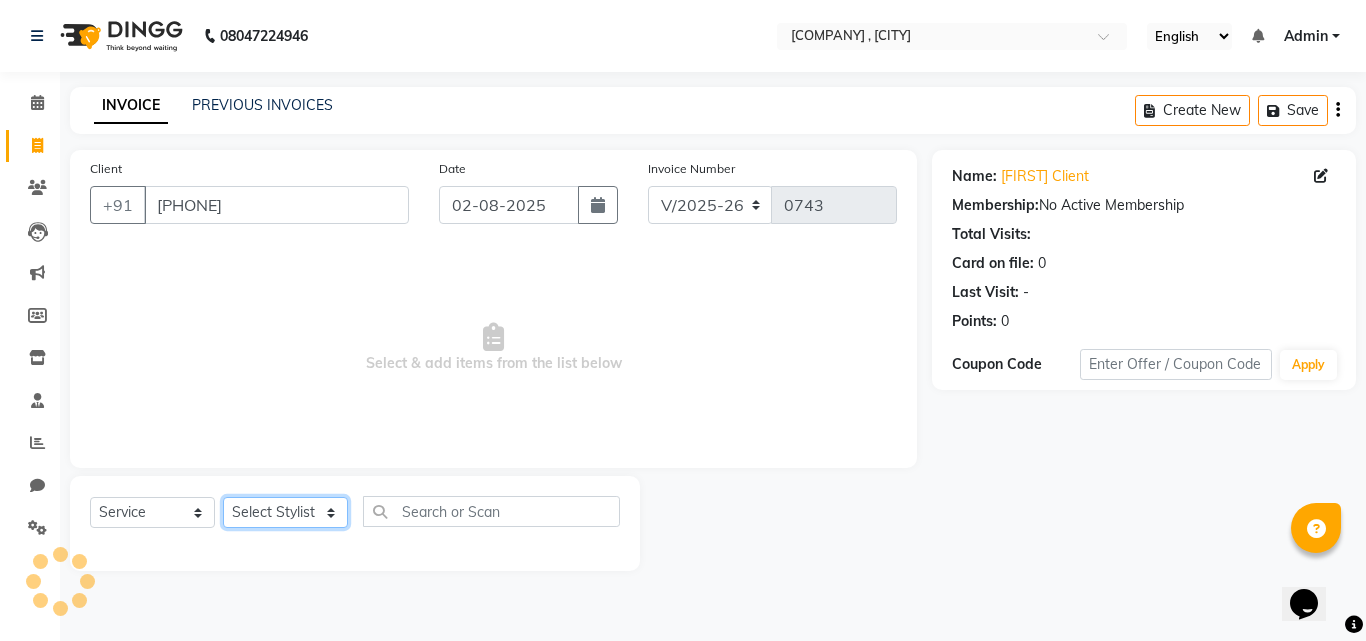 click on "Select Stylist Amir Apeksha Haider Salmani HASIM Salman Sheetal Panchal" 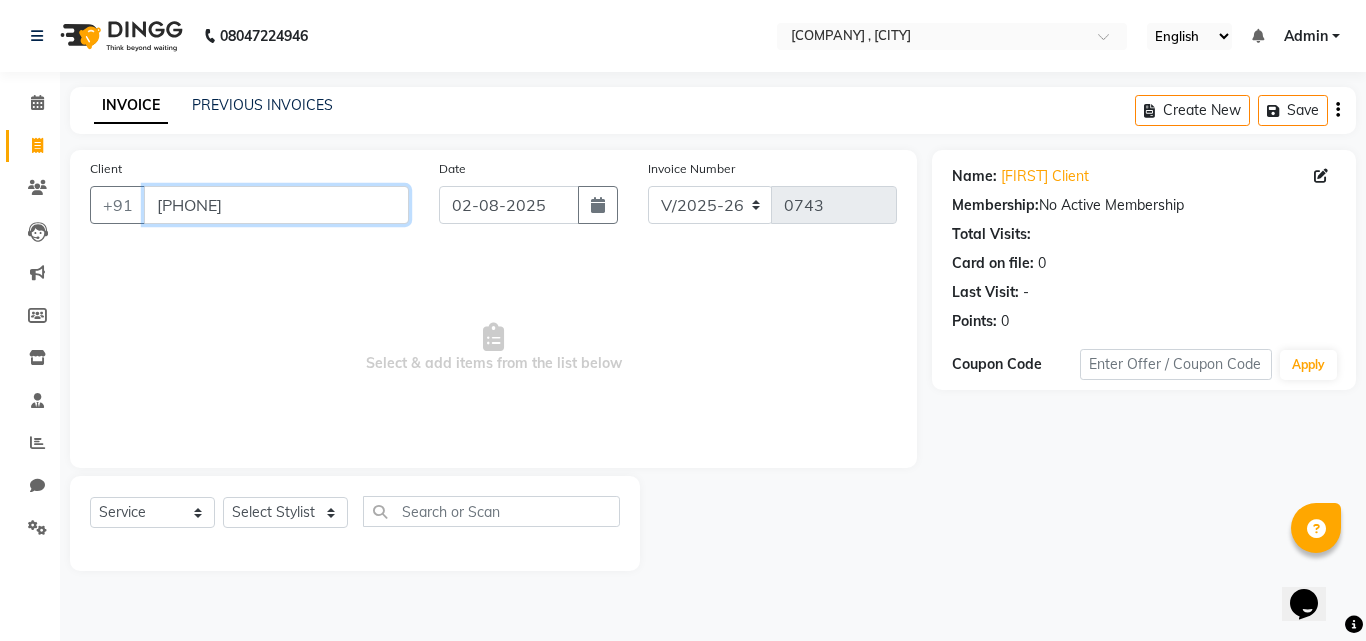 click on "9867889410" at bounding box center [276, 205] 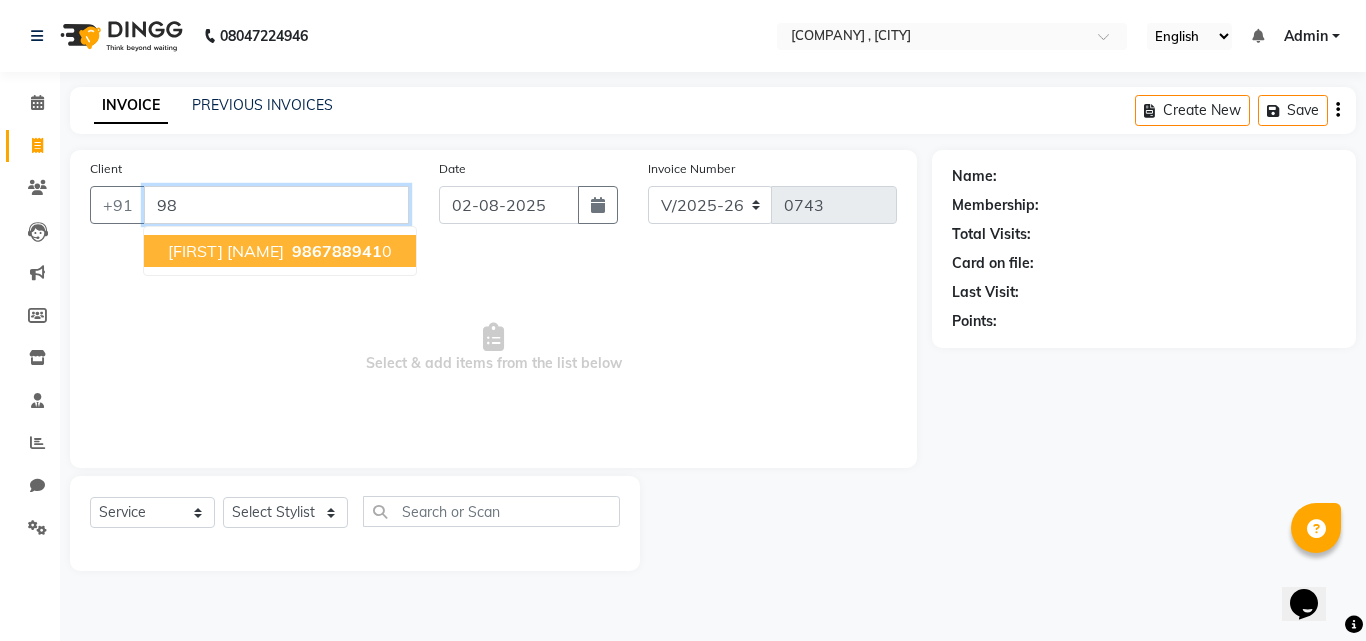 type on "9" 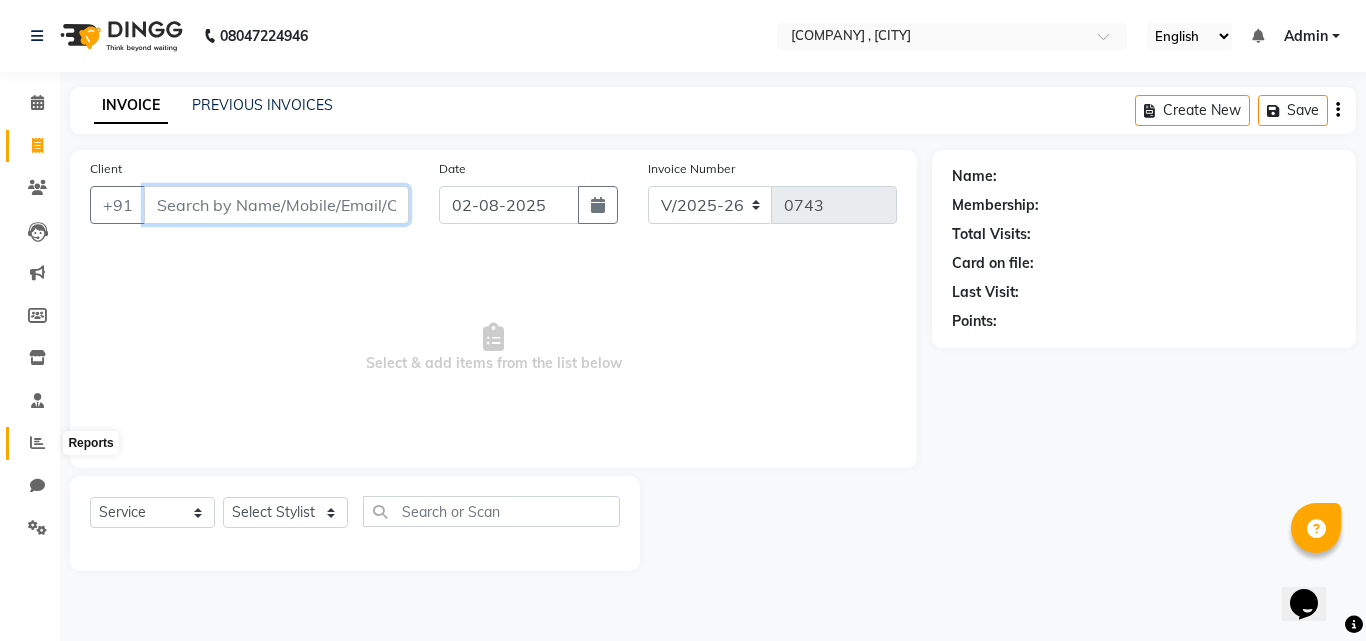 type 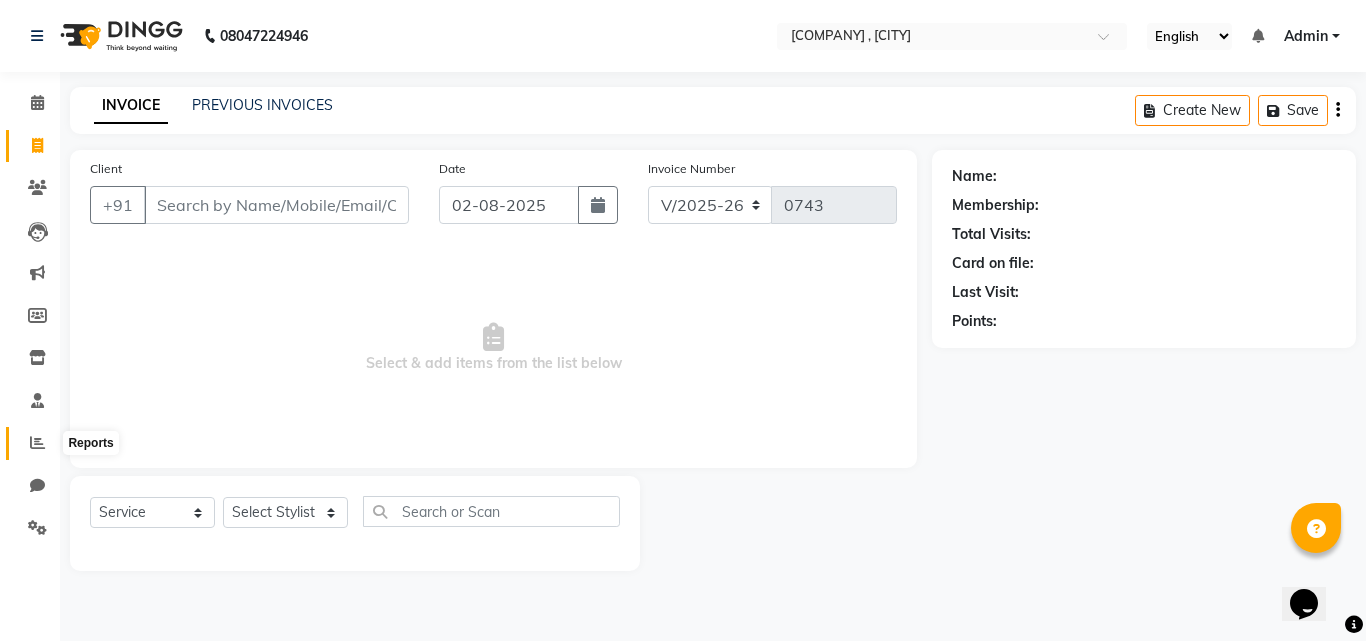 click 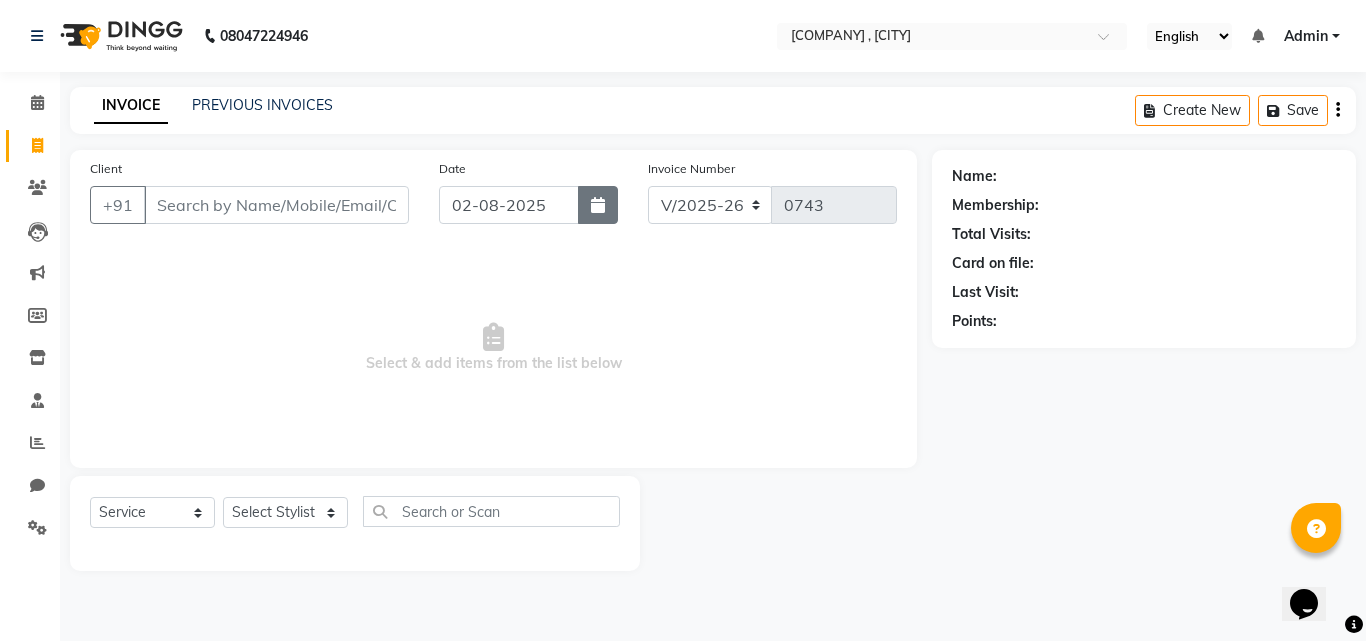 click 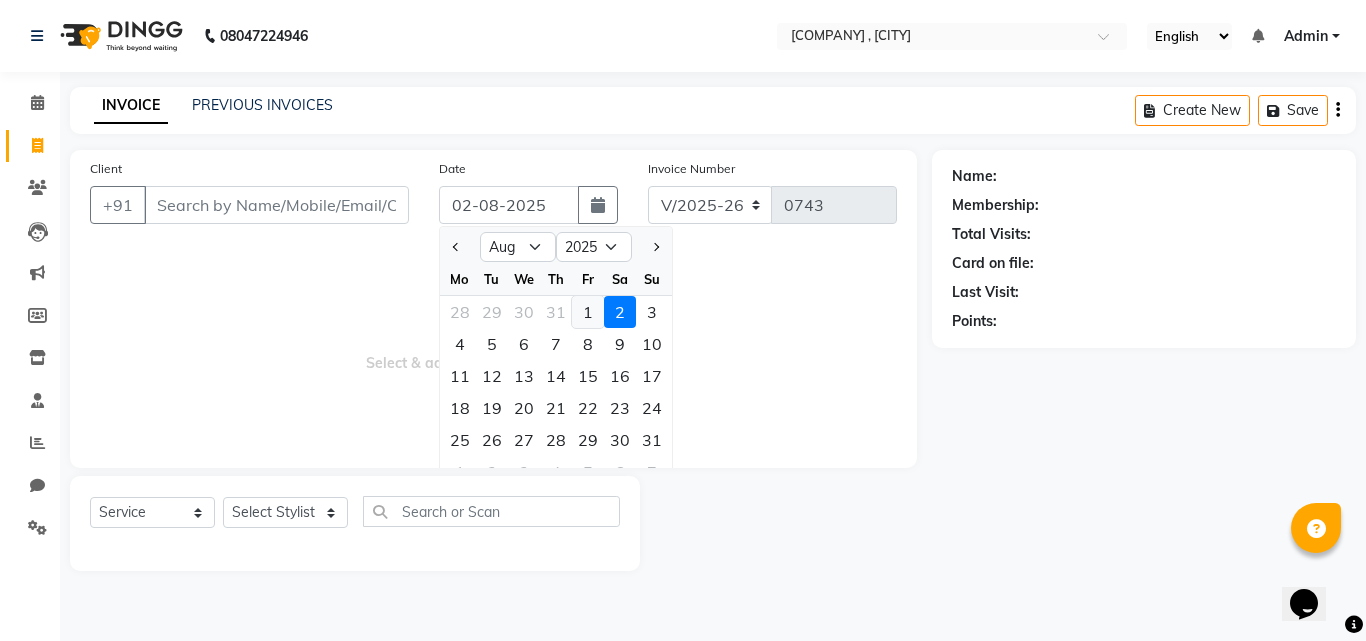click on "1" 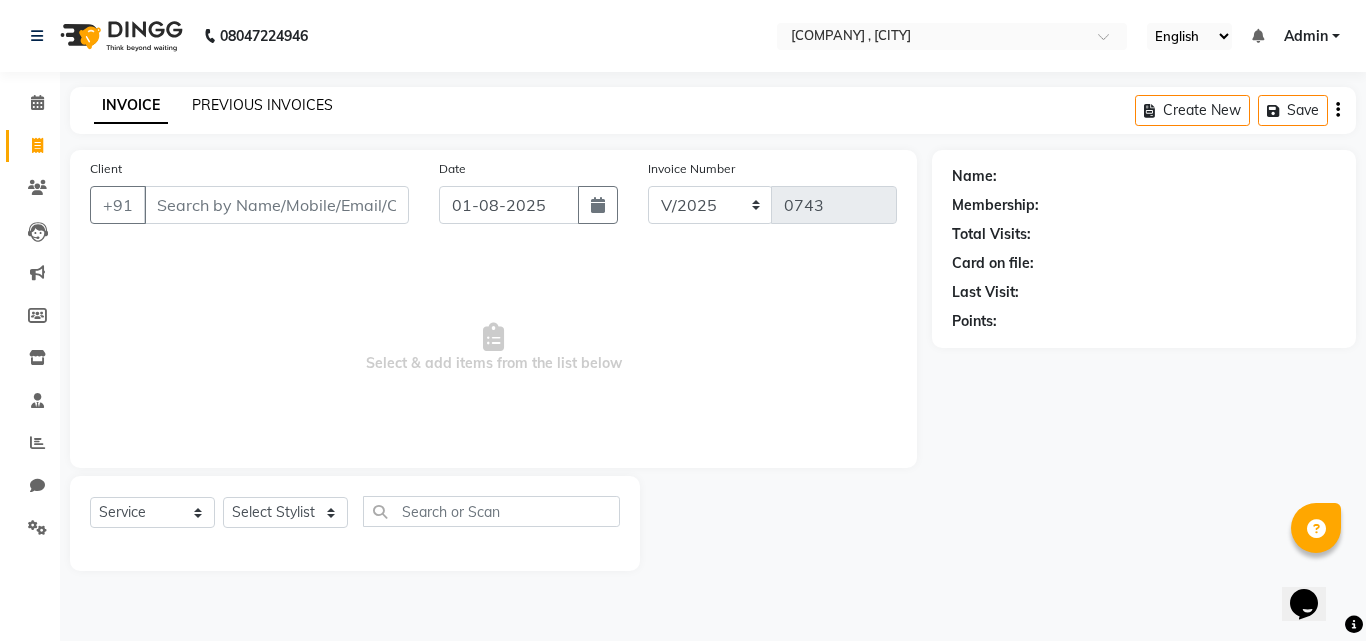 click on "PREVIOUS INVOICES" 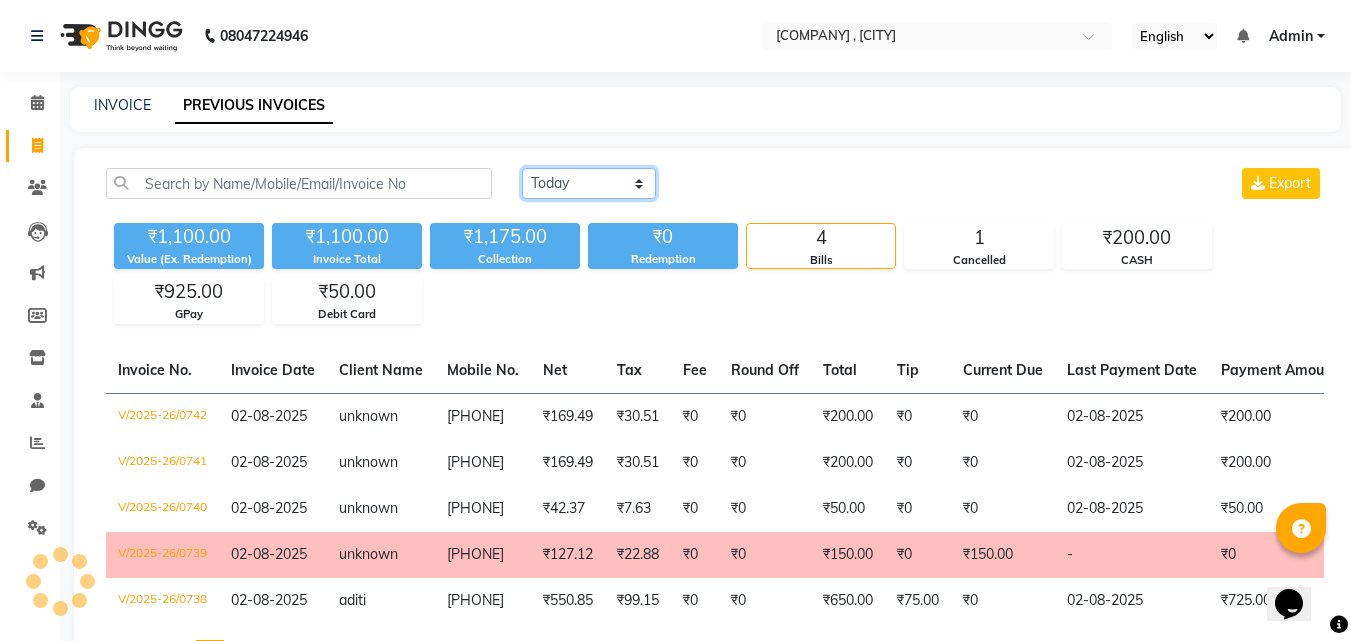 click on "Today Yesterday Custom Range" 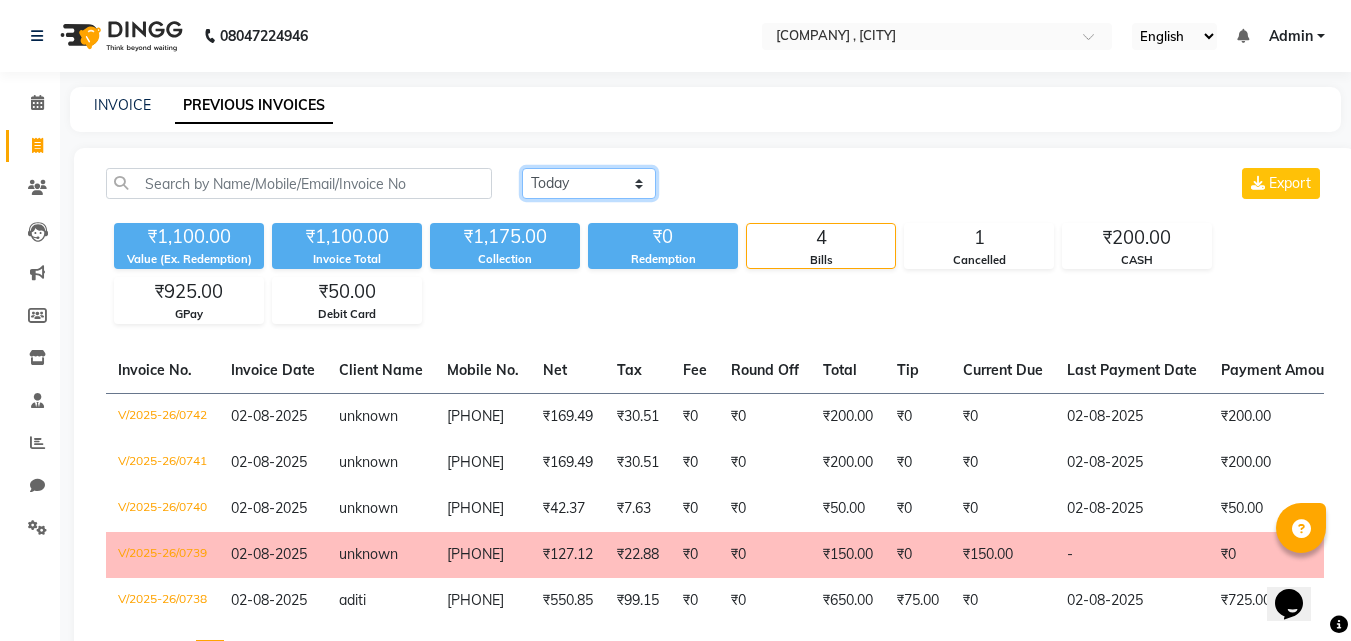 select on "yesterday" 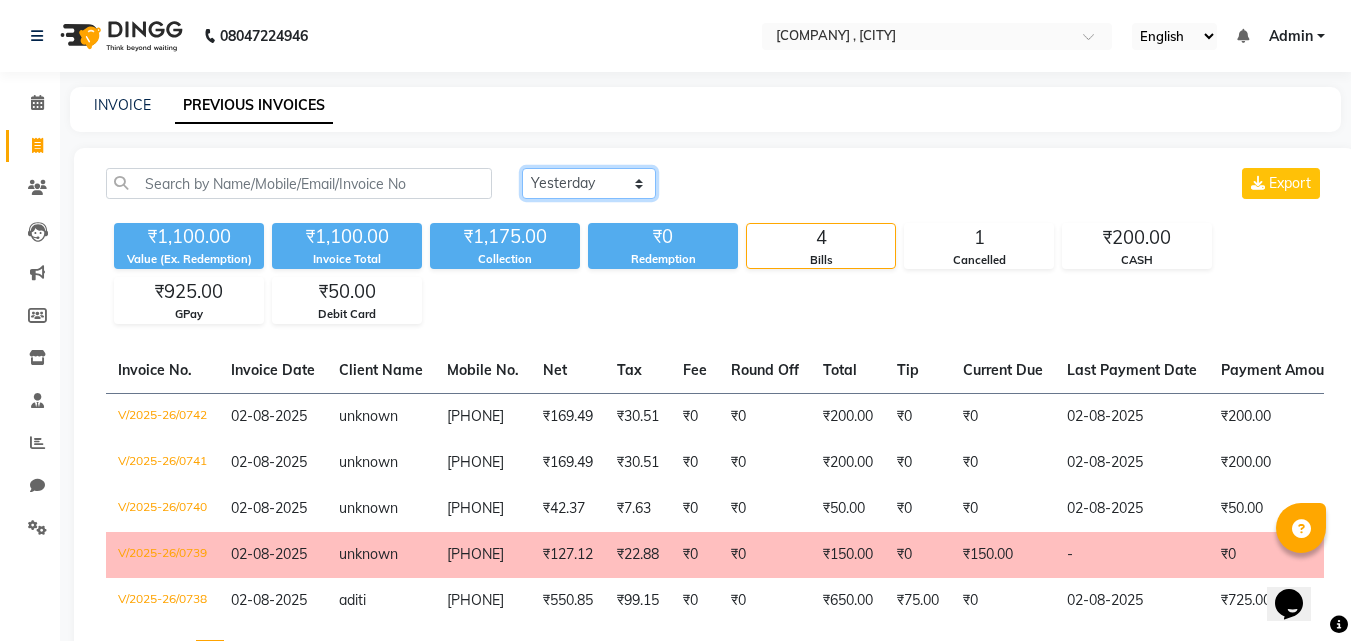 click on "Today Yesterday Custom Range" 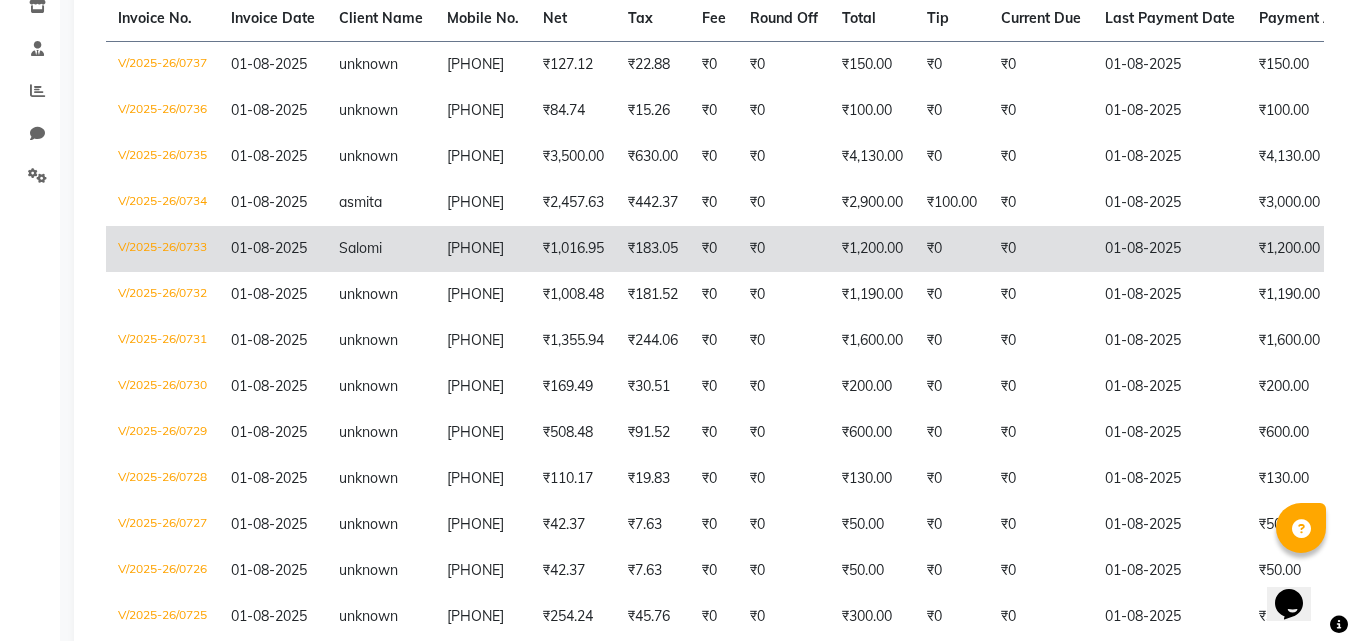 scroll, scrollTop: 400, scrollLeft: 0, axis: vertical 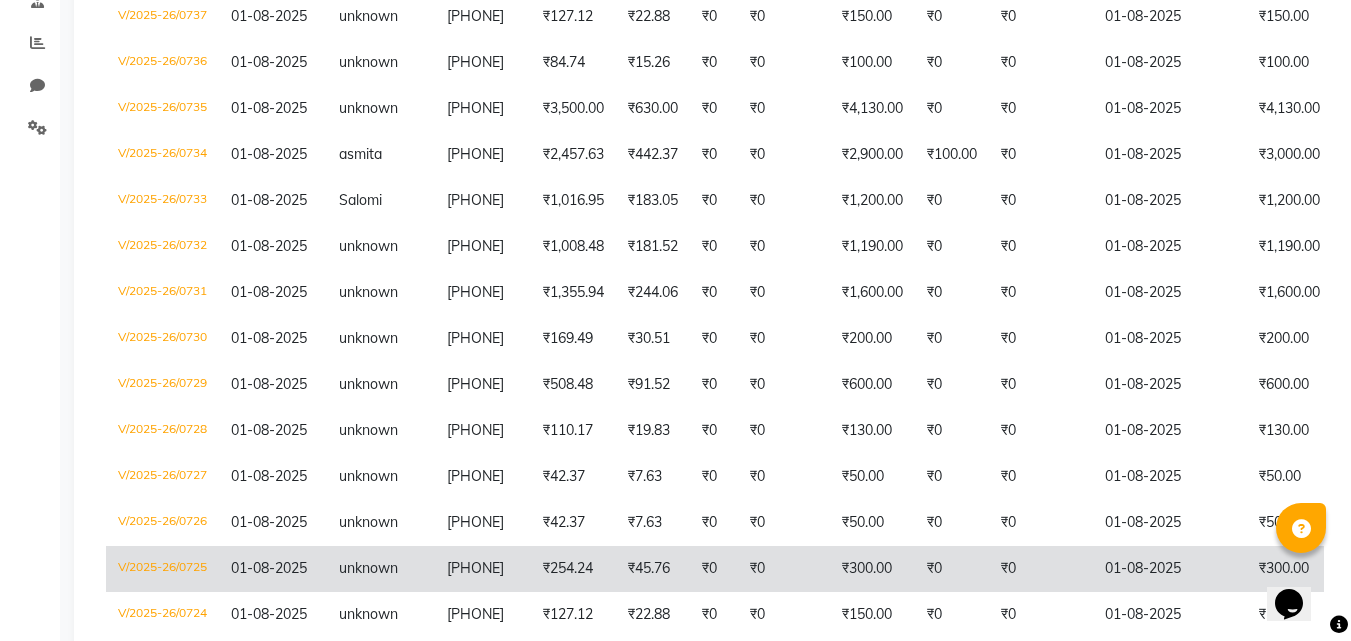 click on "₹300.00" 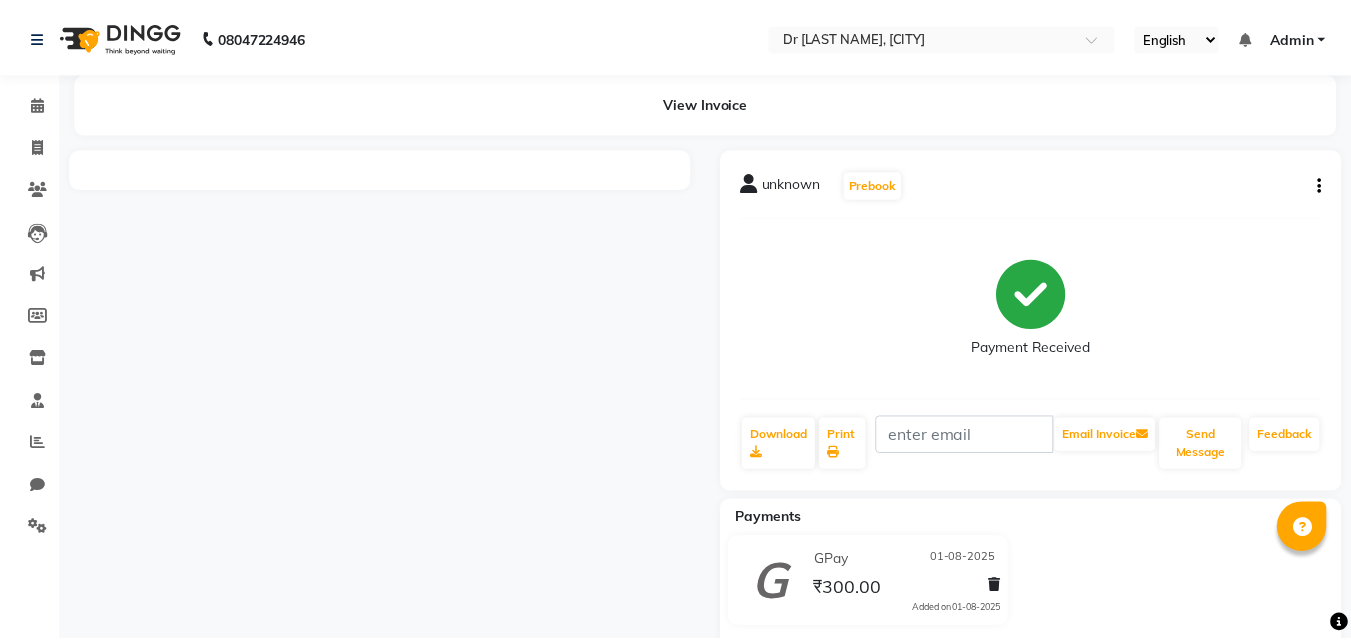 scroll, scrollTop: 0, scrollLeft: 0, axis: both 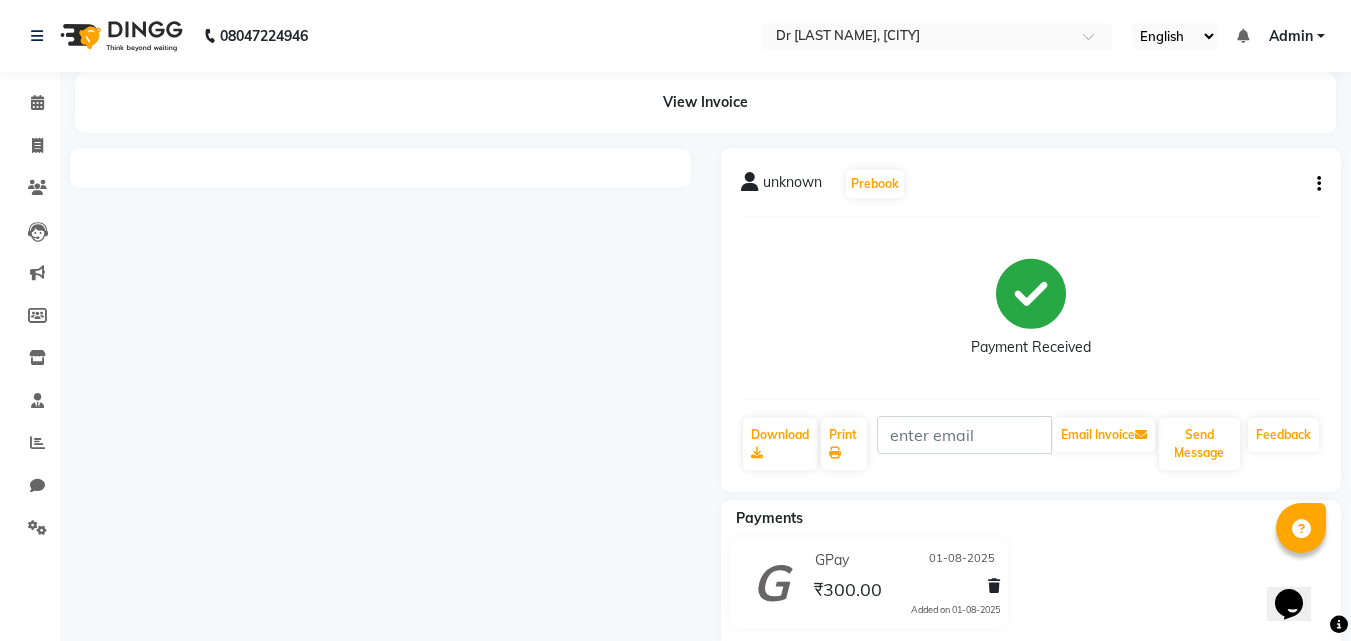 click 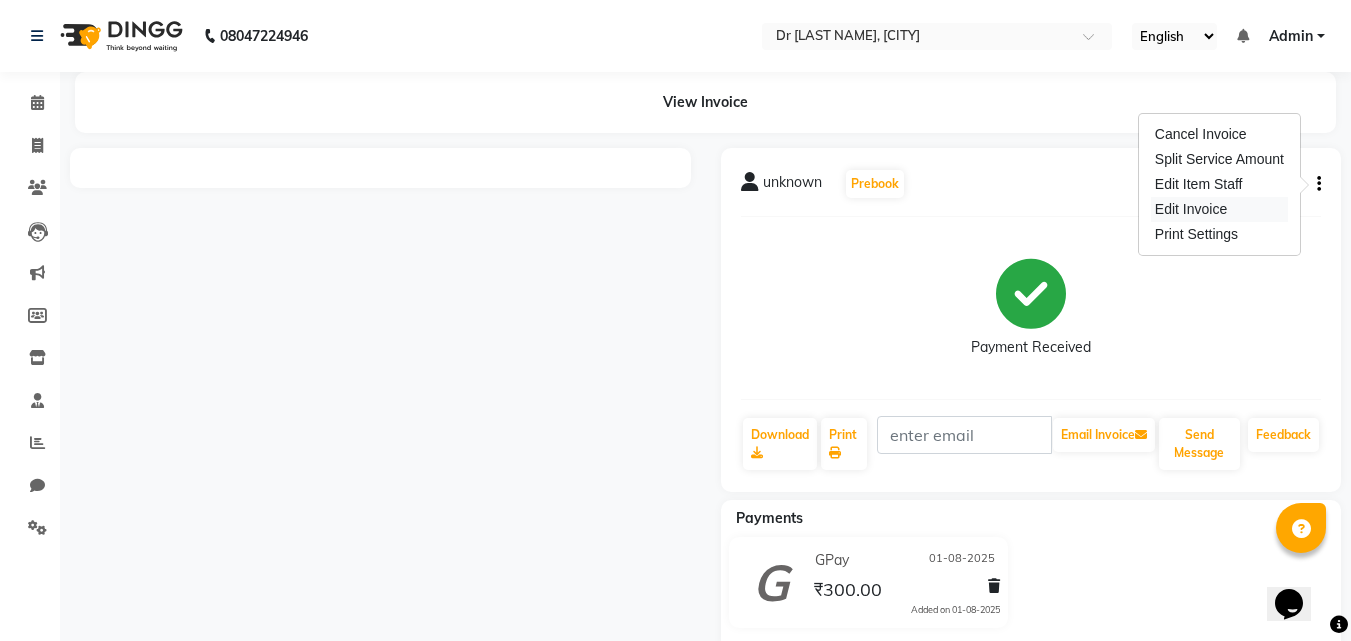 click on "Edit Invoice" at bounding box center [1219, 209] 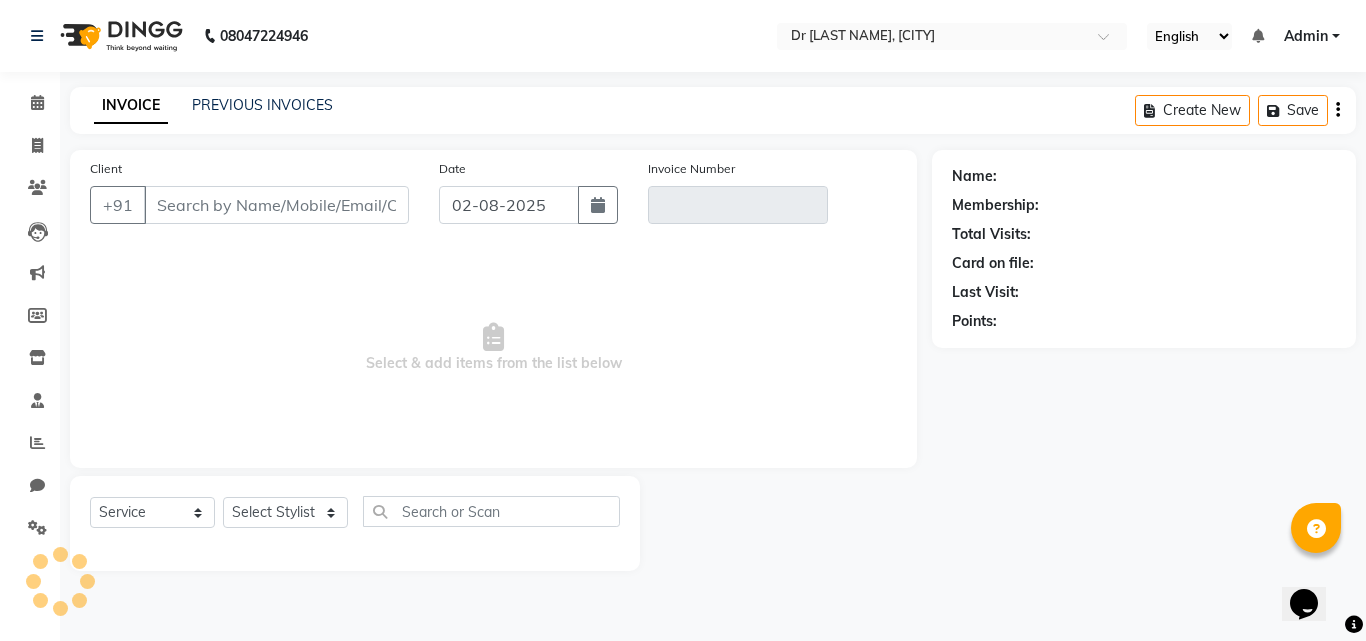 type on "[PHONE]" 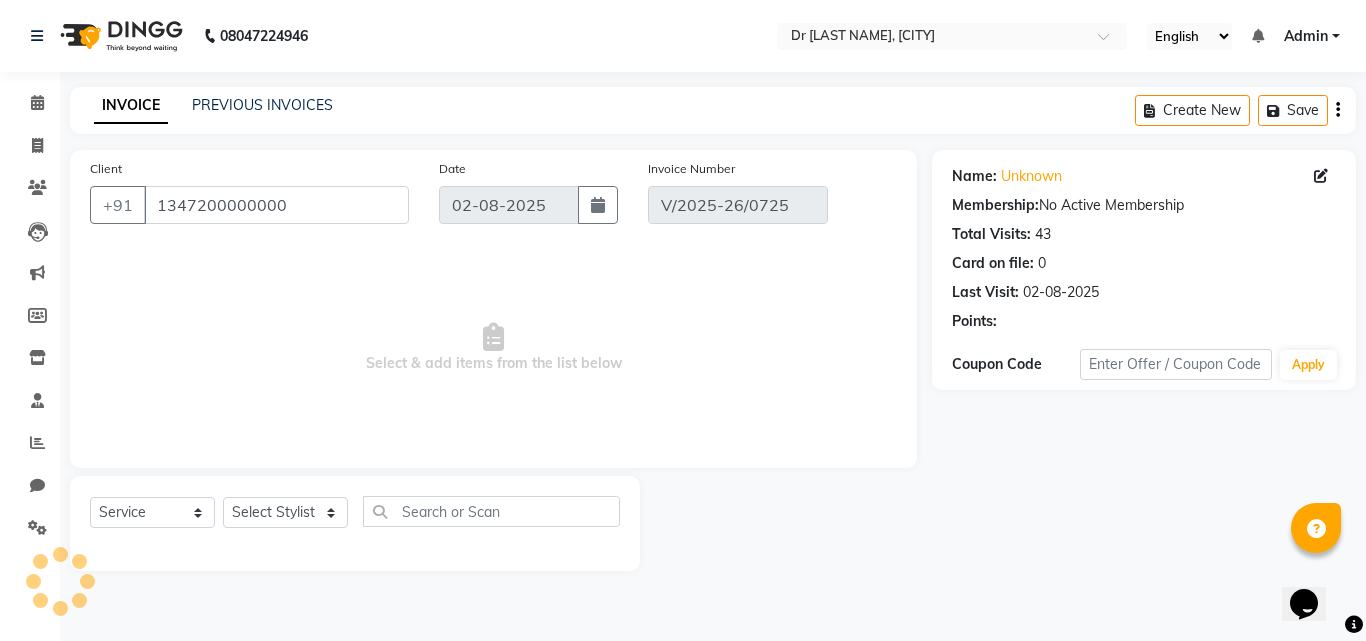 type on "01-08-2025" 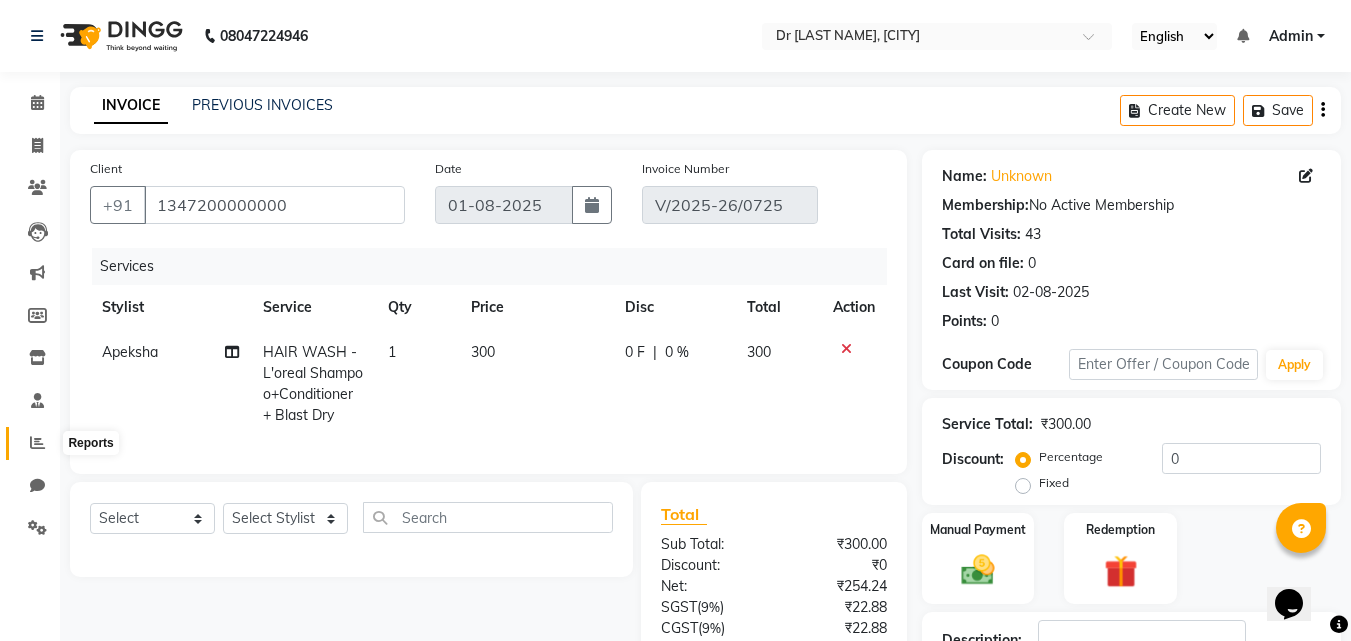 click 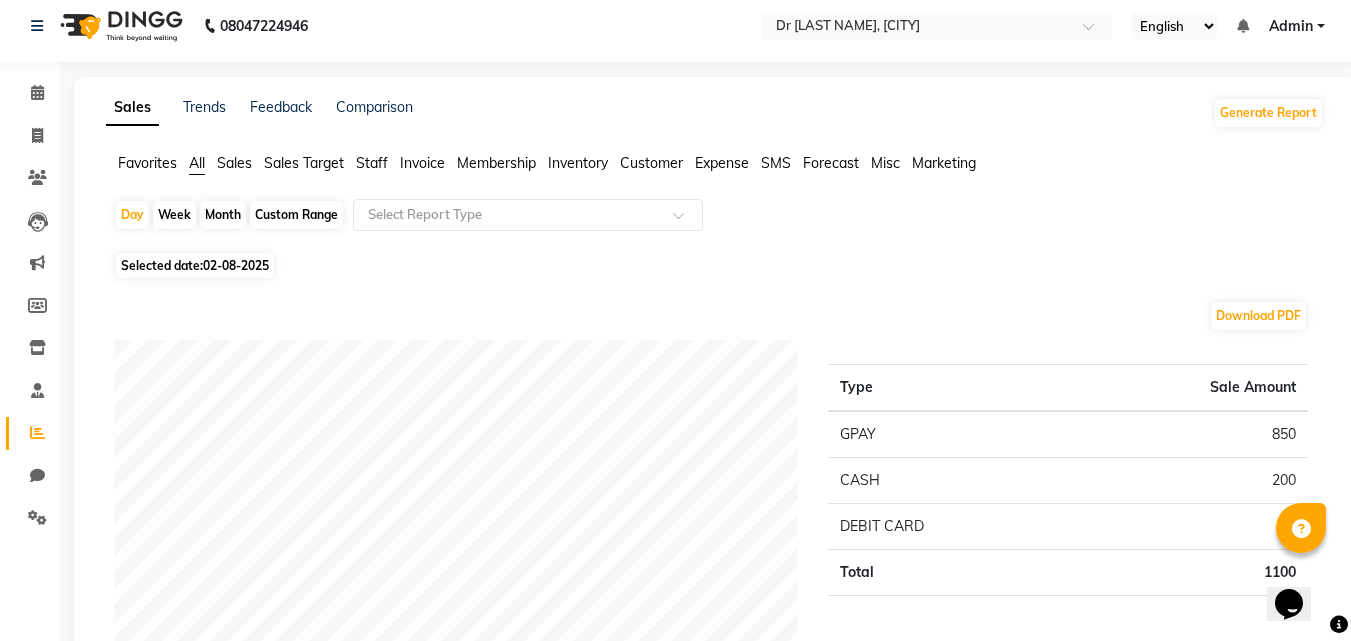 scroll, scrollTop: 0, scrollLeft: 0, axis: both 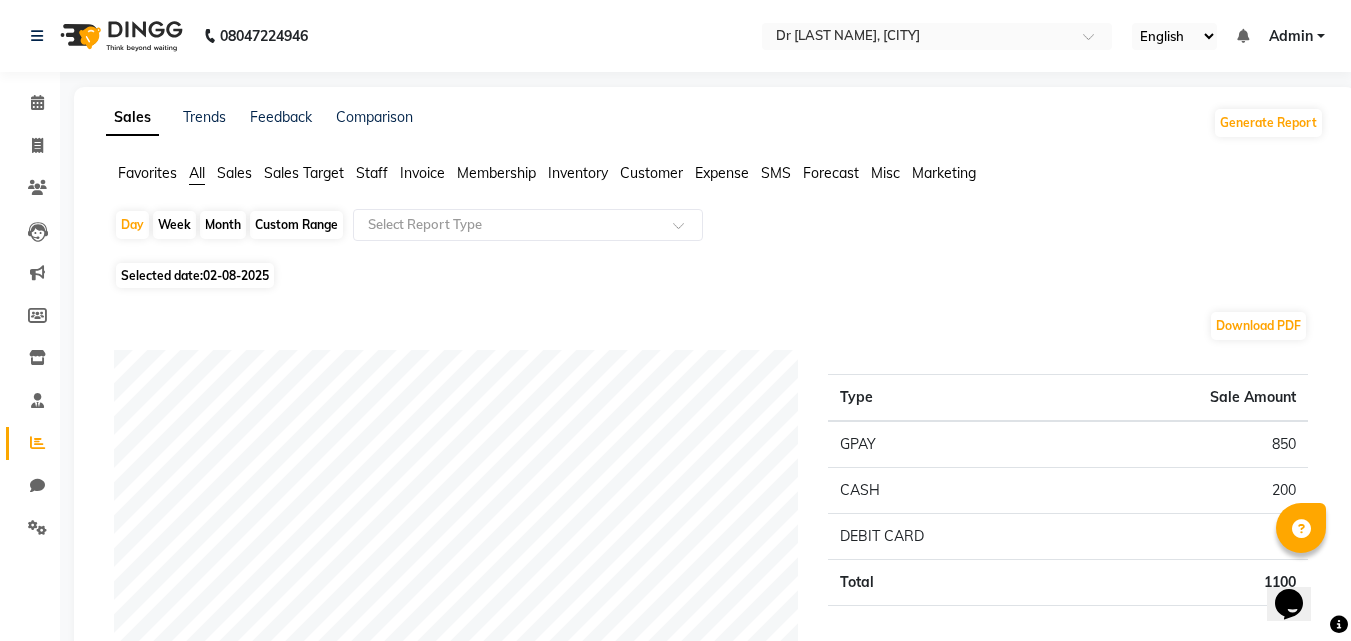 click on "02-08-2025" 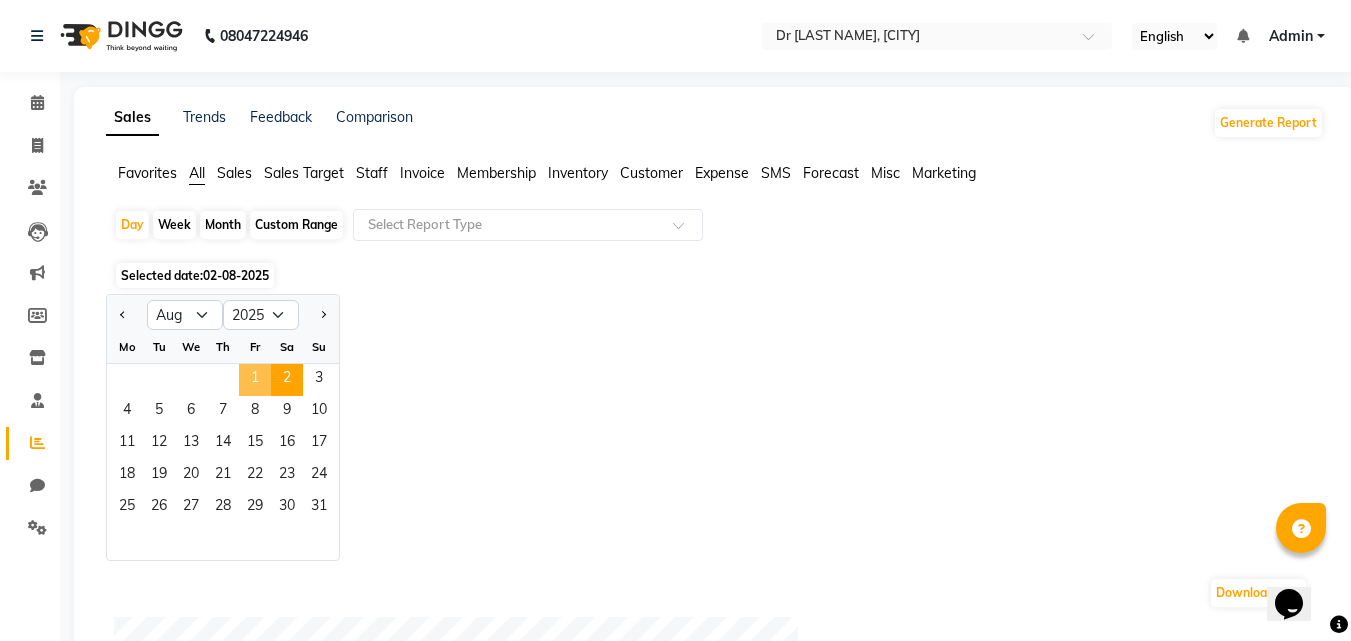 click on "1" 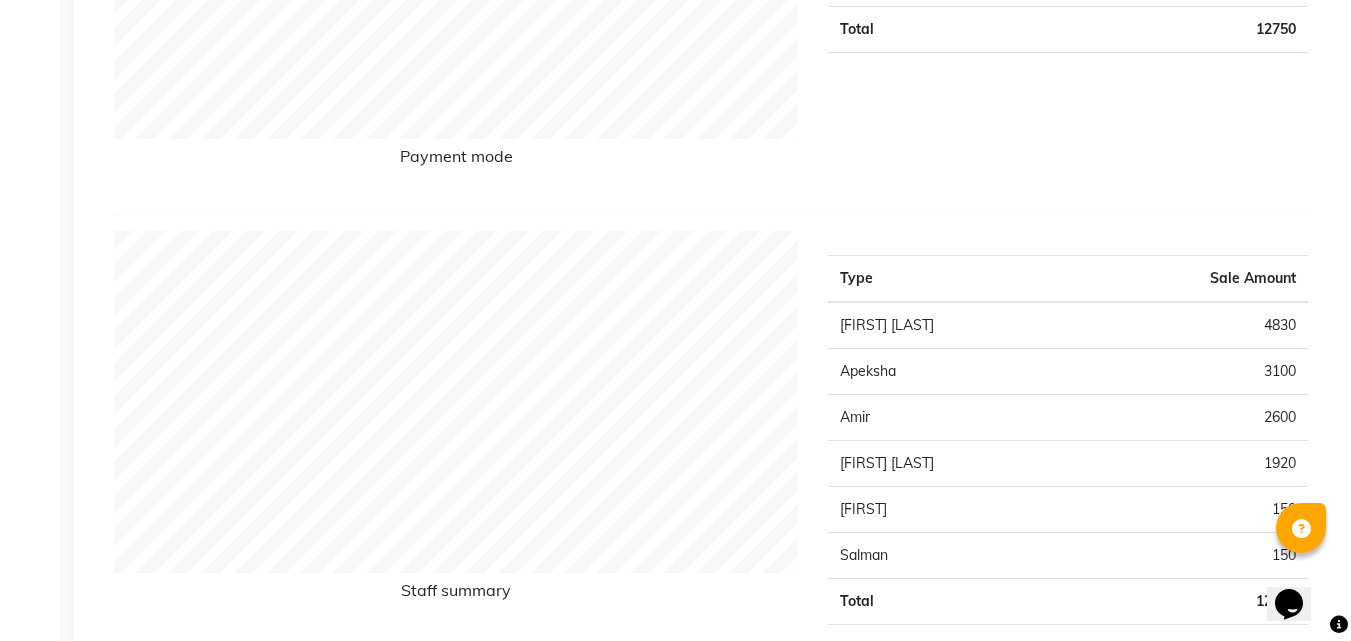 scroll, scrollTop: 600, scrollLeft: 0, axis: vertical 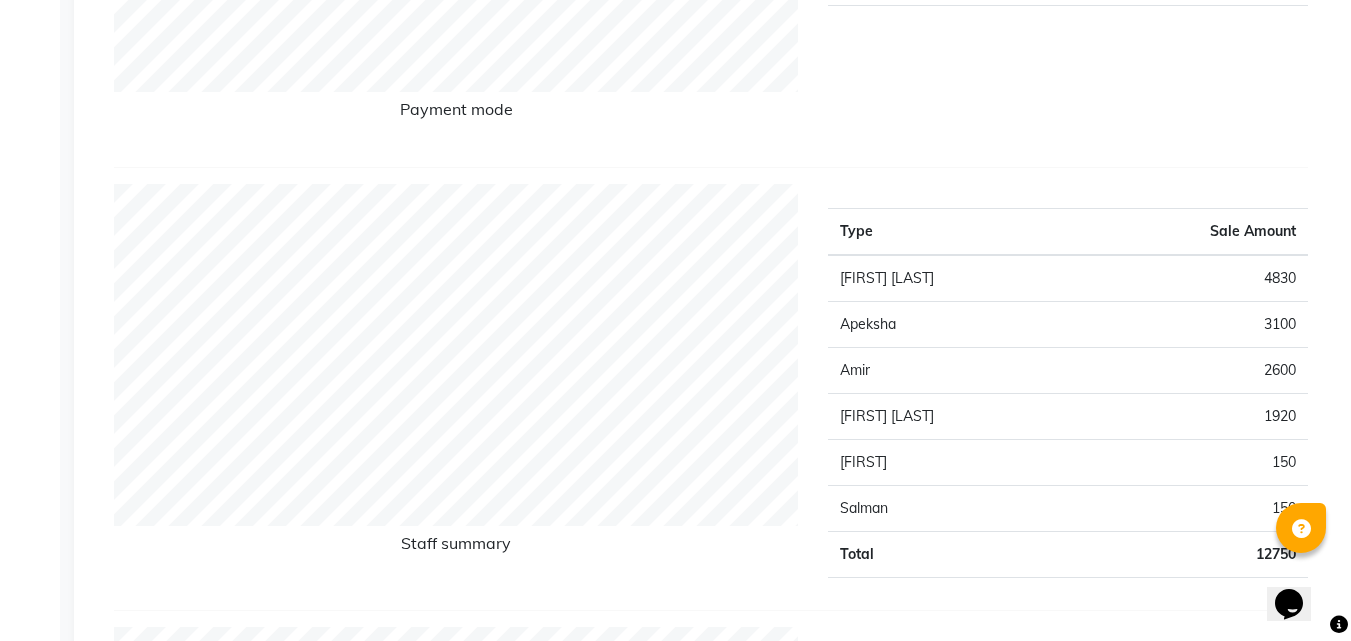 drag, startPoint x: 1365, startPoint y: 195, endPoint x: 1258, endPoint y: 151, distance: 115.69356 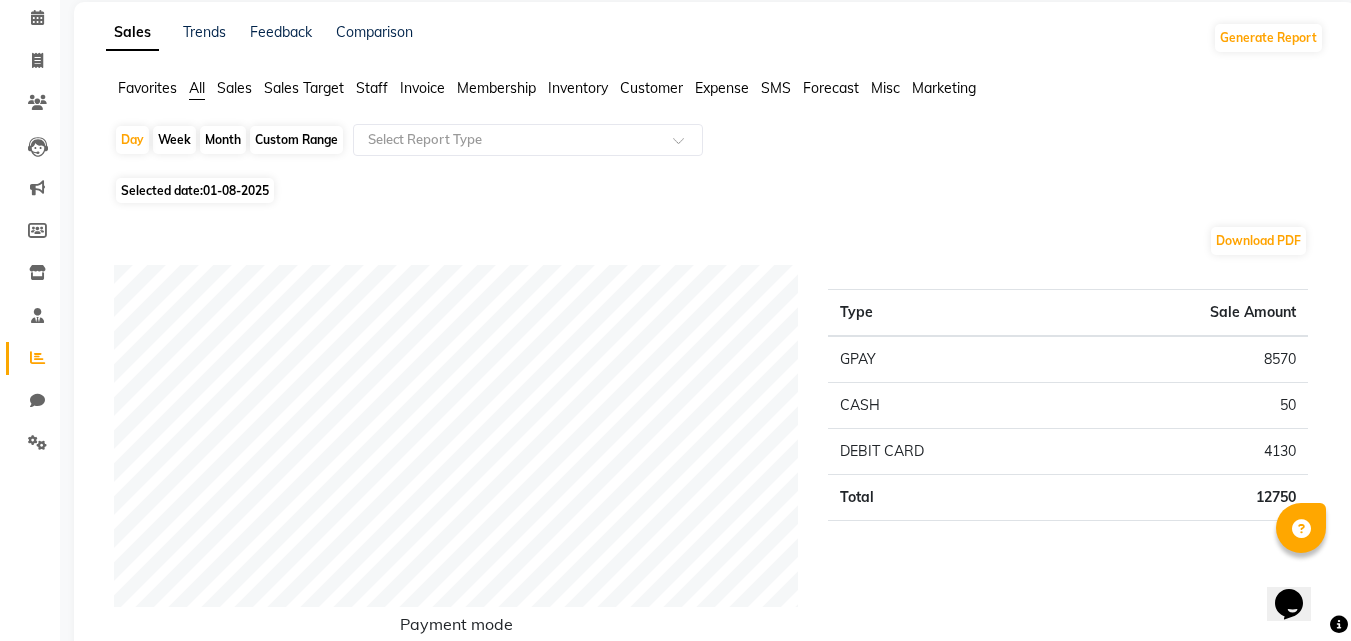scroll, scrollTop: 0, scrollLeft: 0, axis: both 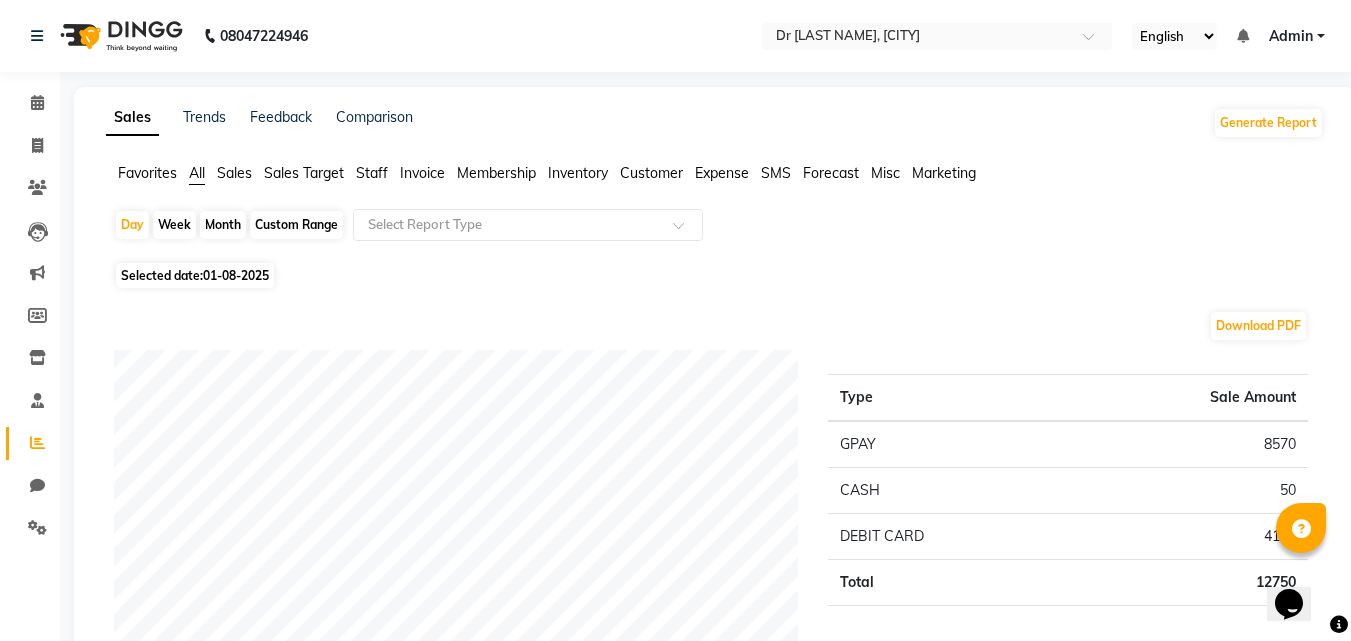 click on "01-08-2025" 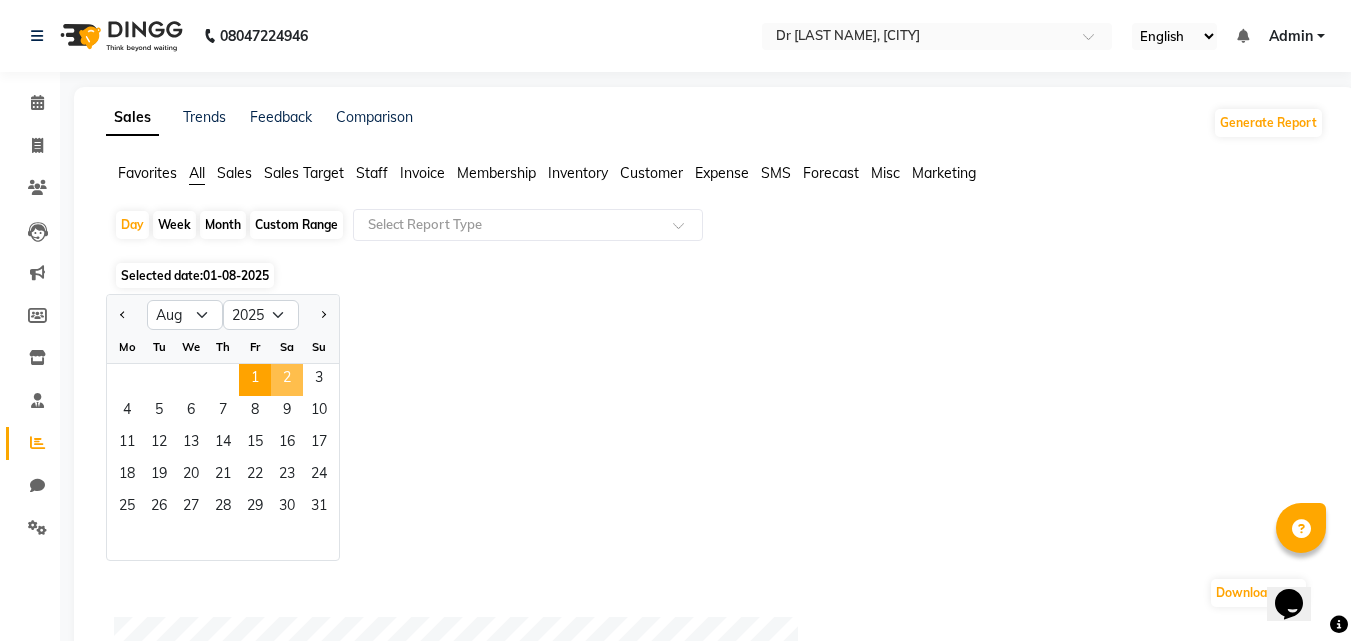 click on "2" 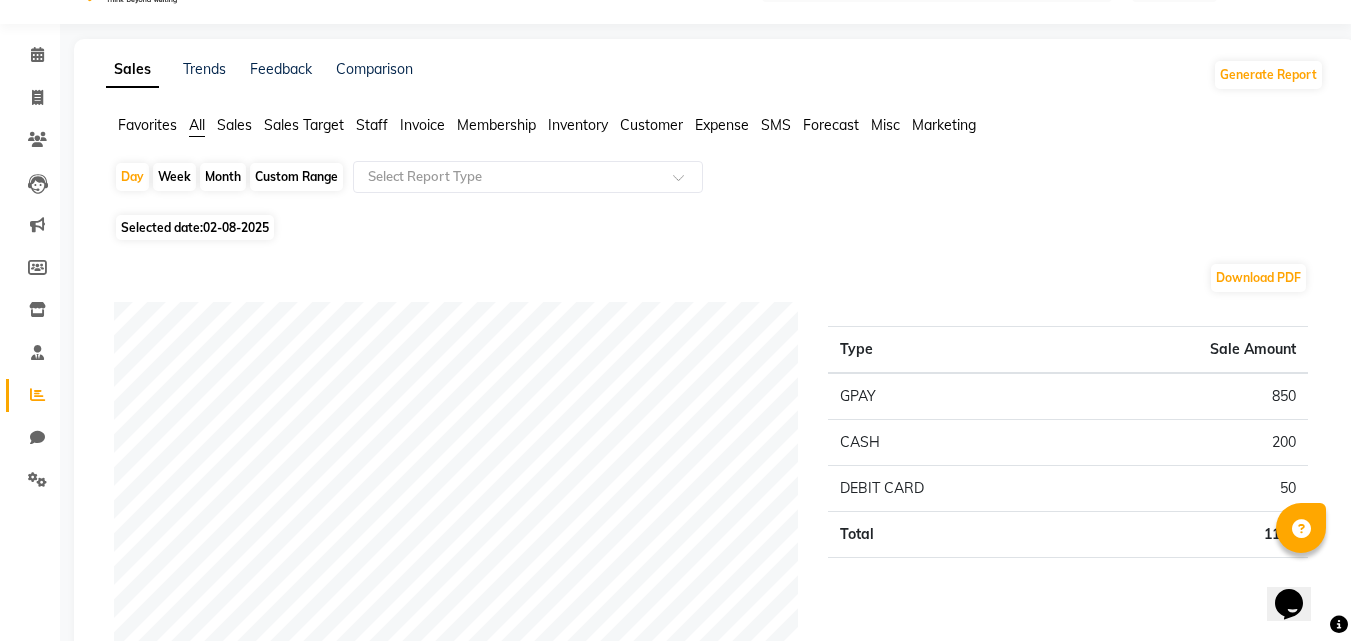 scroll, scrollTop: 0, scrollLeft: 0, axis: both 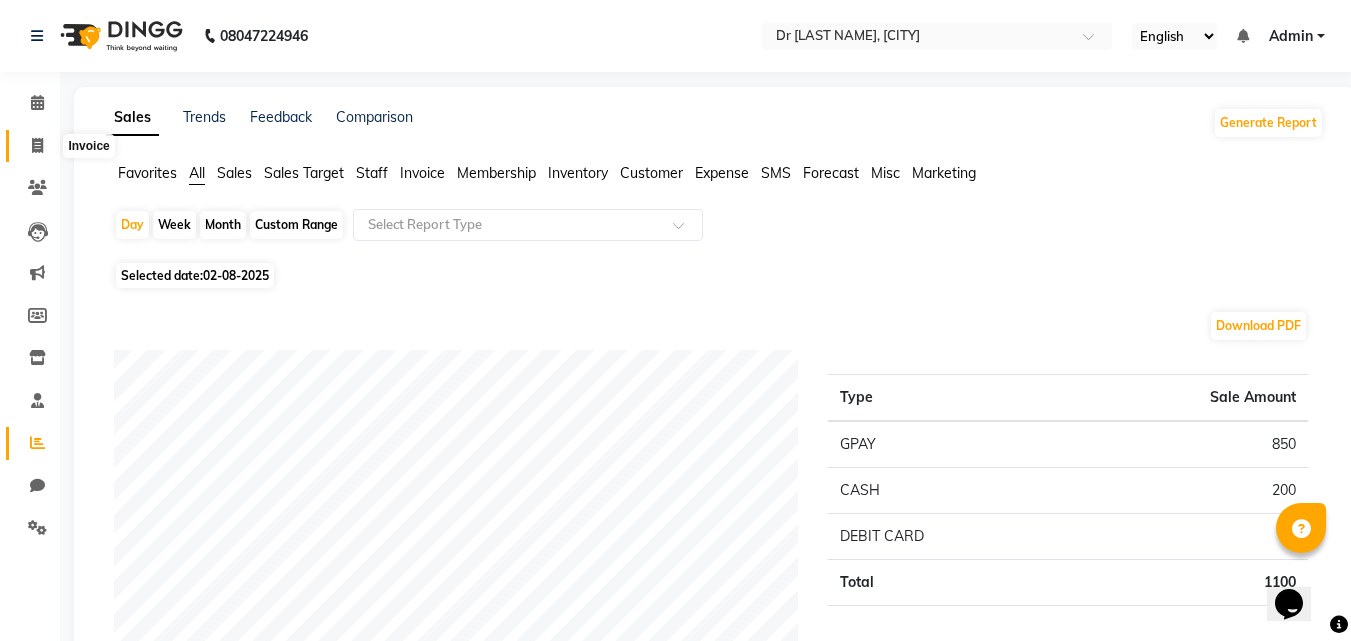 click 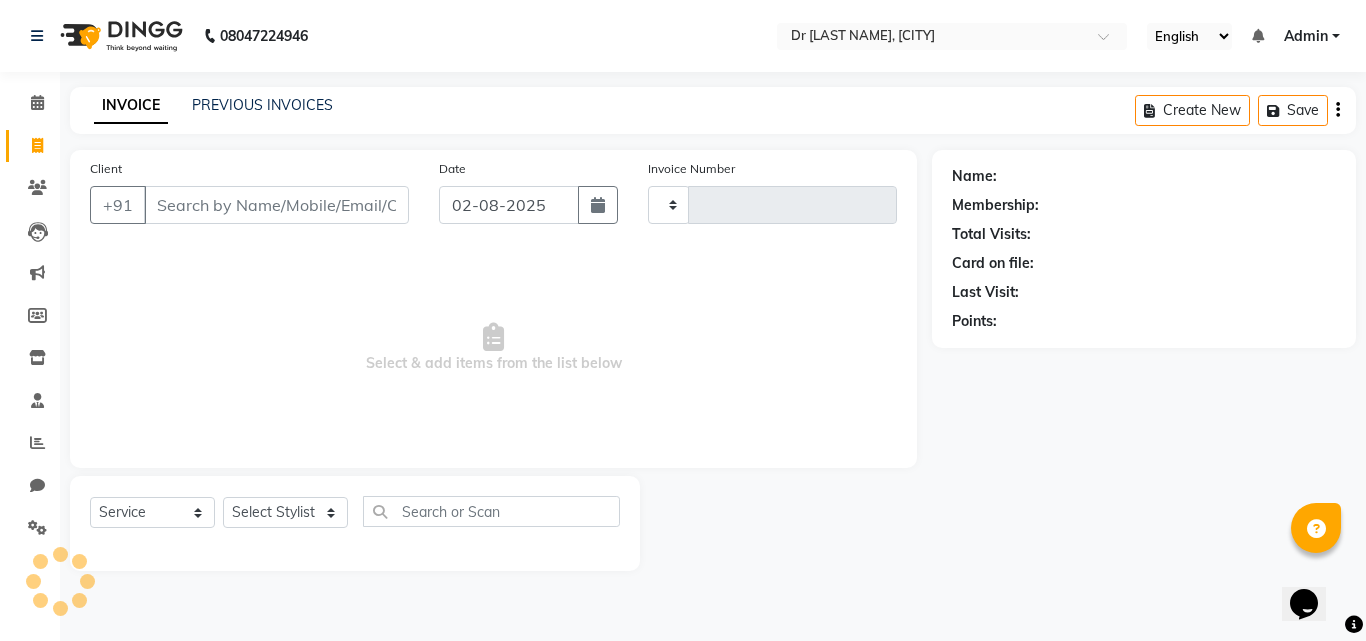 type on "0743" 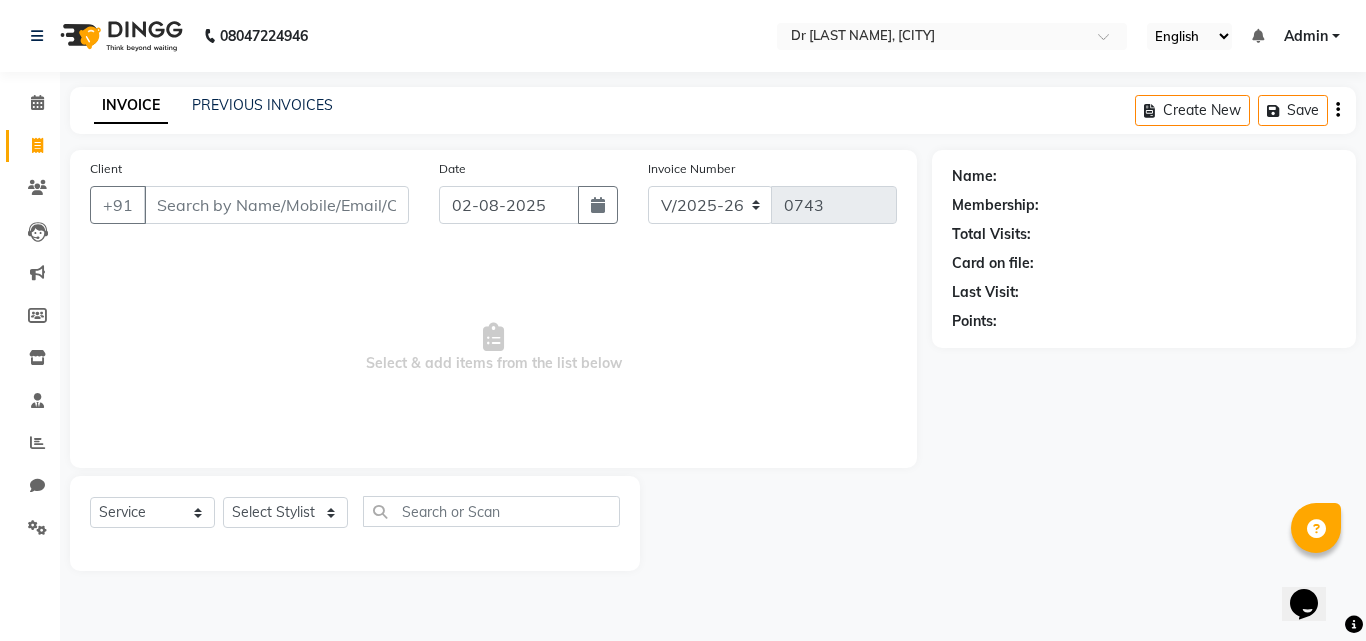 click on "Client" at bounding box center (276, 205) 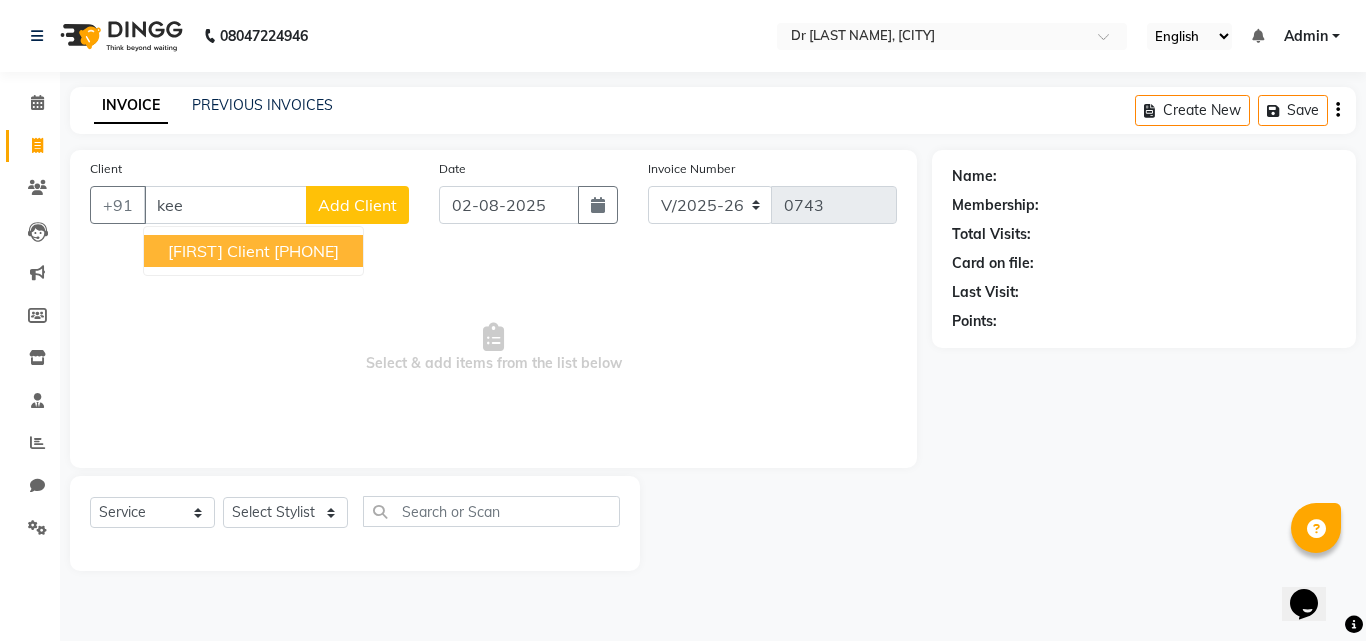 click on "[NAME] client" at bounding box center (219, 251) 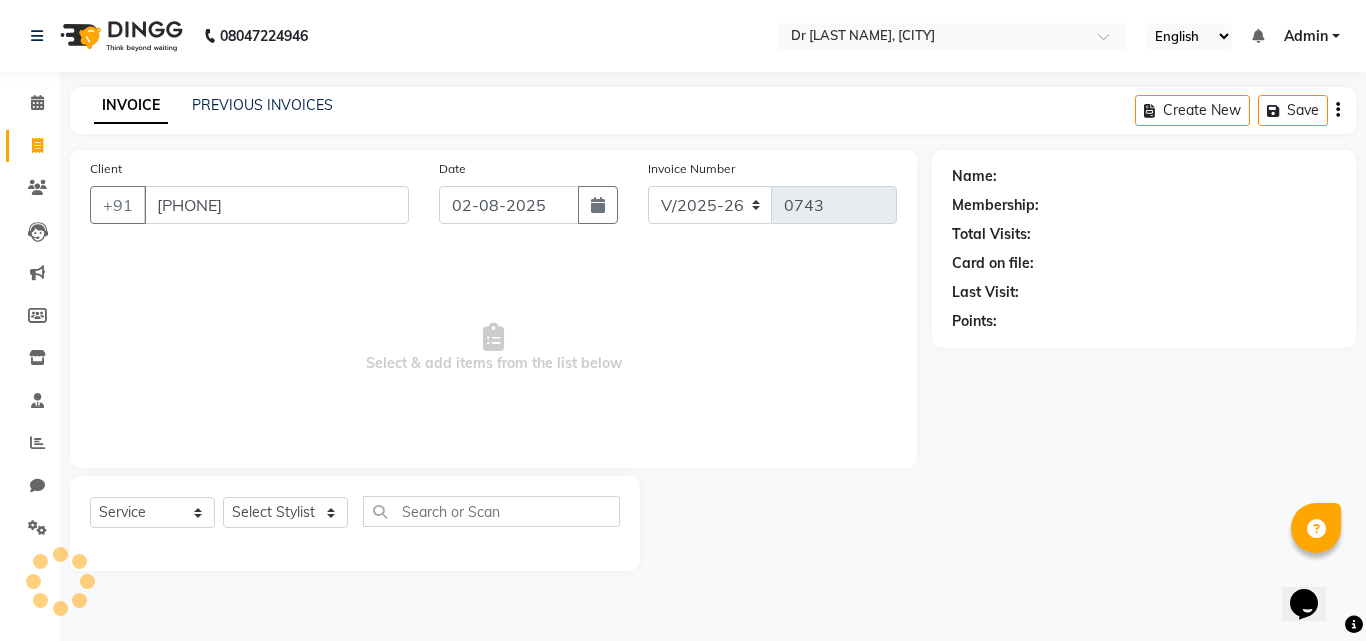 type on "[PHONE]" 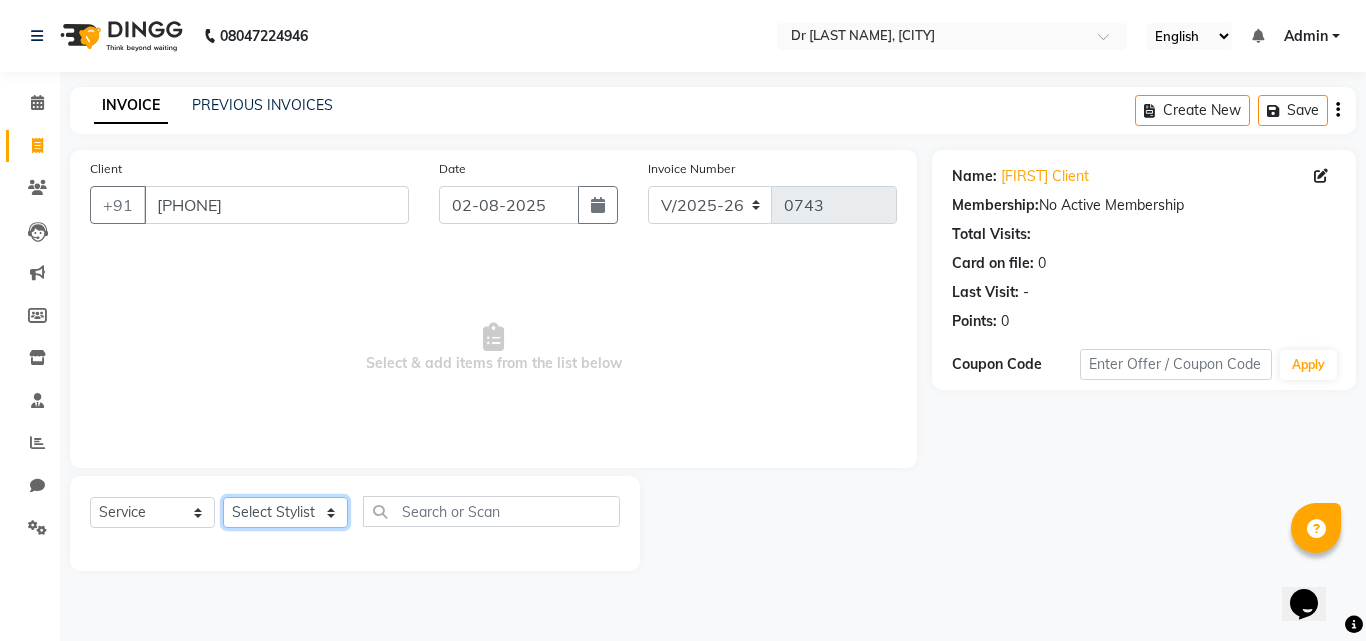 click on "Select Stylist [NAME] [NAME] [NAME] [NAME] [NAME]" 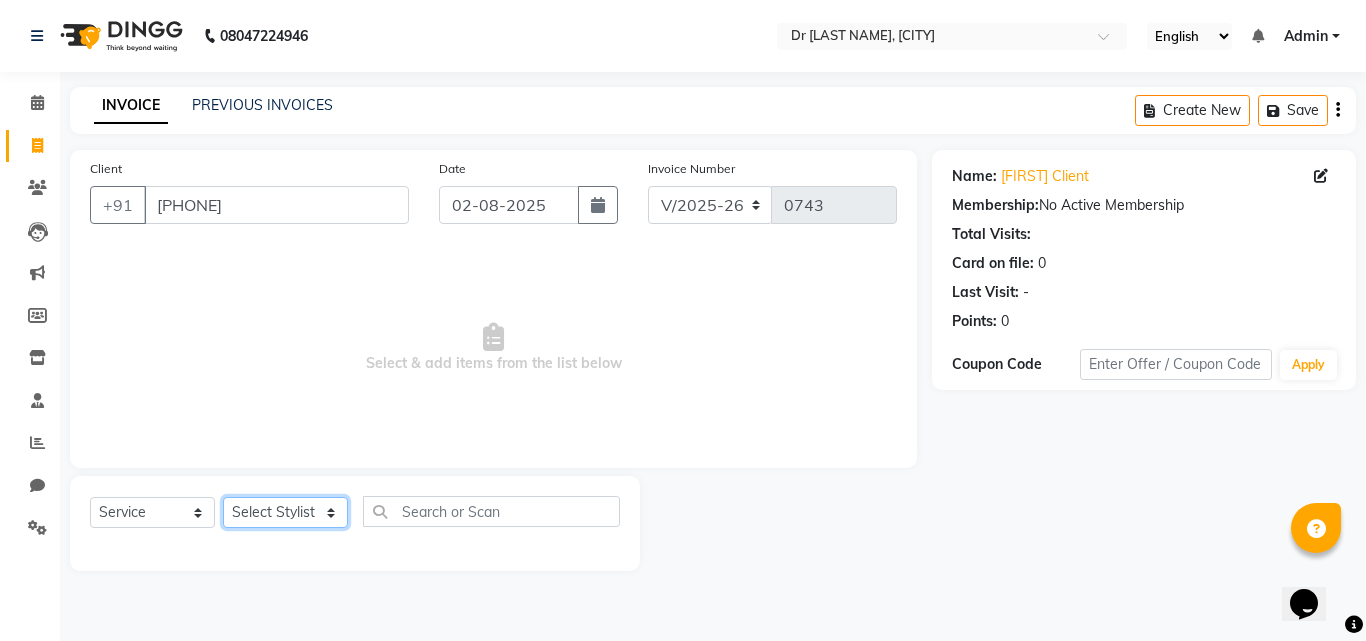 select on "[POSTAL_CODE]" 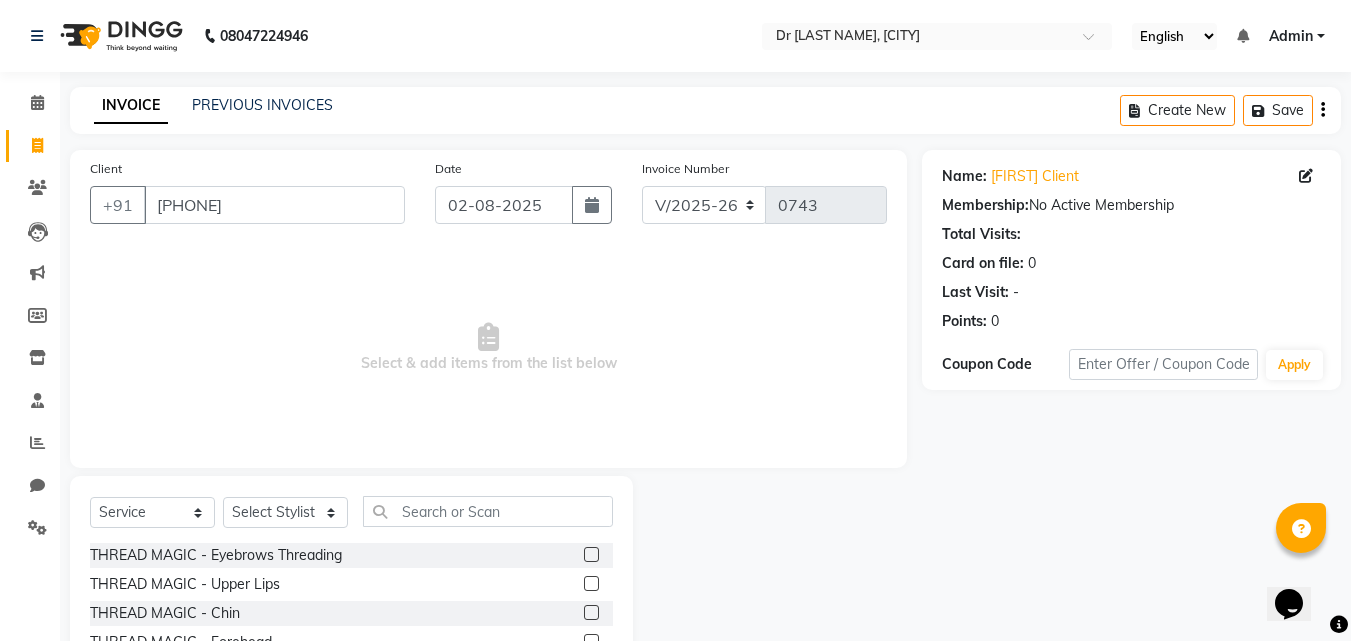 click 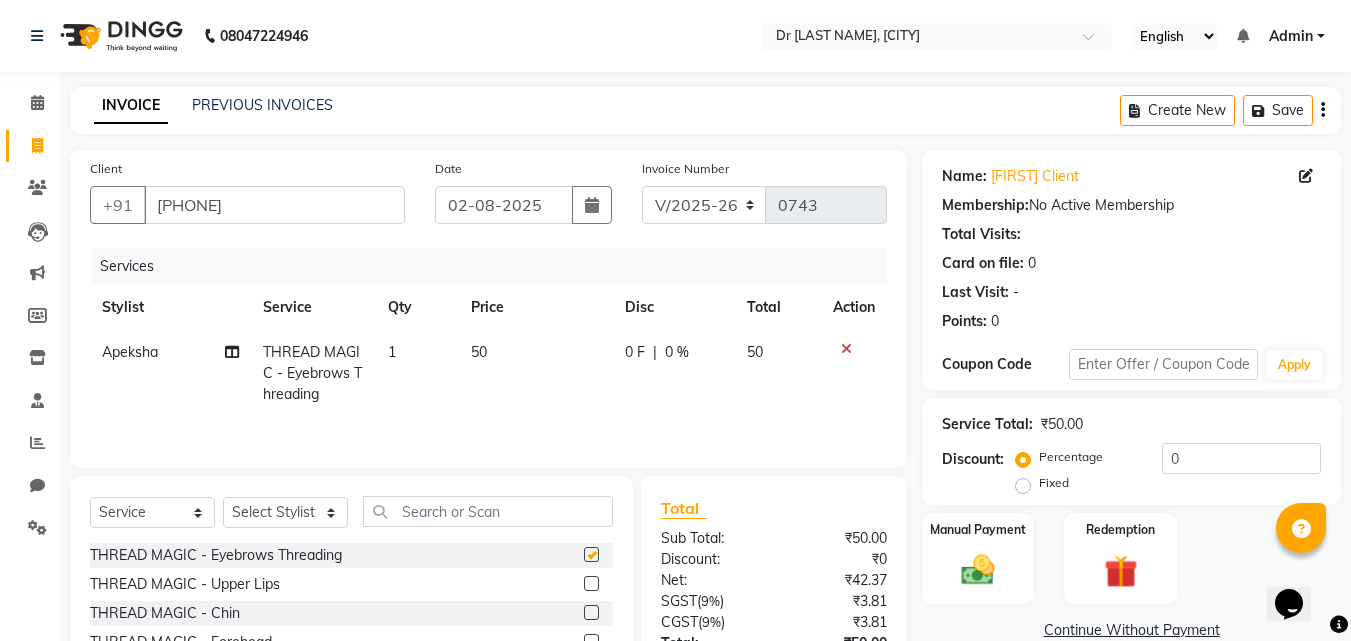 checkbox on "false" 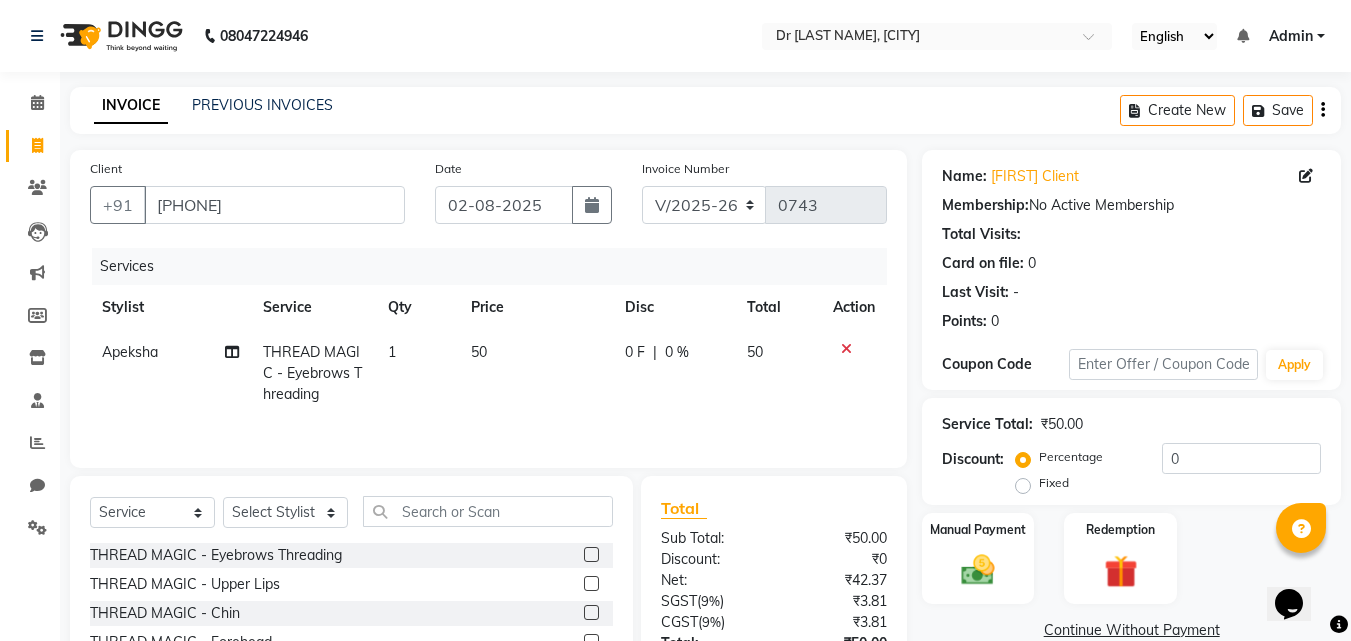 click 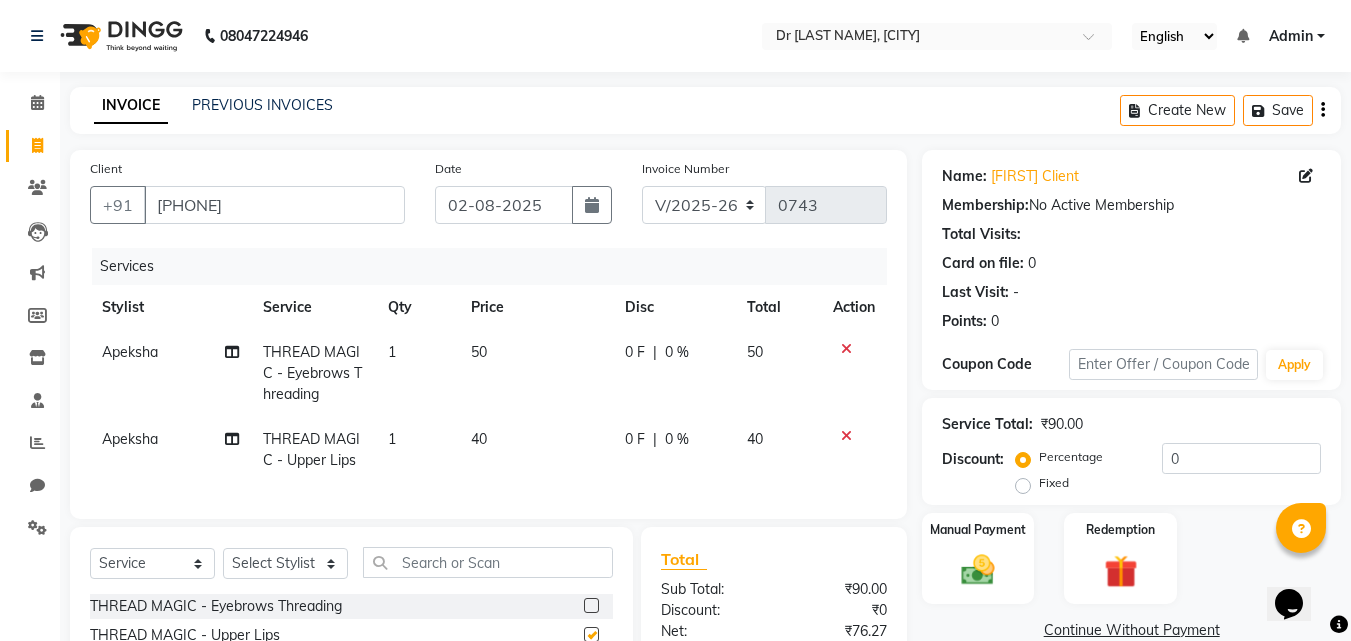 checkbox on "false" 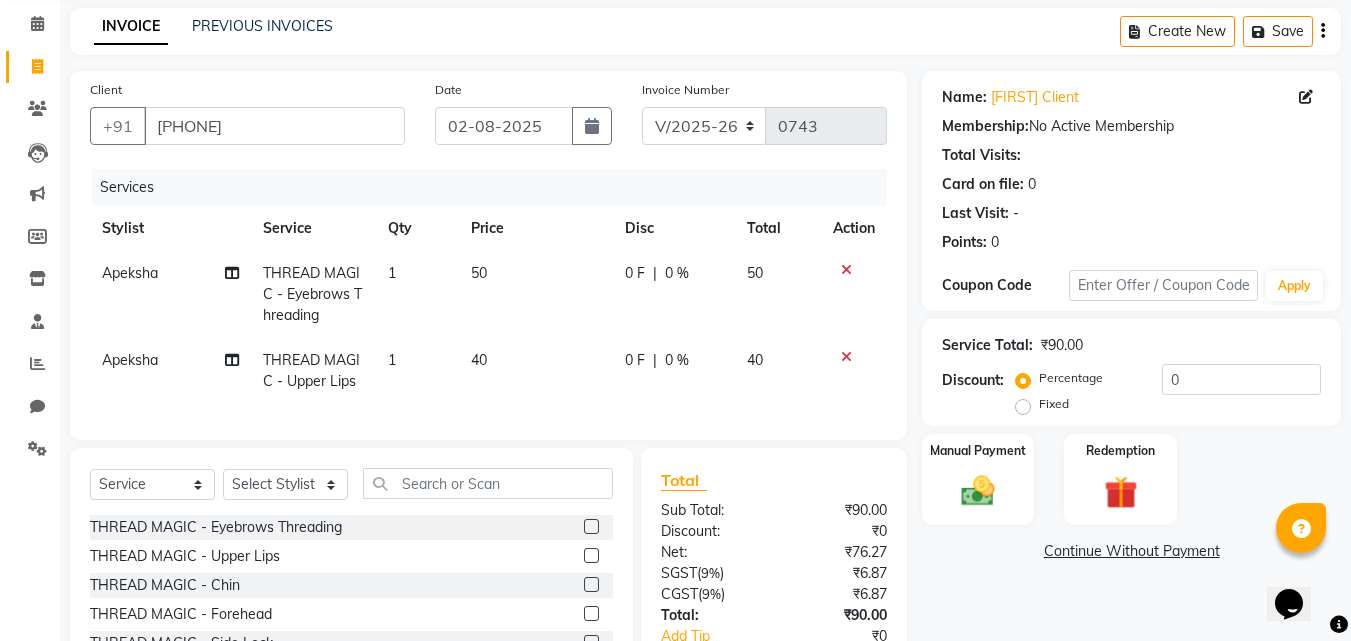 scroll, scrollTop: 226, scrollLeft: 0, axis: vertical 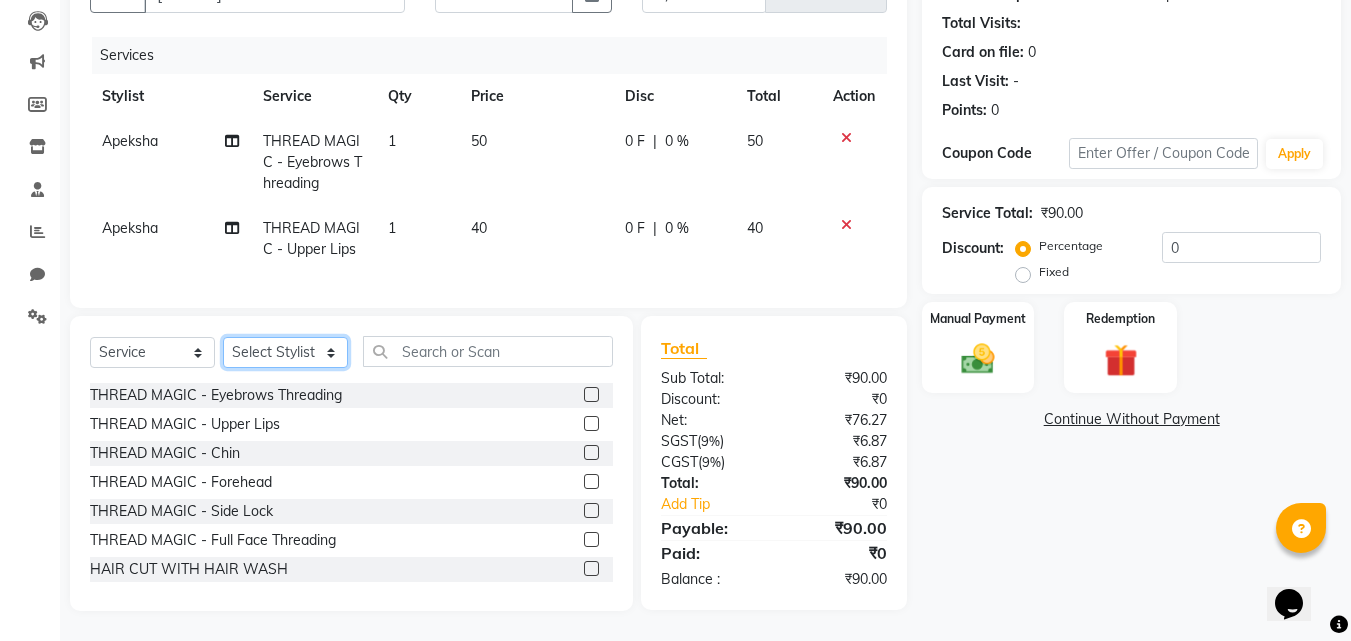 click on "Select Stylist [NAME] [NAME] [NAME] [NAME] [NAME]" 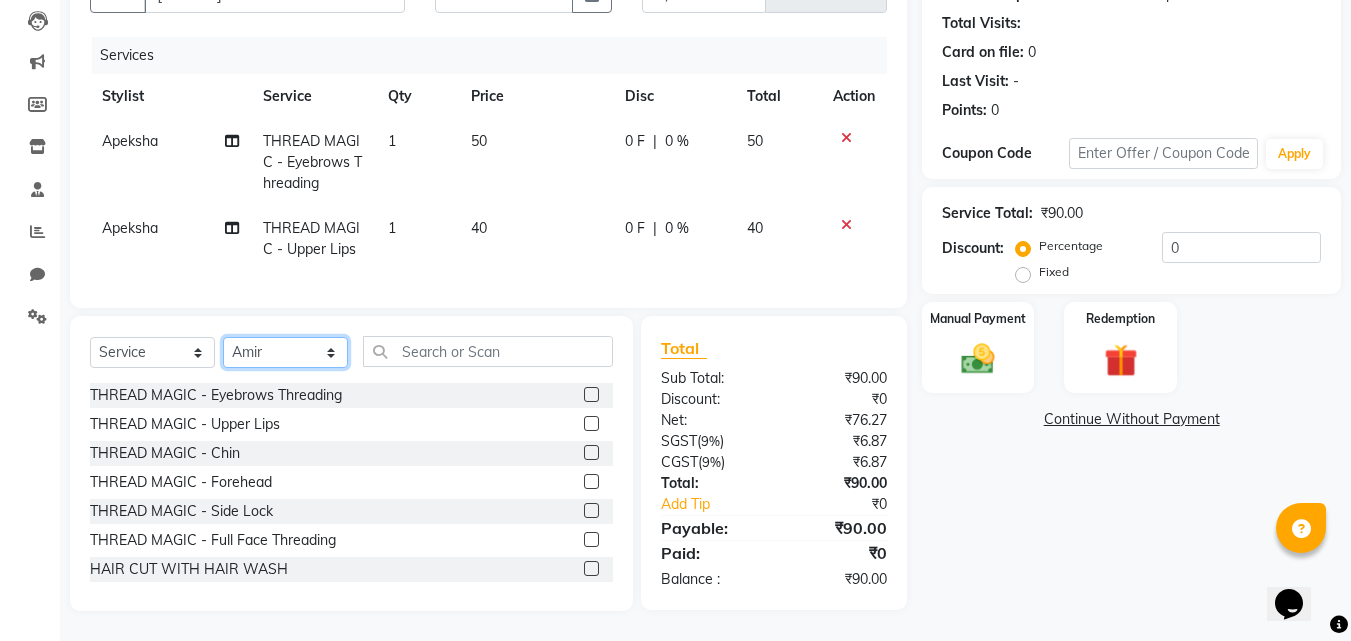 click on "Select Stylist [NAME] [NAME] [NAME] [NAME] [NAME]" 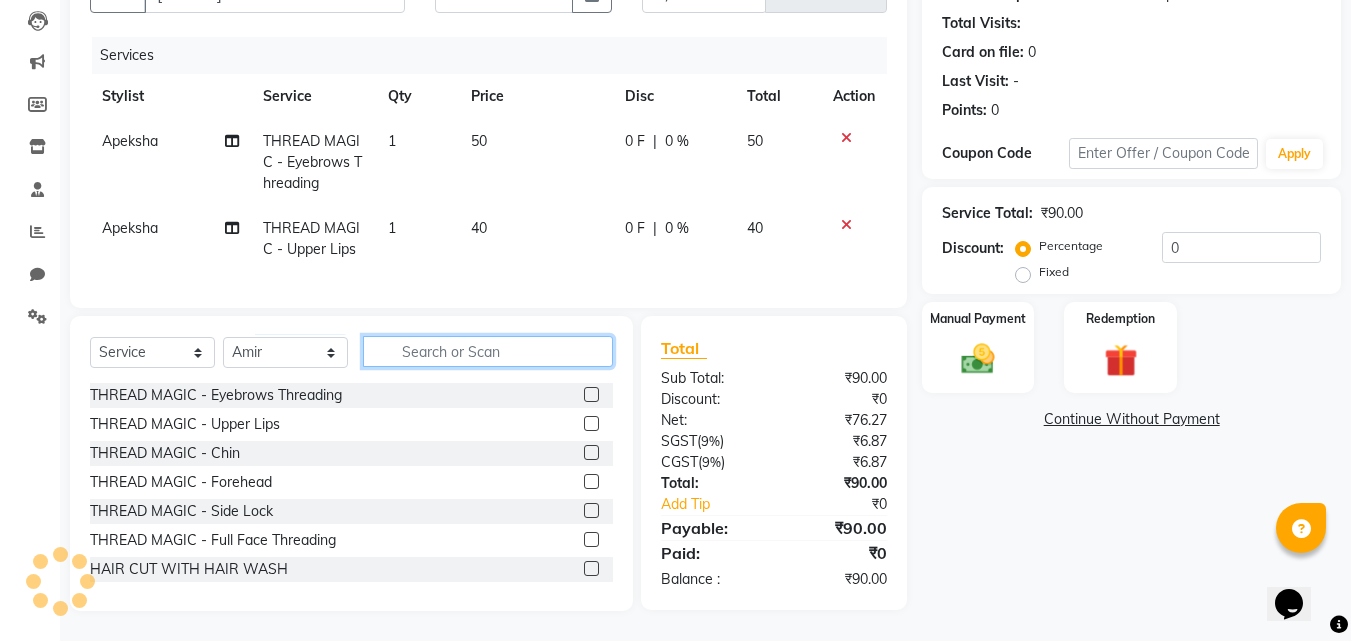 click 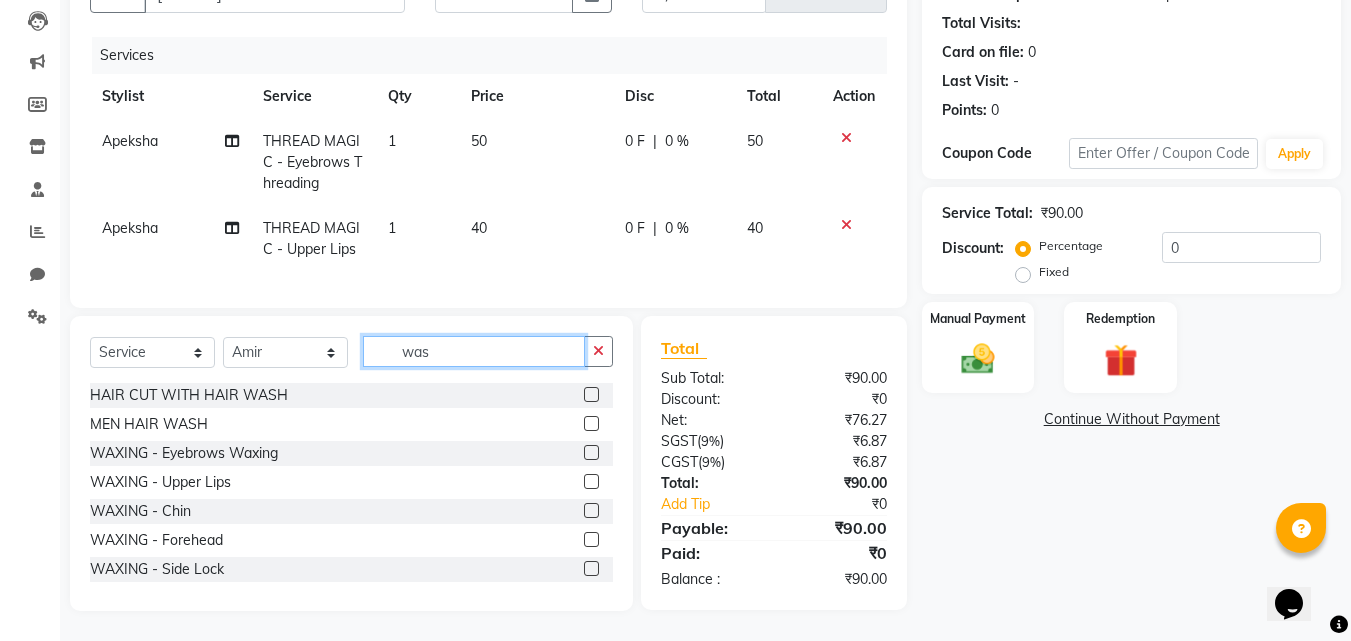scroll, scrollTop: 225, scrollLeft: 0, axis: vertical 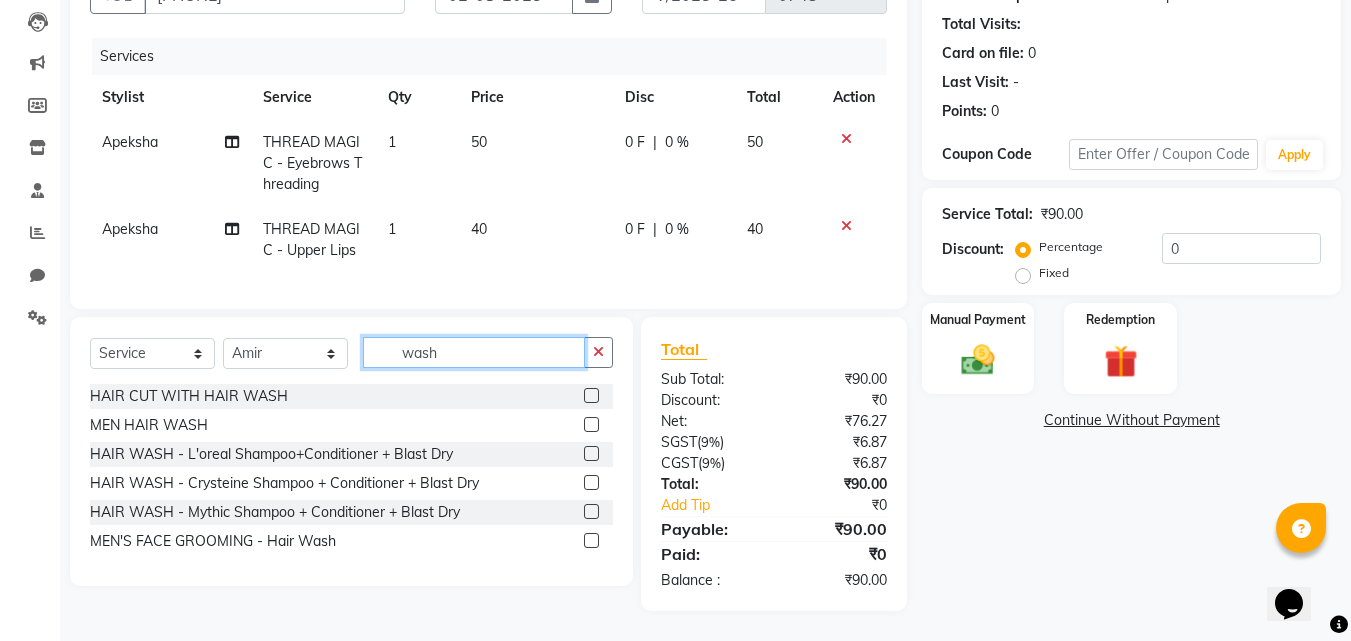 type on "wash" 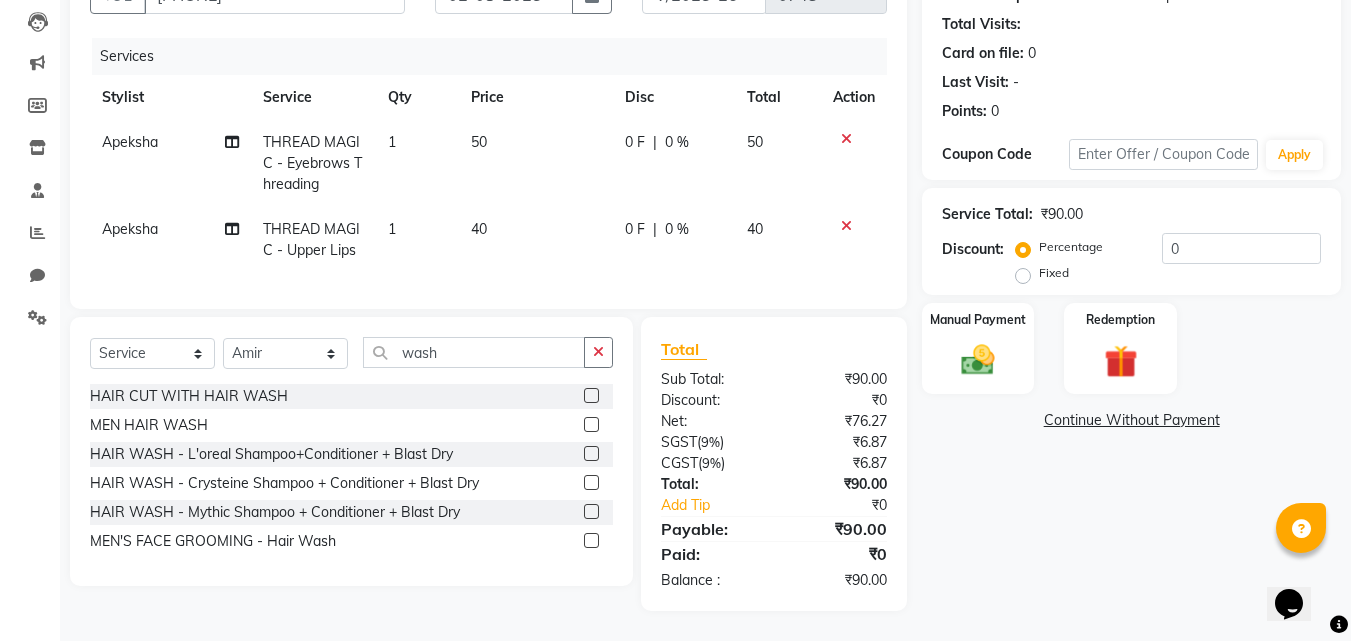 click 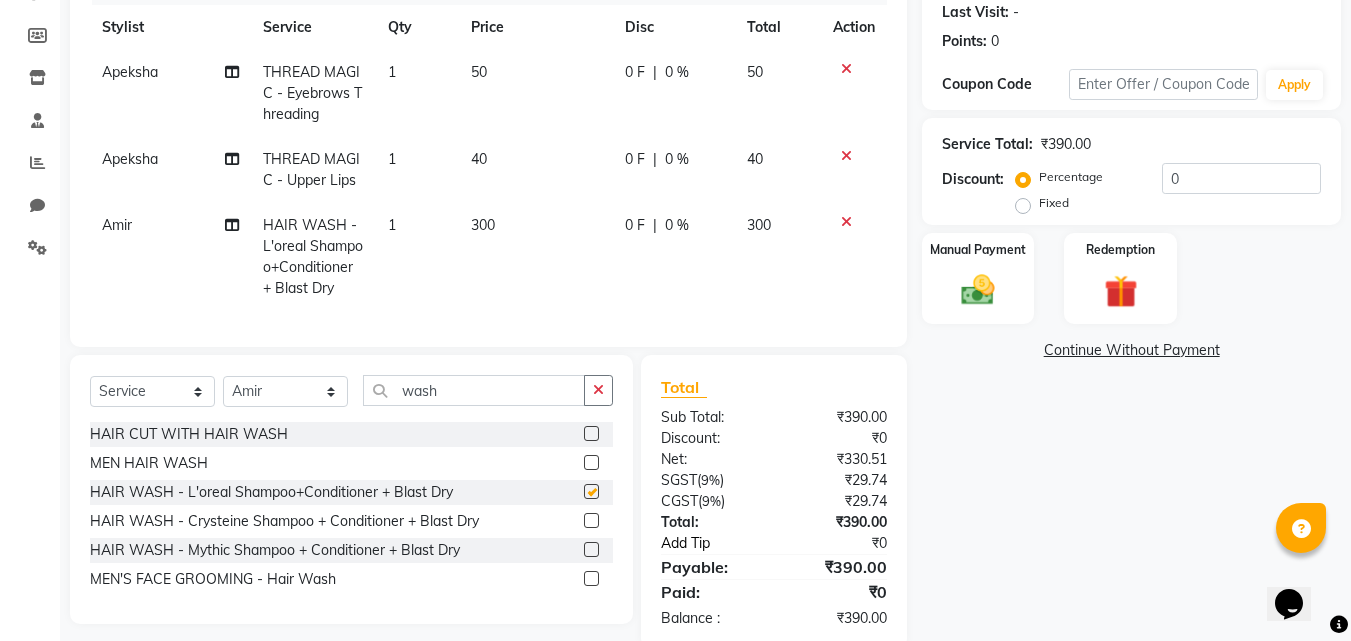 checkbox on "false" 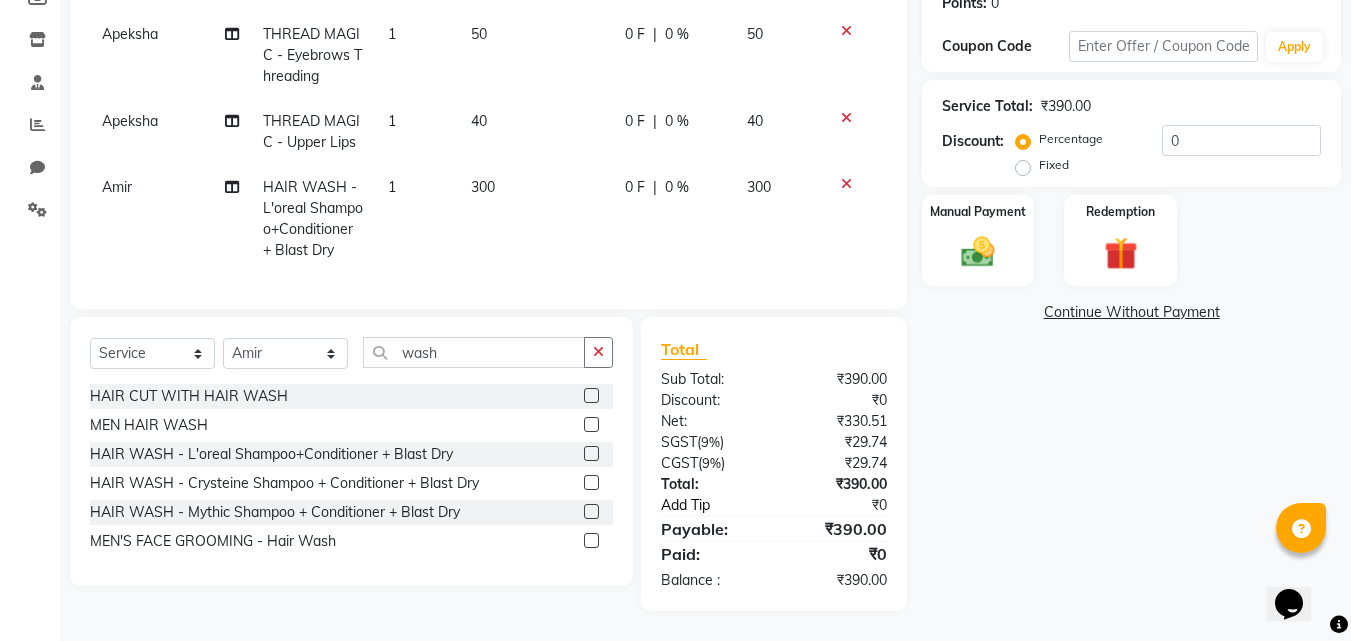 scroll, scrollTop: 333, scrollLeft: 0, axis: vertical 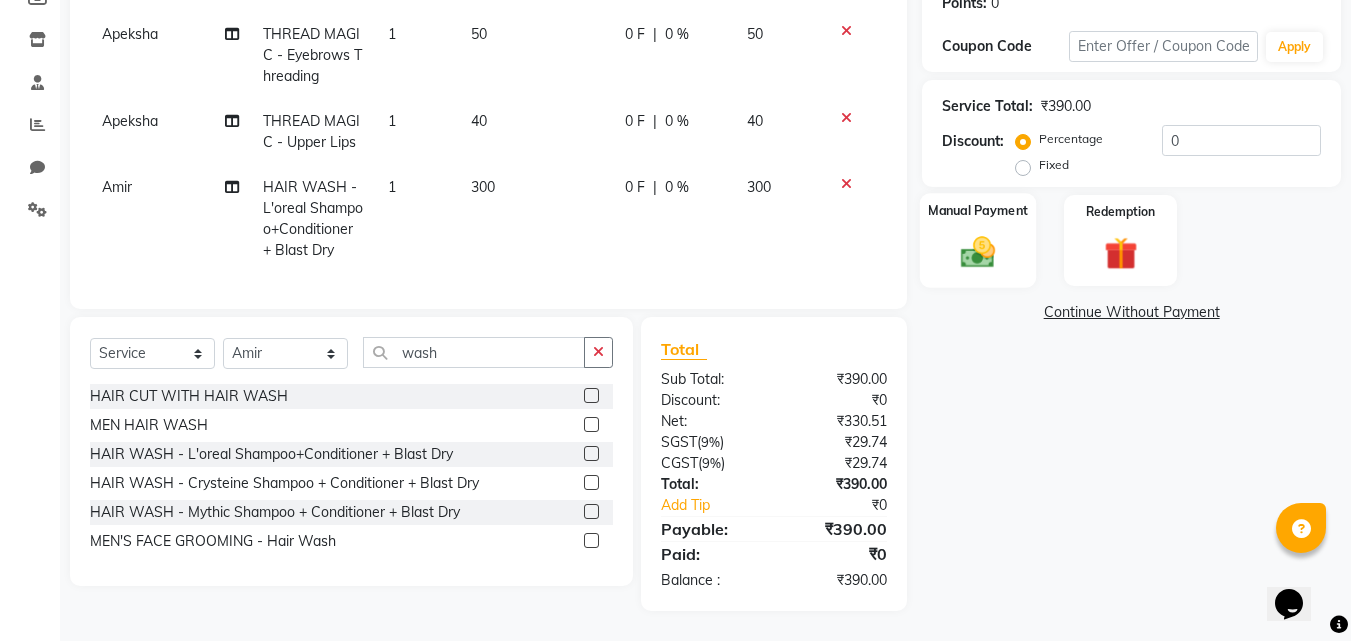 click 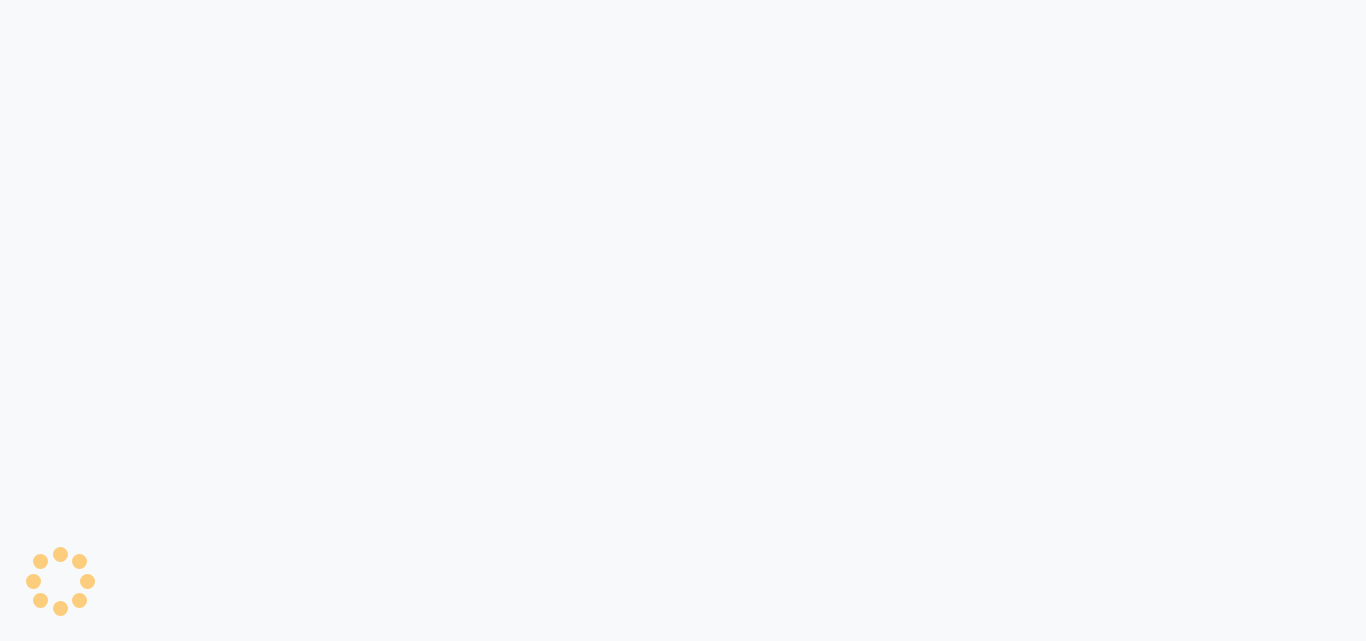 scroll, scrollTop: 0, scrollLeft: 0, axis: both 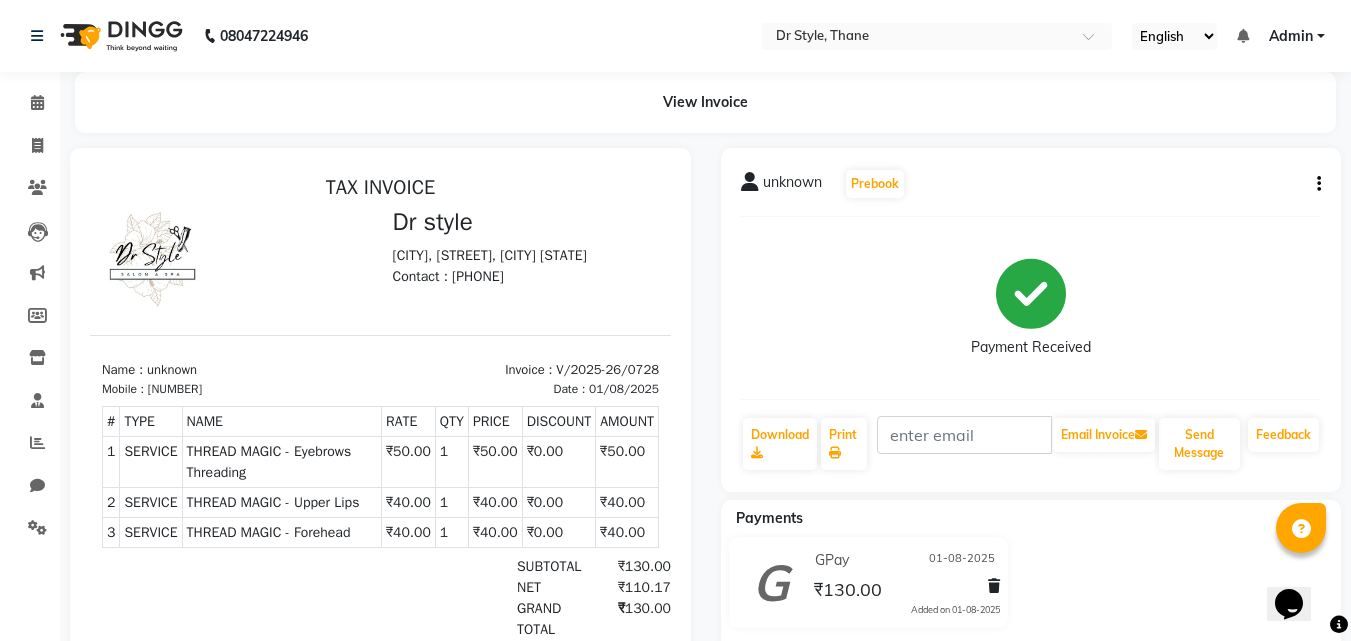 click 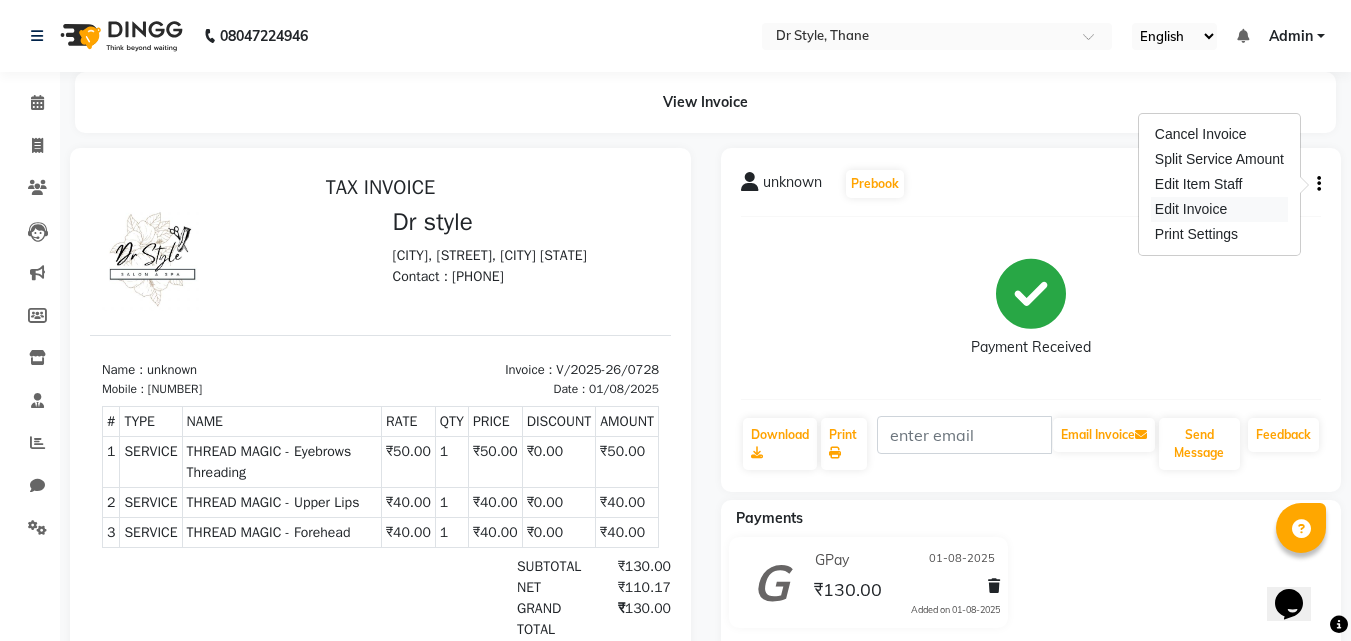 click on "Edit Invoice" at bounding box center [1219, 209] 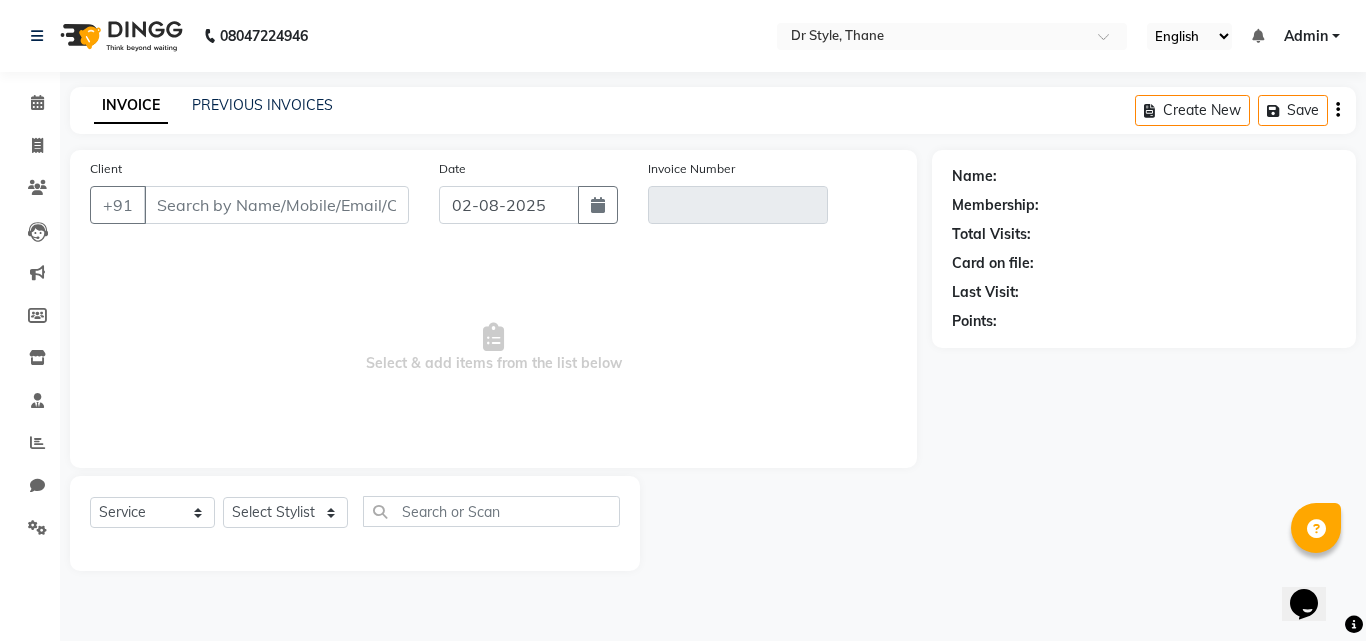 type on "1347200000000" 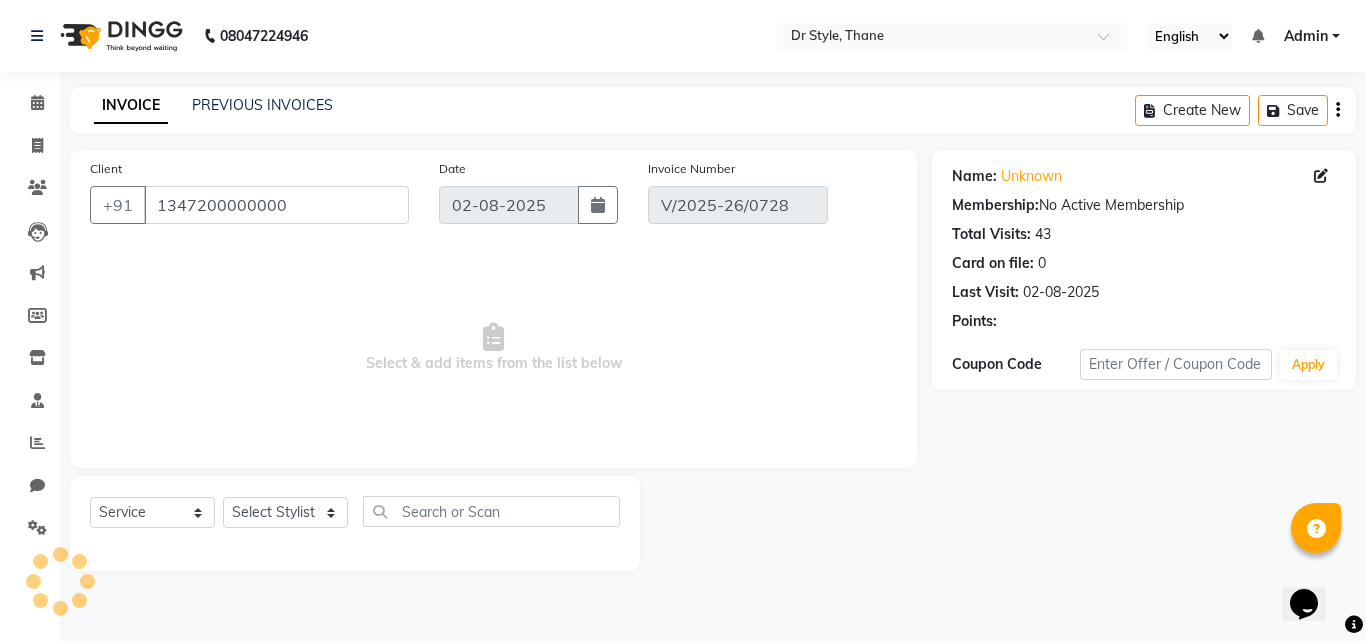 type on "01-08-2025" 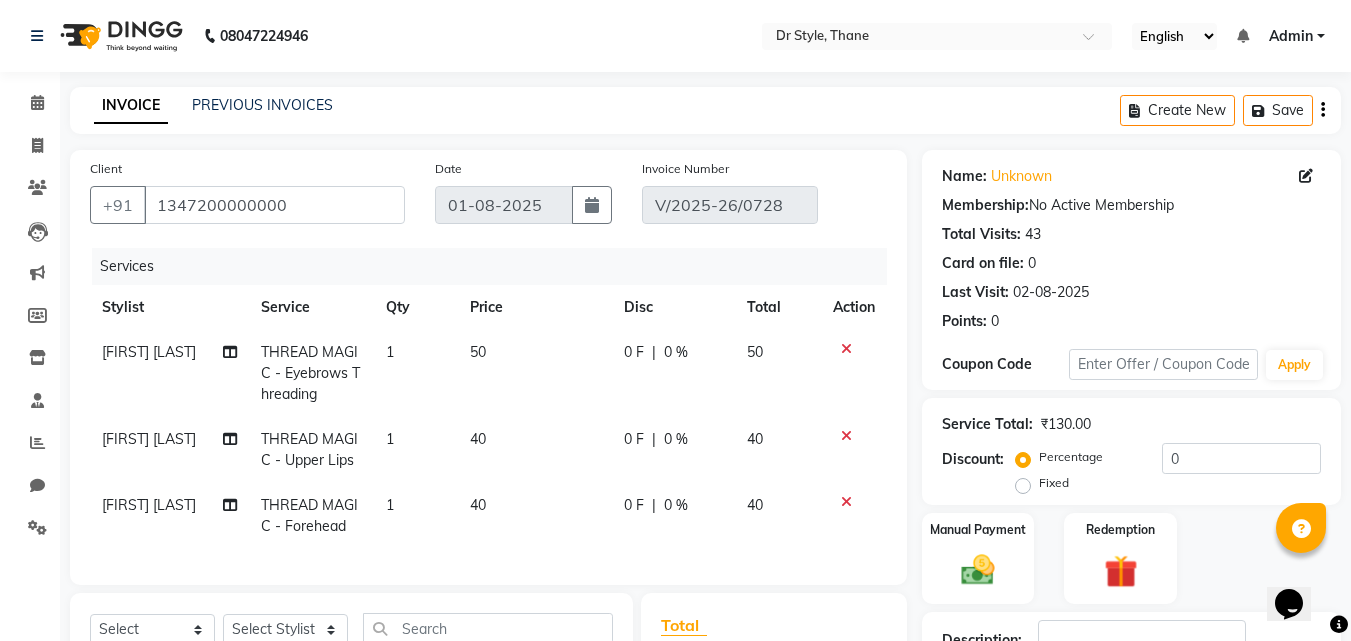 scroll, scrollTop: 100, scrollLeft: 0, axis: vertical 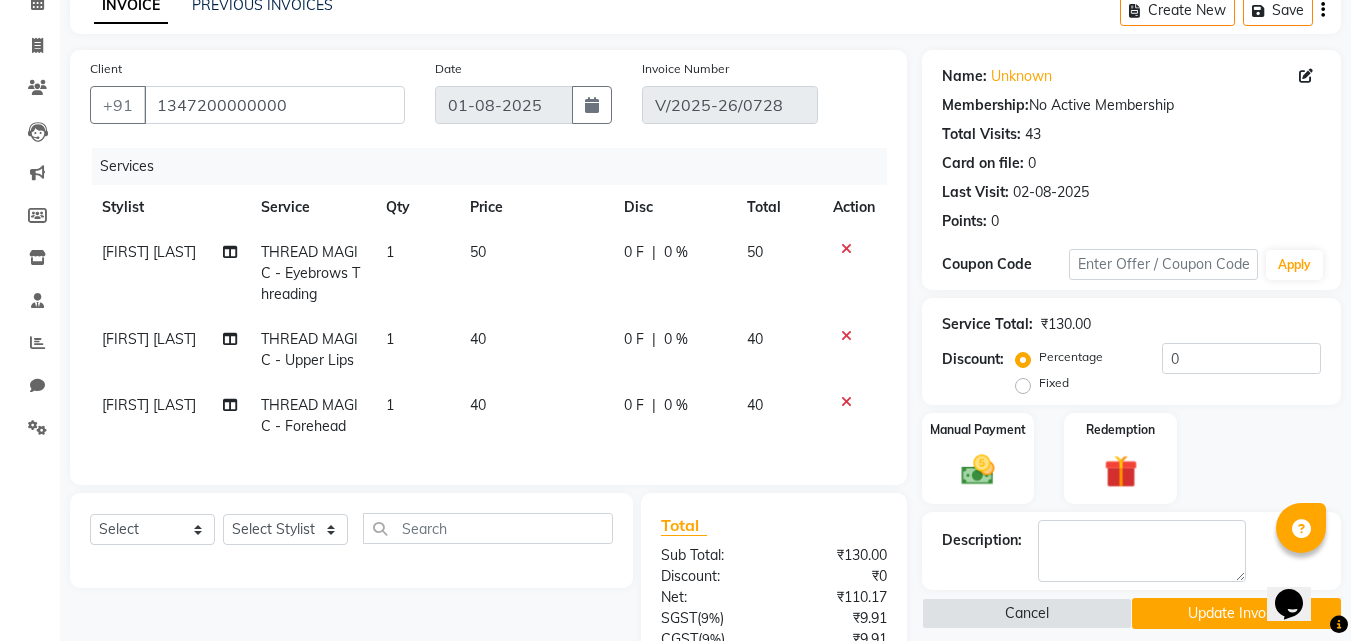 click 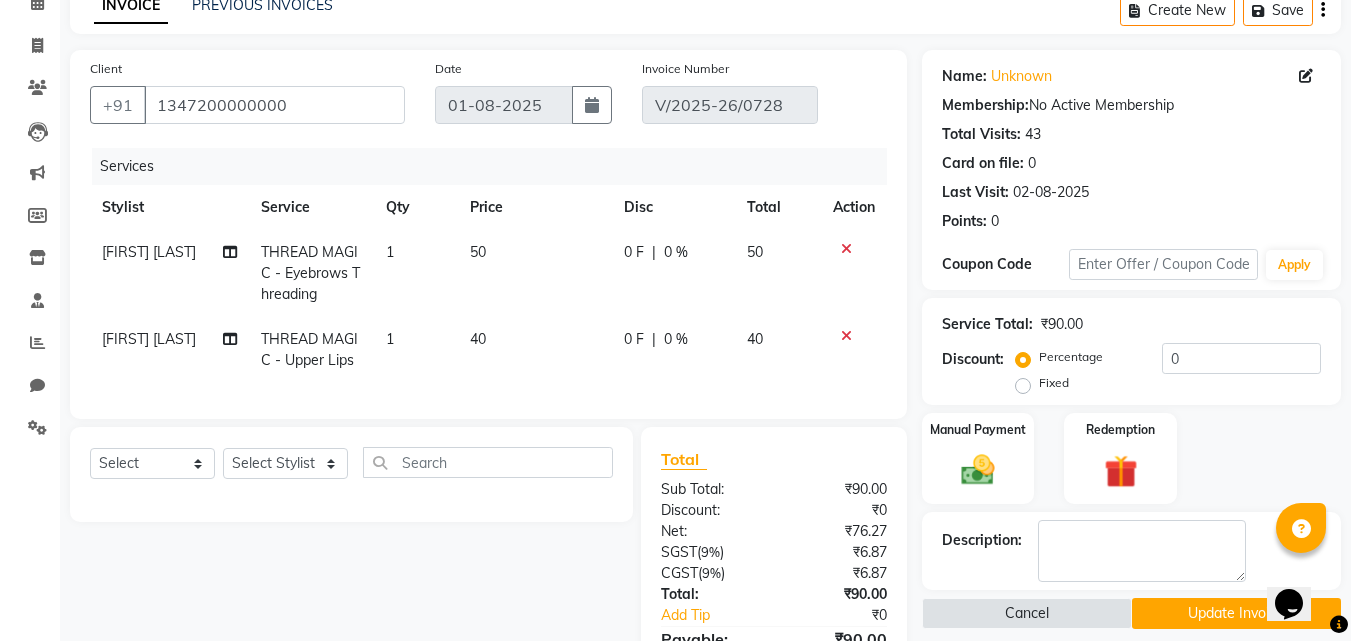 click 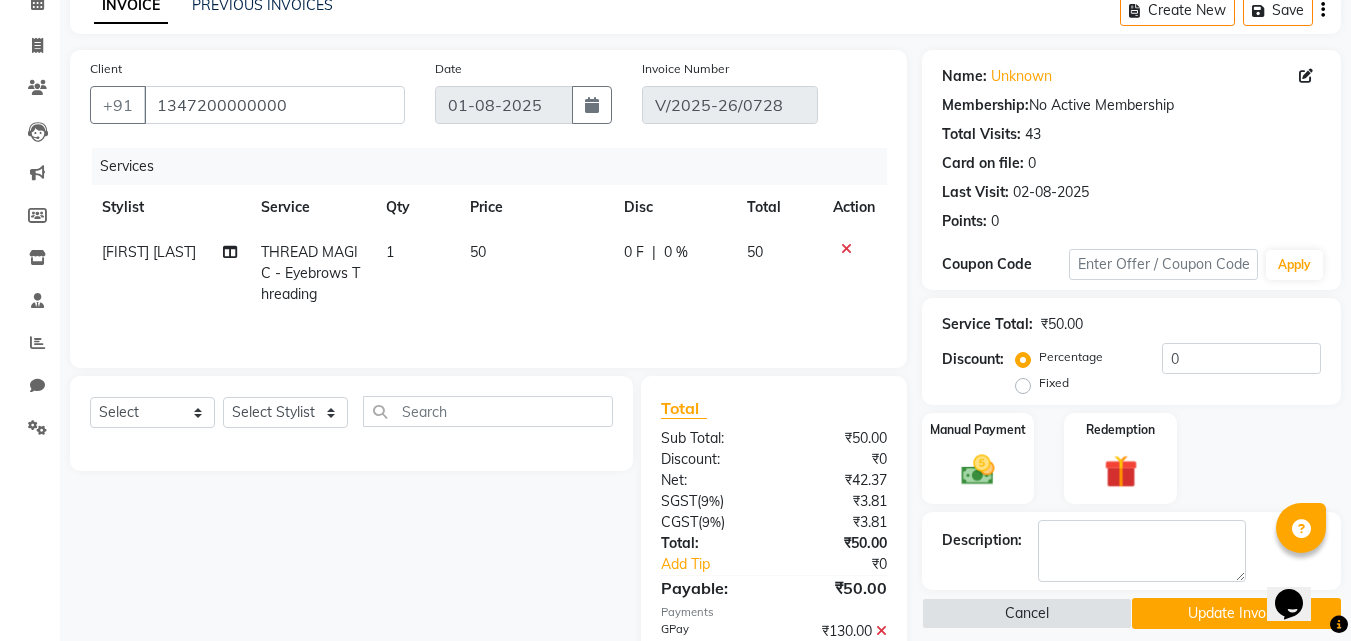 click 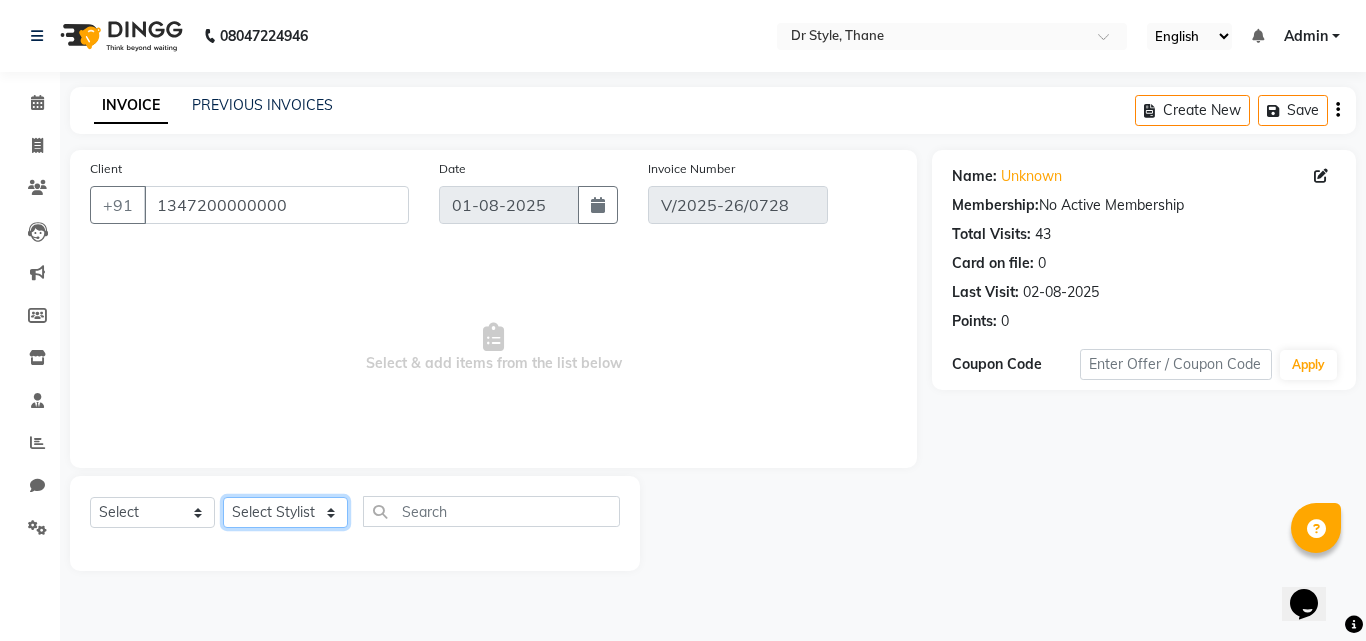 click on "Select Stylist Amir Apeksha Haider Salmani HASIM Salman Sheetal Panchal" 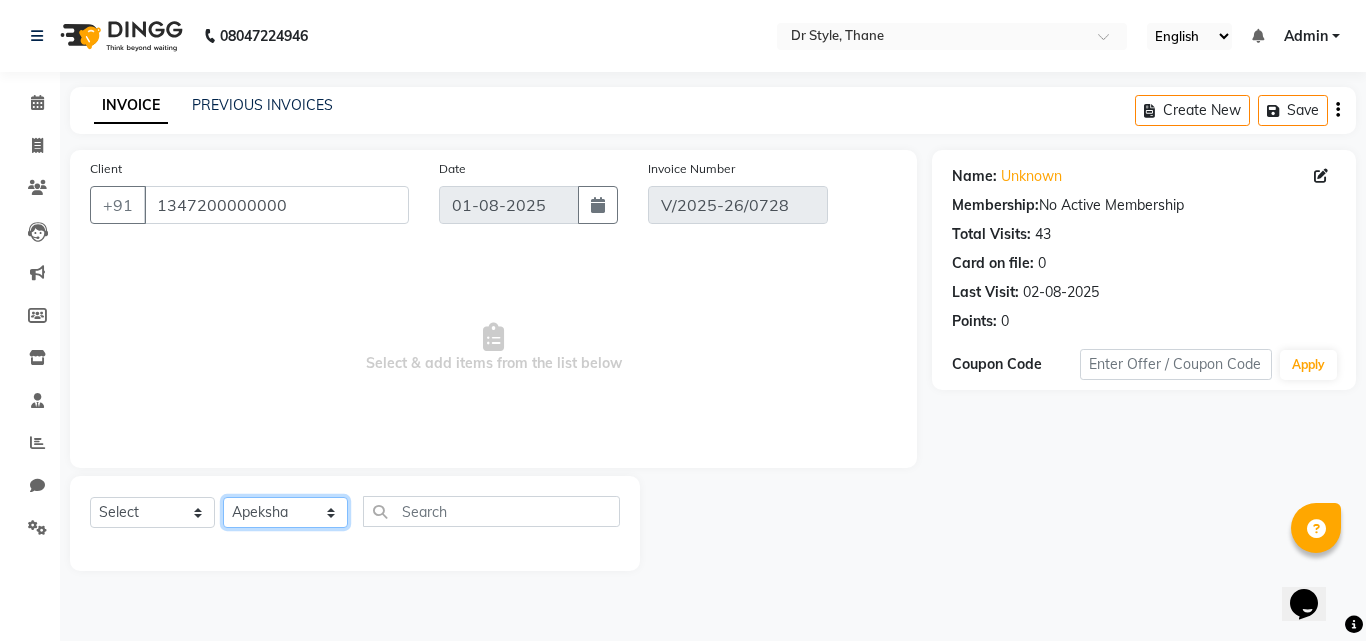 click on "Select Stylist Amir Apeksha Haider Salmani HASIM Salman Sheetal Panchal" 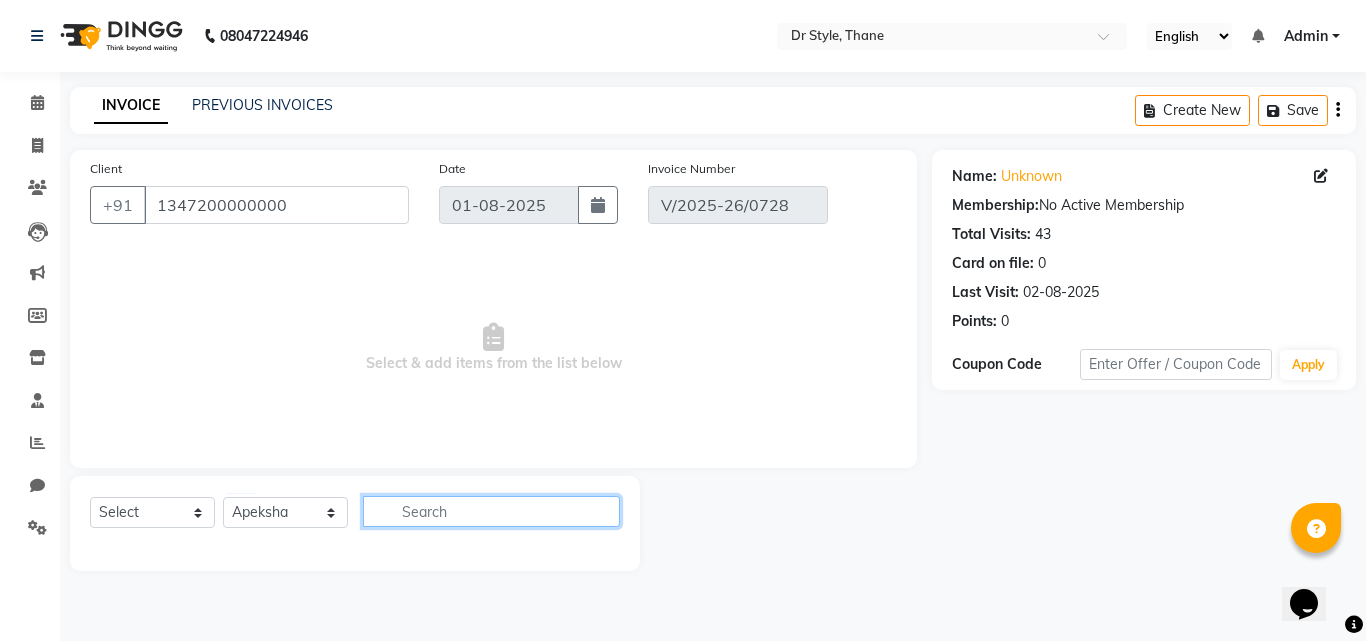 click 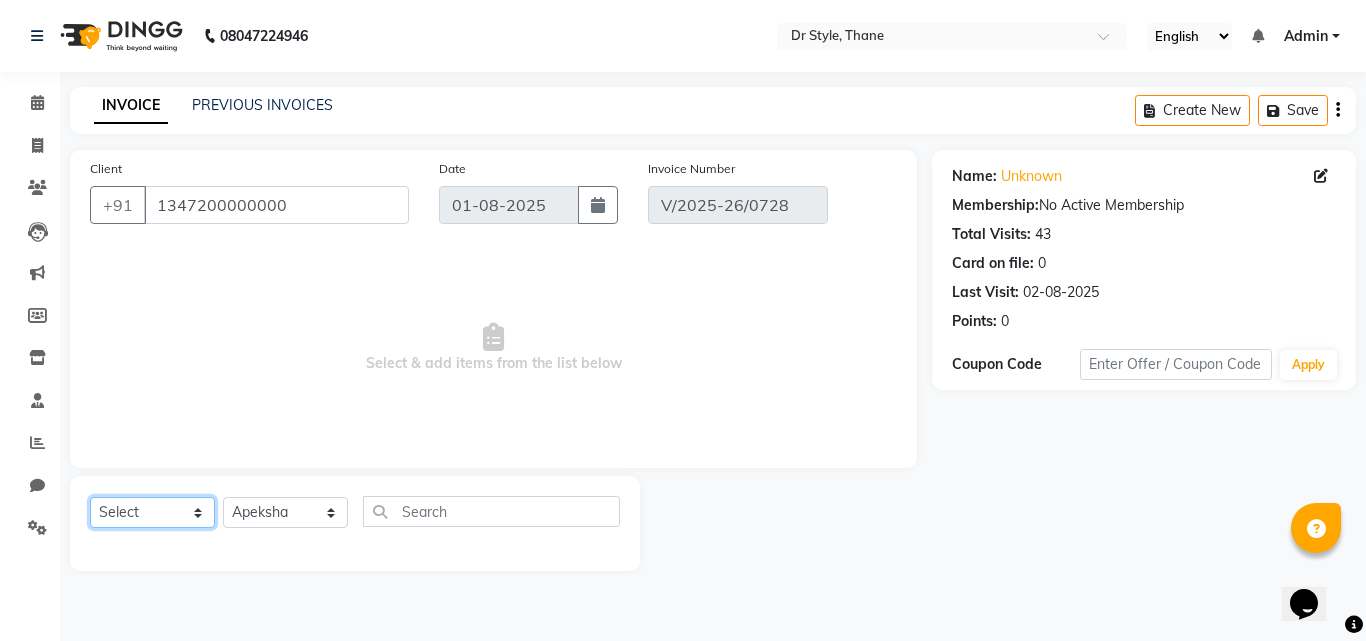 click on "Select  Service  Product  Membership  Package Voucher Prepaid Gift Card" 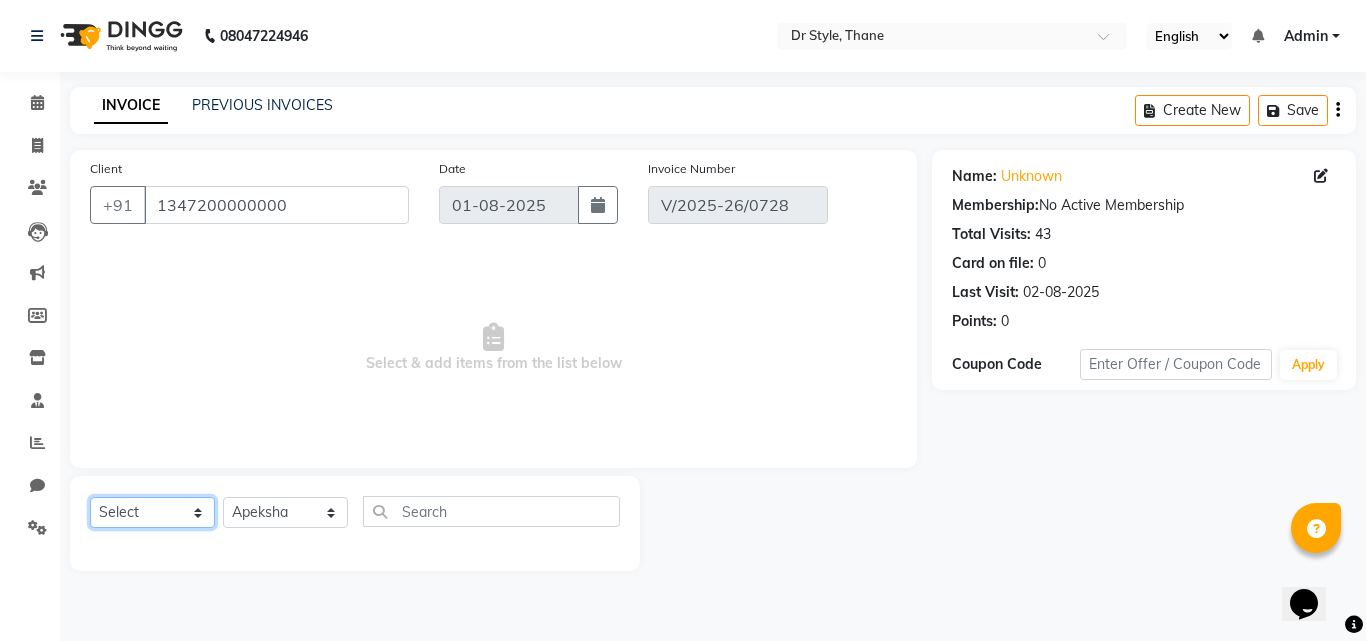 select on "service" 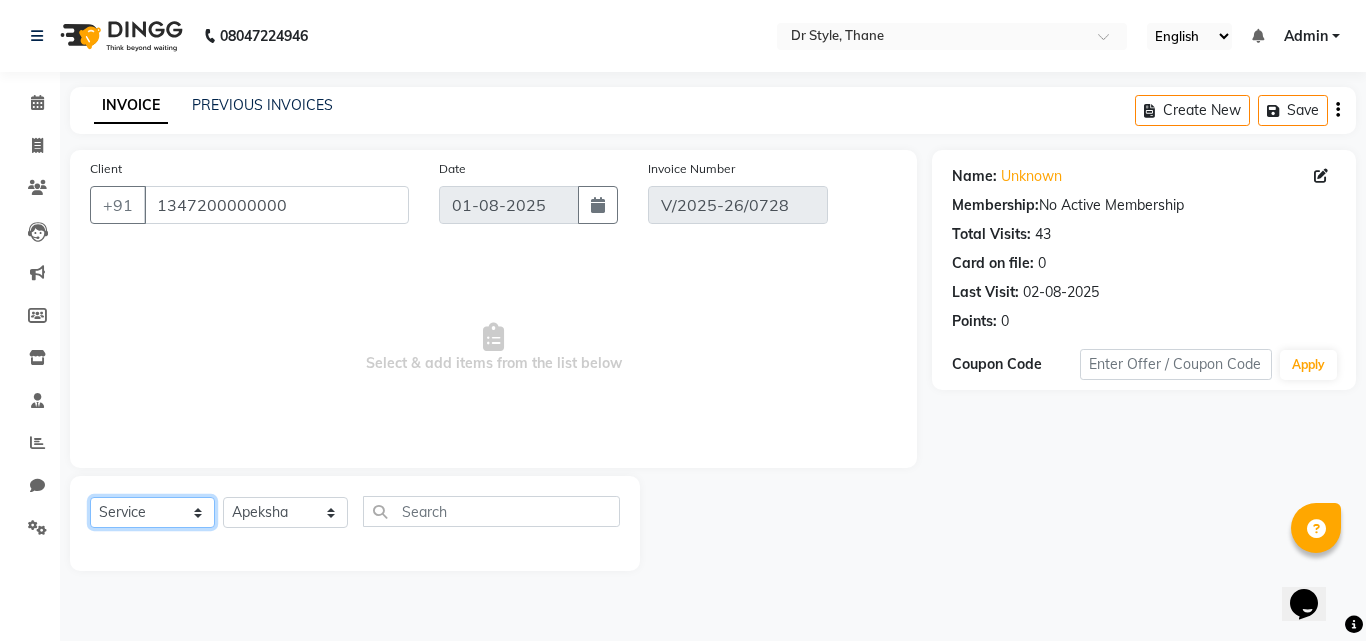 click on "Select  Service  Product  Membership  Package Voucher Prepaid Gift Card" 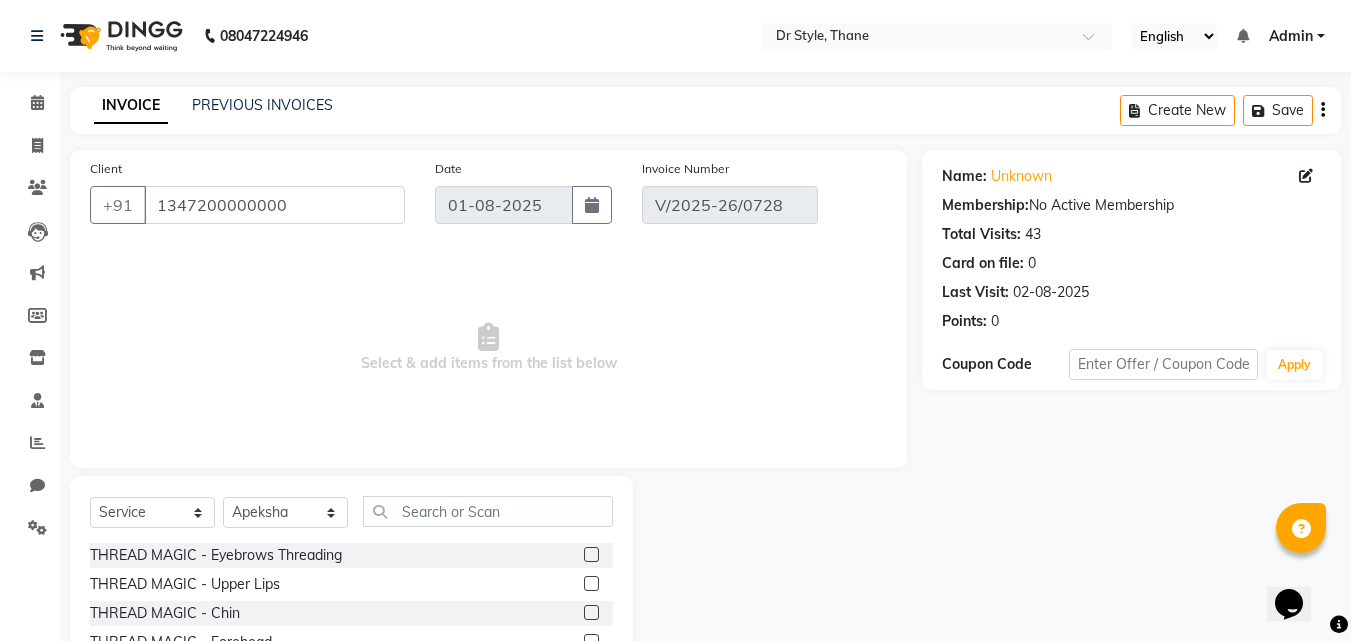 click 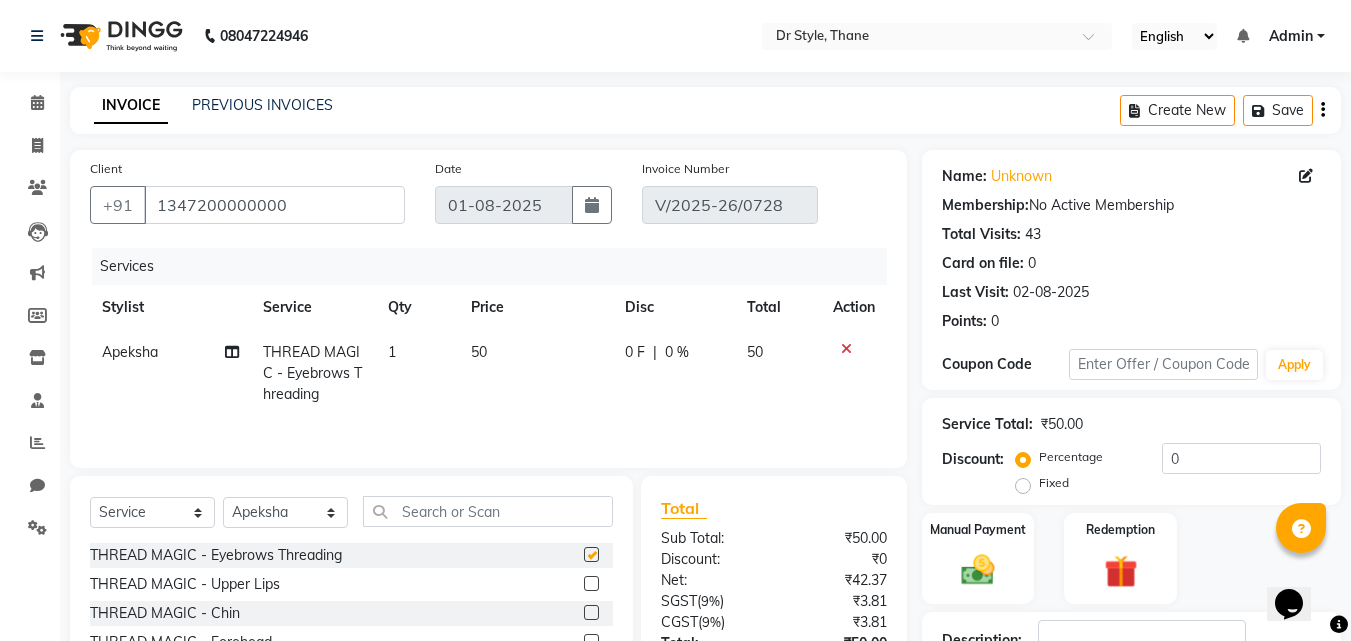 checkbox on "false" 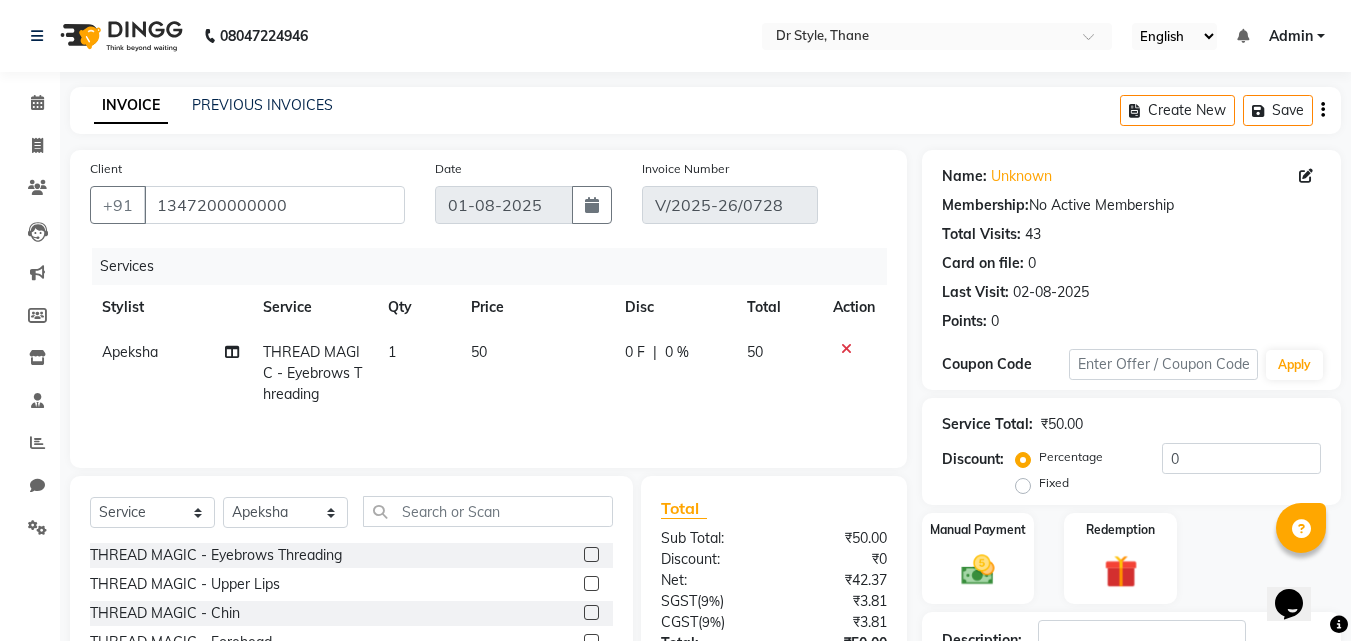 click 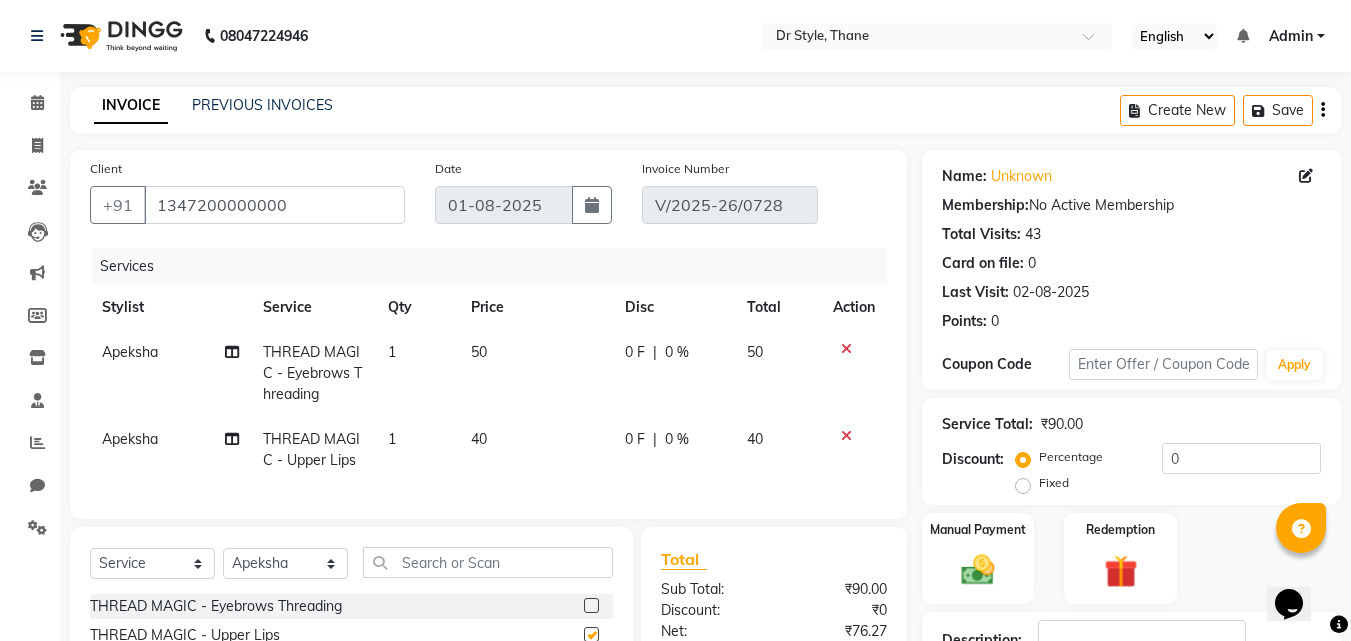 checkbox on "false" 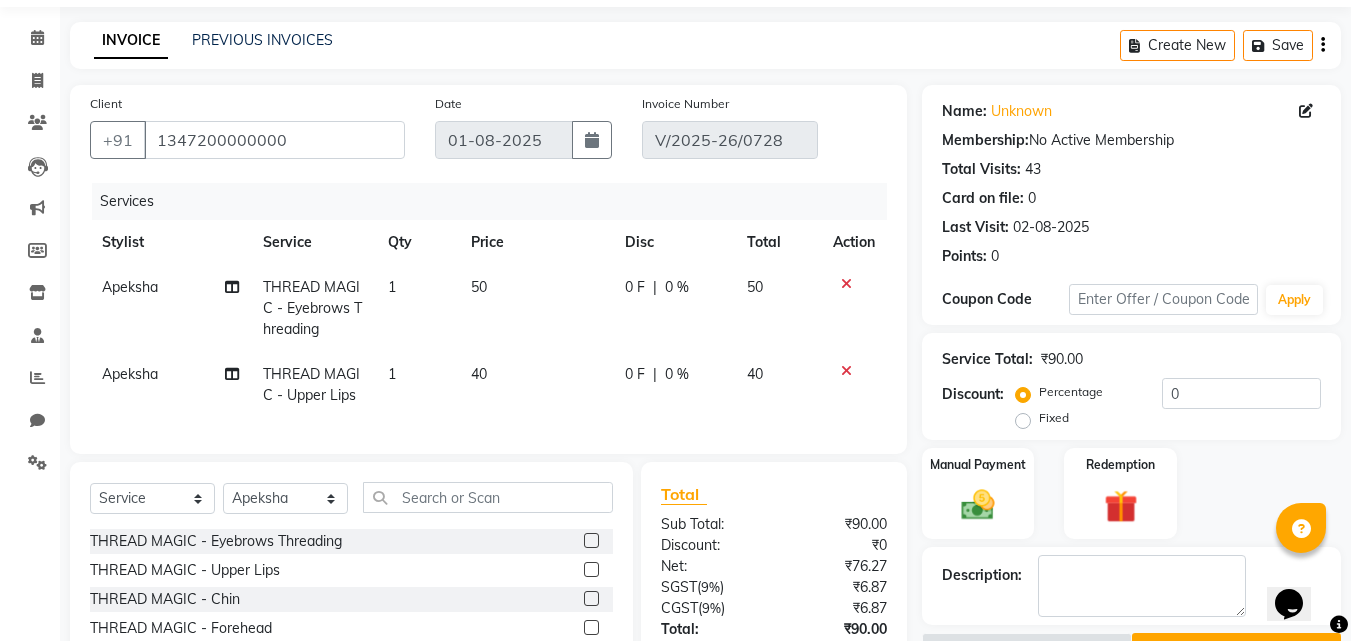 scroll, scrollTop: 100, scrollLeft: 0, axis: vertical 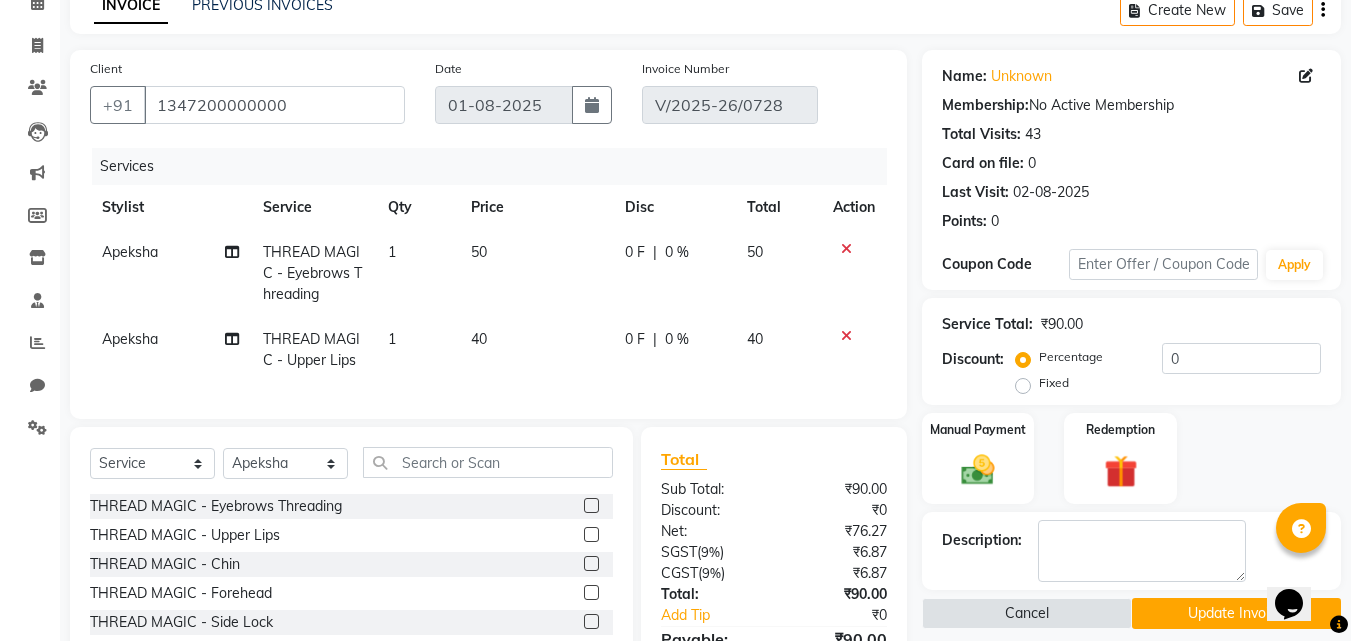 click 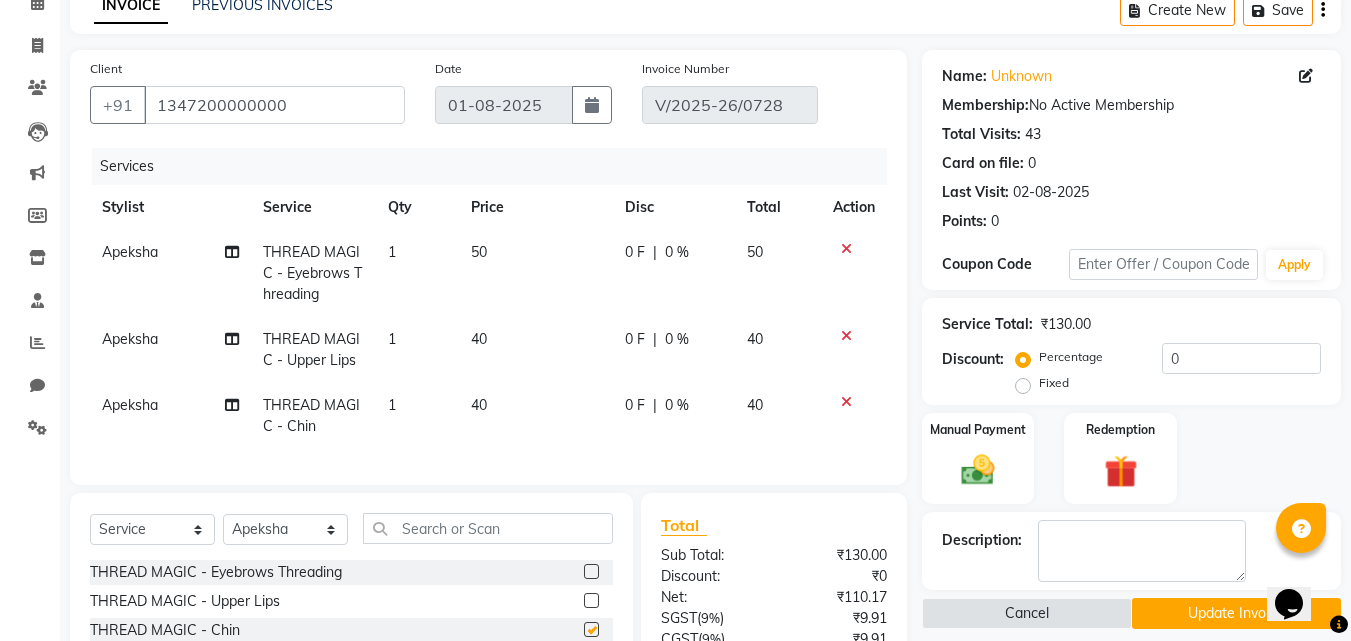 checkbox on "false" 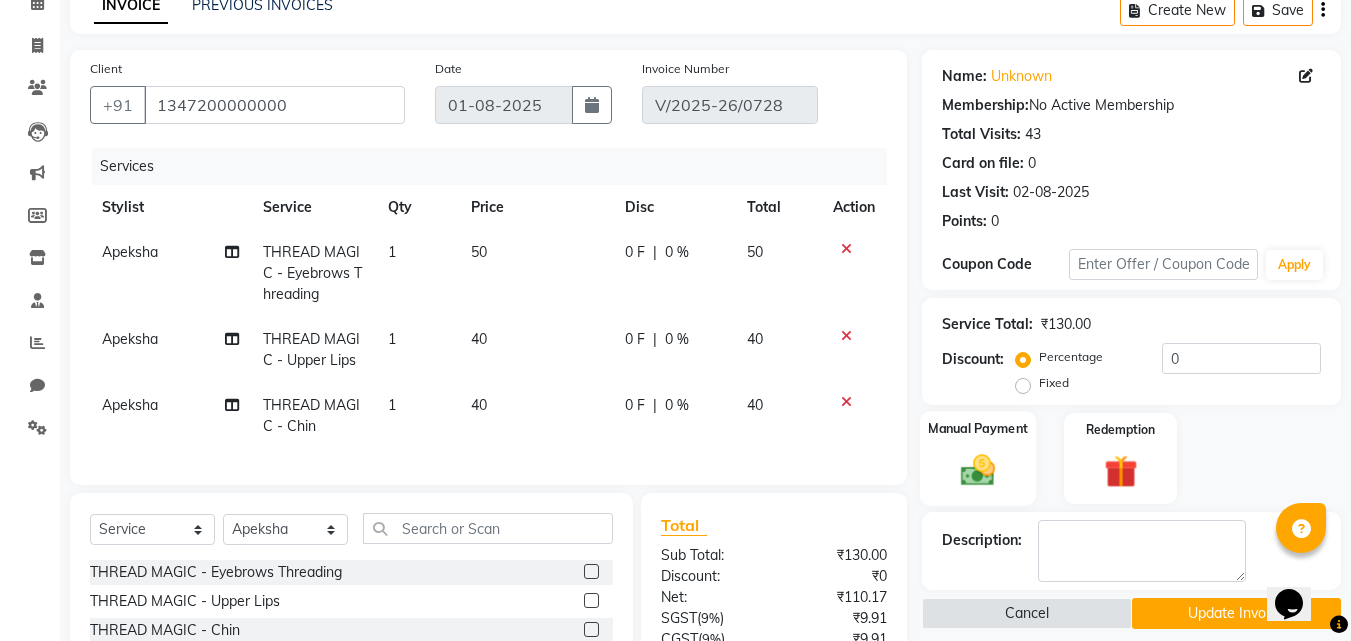 click 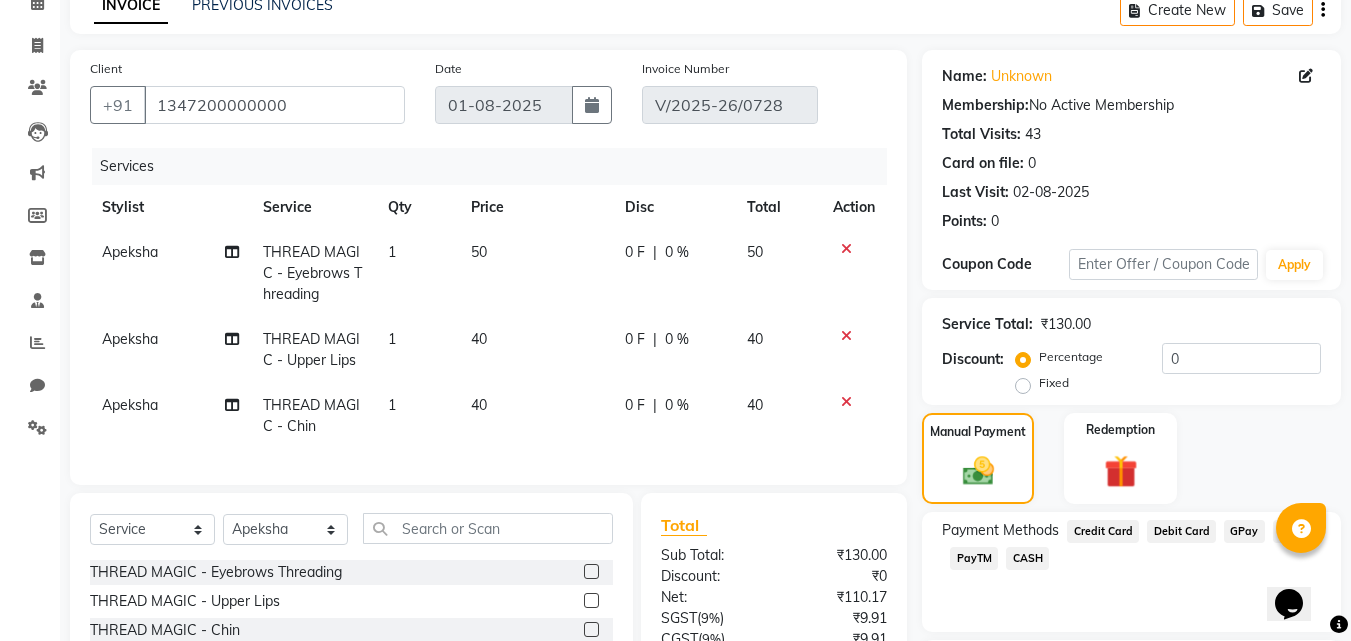 click on "GPay" 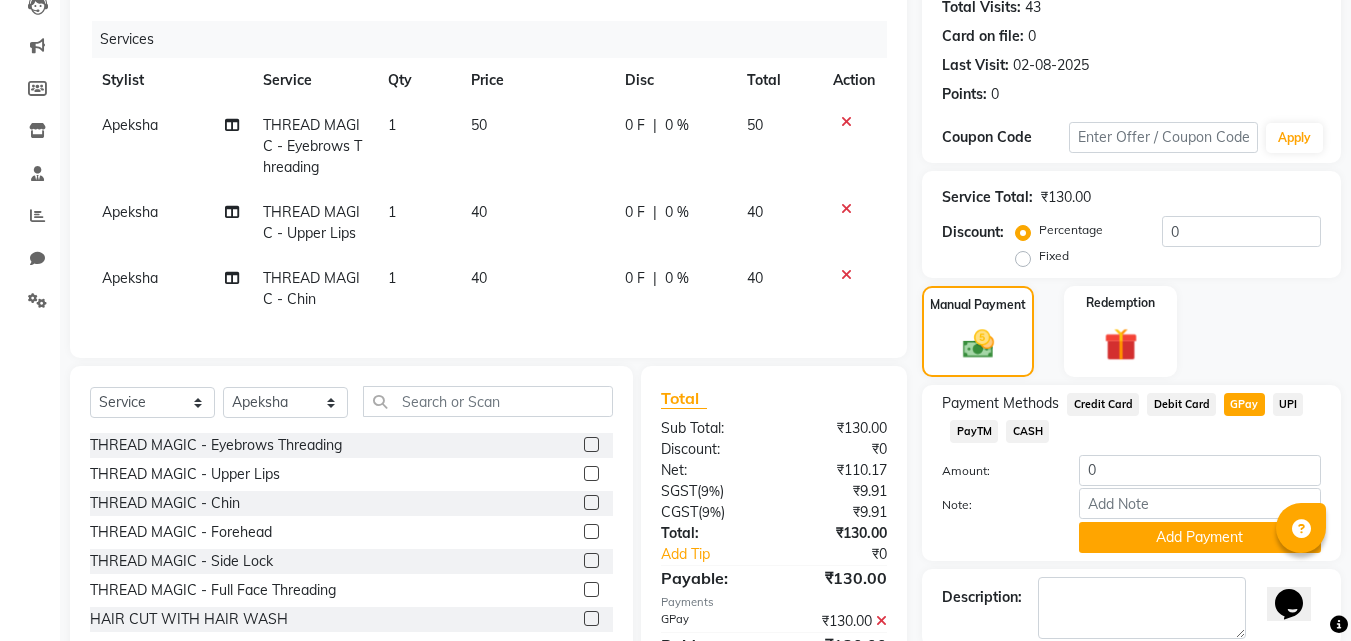scroll, scrollTop: 333, scrollLeft: 0, axis: vertical 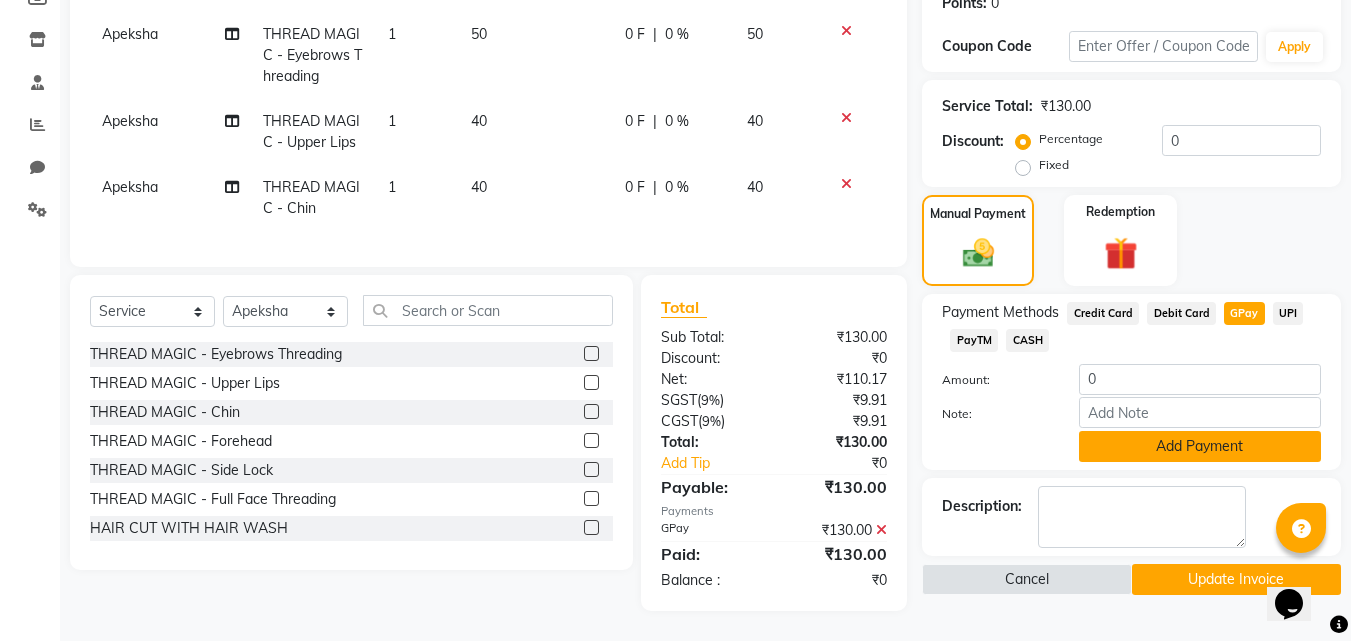 click on "Add Payment" 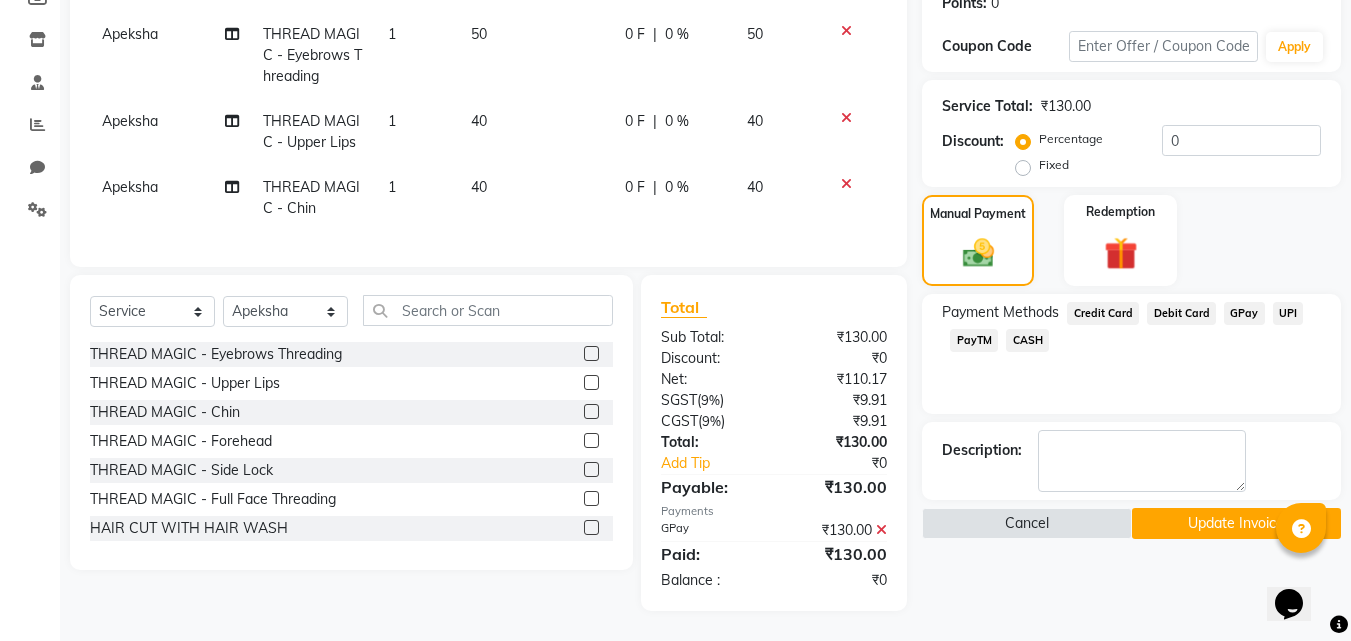 click on "Update Invoice" 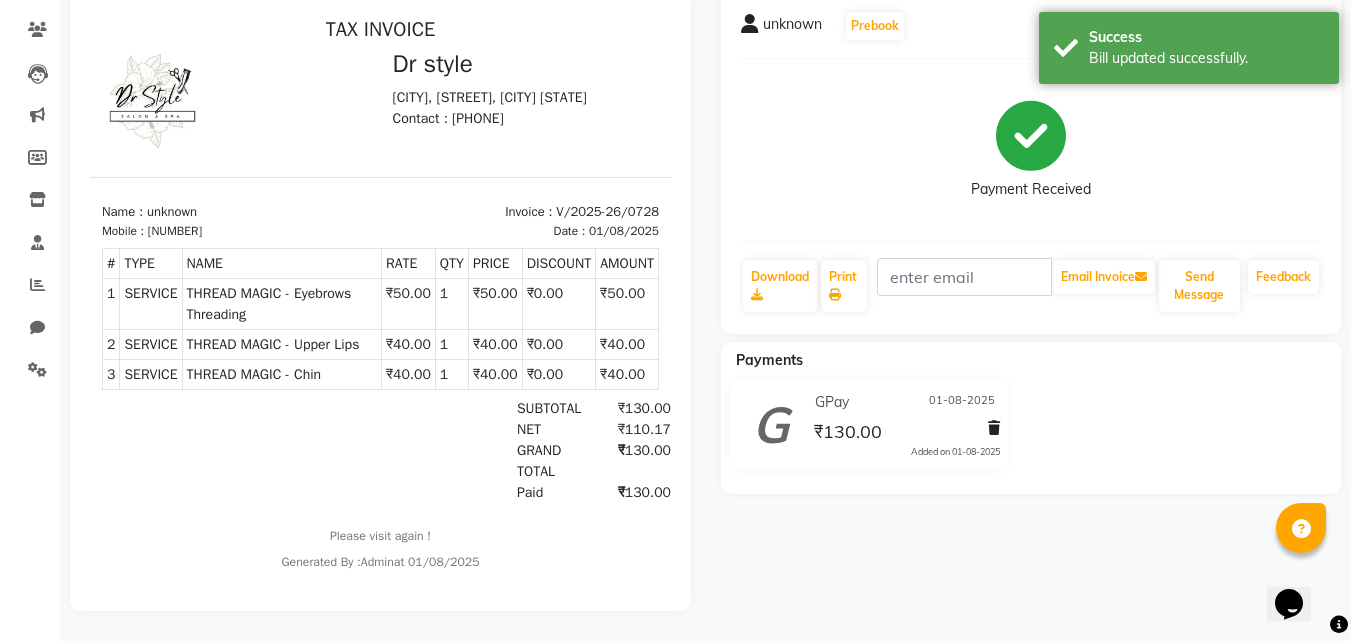 scroll, scrollTop: 173, scrollLeft: 0, axis: vertical 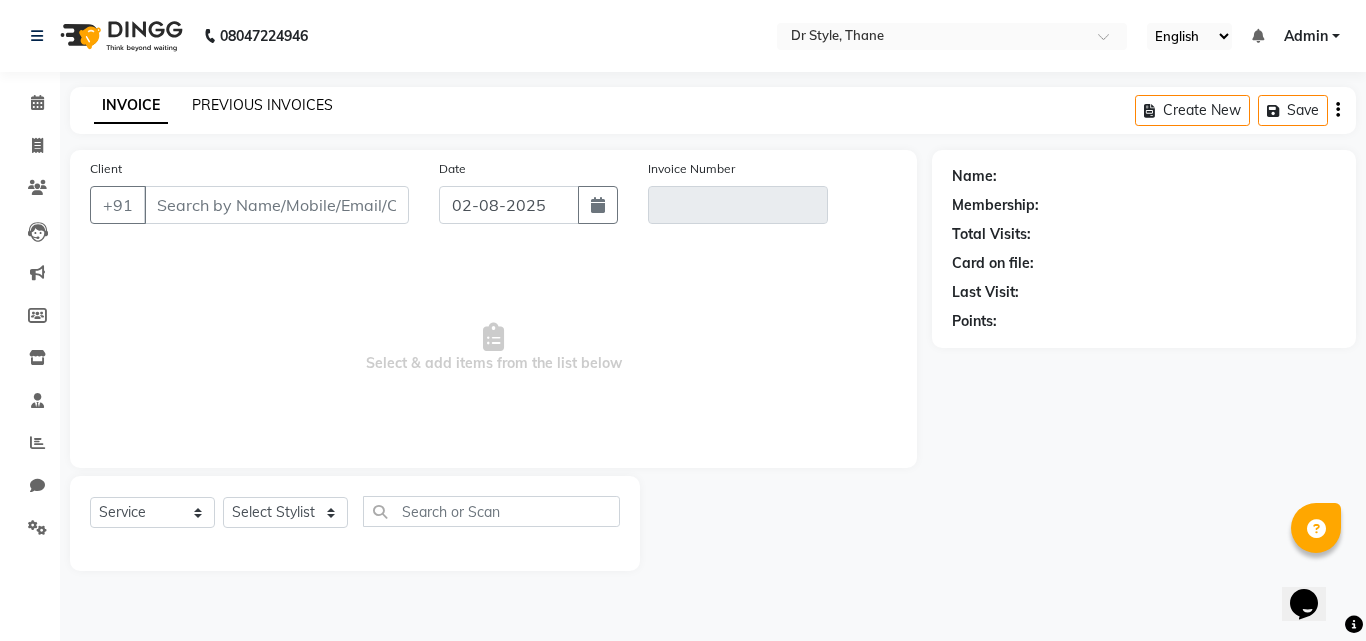 type on "1347200000000" 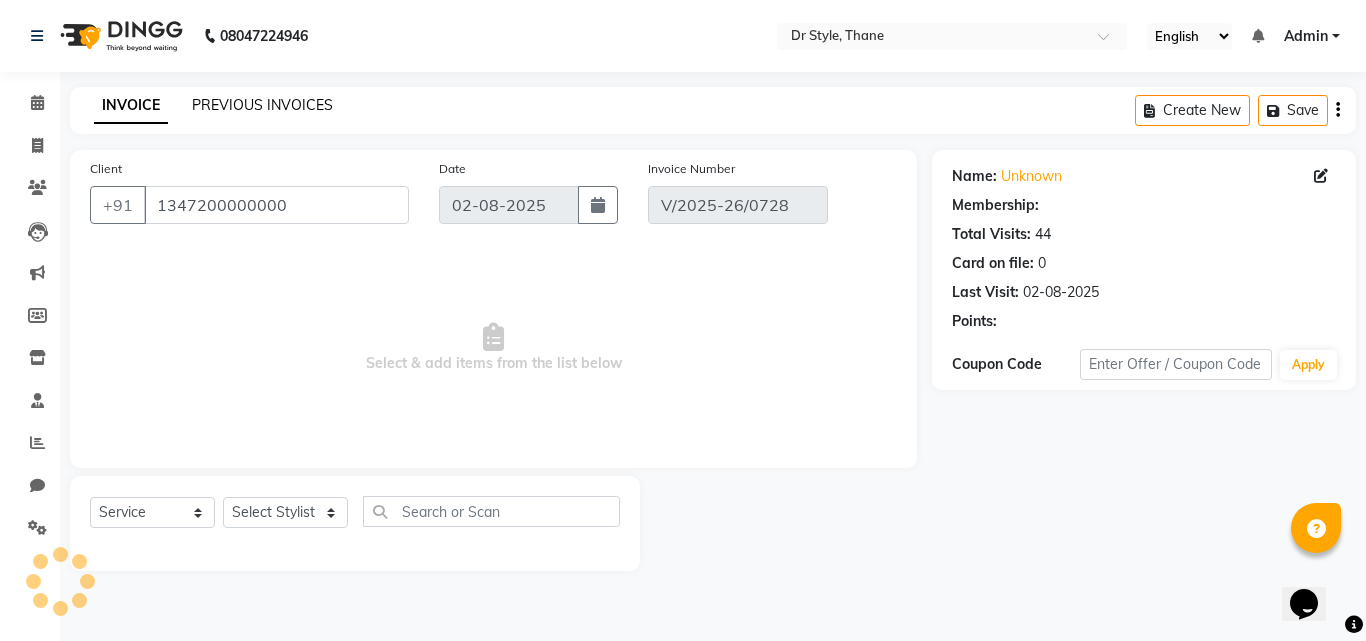 type on "01-08-2025" 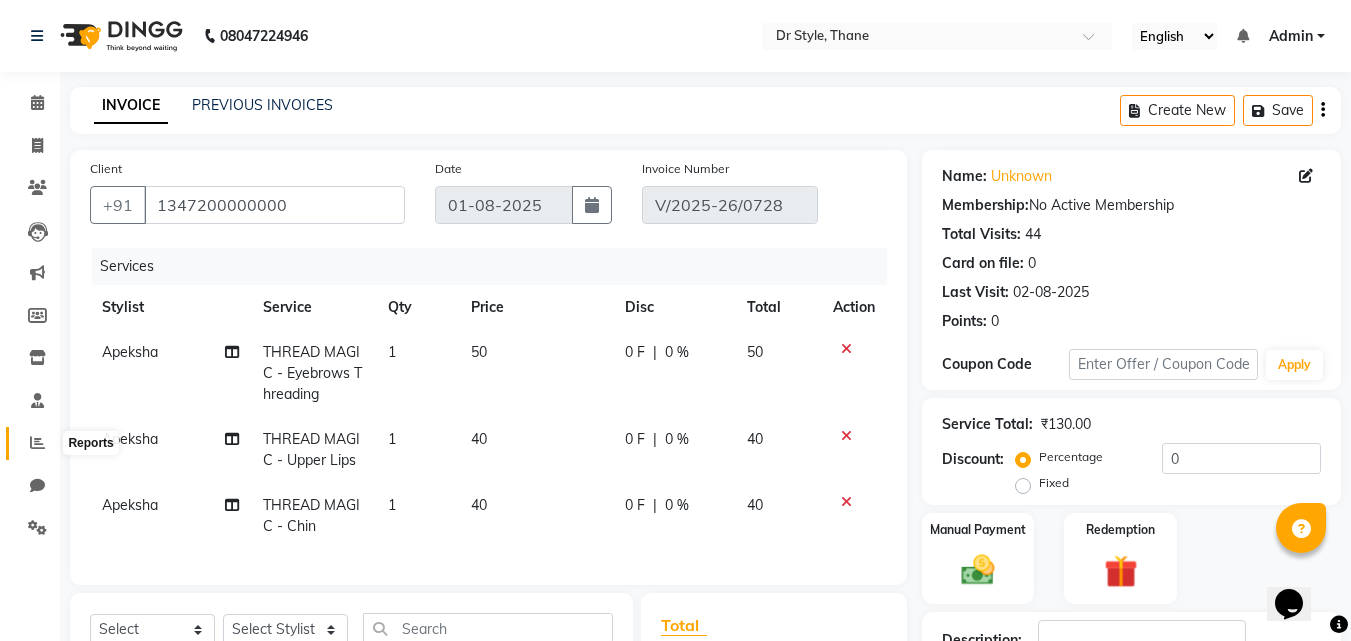 click 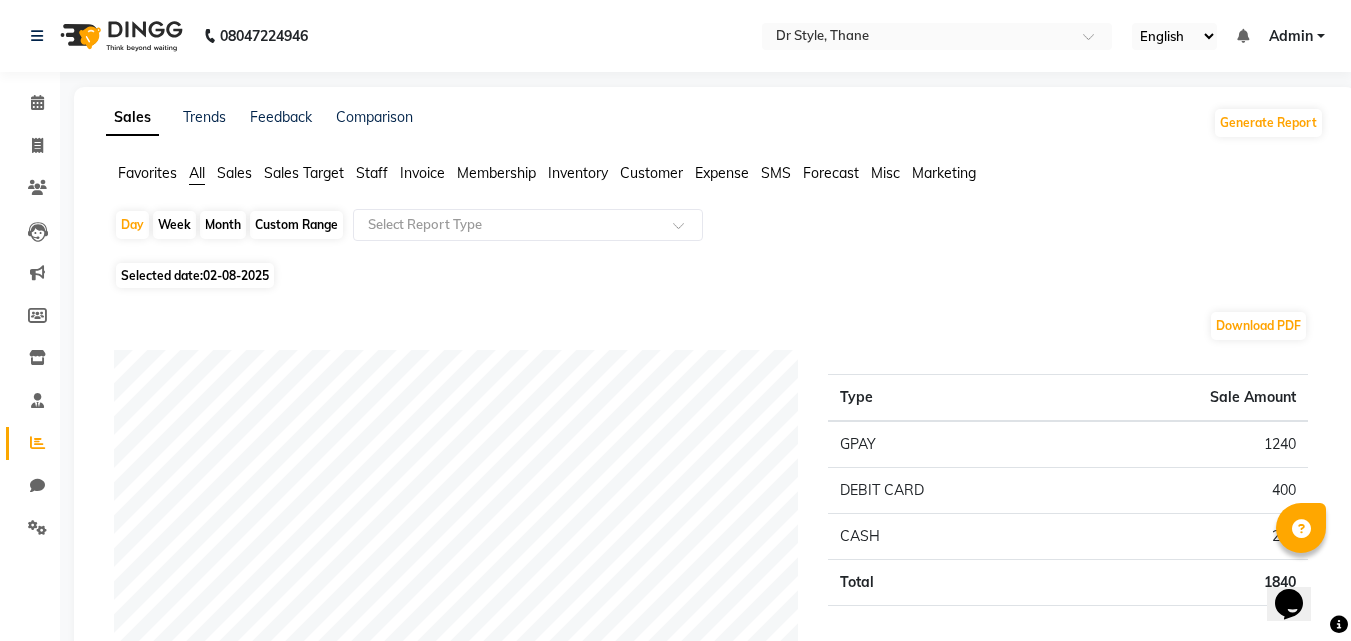 click on "02-08-2025" 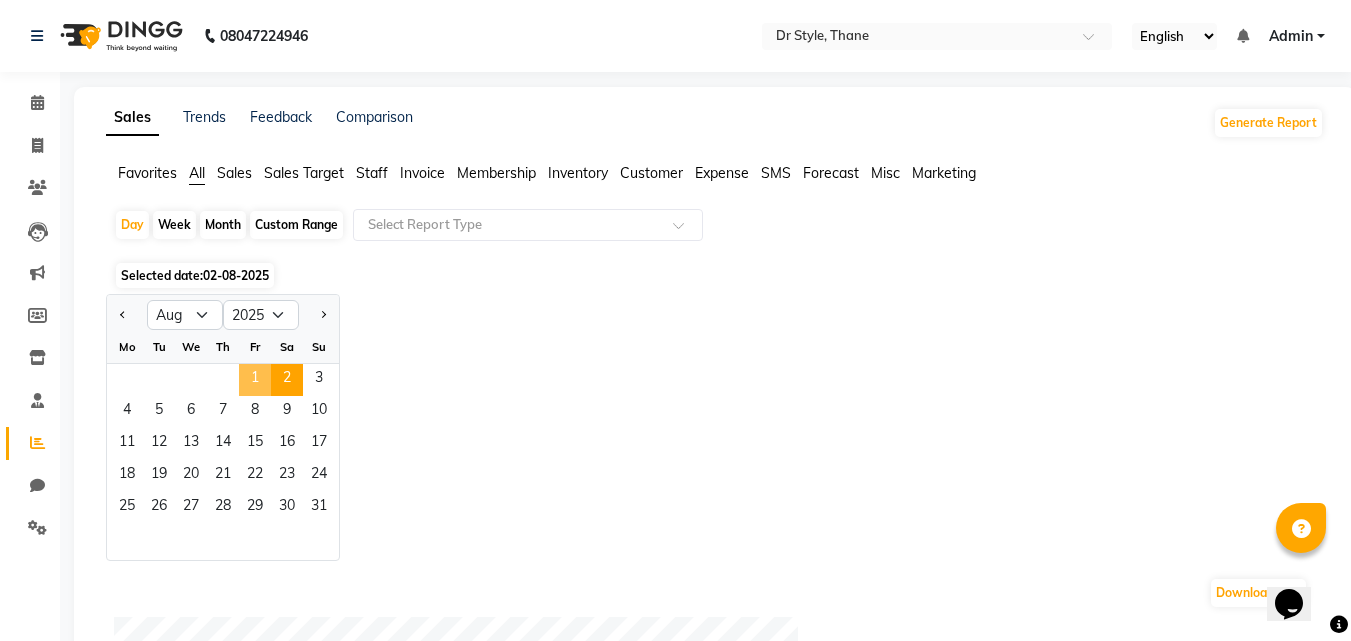 click on "1" 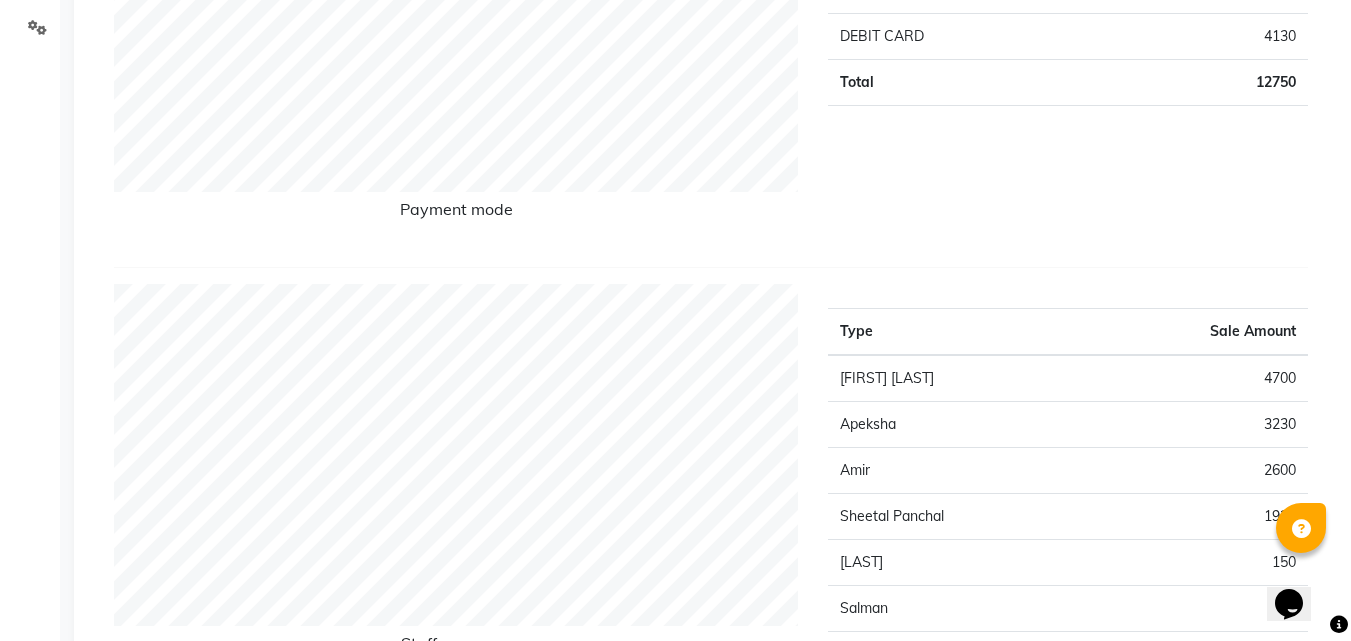 scroll, scrollTop: 600, scrollLeft: 0, axis: vertical 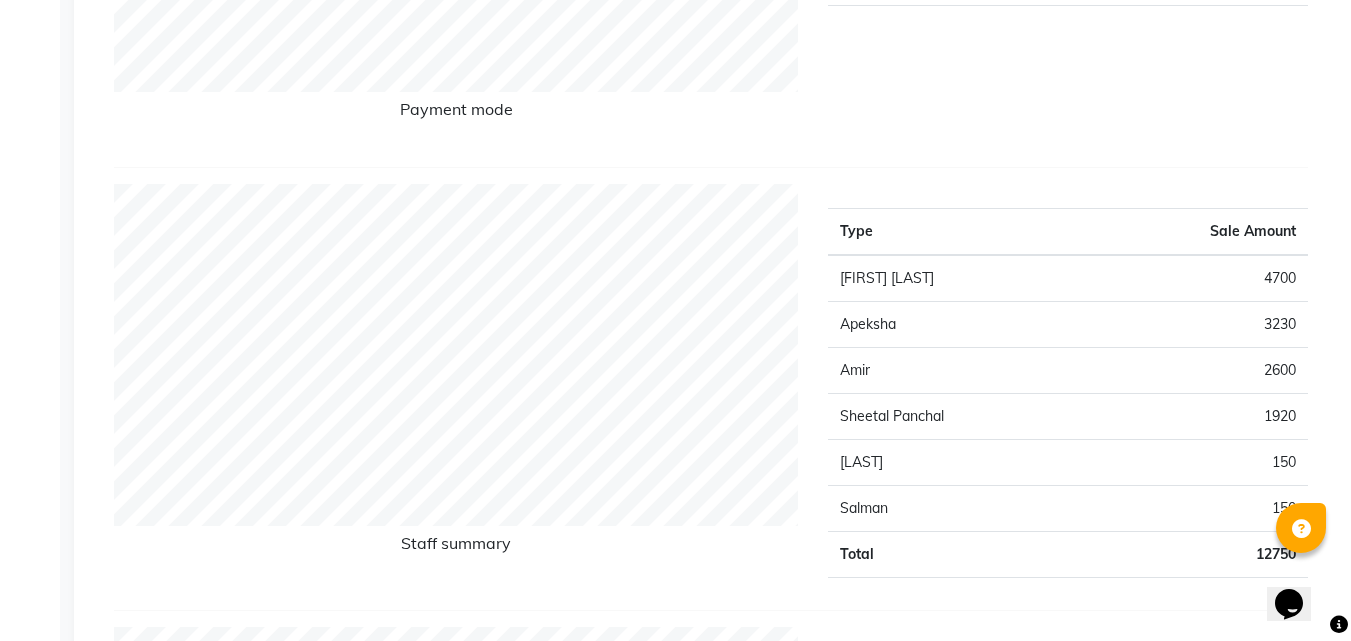 select on "service" 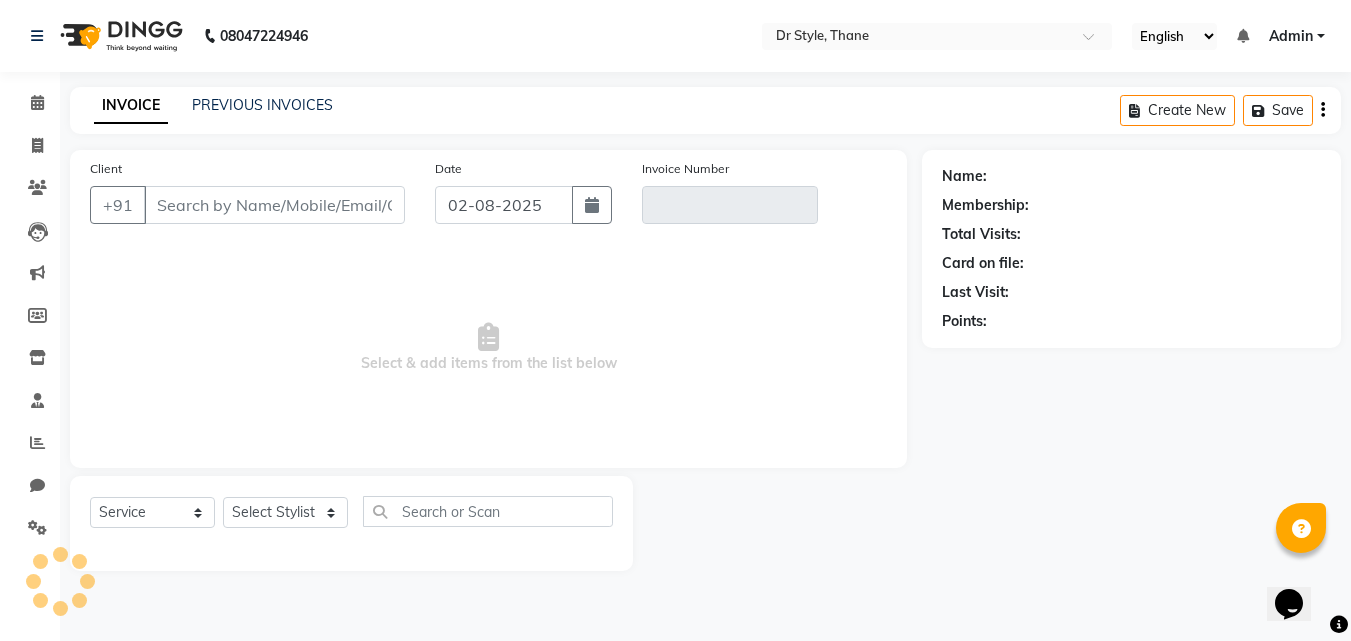 scroll, scrollTop: 0, scrollLeft: 0, axis: both 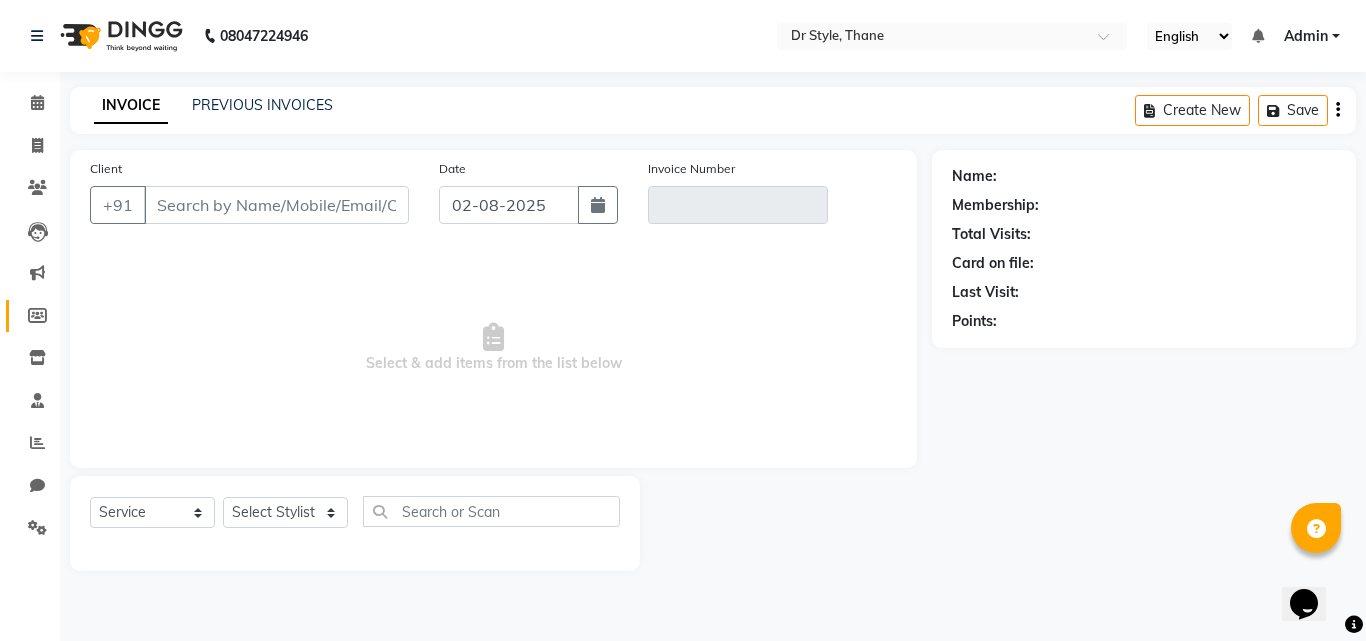 type on "1347200000000" 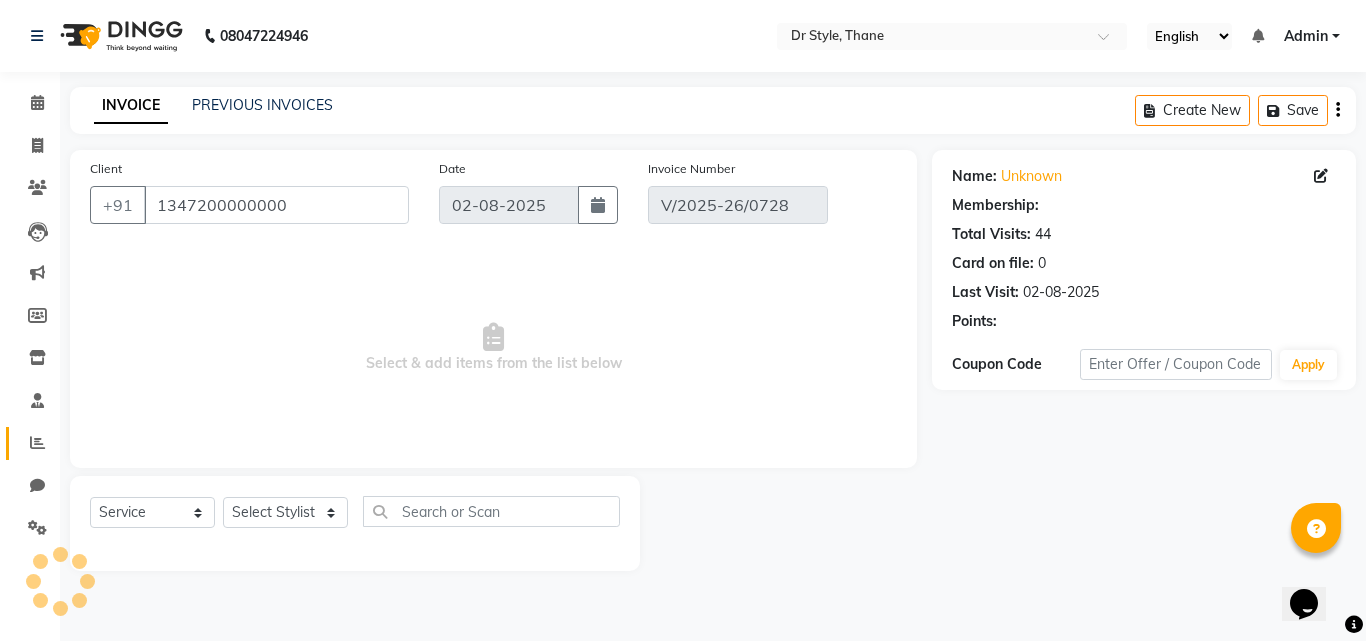 type on "01-08-2025" 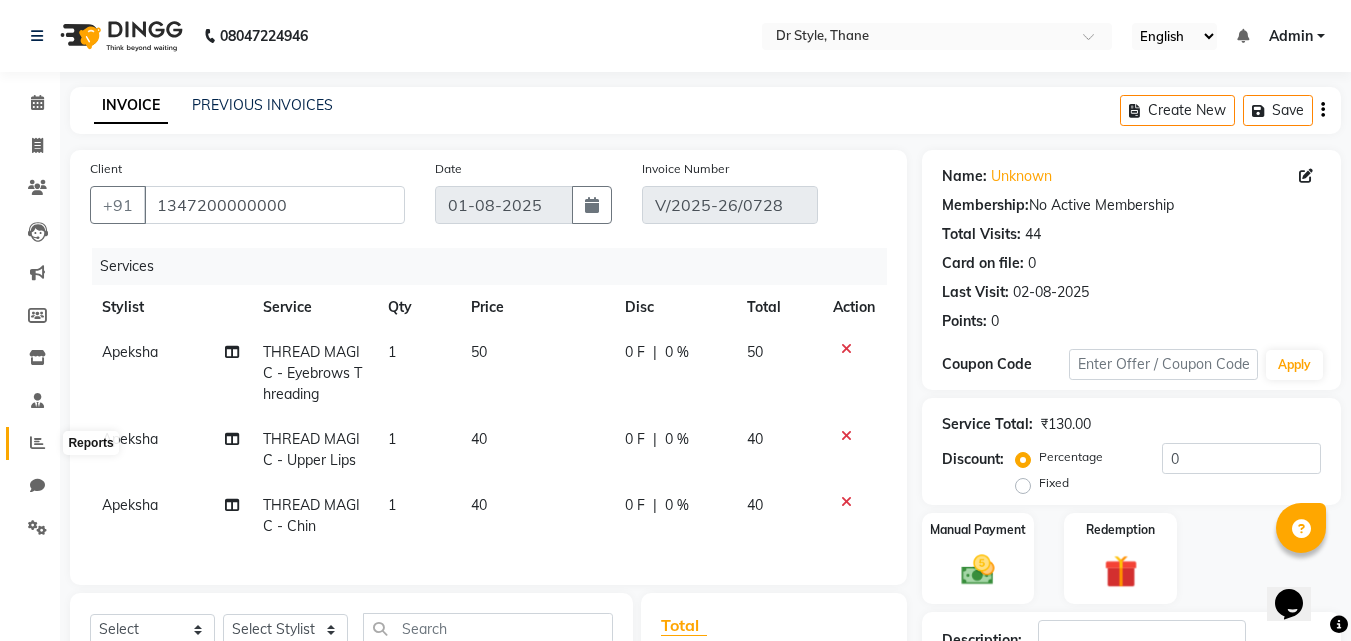 click 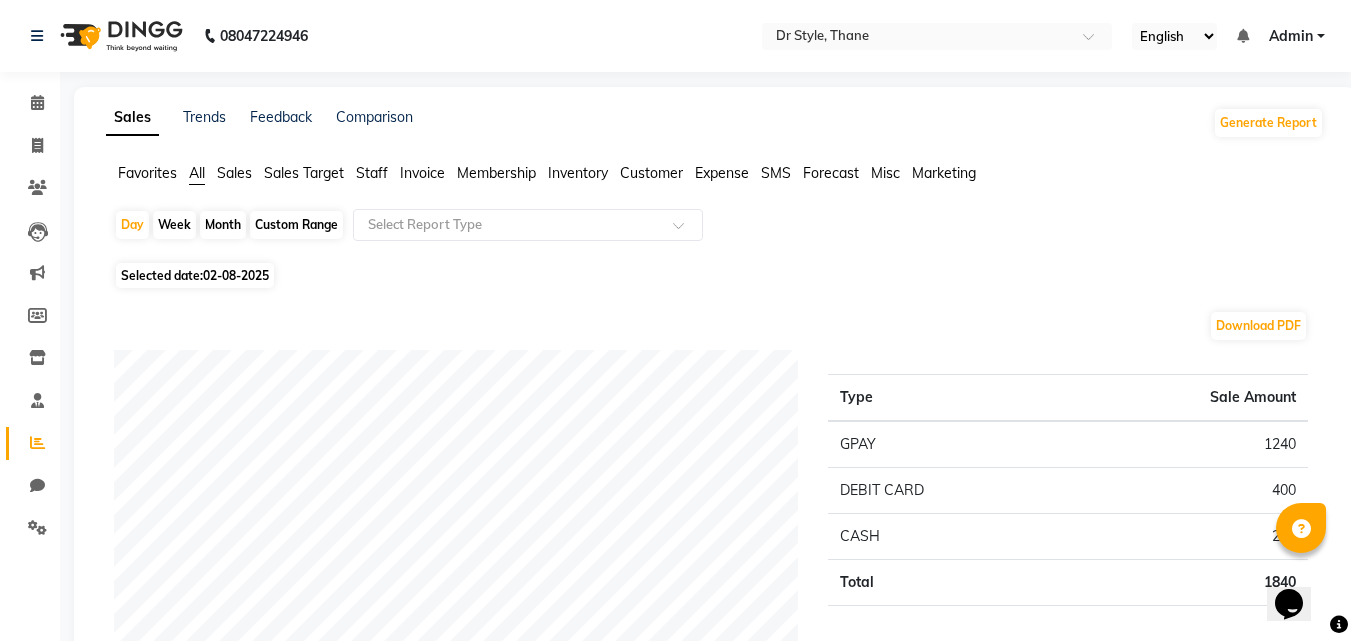 click on "Month" 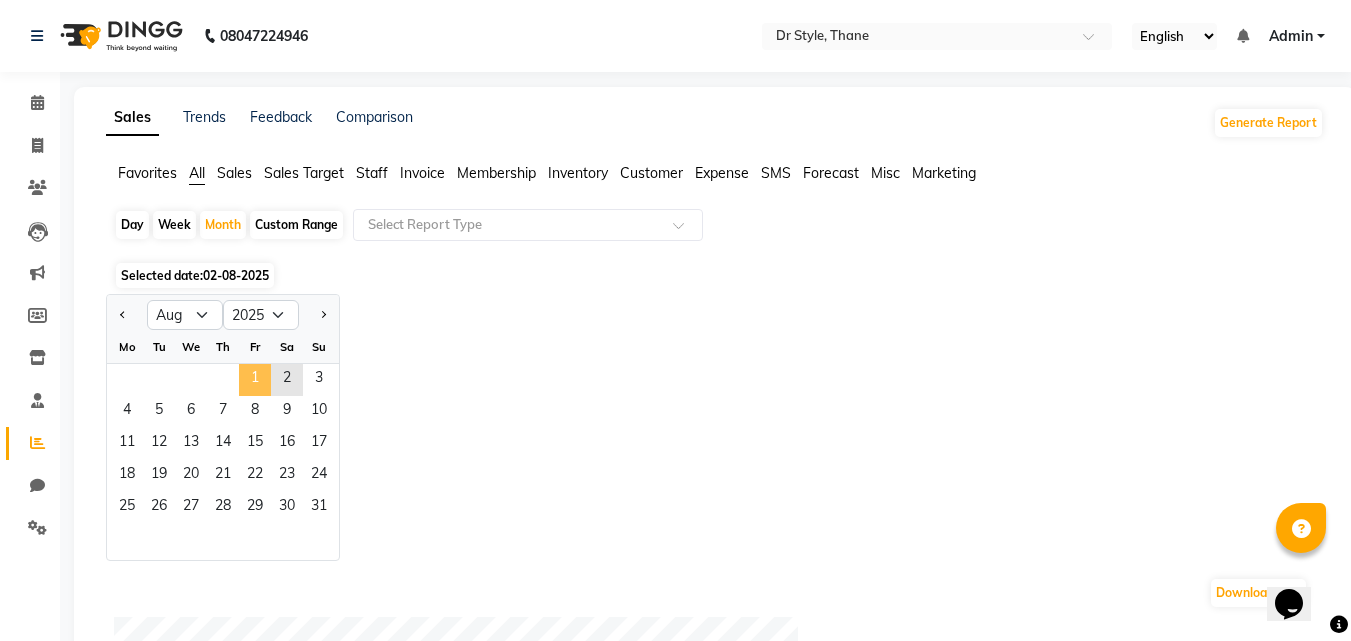 click on "1" 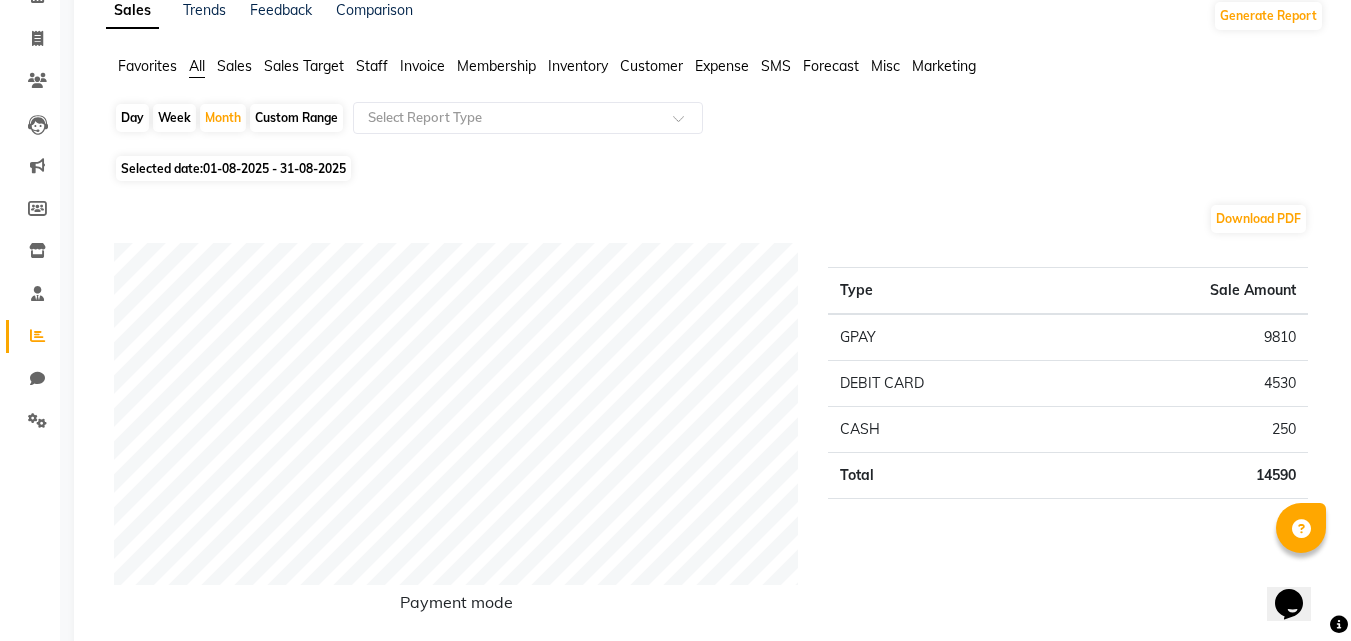 scroll, scrollTop: 0, scrollLeft: 0, axis: both 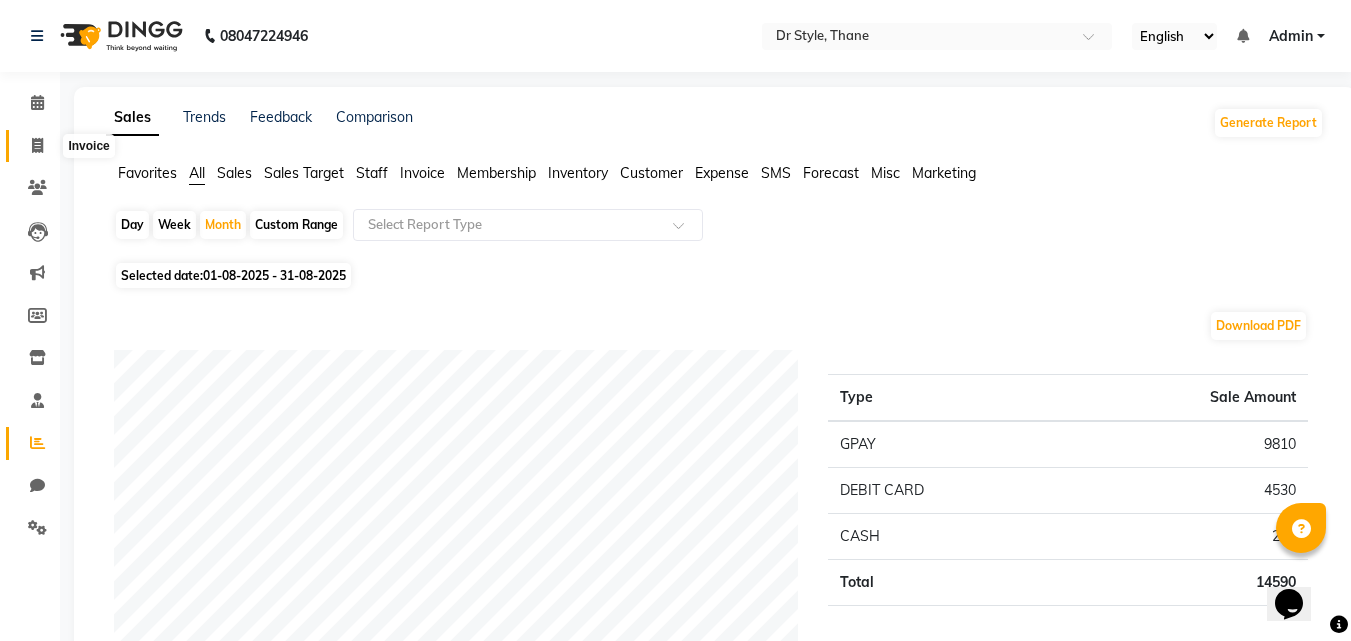 click 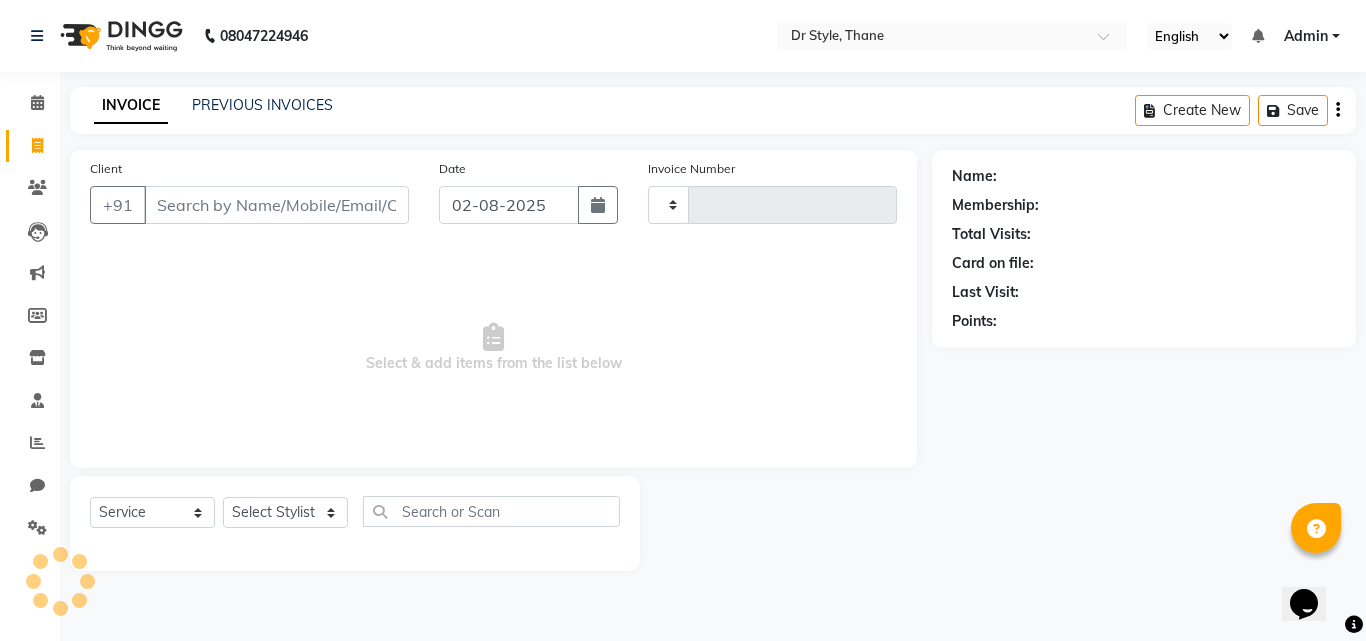 type on "0745" 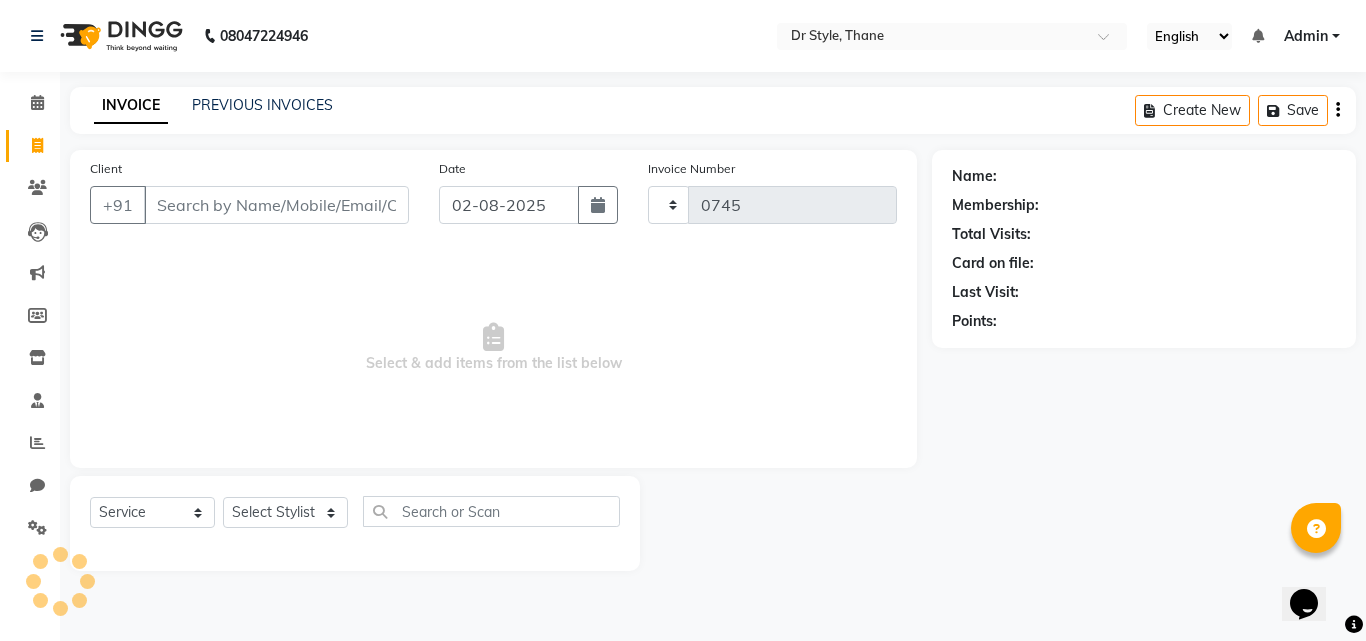 select on "7832" 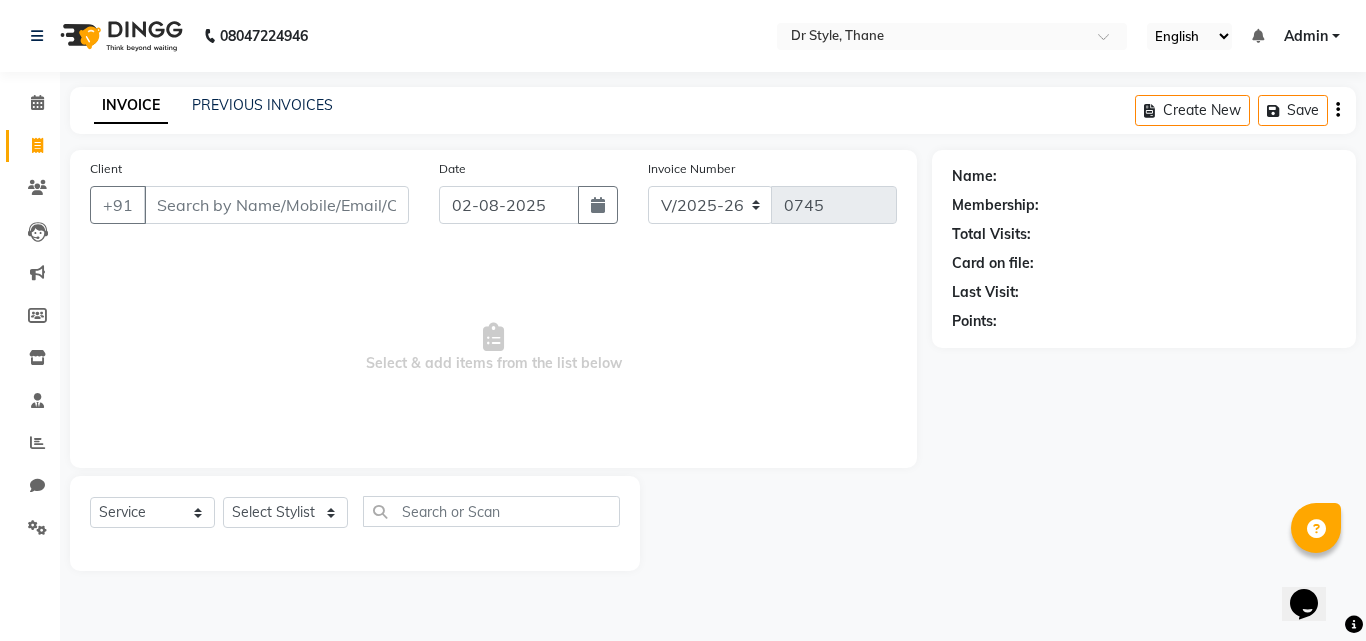 click on "INVOICE PREVIOUS INVOICES Create New   Save" 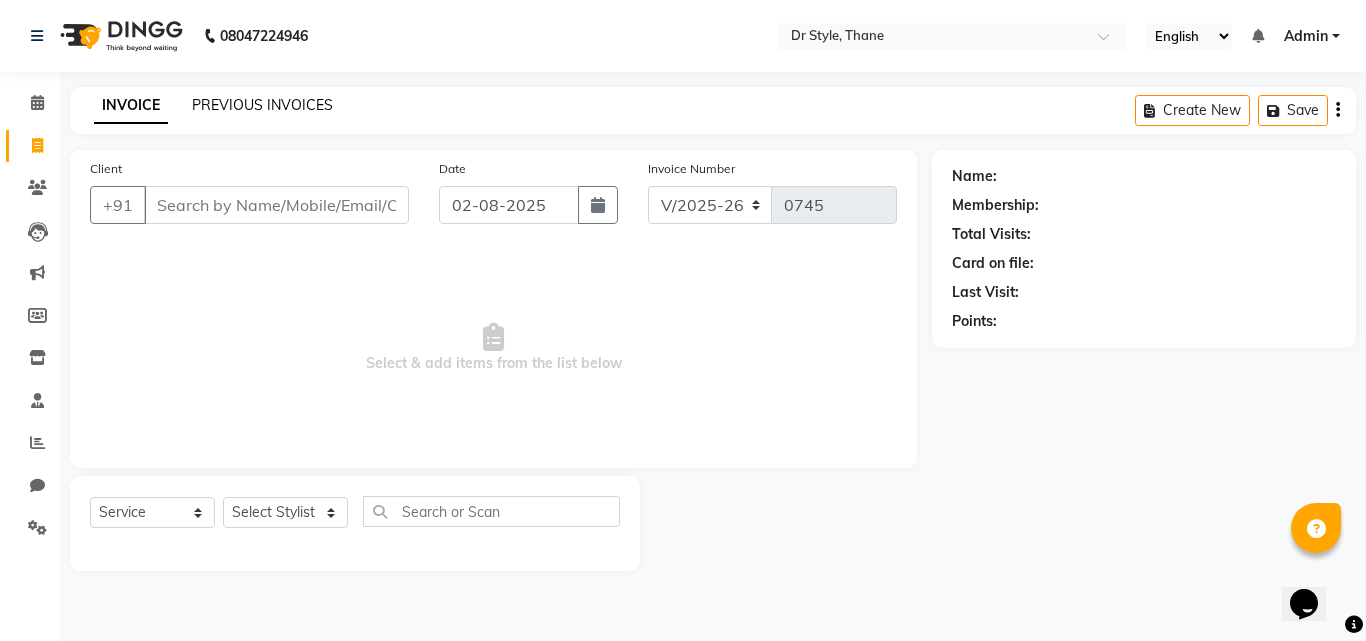 click on "PREVIOUS INVOICES" 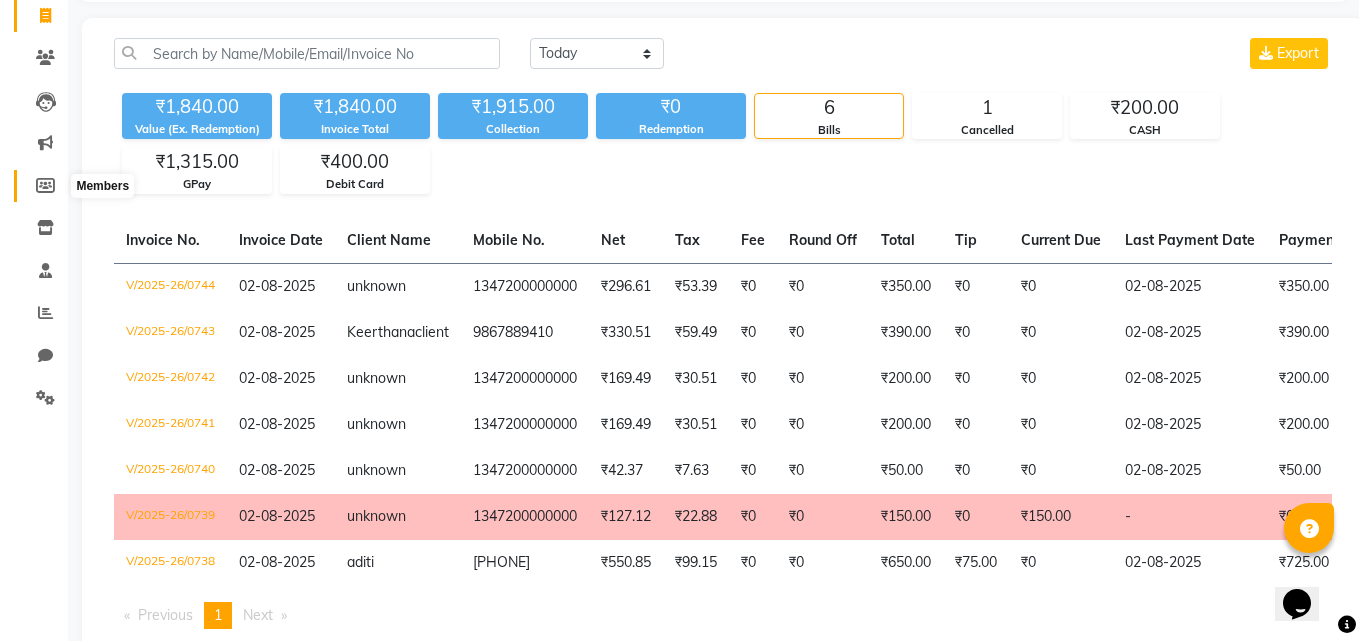 scroll, scrollTop: 0, scrollLeft: 0, axis: both 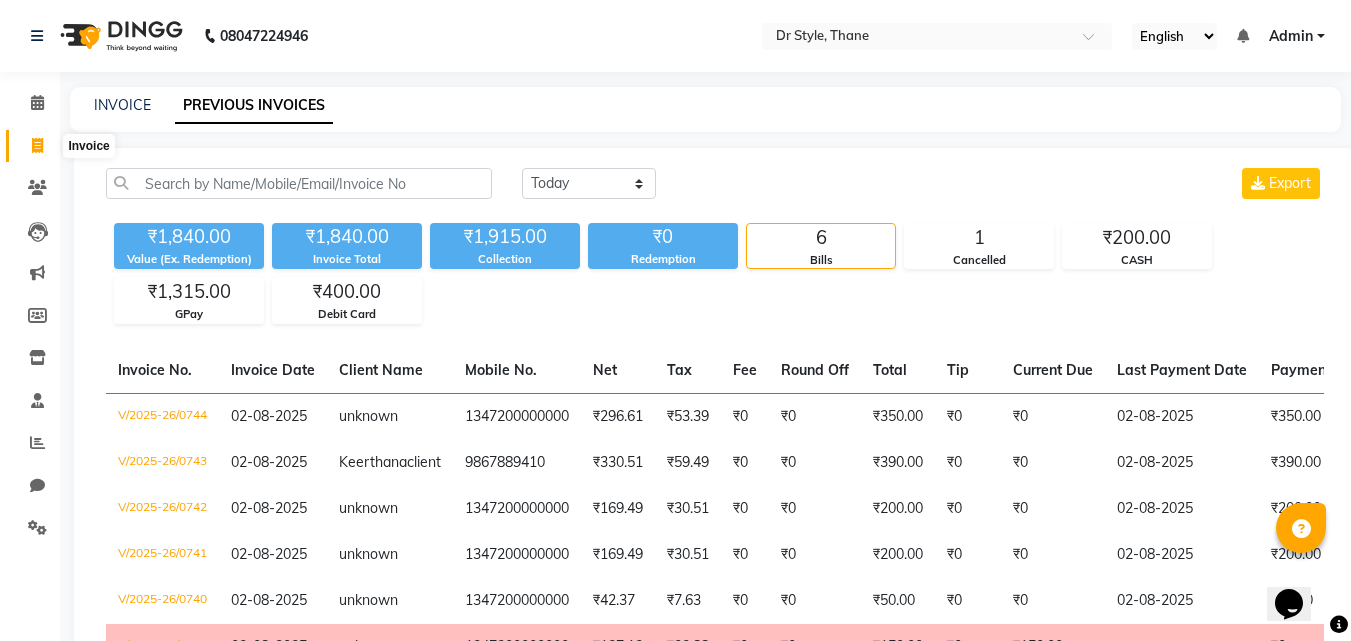 click 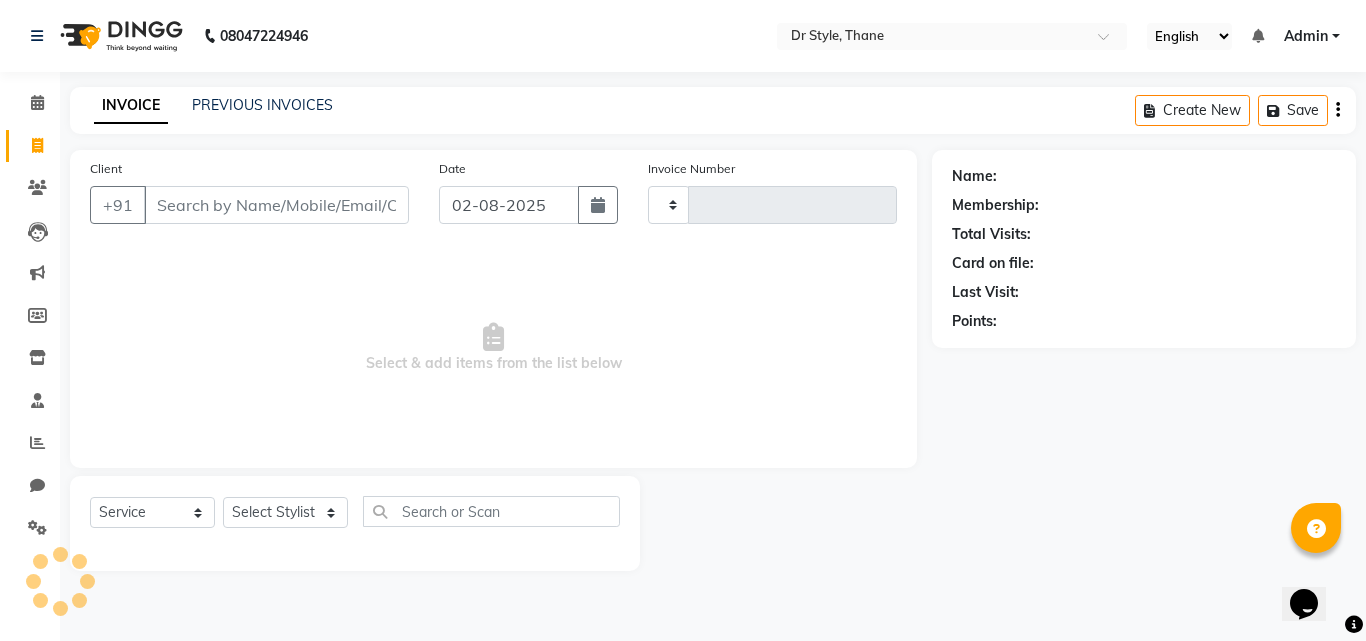 type on "0745" 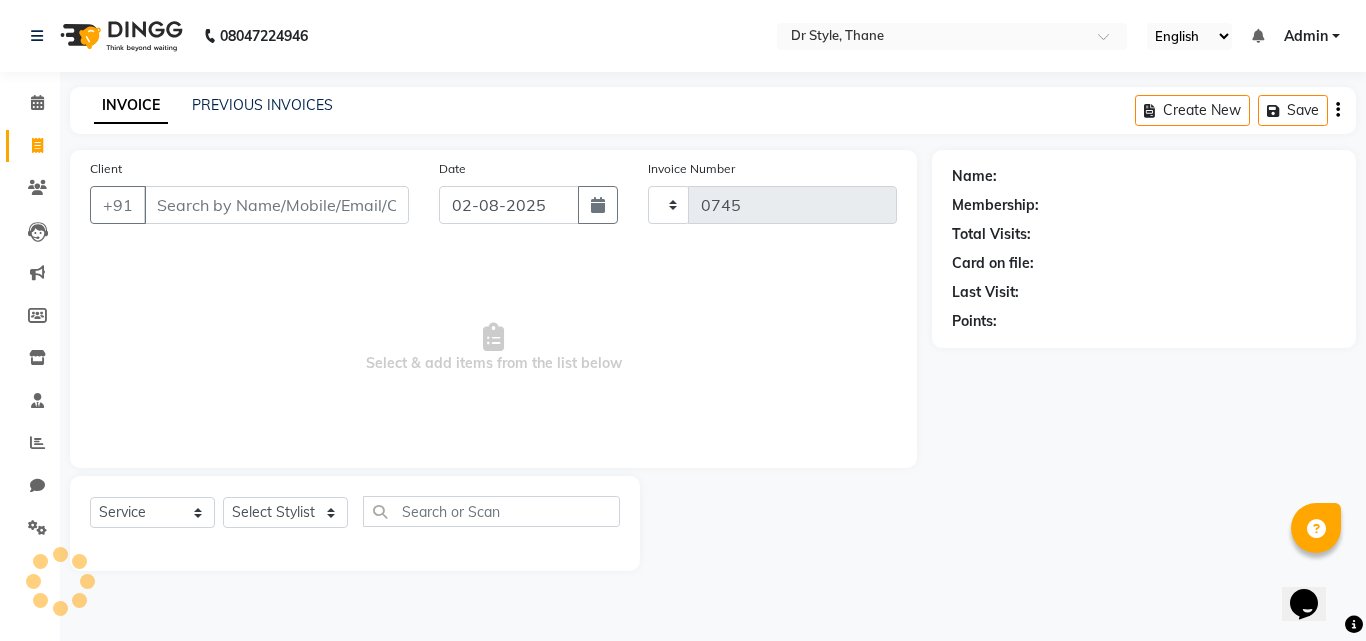 select on "7832" 